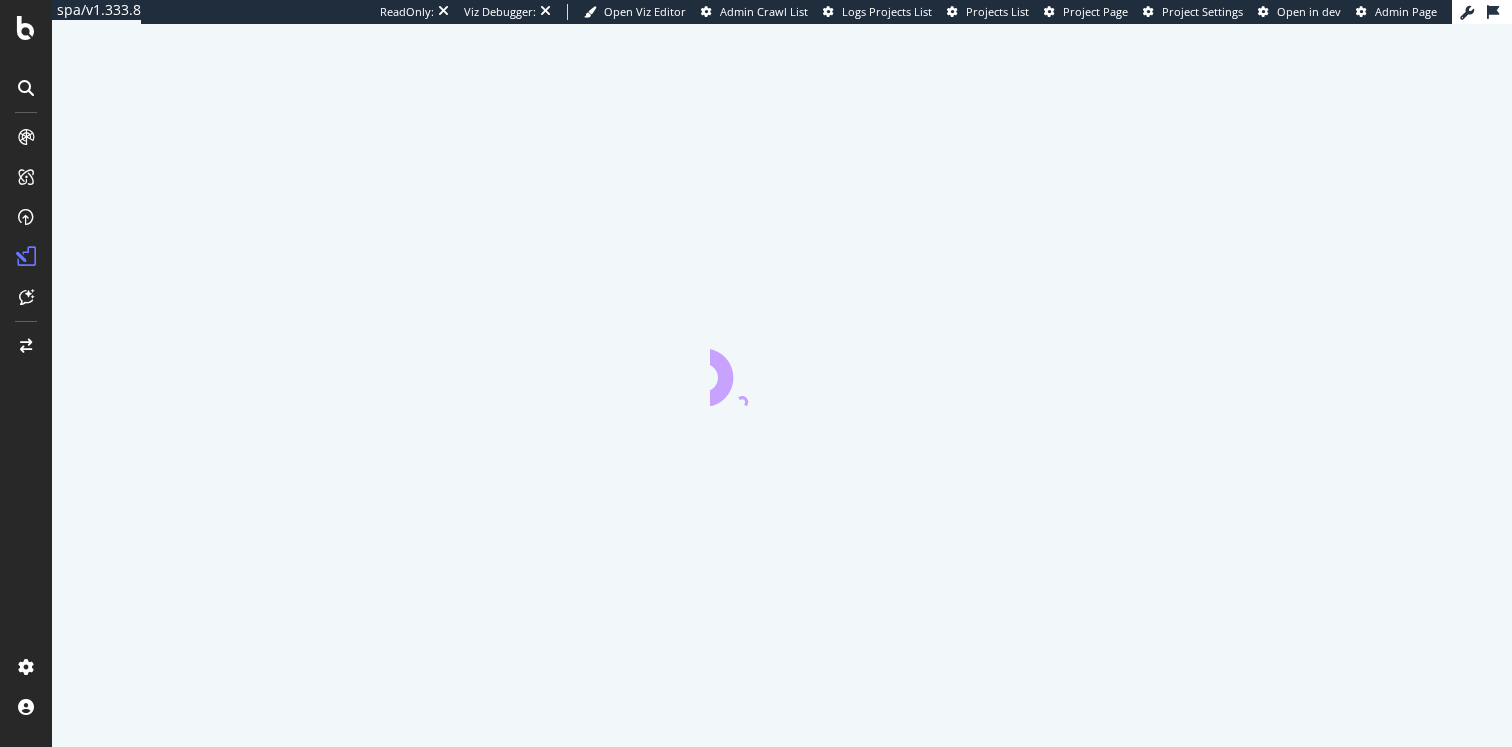scroll, scrollTop: 0, scrollLeft: 0, axis: both 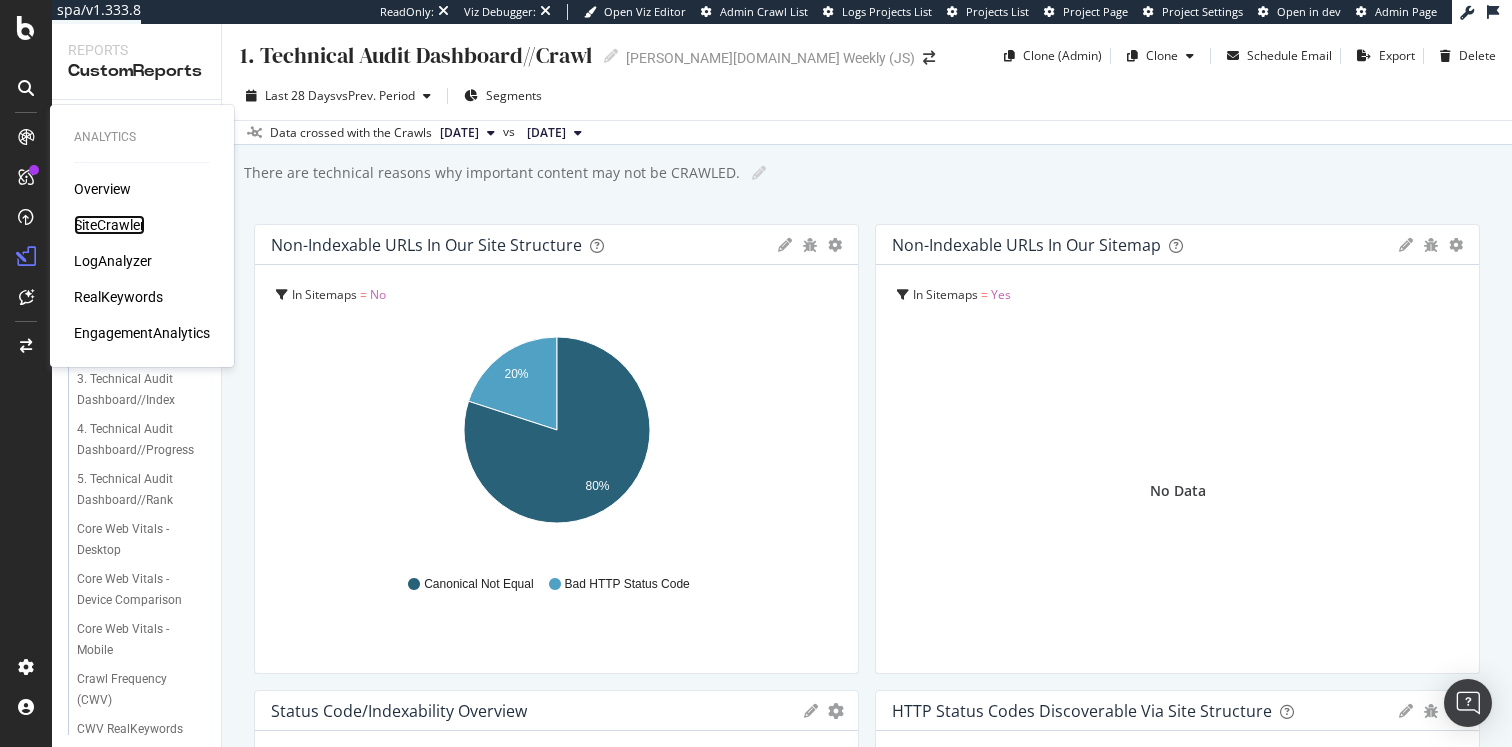 click on "SiteCrawler" at bounding box center (109, 225) 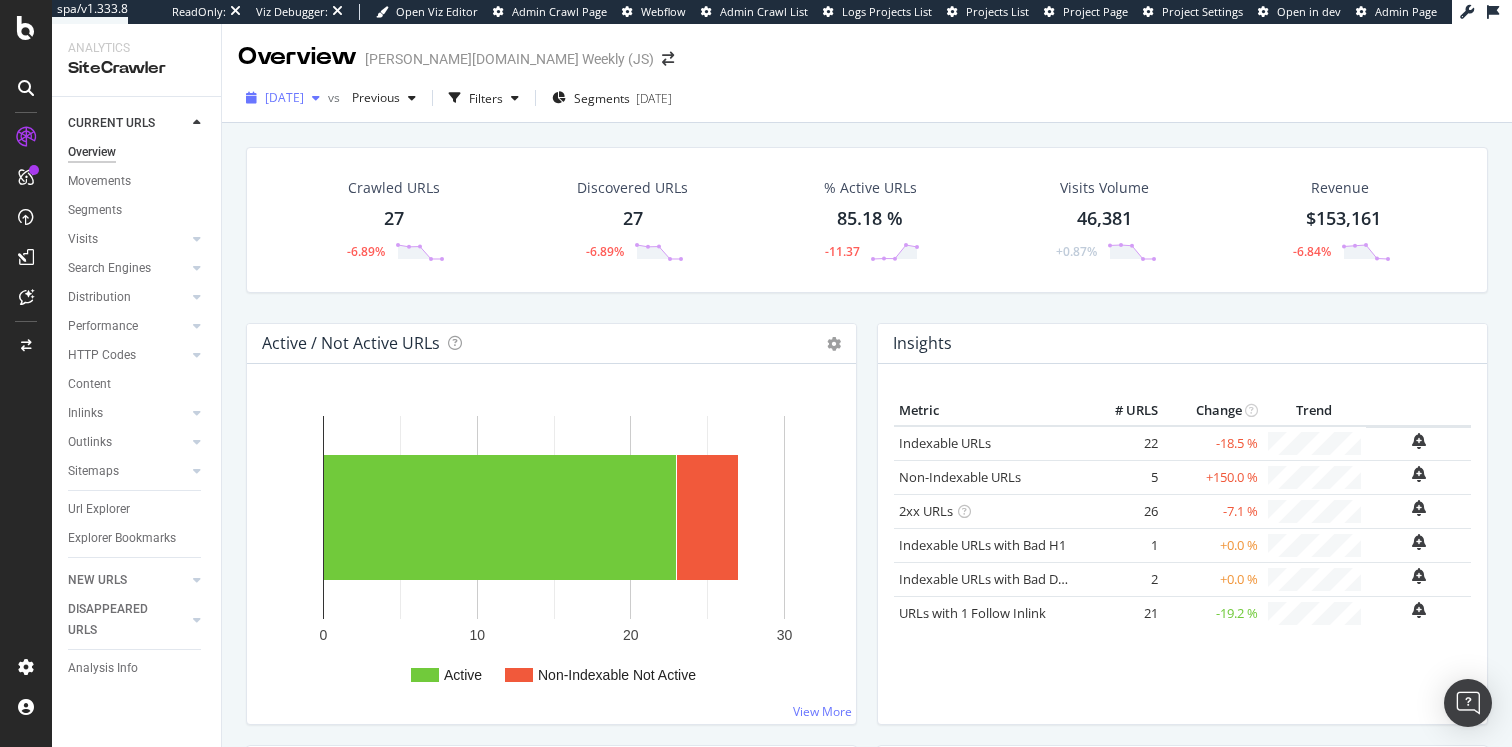 click on "2025 Jul. 20th" at bounding box center (284, 97) 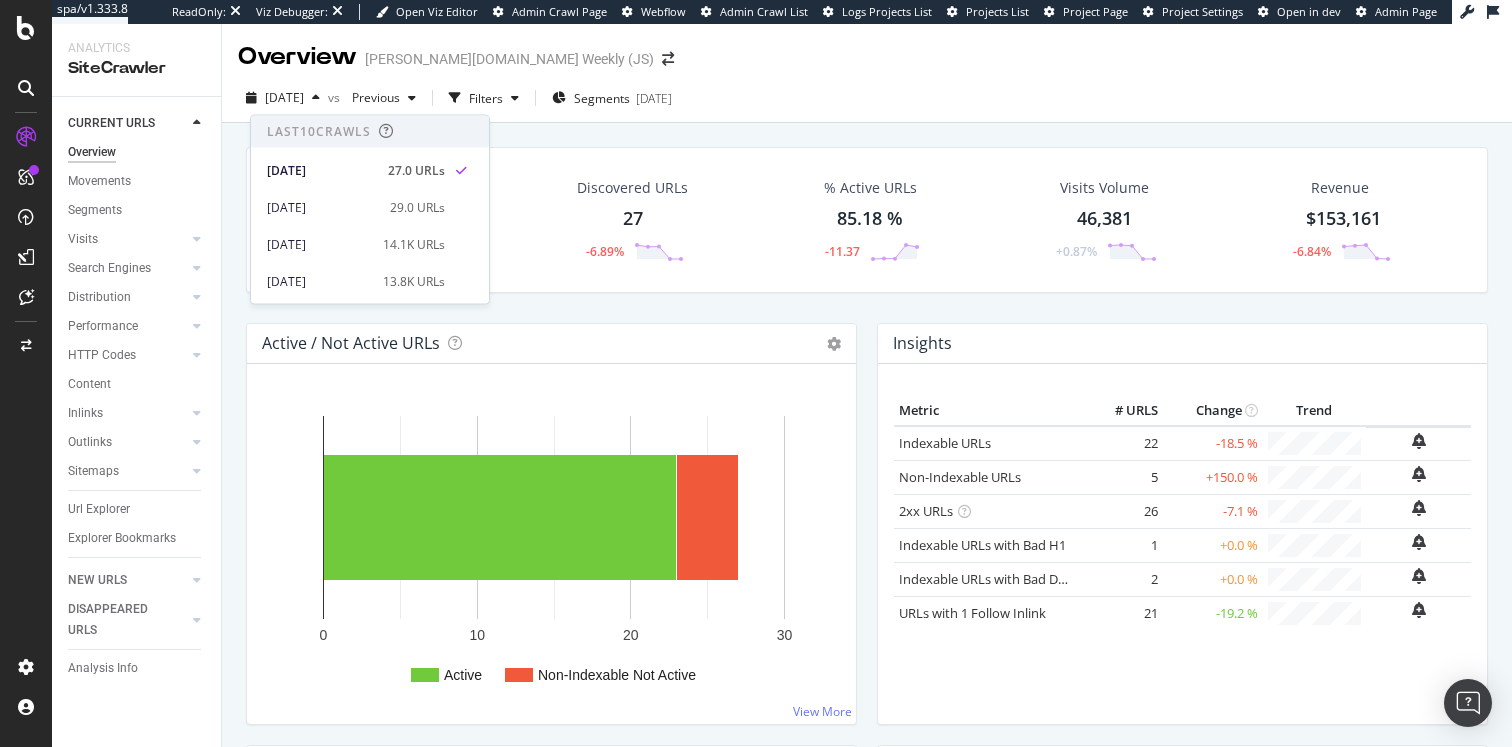 click on "Last  10  Crawls" at bounding box center (370, 132) 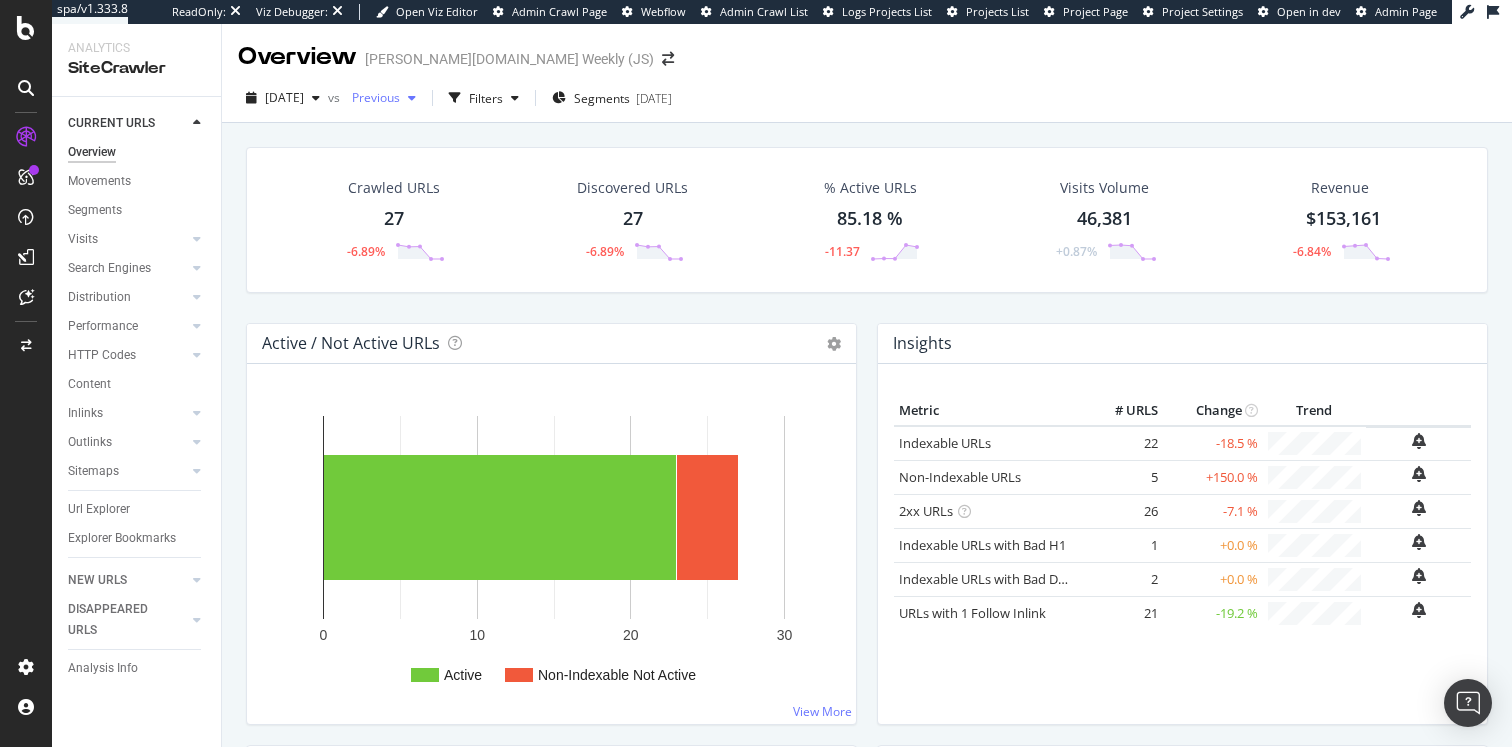 click on "Previous" at bounding box center [372, 97] 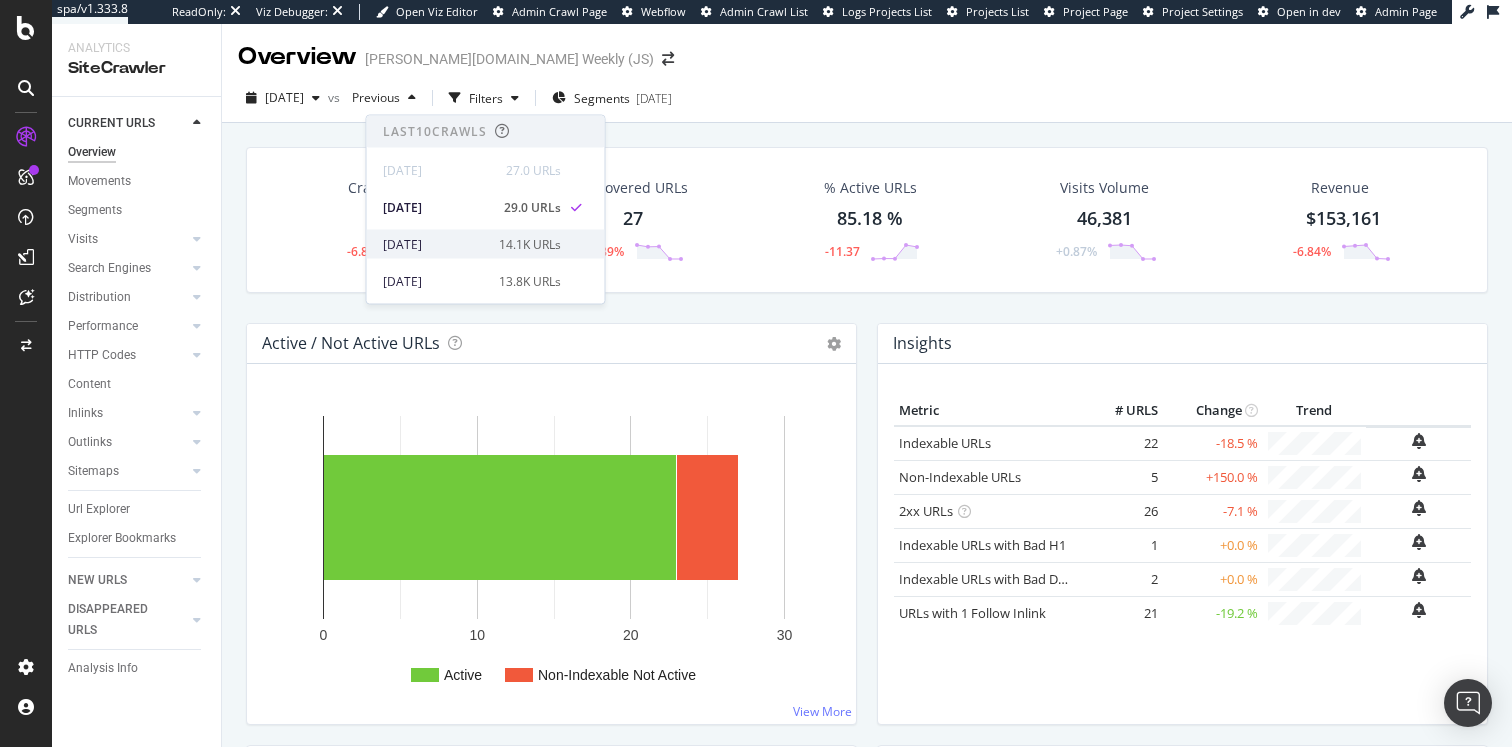 click on "2025 Jul. 6th" at bounding box center [435, 244] 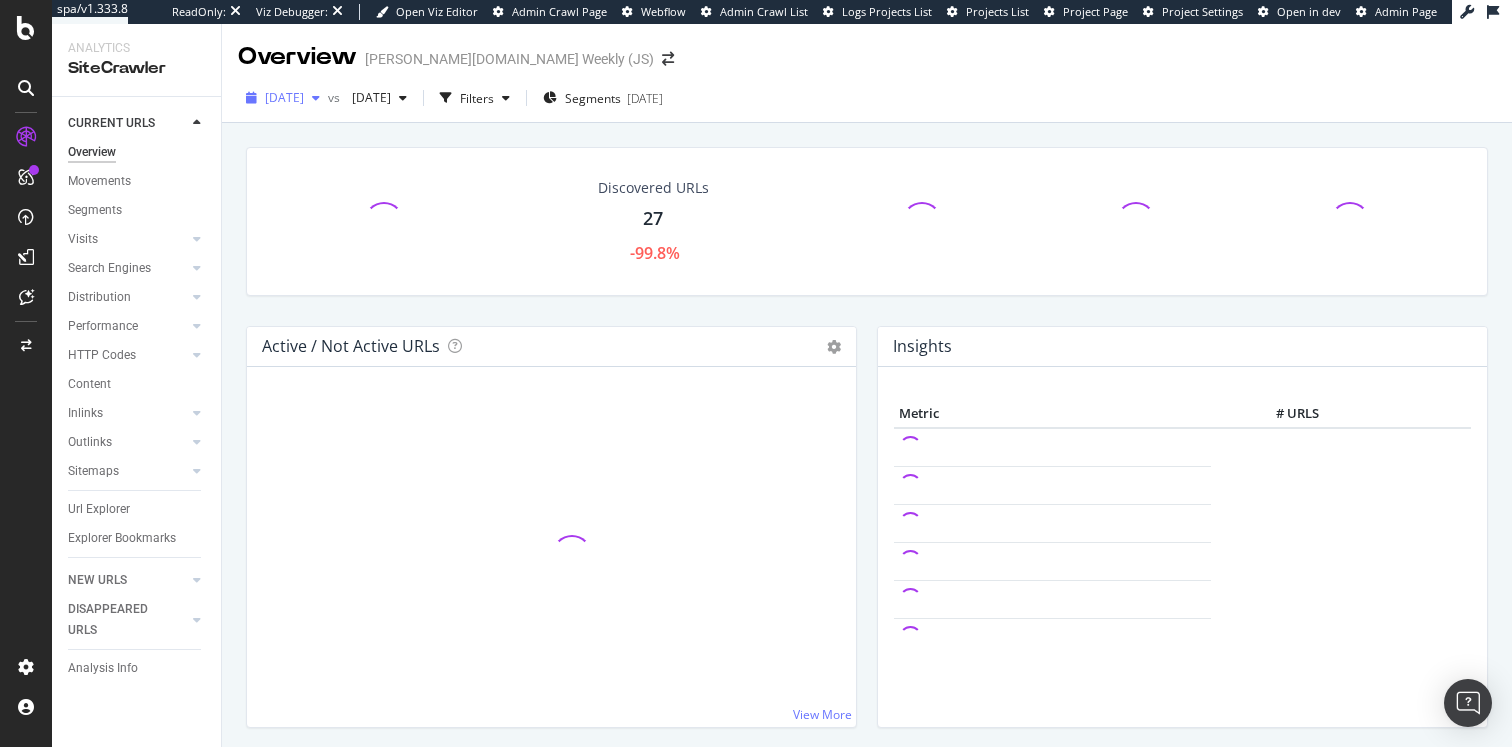 click on "2025 Jul. 20th" at bounding box center [284, 97] 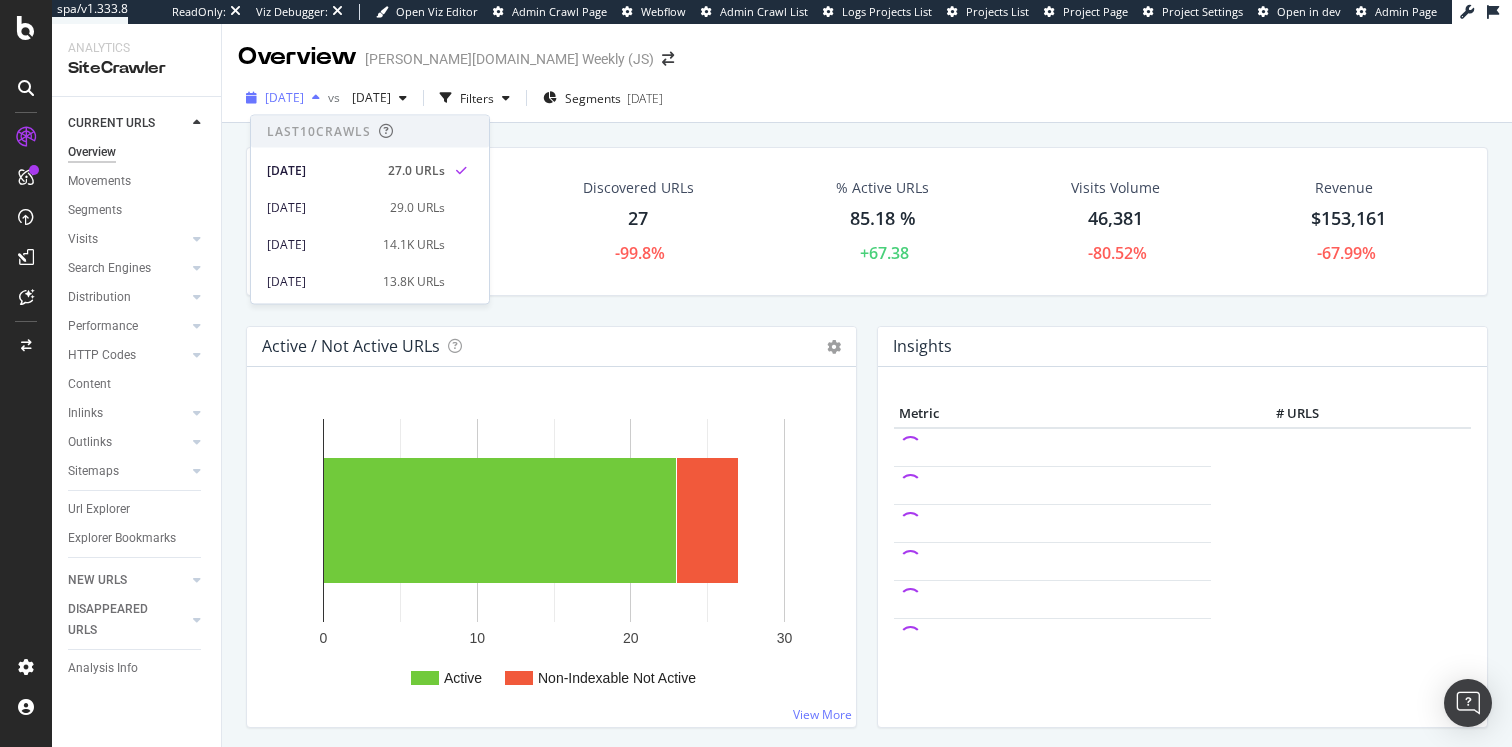 click on "2025 Jul. 20th" at bounding box center [284, 97] 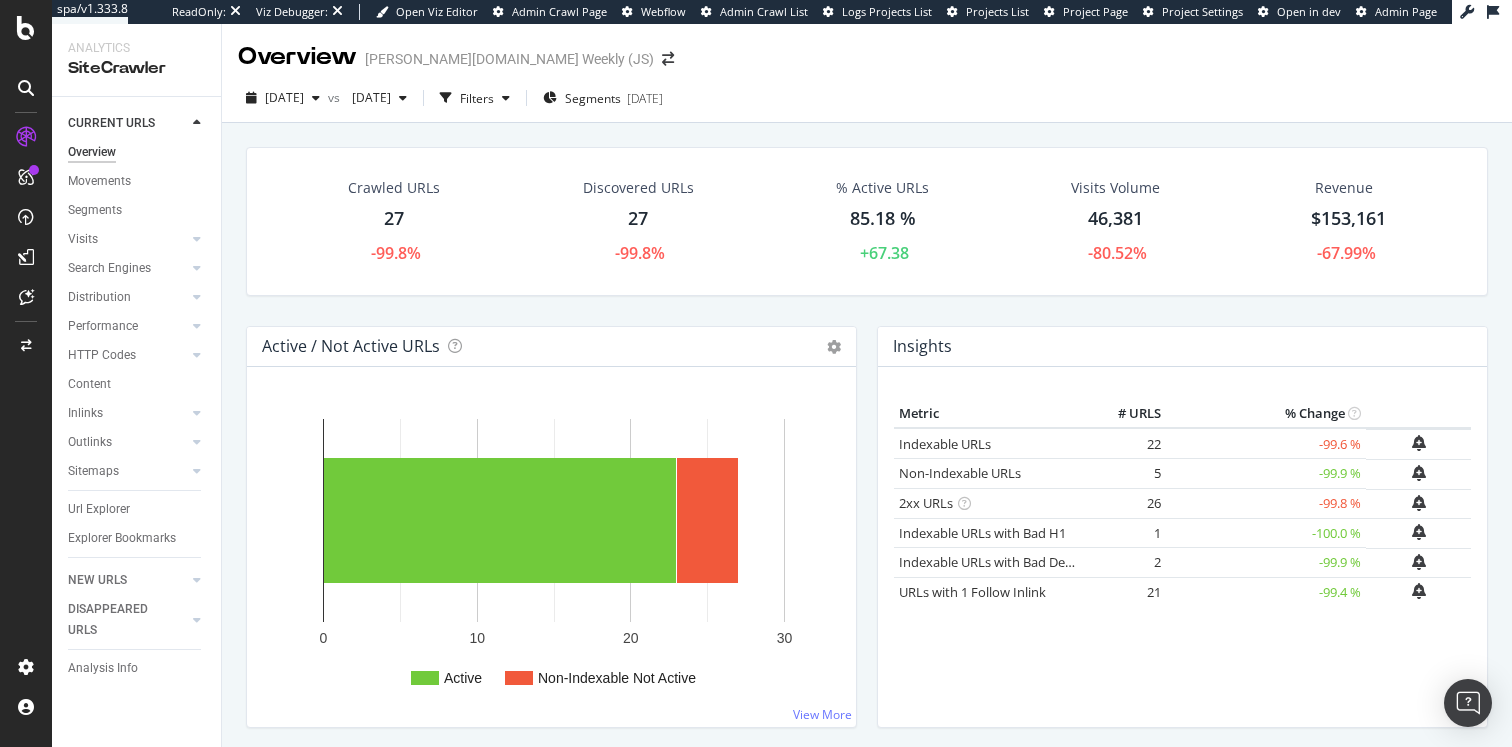 click on "Url Explorer" at bounding box center [144, 509] 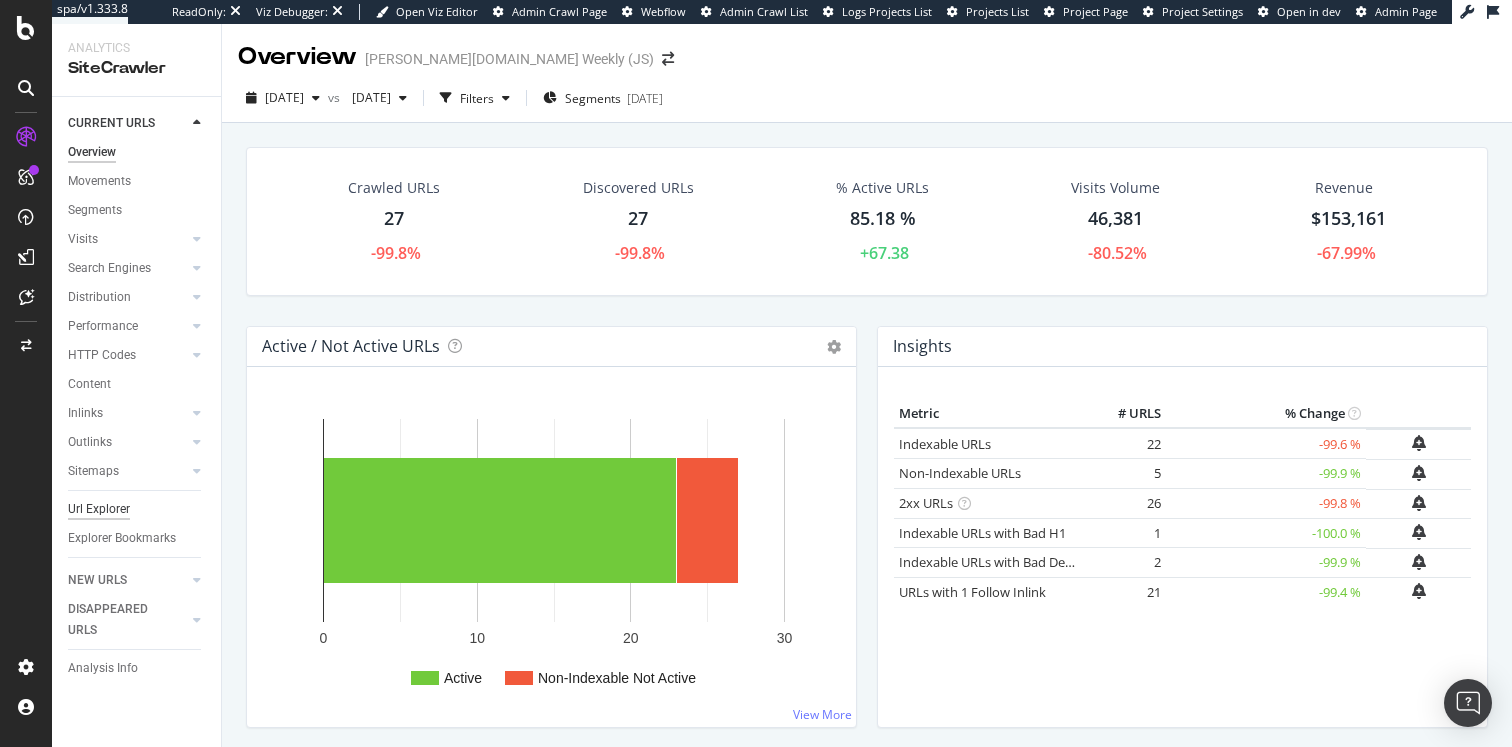 click on "Url Explorer" at bounding box center (99, 509) 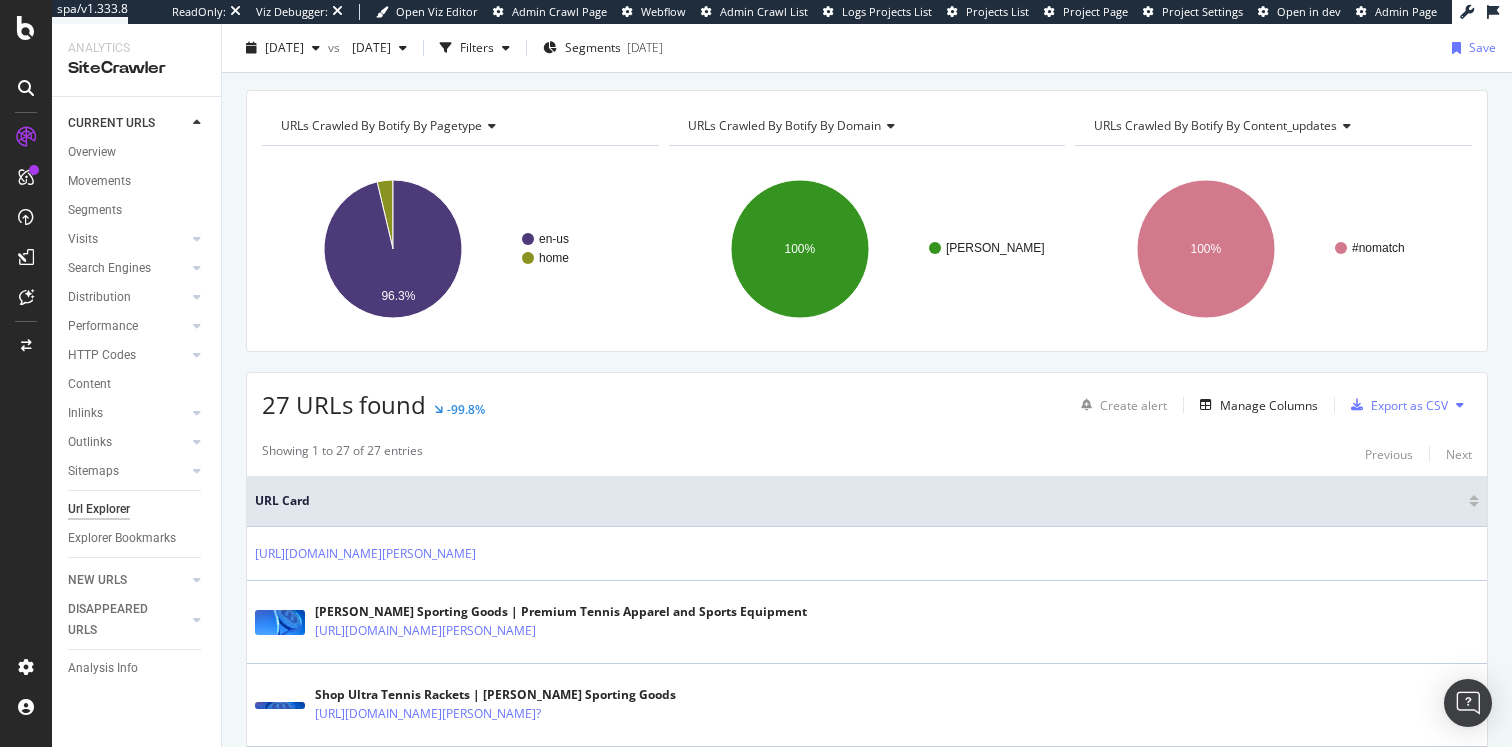 scroll, scrollTop: 53, scrollLeft: 0, axis: vertical 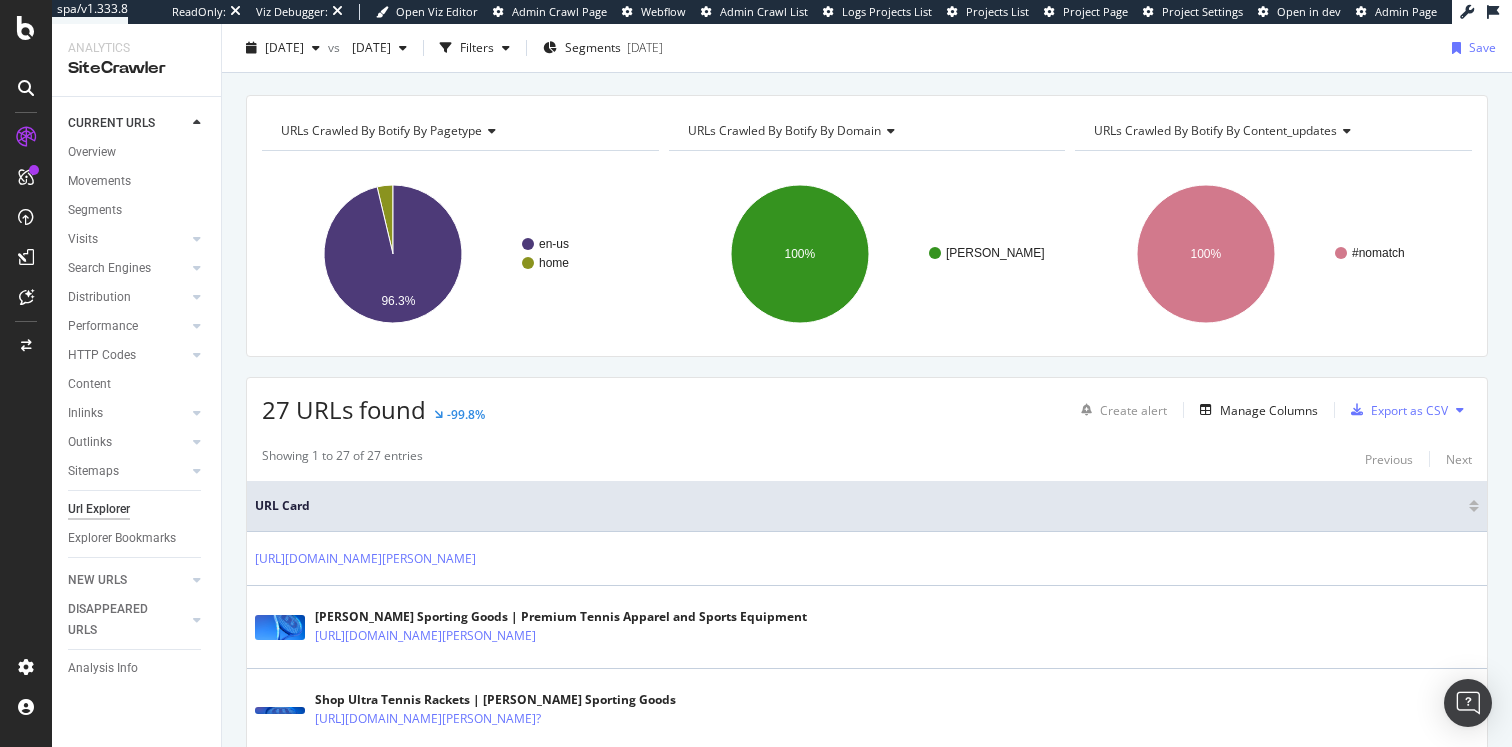 click on "URLs Crawled By Botify By domain" at bounding box center (866, 131) 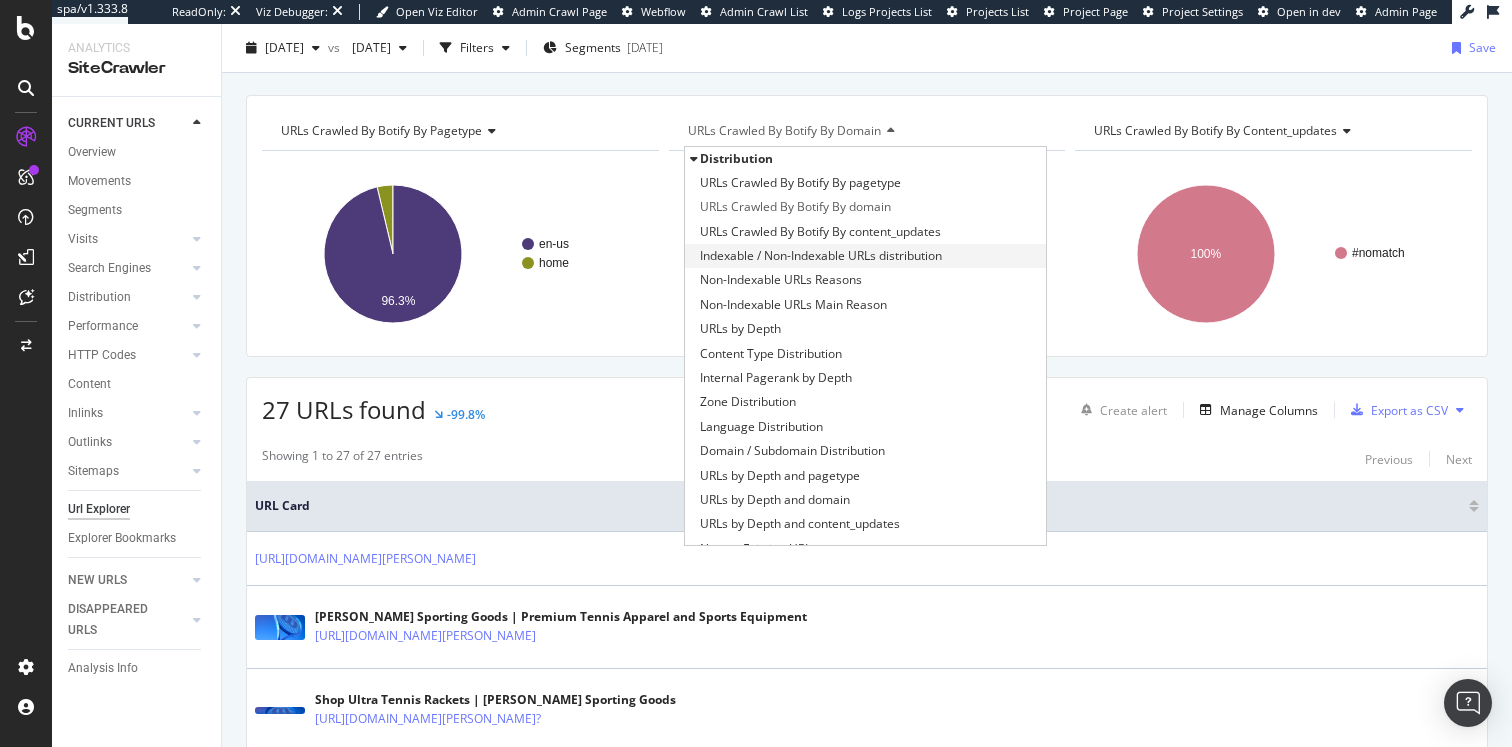 click on "Indexable / Non-Indexable URLs distribution" at bounding box center (821, 256) 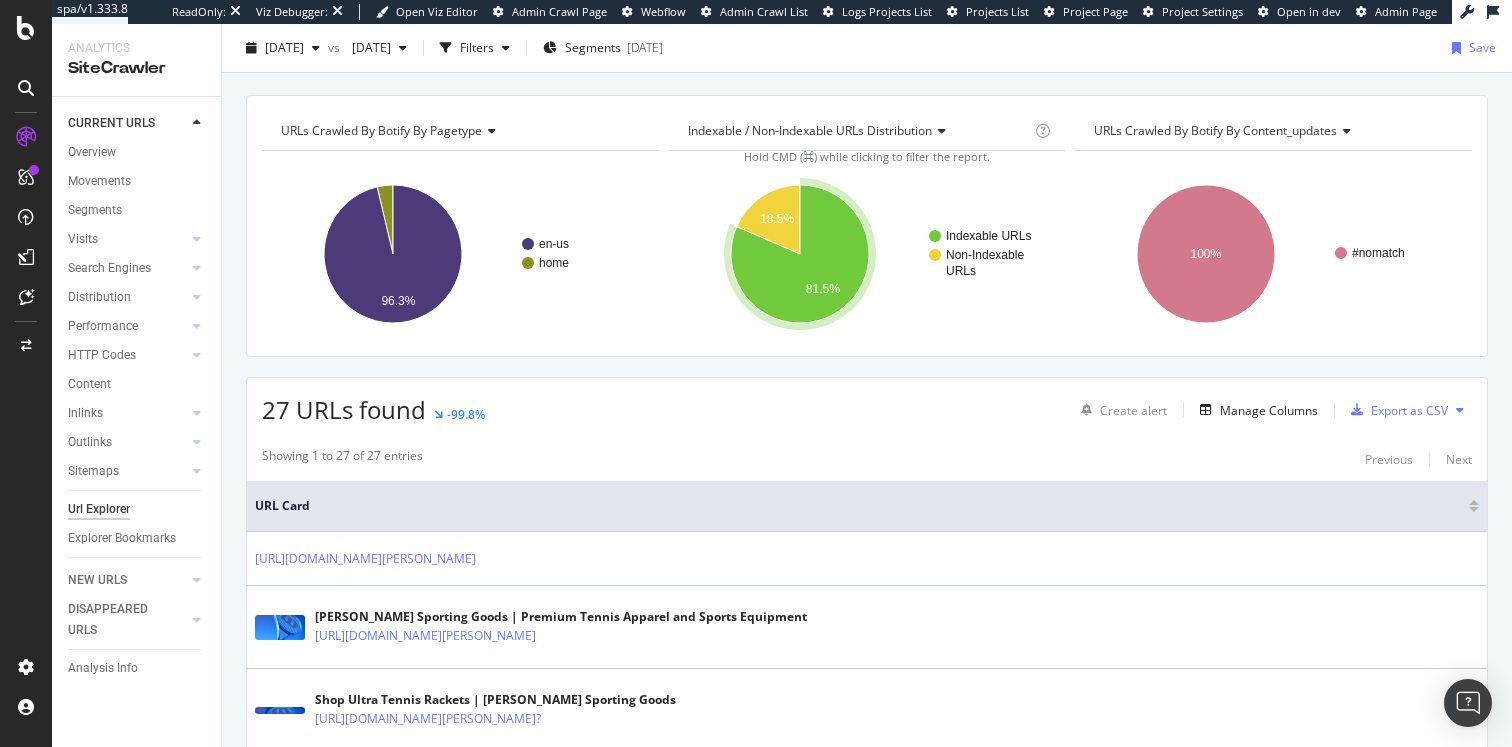 click 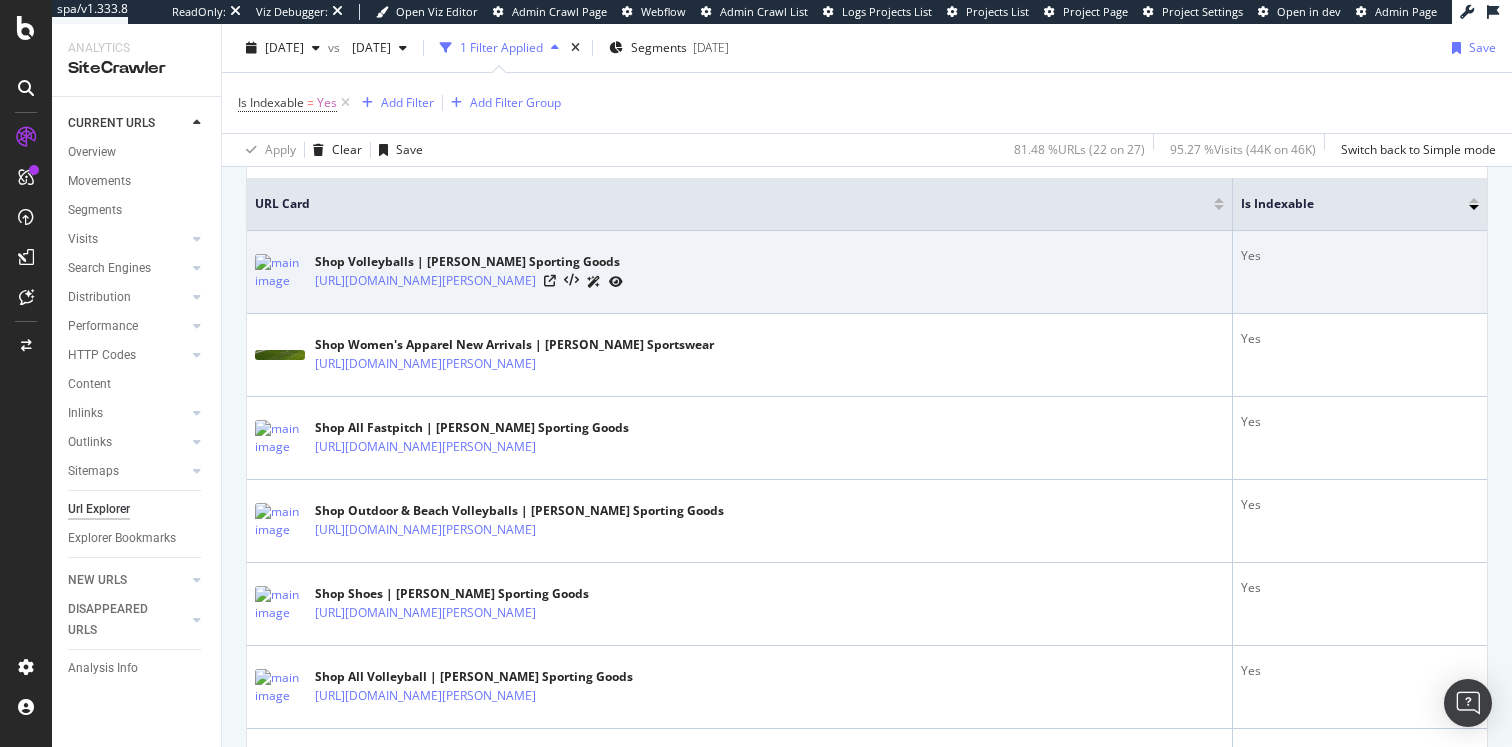 scroll, scrollTop: 424, scrollLeft: 0, axis: vertical 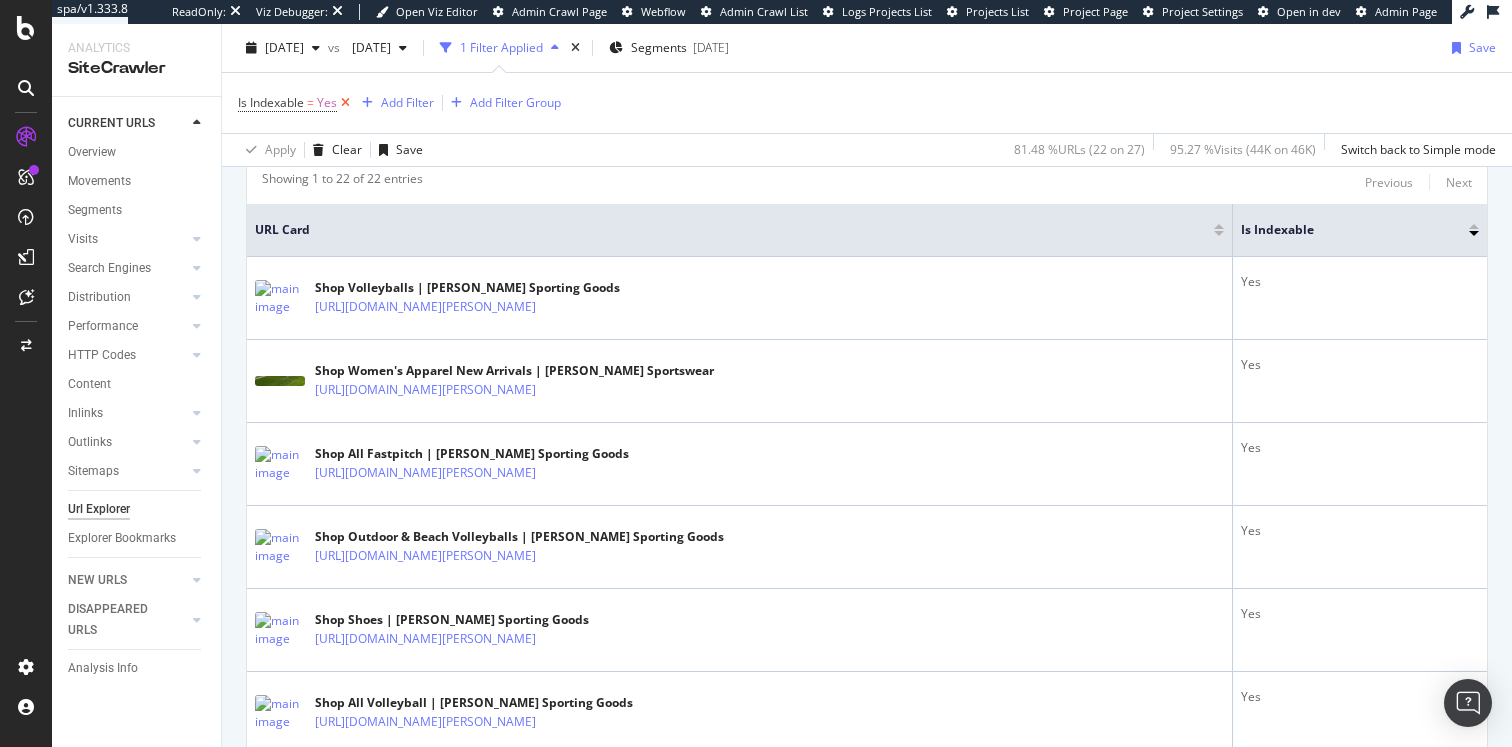 click at bounding box center (345, 103) 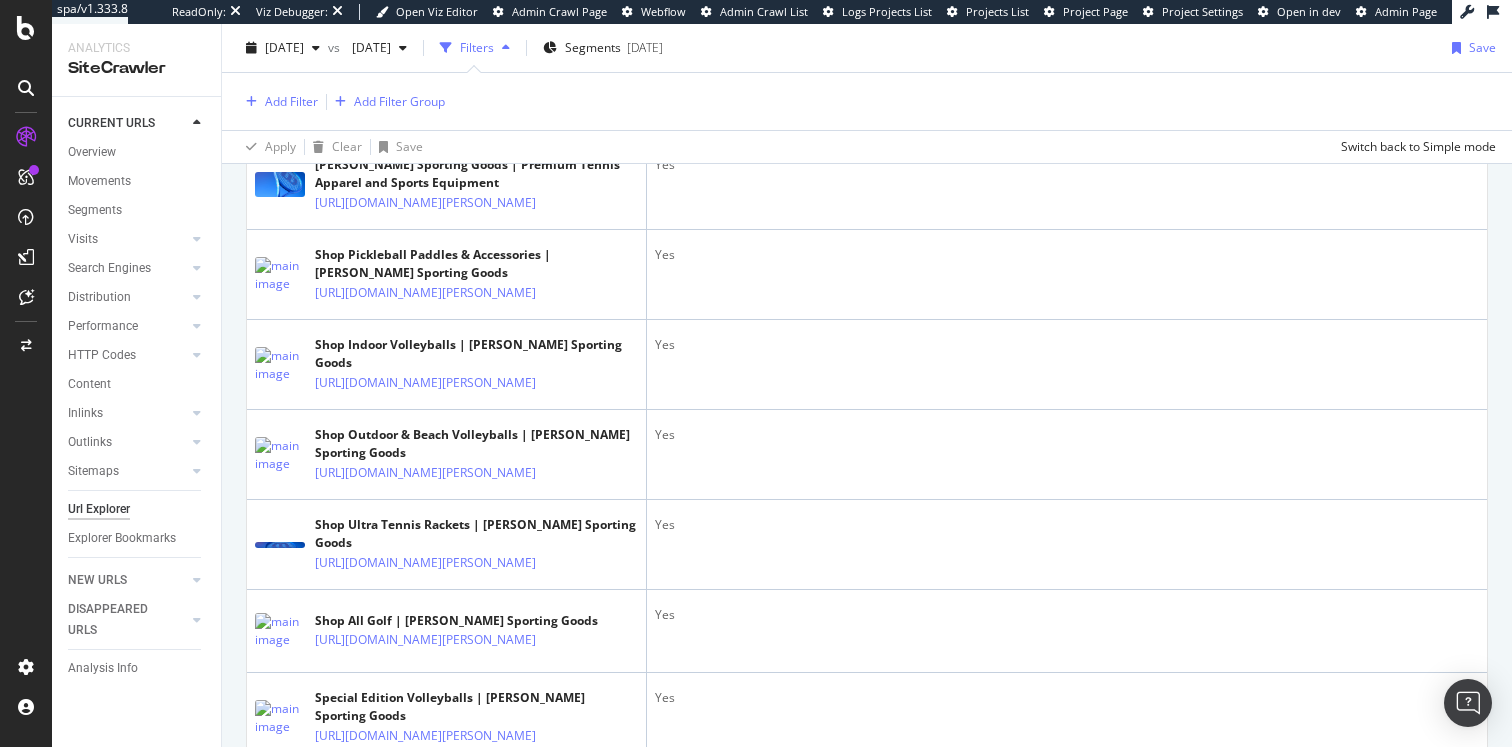 scroll, scrollTop: 2575, scrollLeft: 0, axis: vertical 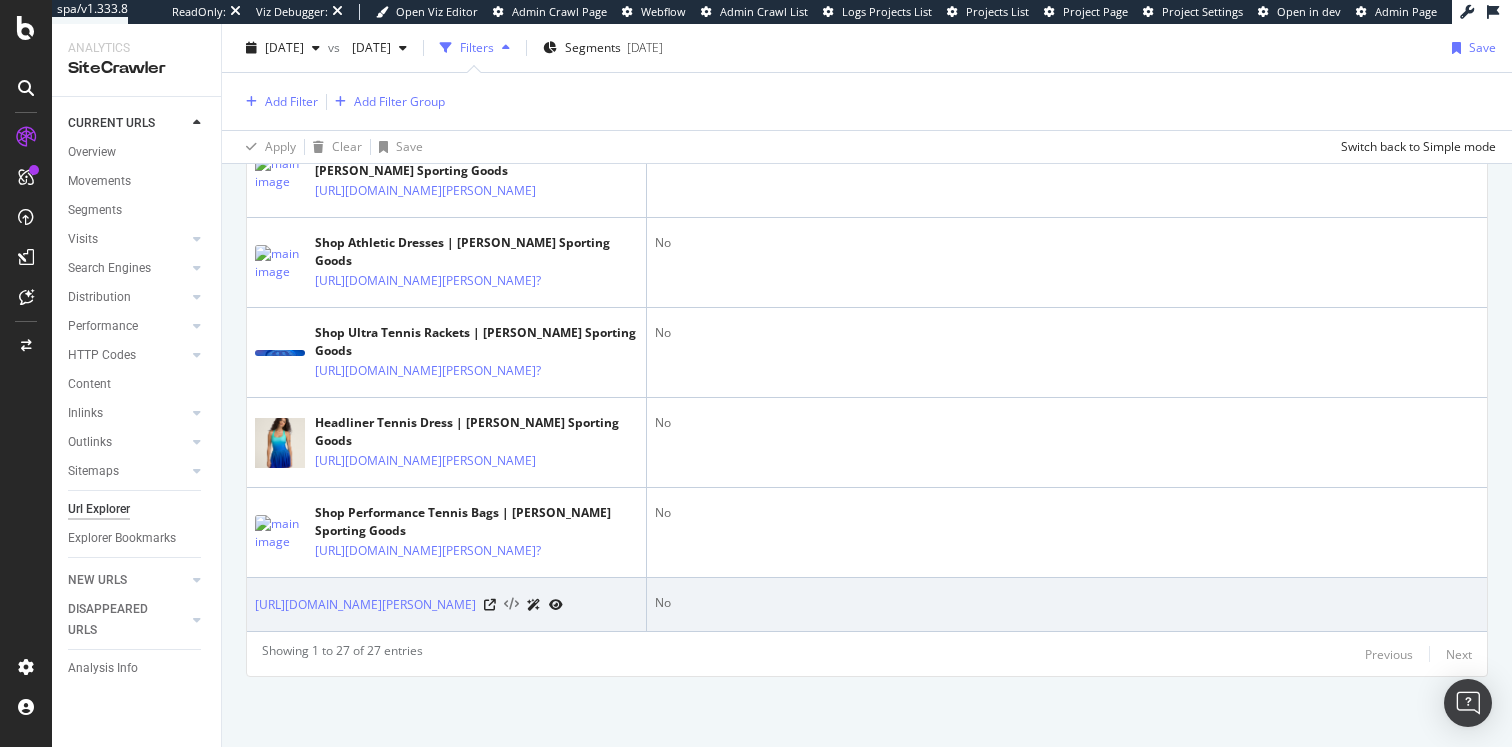 click at bounding box center [511, 605] 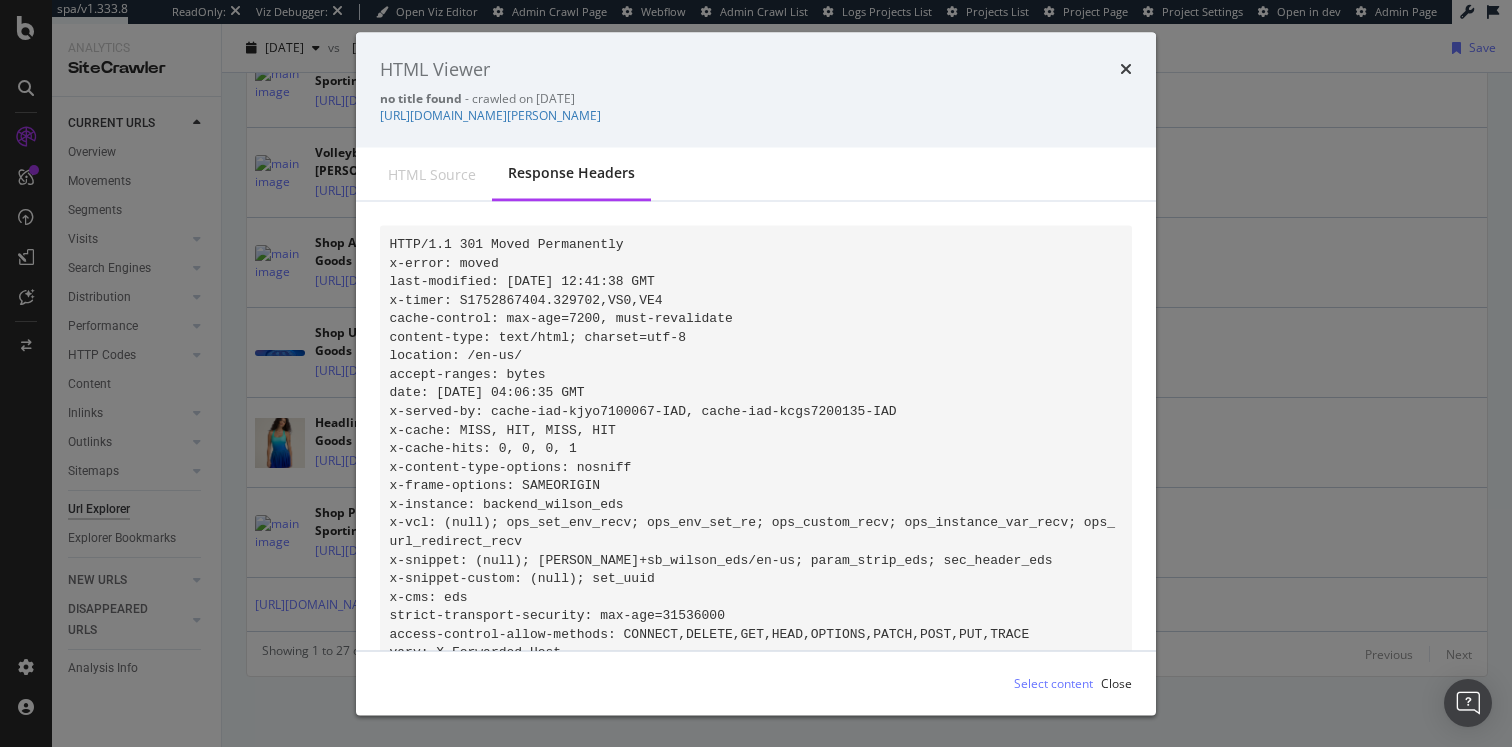 click on "HTML Viewer" at bounding box center [756, 69] 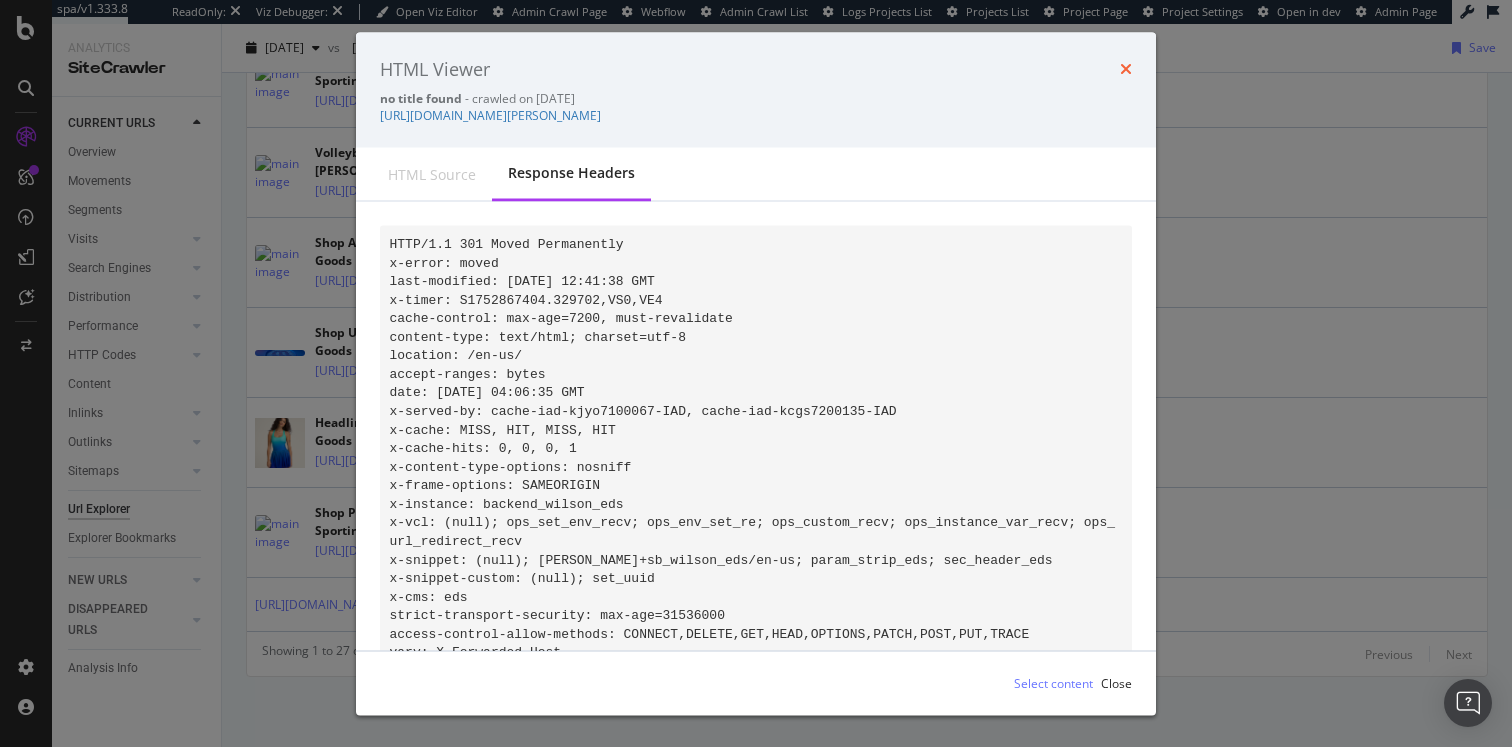 click at bounding box center (1126, 69) 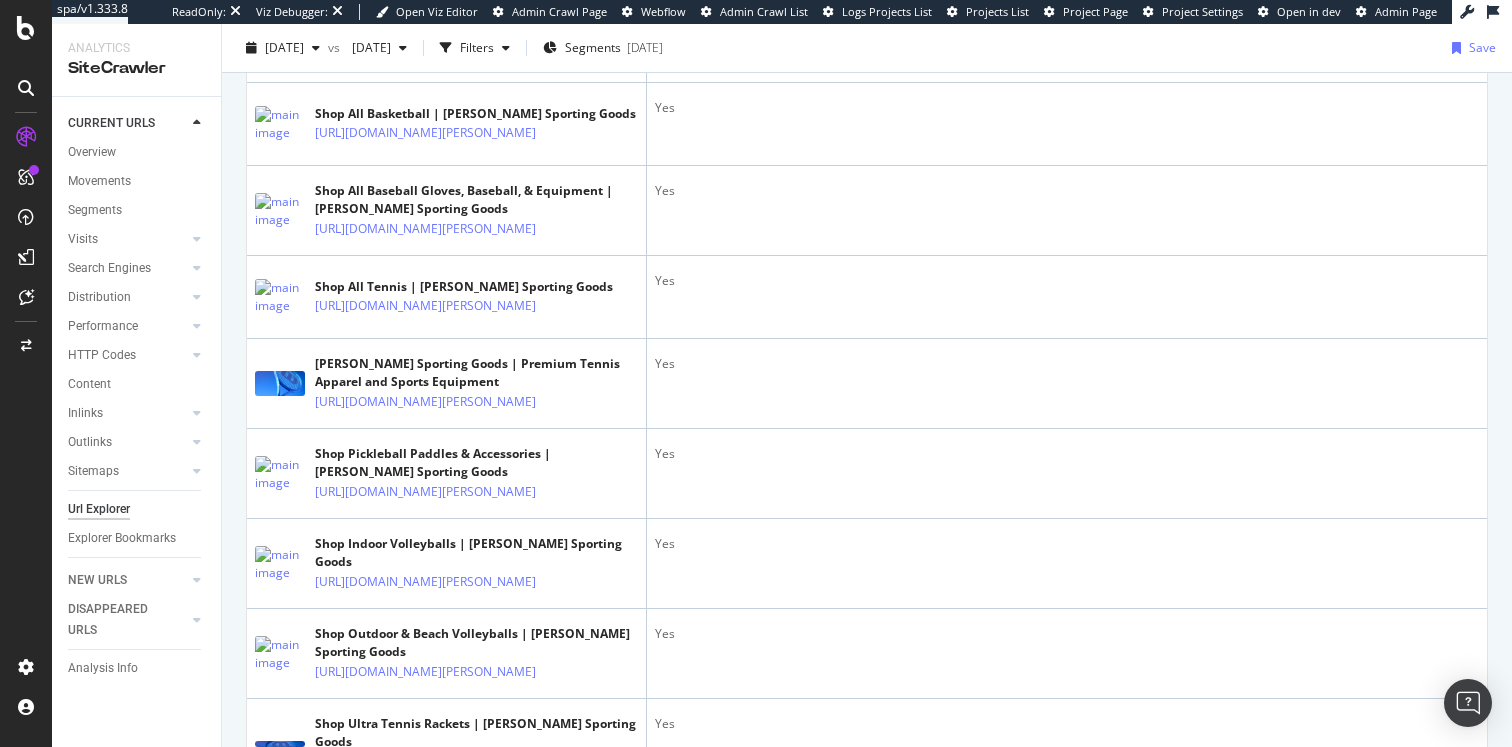 scroll, scrollTop: 1417, scrollLeft: 0, axis: vertical 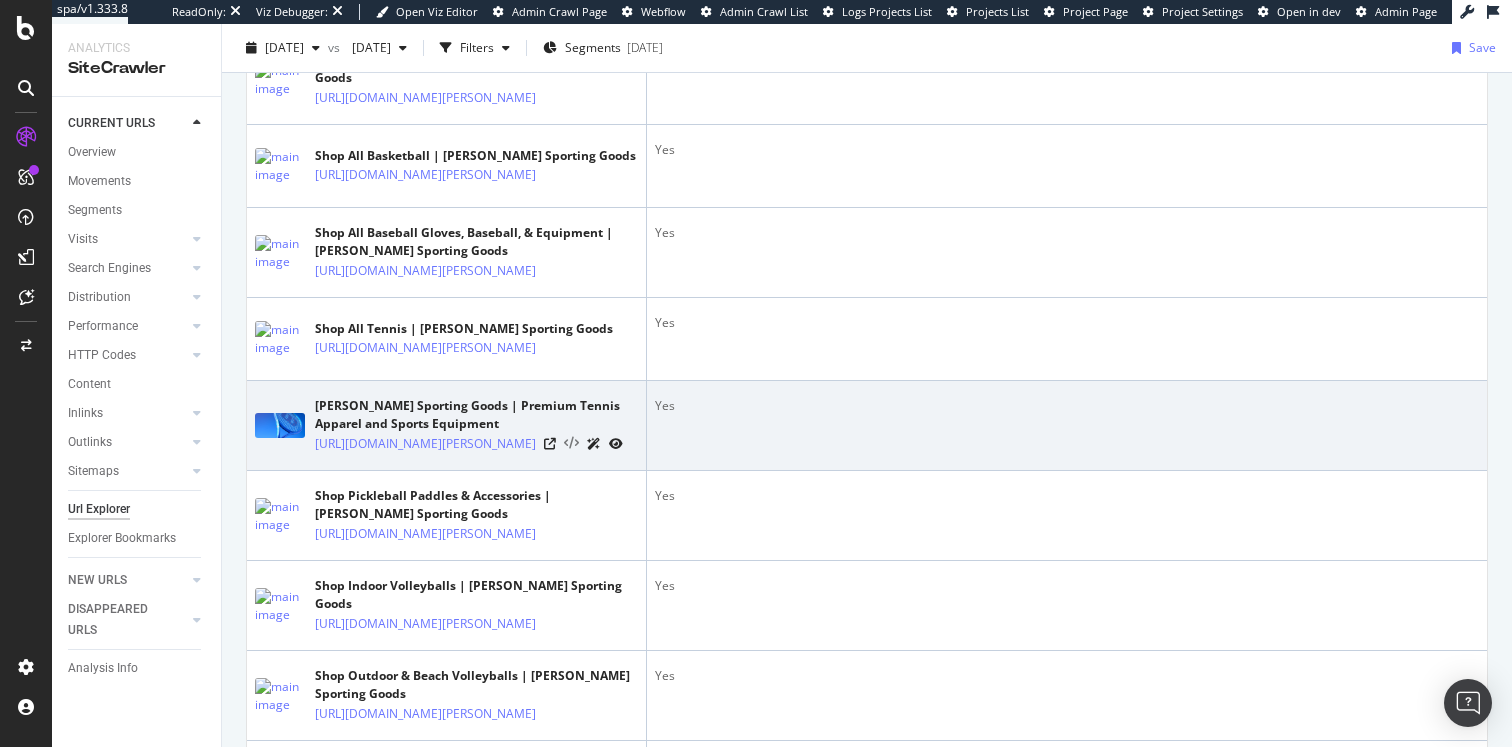 click at bounding box center (571, 444) 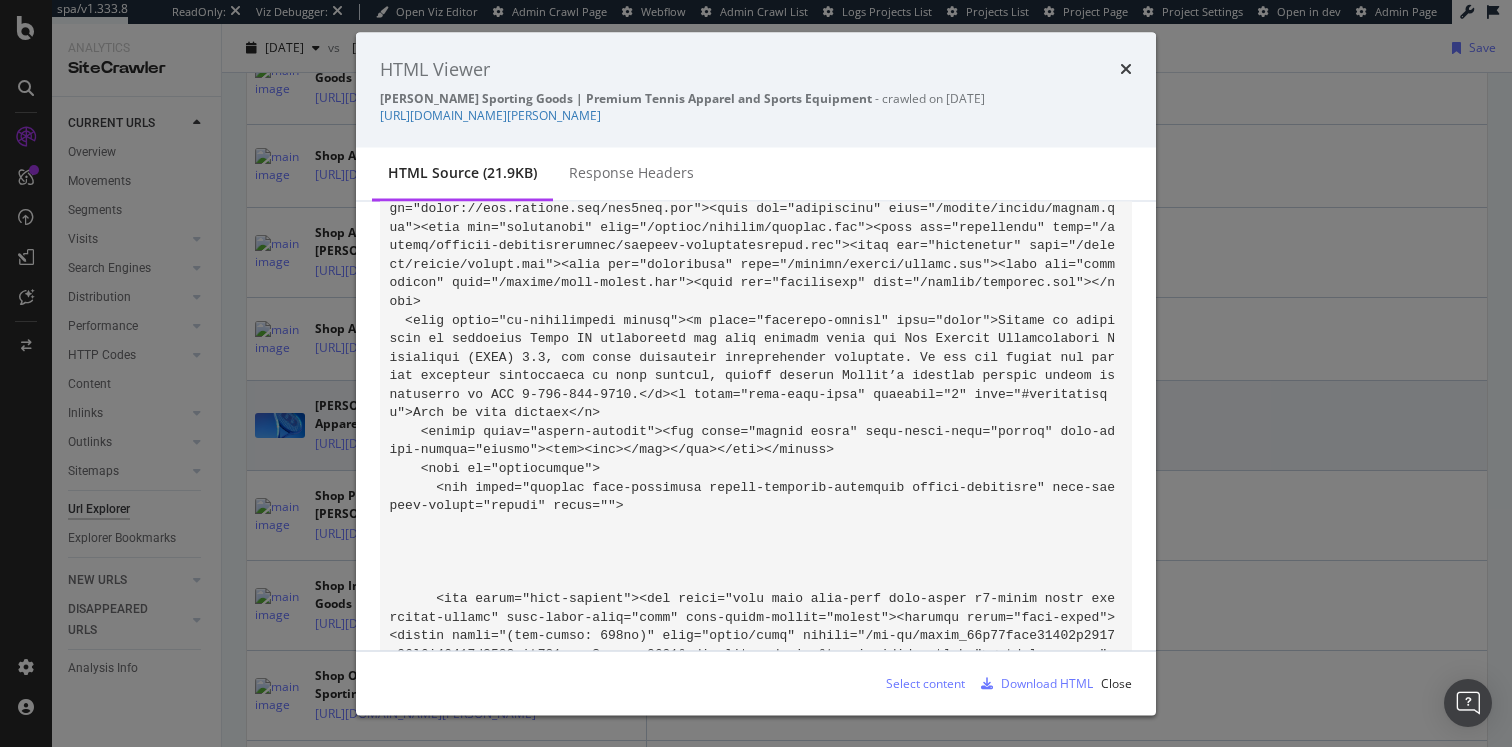 scroll, scrollTop: 1455, scrollLeft: 0, axis: vertical 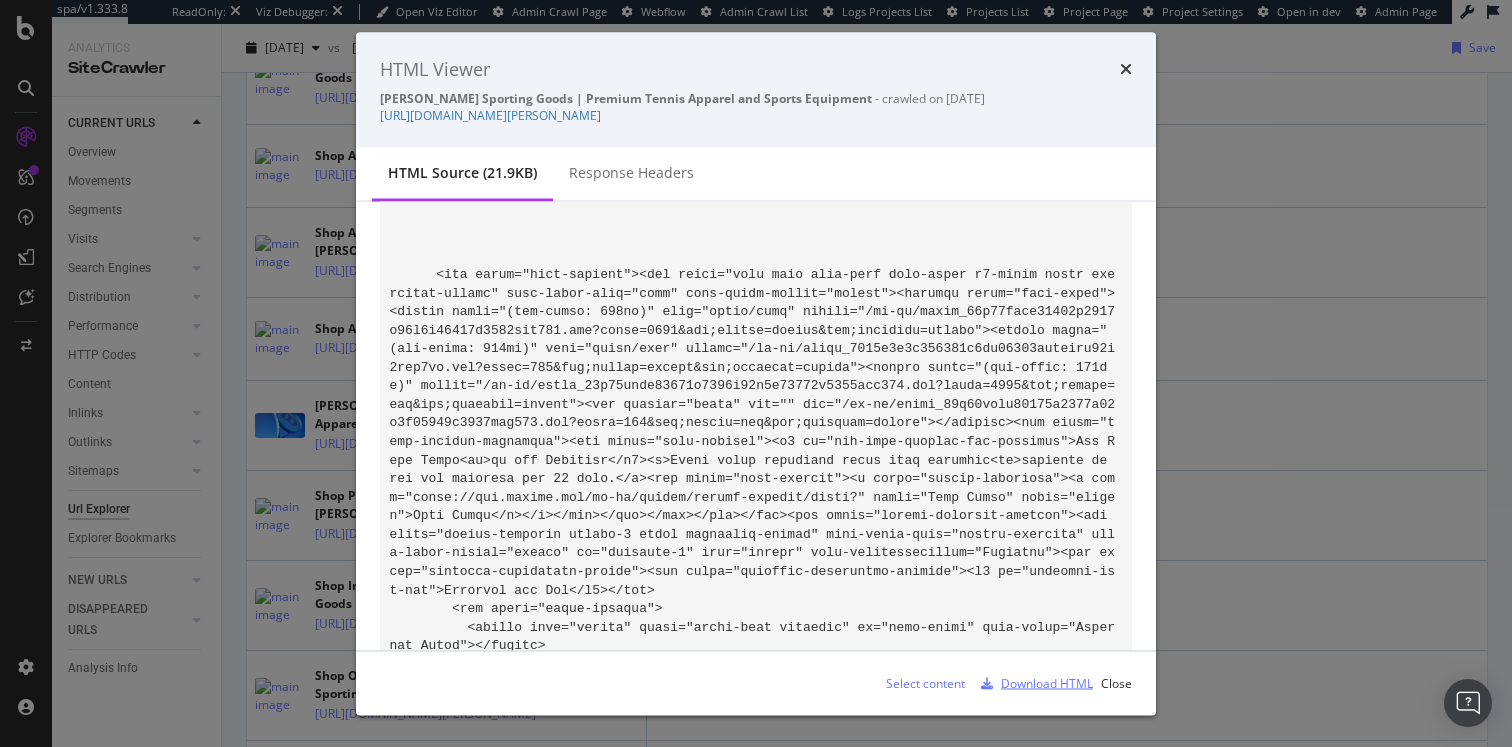 click on "Download HTML" at bounding box center [1047, 682] 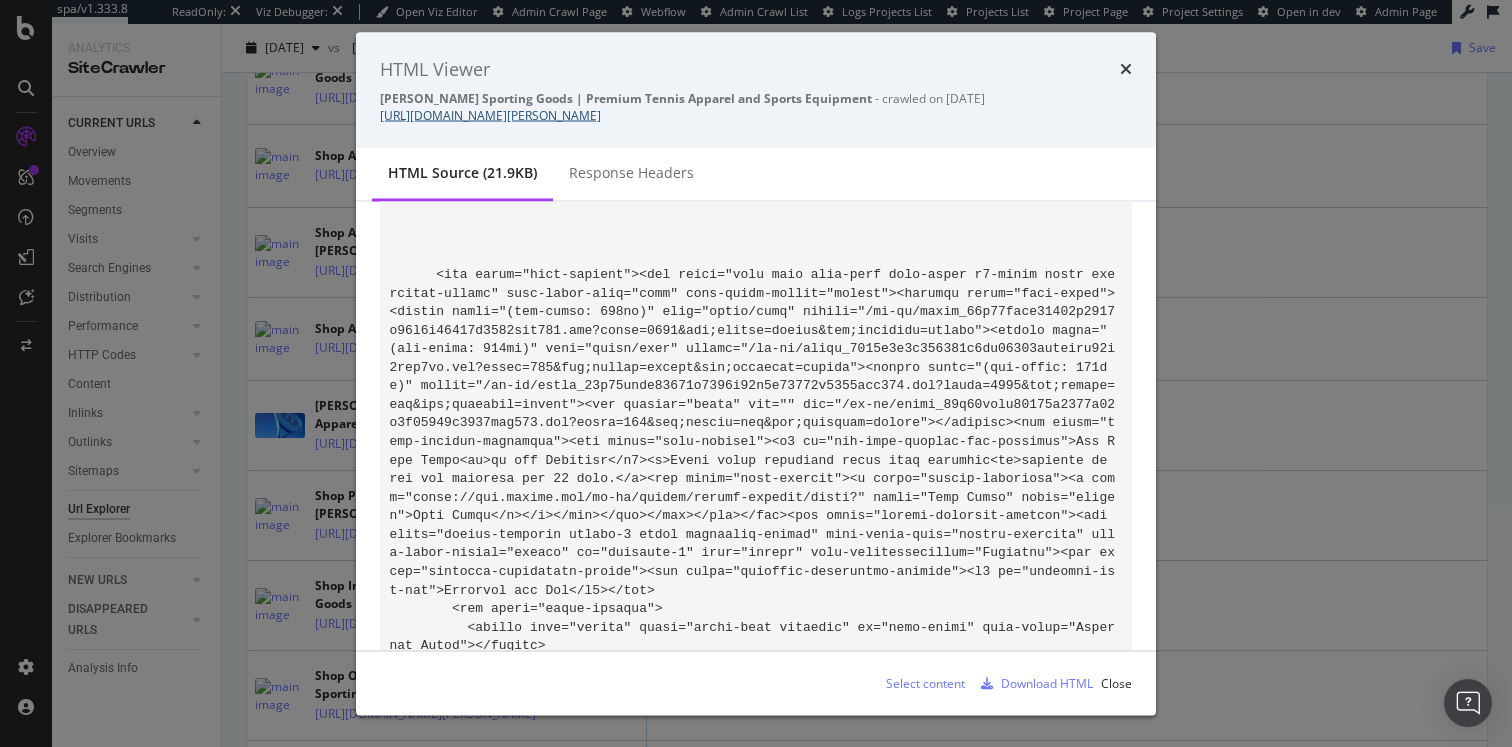 click on "https://www.wilson.com/en-us/" at bounding box center (490, 115) 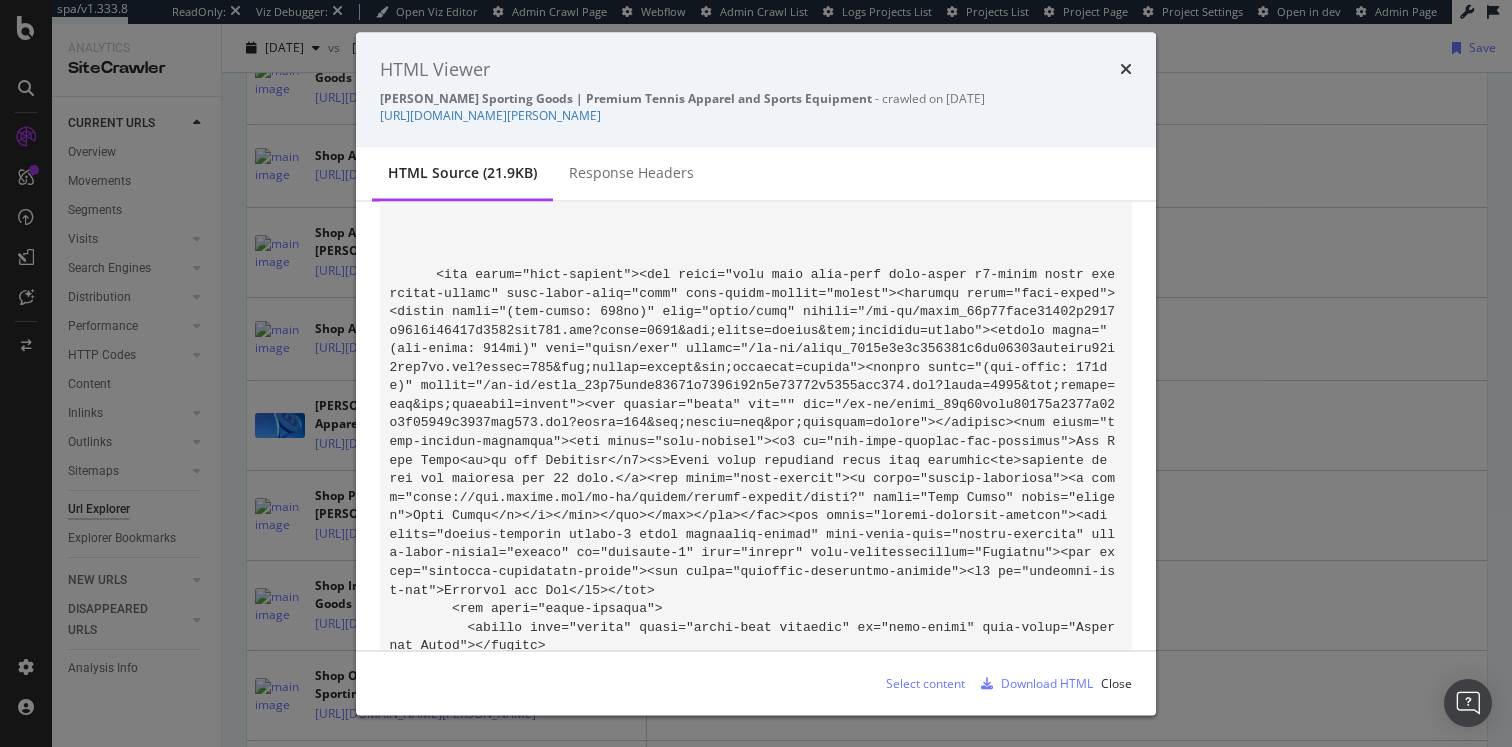 click on "HTML Viewer Wilson Sporting Goods | Premium Tennis Apparel and Sports Equipment   - crawled on 2025-07-20 https://www.wilson.com/en-us/ HTML source (21.9KB) Response Headers Select content Download HTML Close" at bounding box center (756, 373) 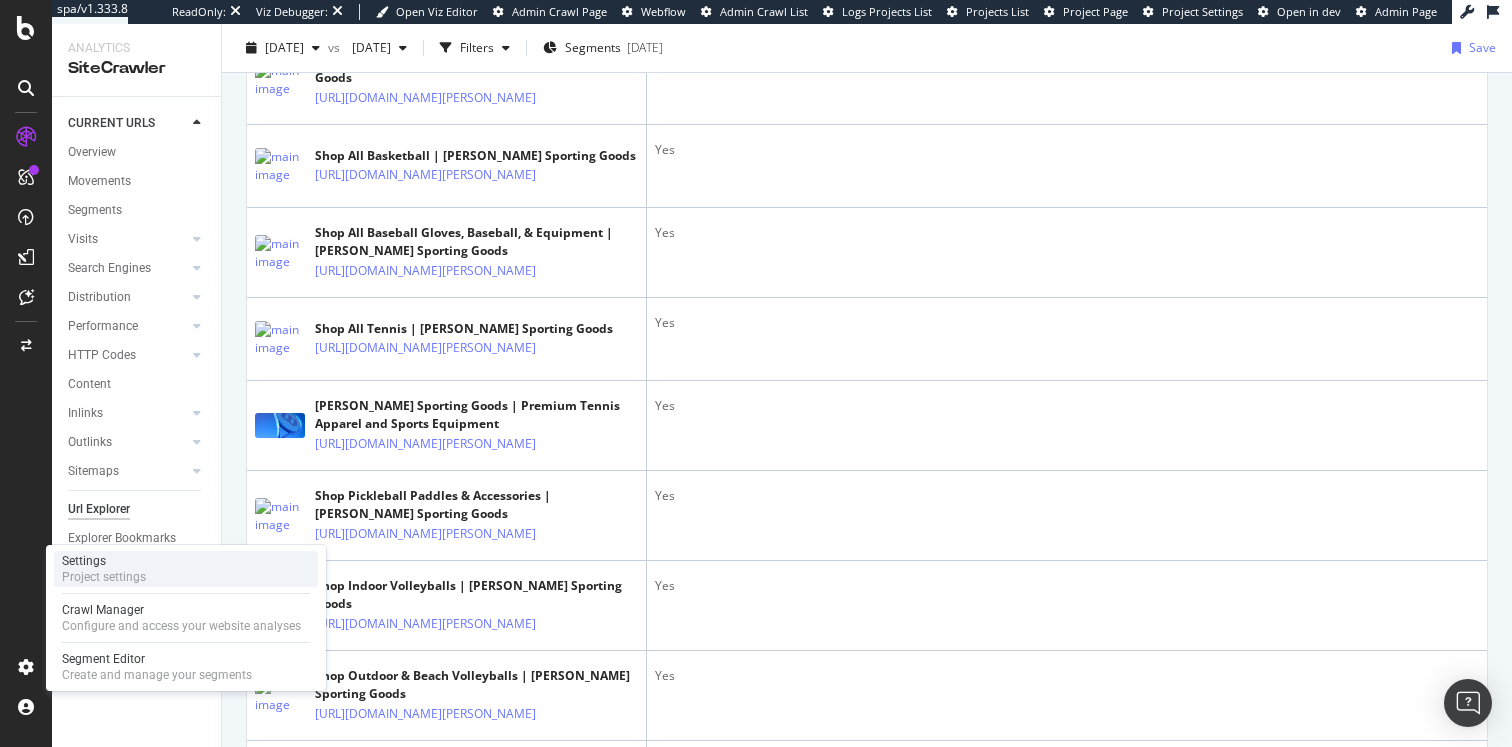 click on "Project settings" at bounding box center [104, 577] 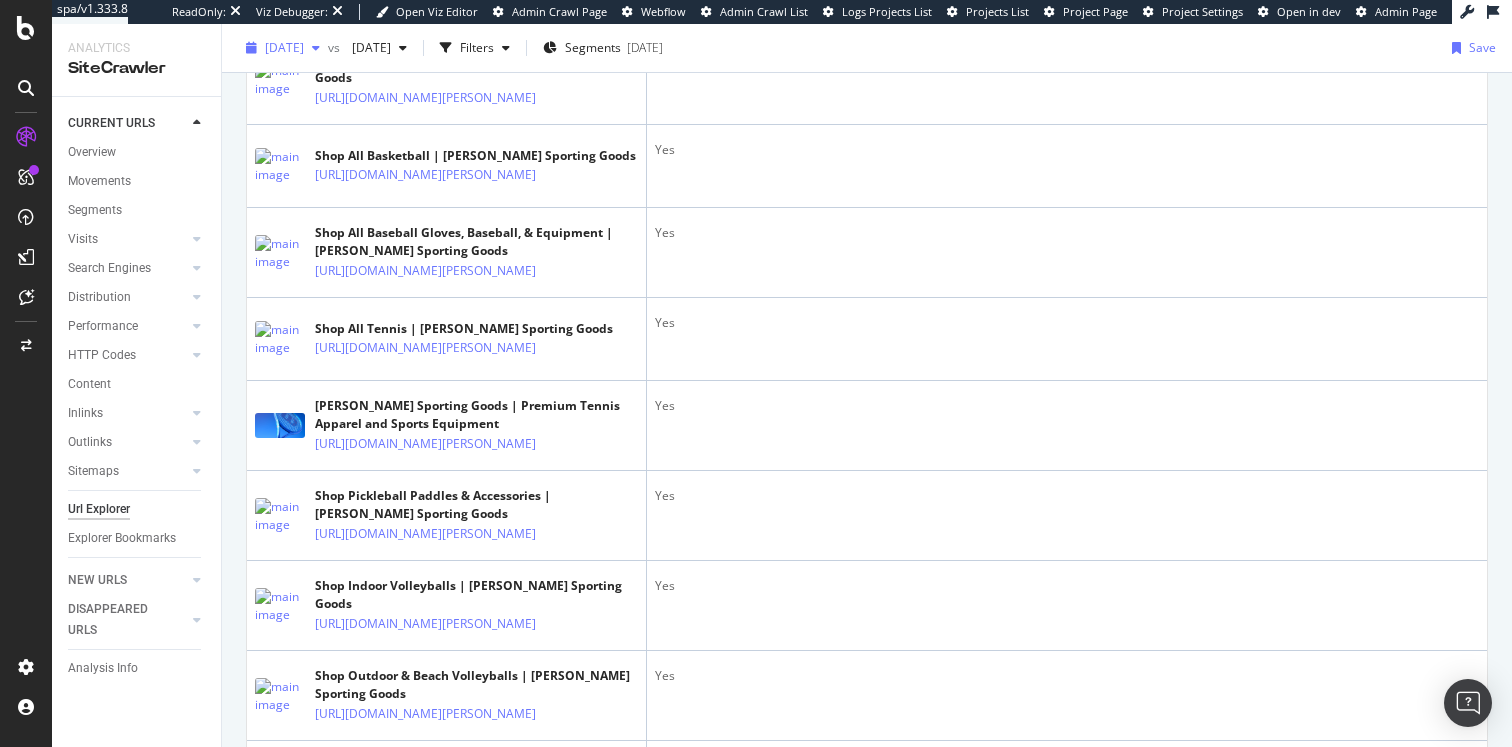 click on "2025 Jul. 20th" at bounding box center [284, 47] 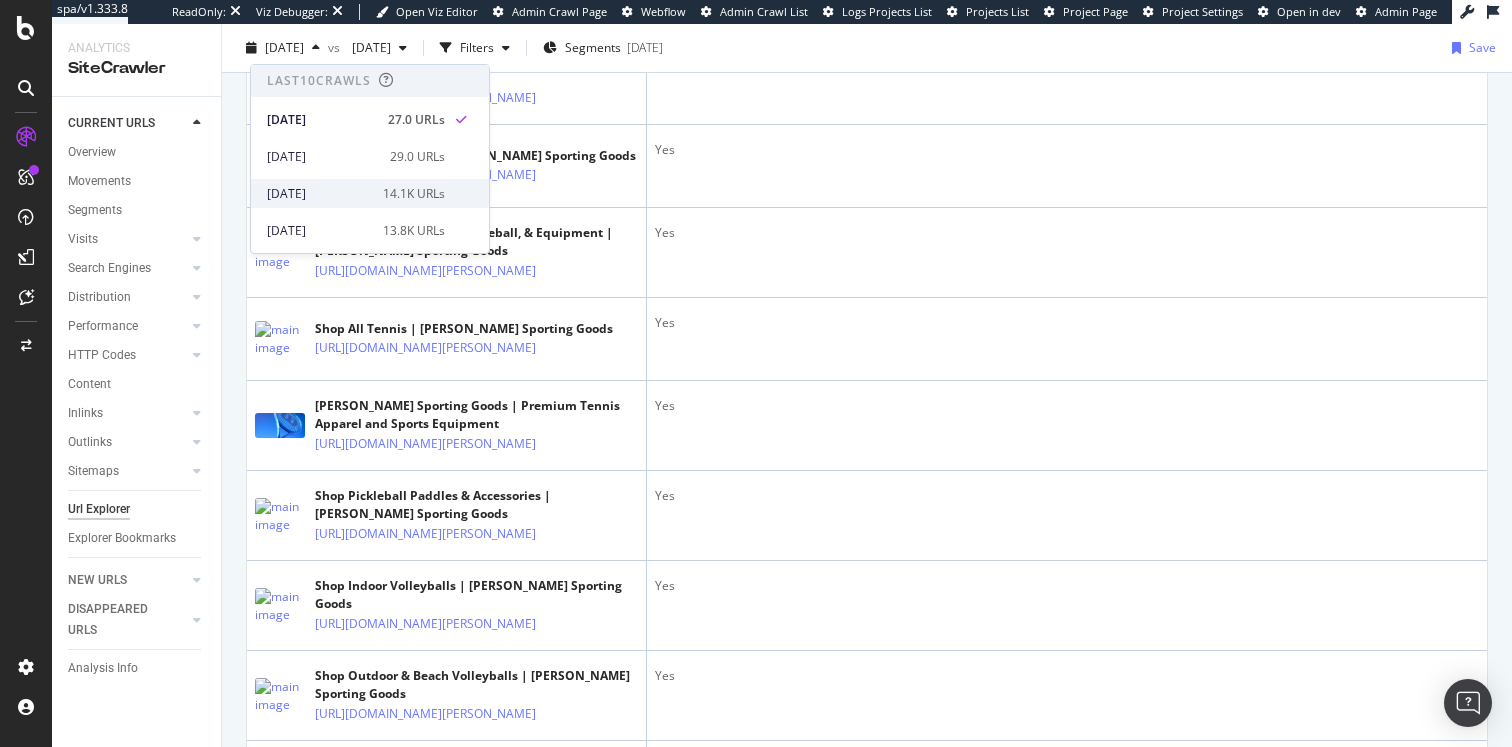 type 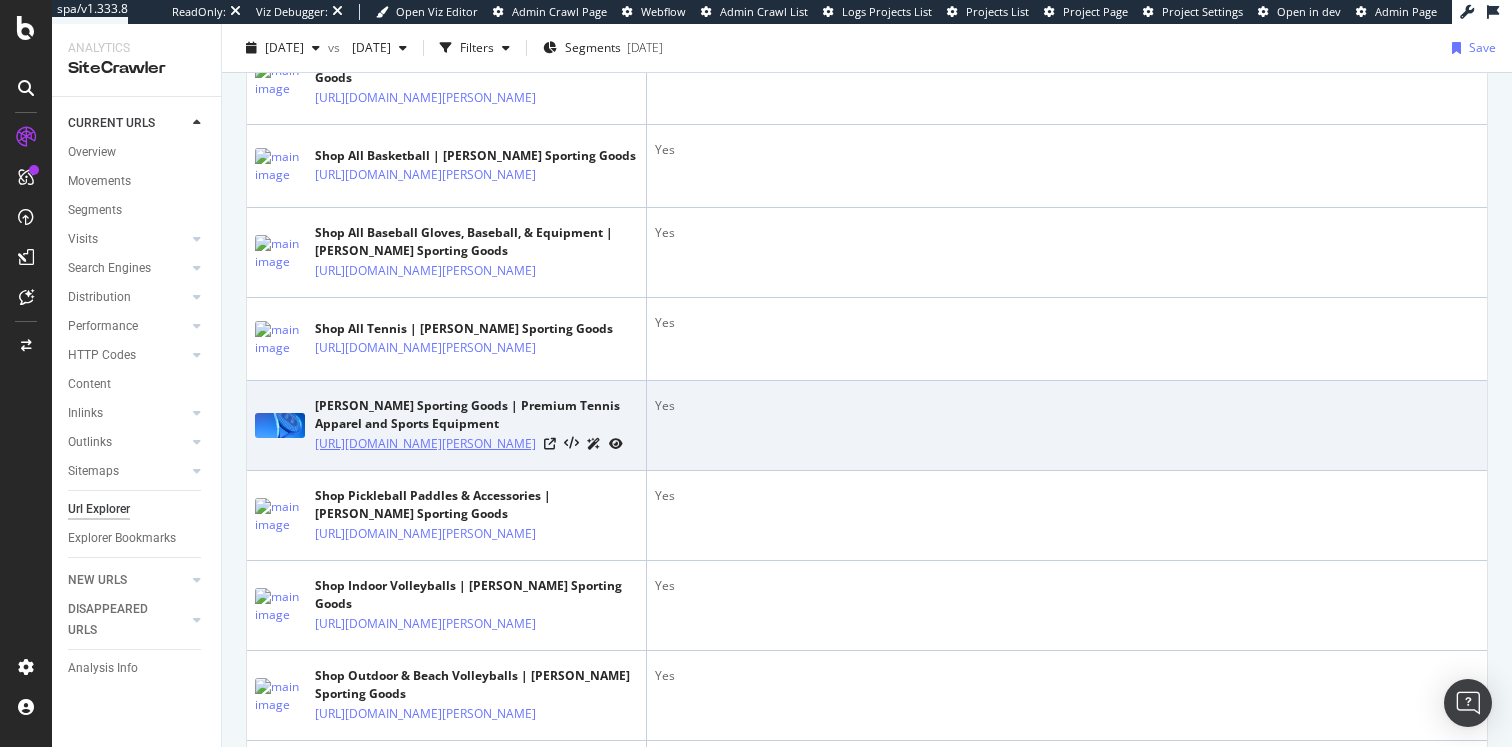 click on "https://www.wilson.com/en-us/" at bounding box center (425, 444) 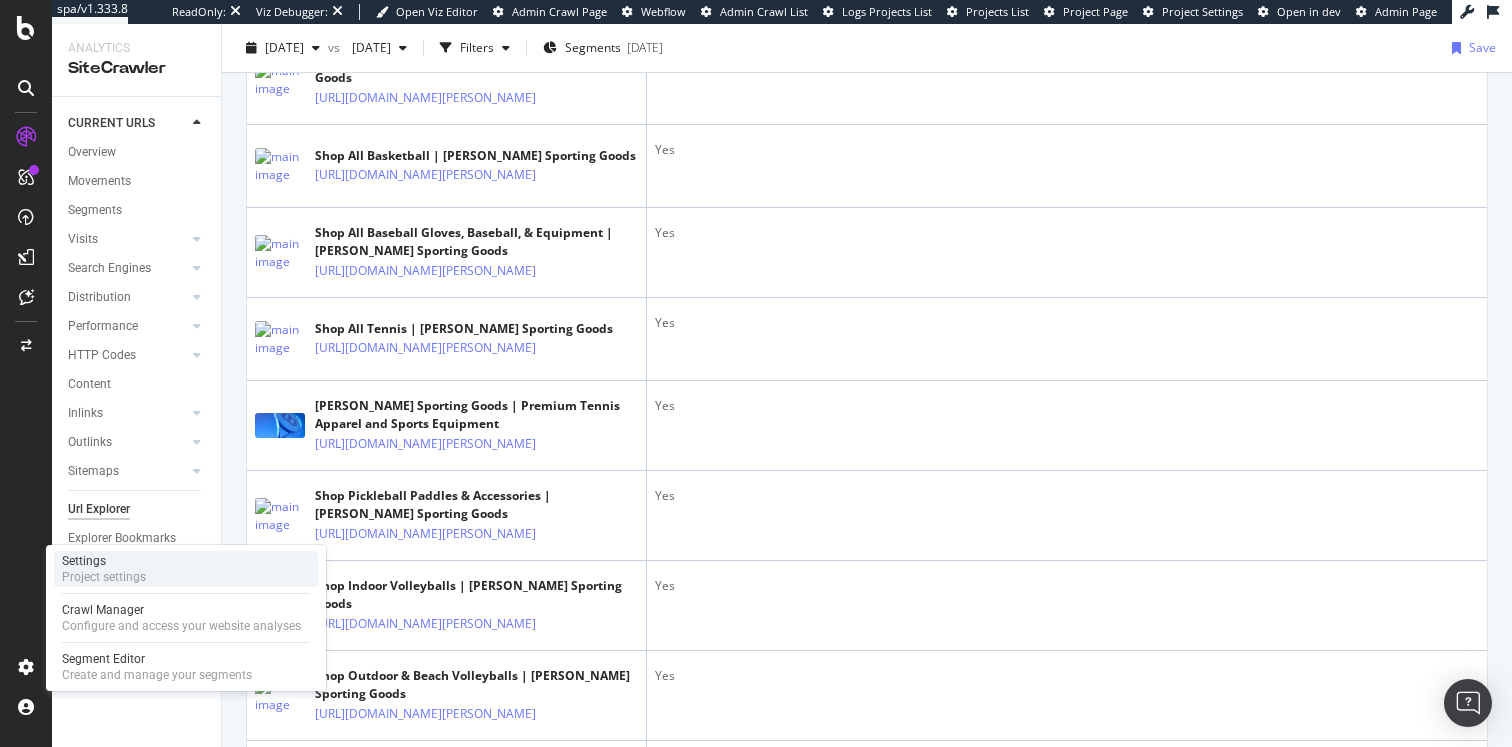 click on "Project settings" at bounding box center [104, 577] 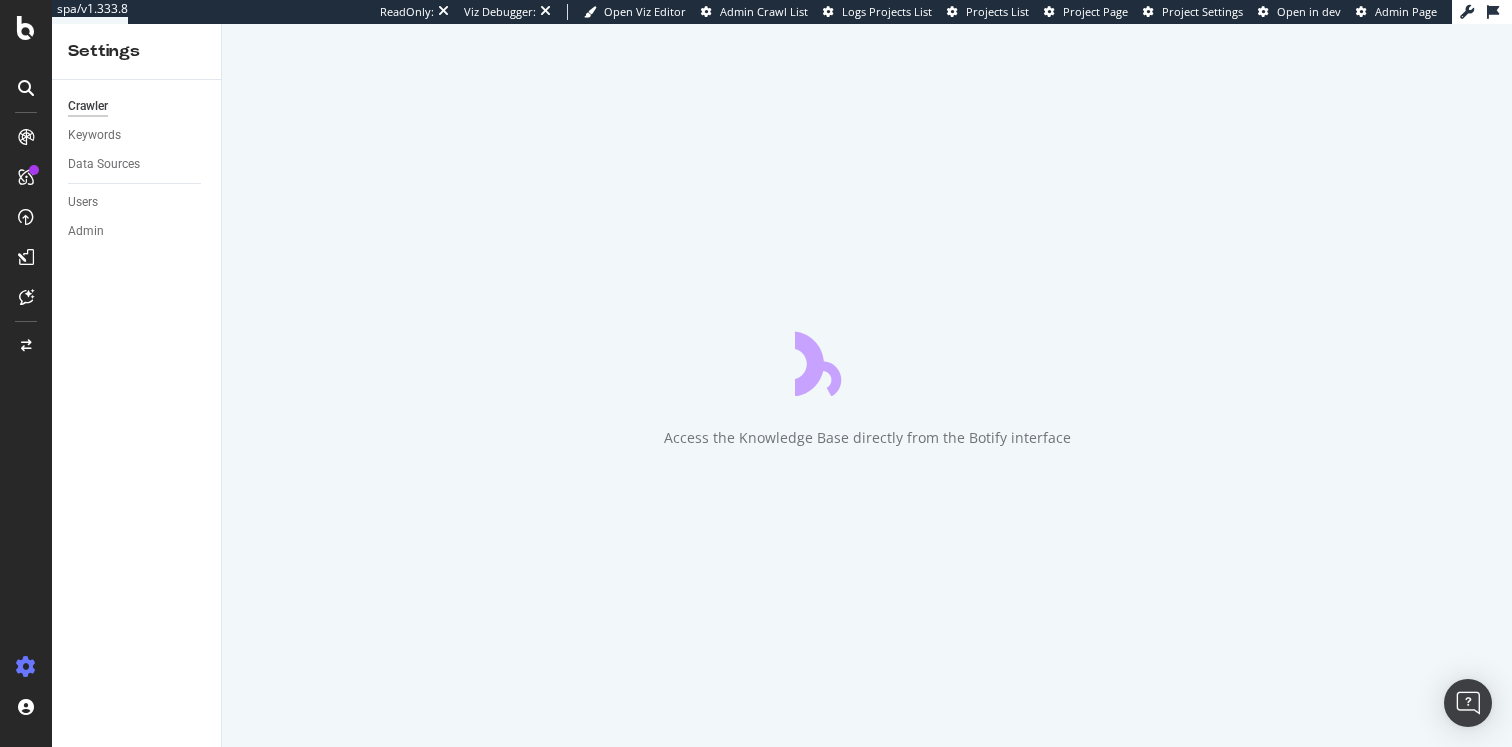 scroll, scrollTop: 0, scrollLeft: 0, axis: both 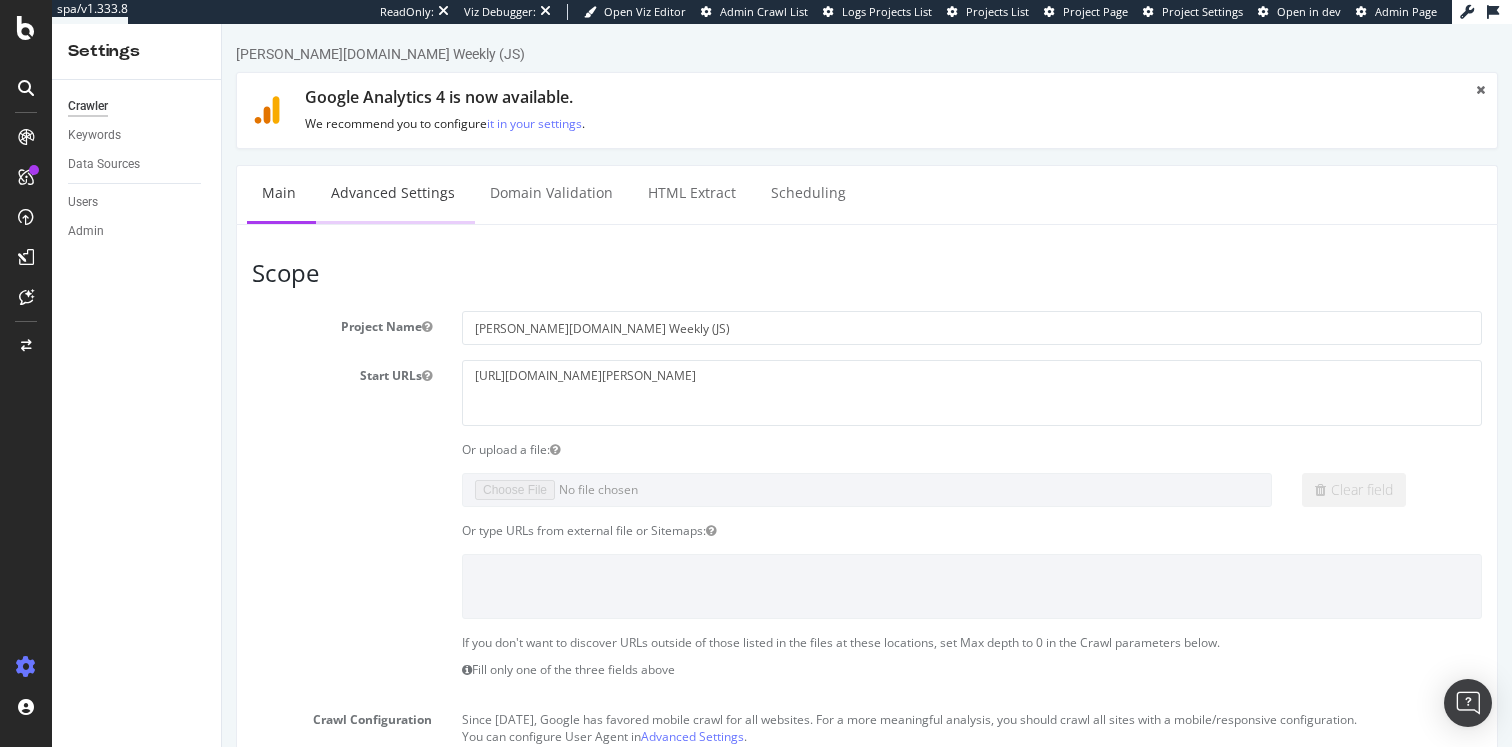 click on "Advanced Settings" at bounding box center [393, 193] 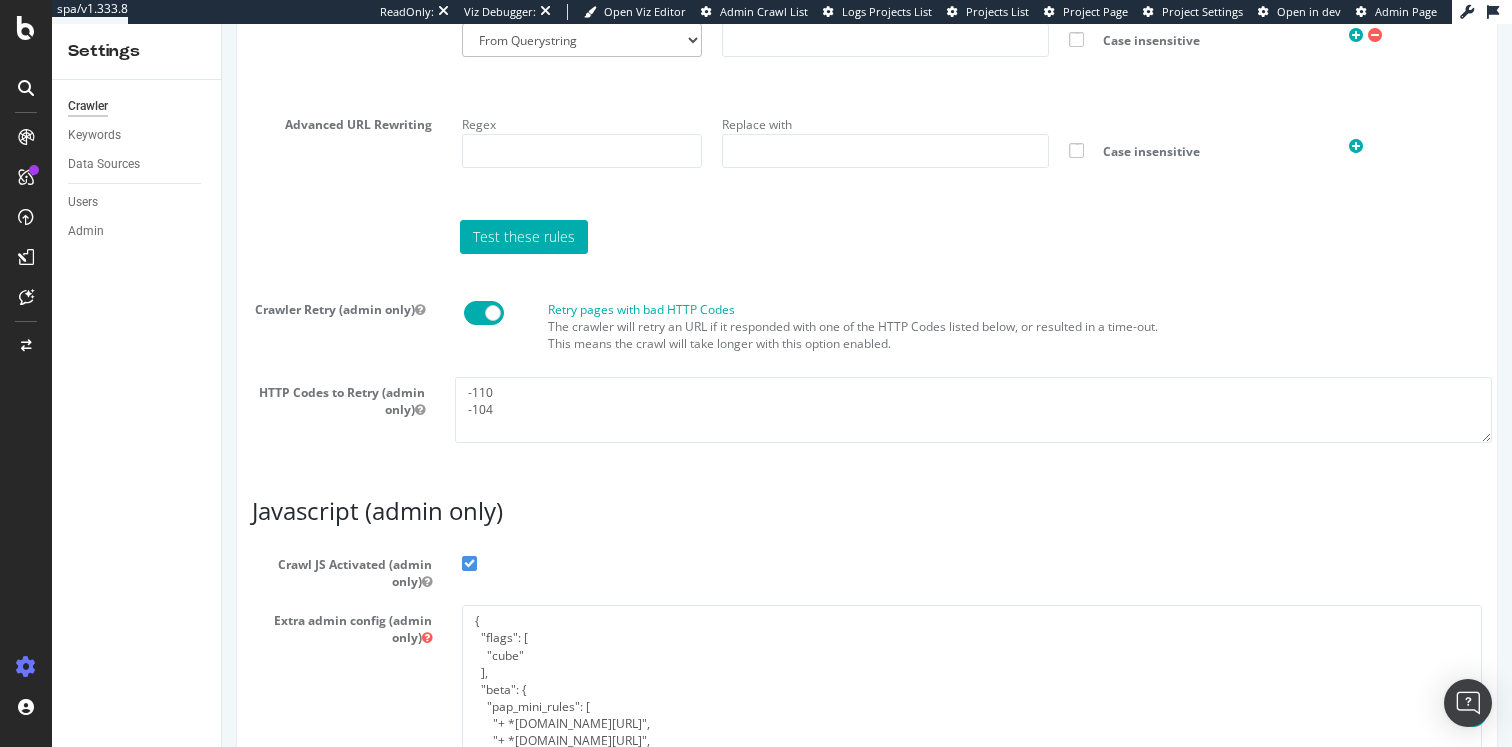scroll, scrollTop: 1788, scrollLeft: 0, axis: vertical 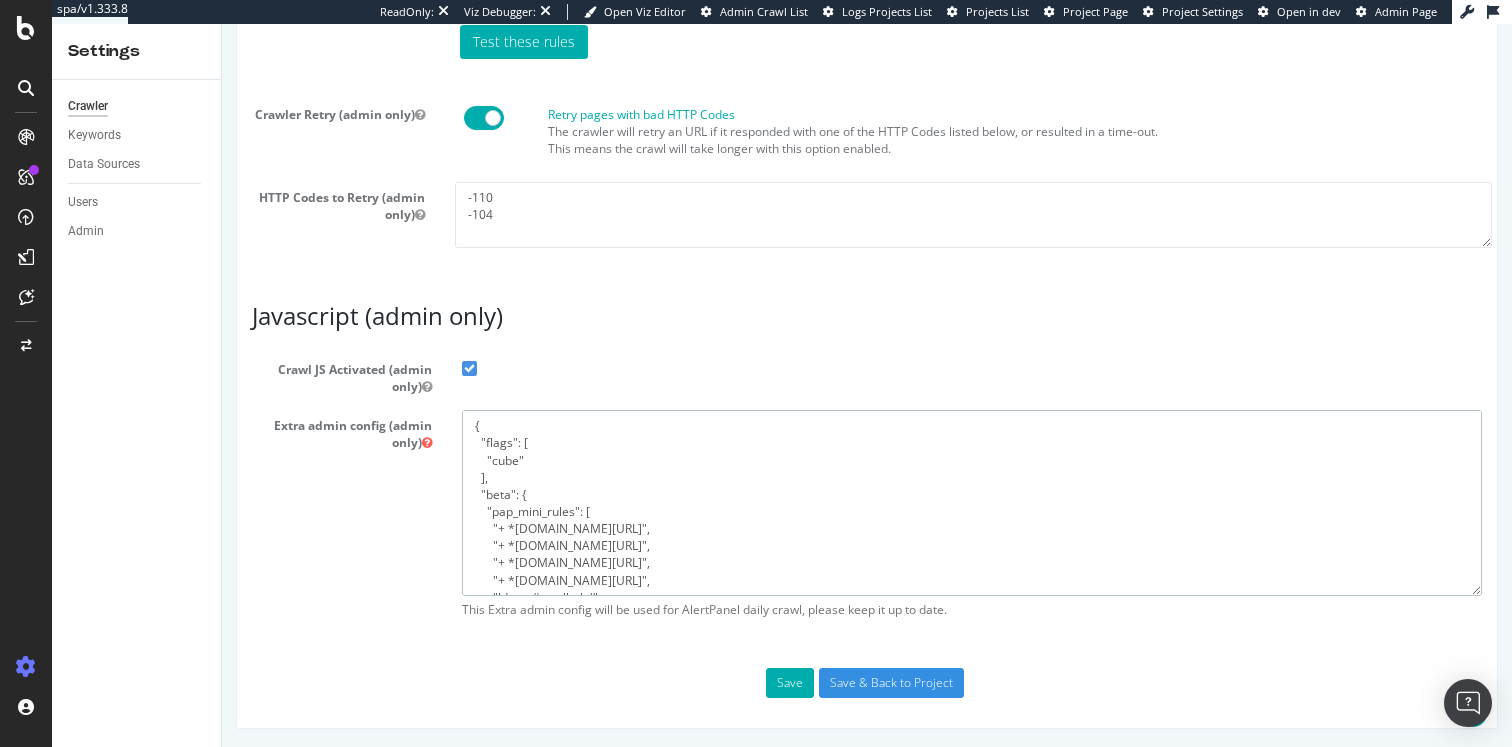 click on "{
"flags": [
"cube"
],
"beta": {
"pap_mini_rules": [
"+ *bazaarvoice.com/*",
"+ *igodigital.com/*",
"+ *jsdelivr.net/*",
"+ *algolia.net/*",
"!dom  #see 'help'",
"!2tld #see 'help'",
"!css",
"-* # and nothing else"
]
}
}" at bounding box center (972, 502) 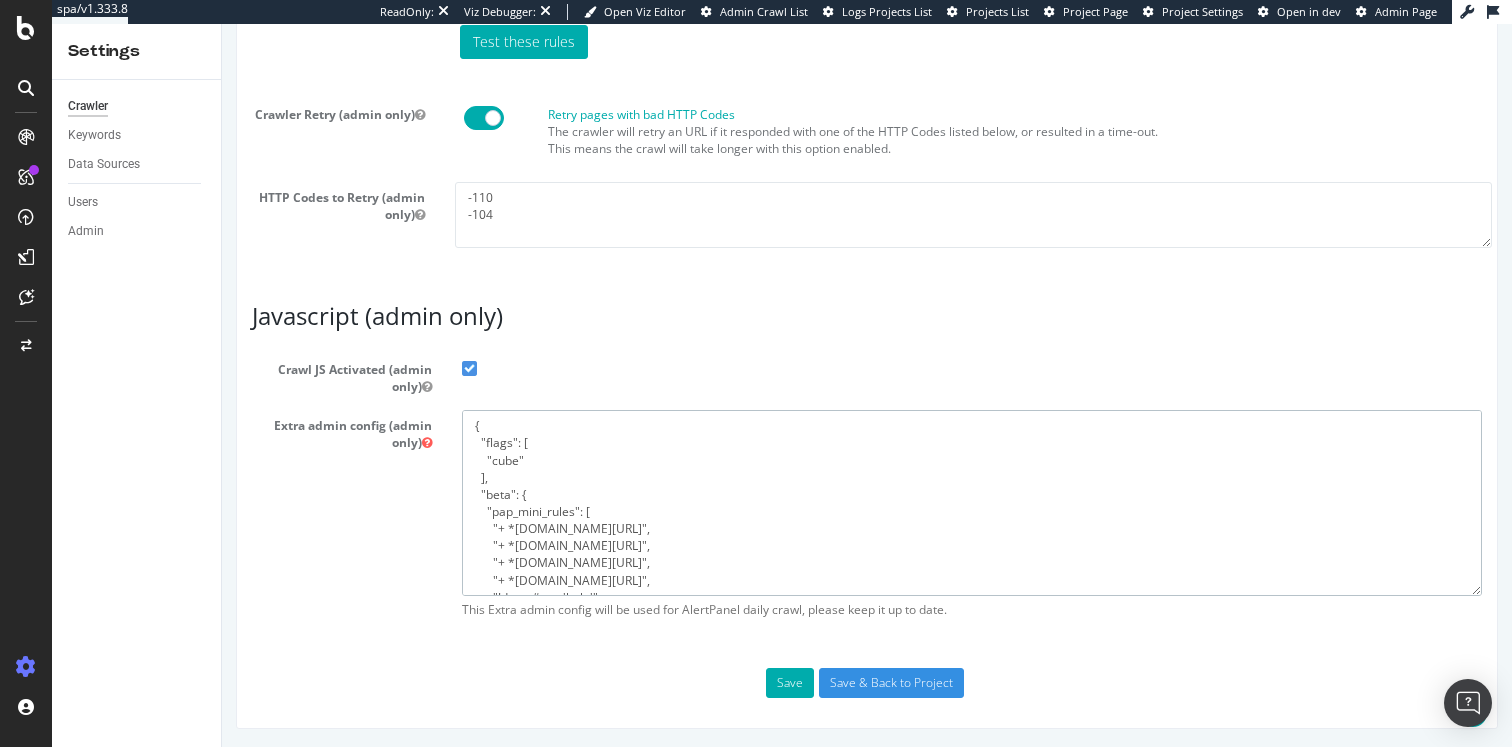 paste on "unpkg.com/*",
"+ *bazaarvoice.com/*",
"+ *igodigital.com/*",
"+ *jsdelivr.net/*",
"+ *algolia.net/*",
"!dom  #see 'help'",
"!2tld #see 'help'",
"!css",
"-* # and nothing else"
],
"injectJsBefore": "",
"injectJsAfter": "",
"injectJsLoad": "",
"injectJsWaitfor": "",
"injectJsInit": "",
"injectJsDcl": "",
"injectJsFrameStoppedLoading": "",
"injectJsAction": """ 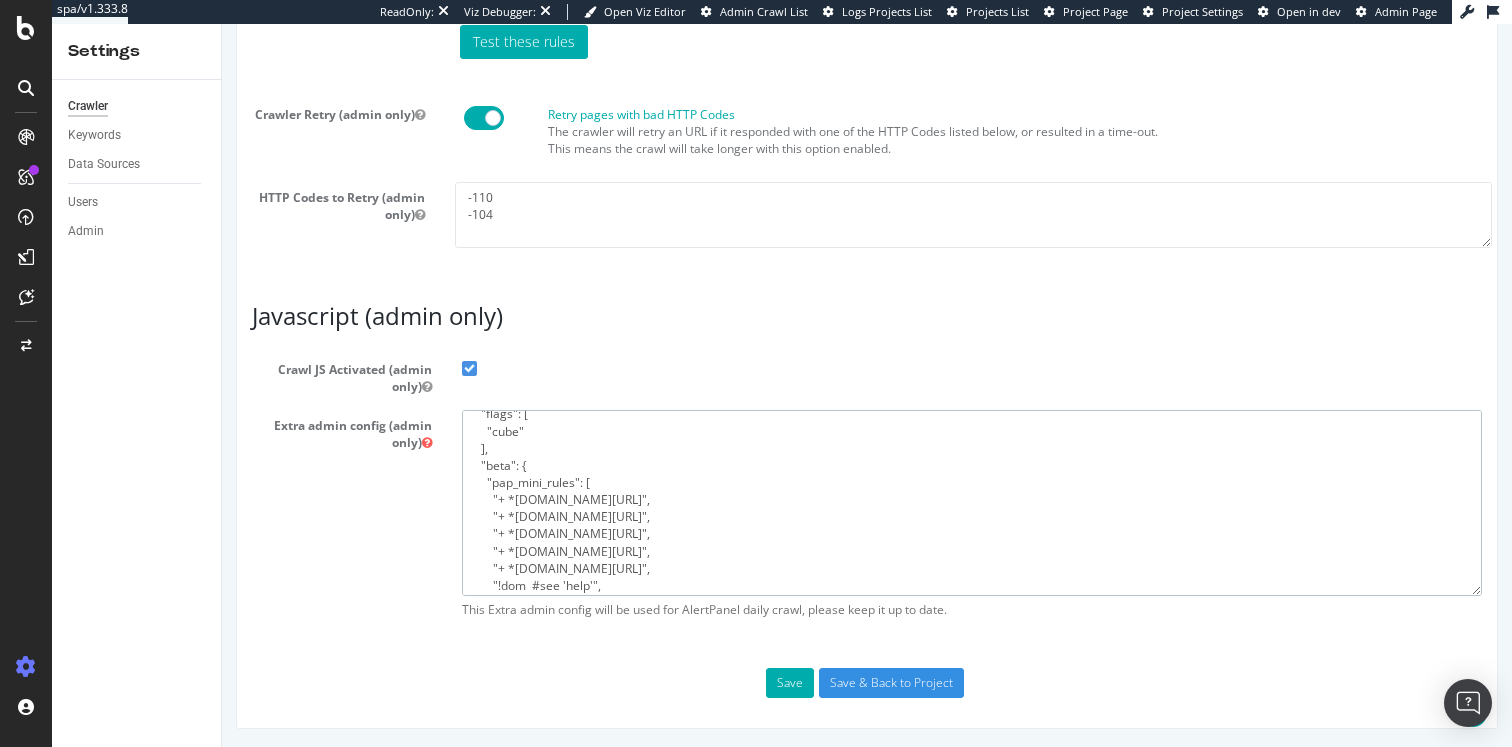 scroll, scrollTop: 0, scrollLeft: 0, axis: both 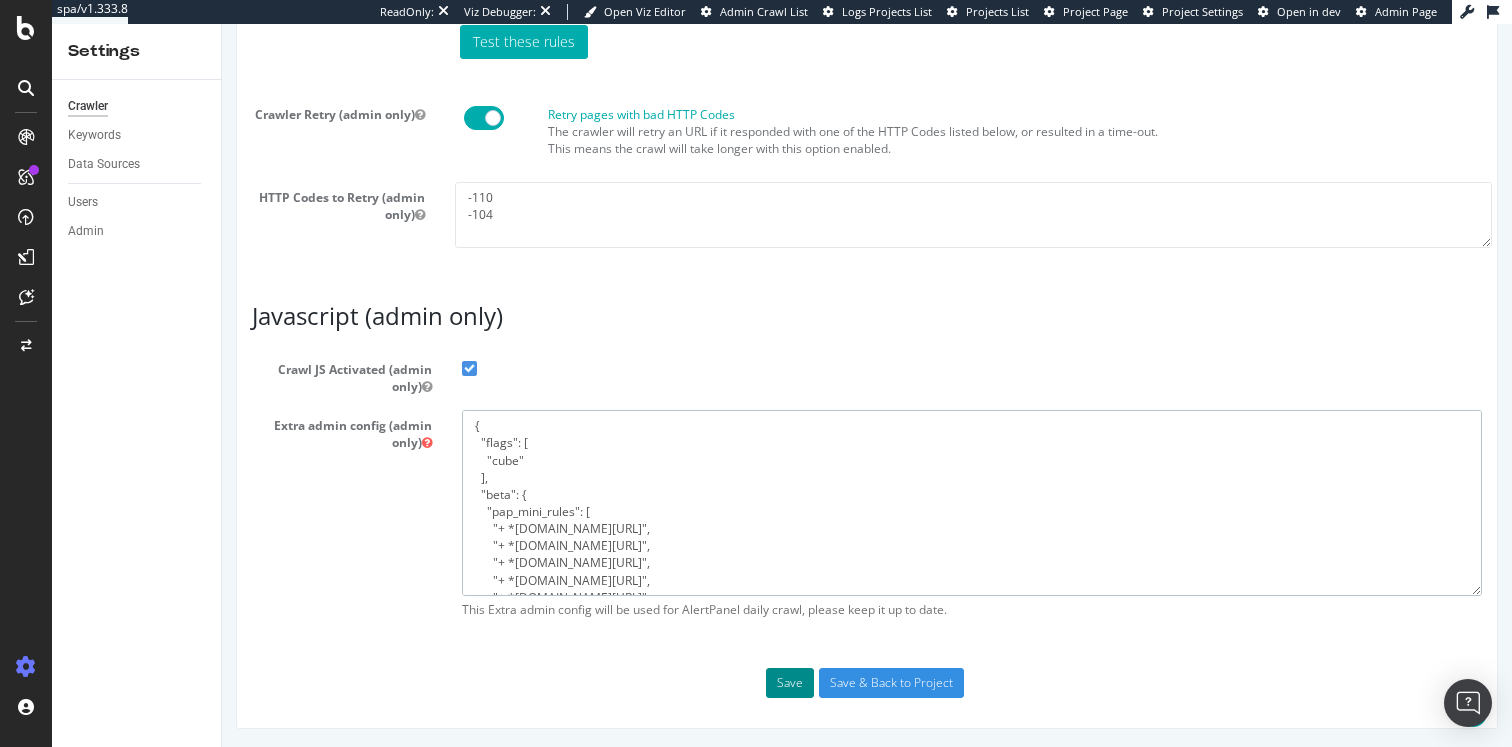type on "{
"flags": [
"cube"
],
"beta": {
"pap_mini_rules": [
"+ *unpkg.com/*",
"+ *bazaarvoice.com/*",
"+ *igodigital.com/*",
"+ *jsdelivr.net/*",
"+ *algolia.net/*",
"!dom  #see 'help'",
"!2tld #see 'help'",
"!css",
"-* # and nothing else"
],
"injectJsBefore": "",
"injectJsAfter": "",
"injectJsLoad": "",
"injectJsWaitfor": "",
"injectJsInit": "",
"injectJsDcl": "",
"injectJsFrameStoppedLoading": "",
"injectJsAction": ""
}
}" 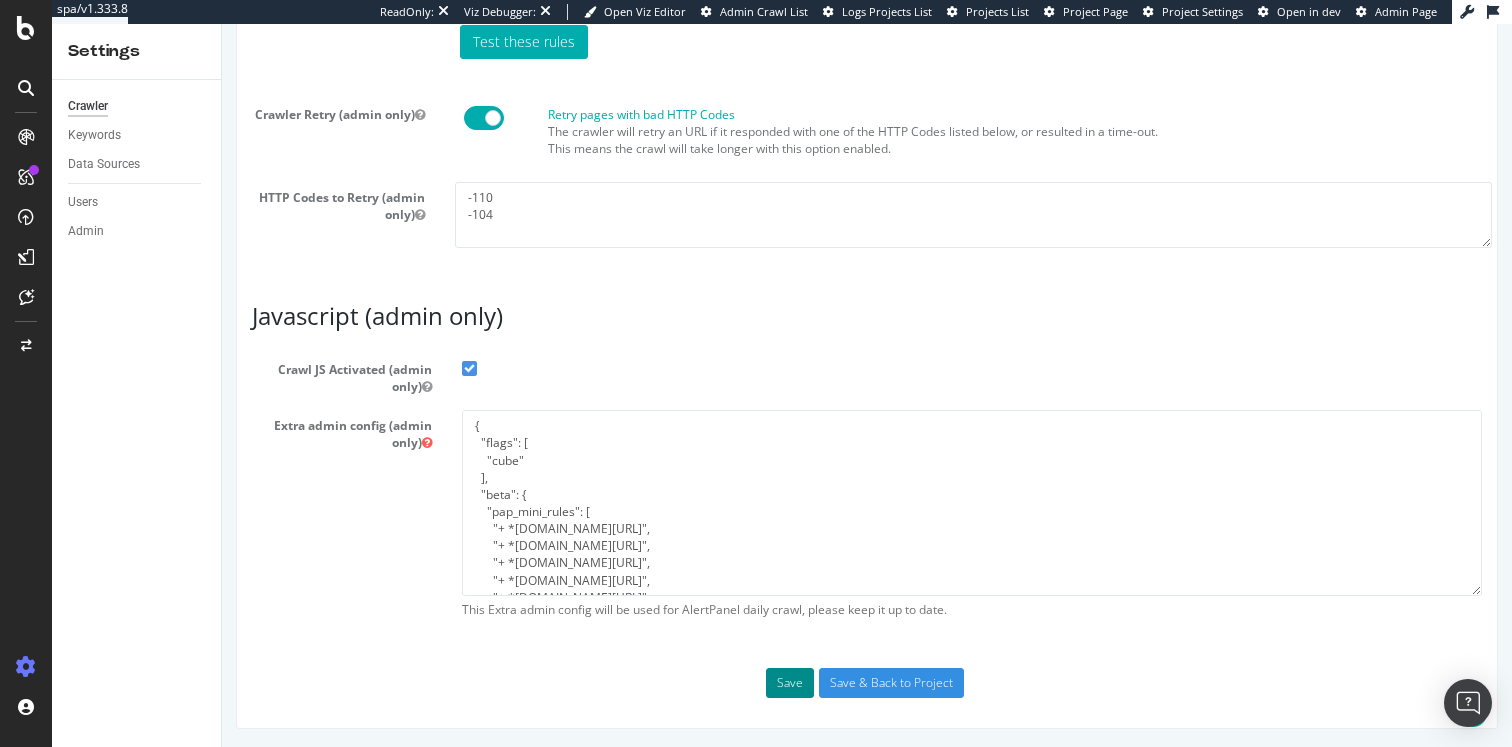 click on "Save" at bounding box center (790, 683) 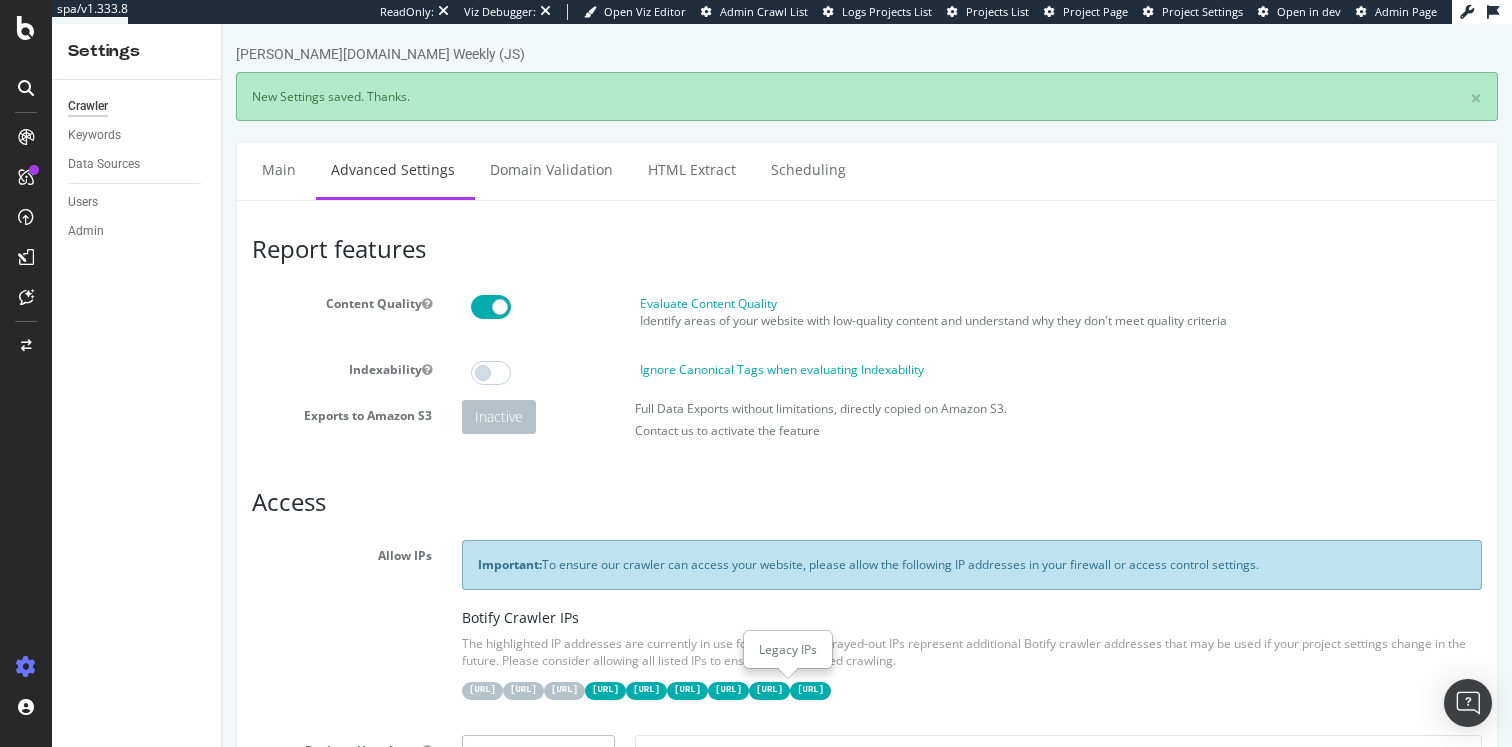 scroll, scrollTop: 0, scrollLeft: 0, axis: both 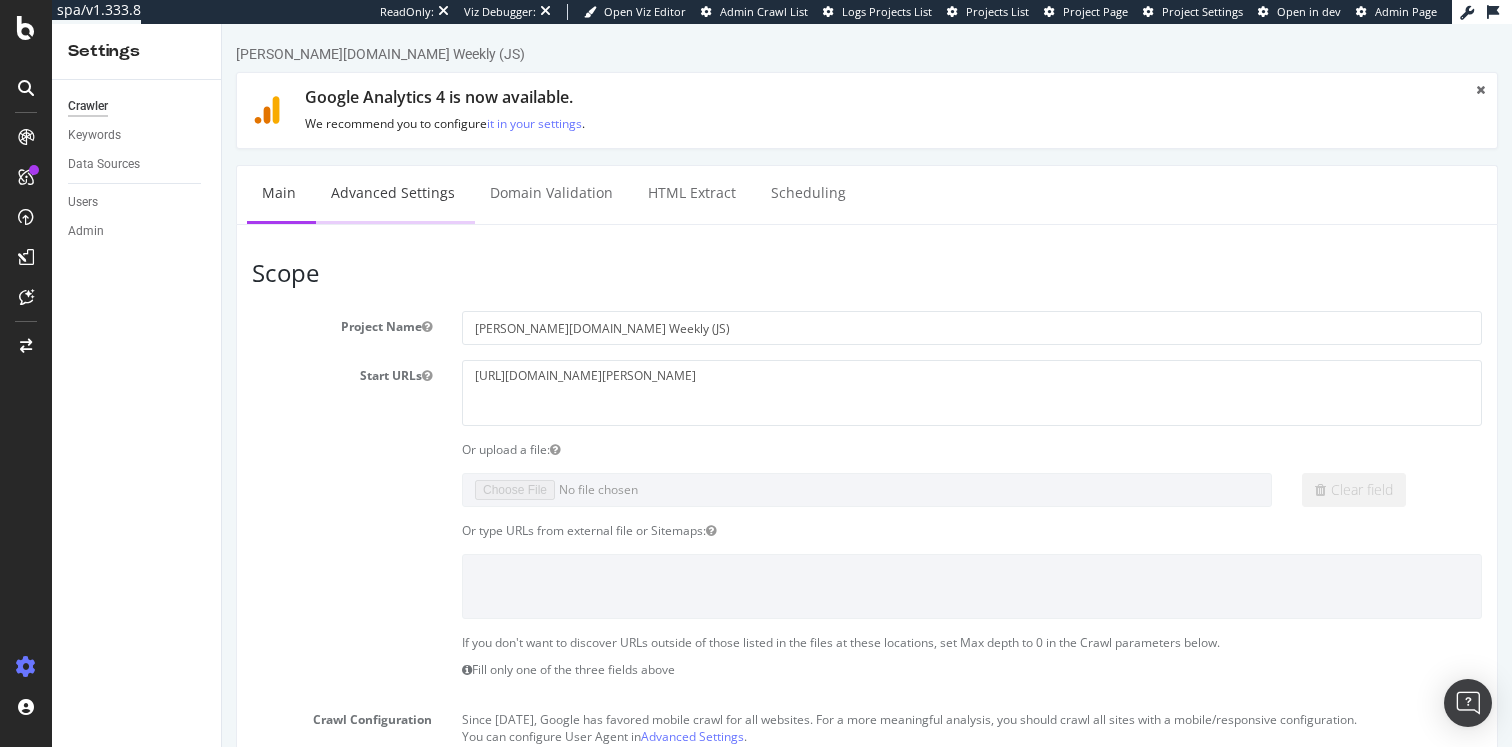 click on "Advanced Settings" at bounding box center (393, 193) 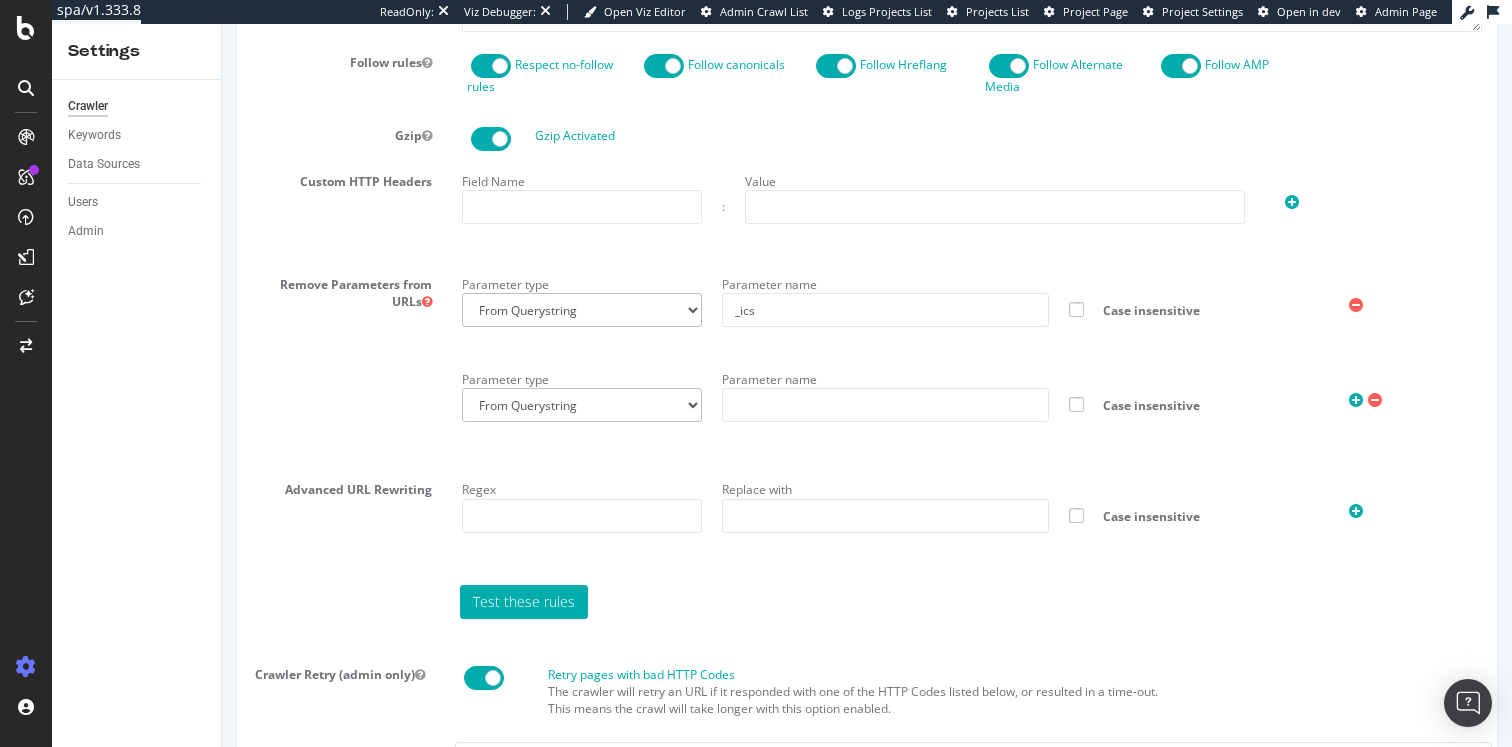scroll, scrollTop: 1788, scrollLeft: 0, axis: vertical 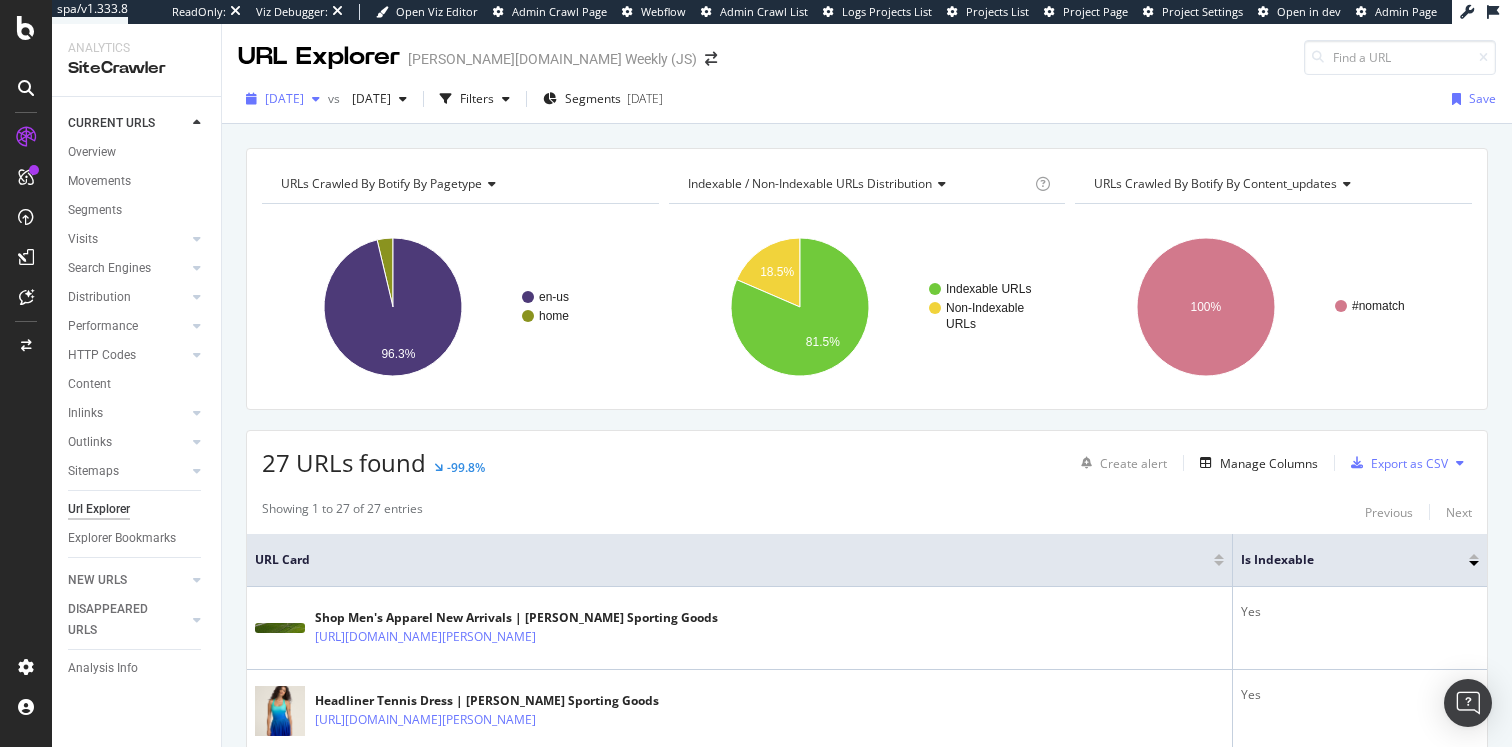 click on "[DATE]" at bounding box center (284, 98) 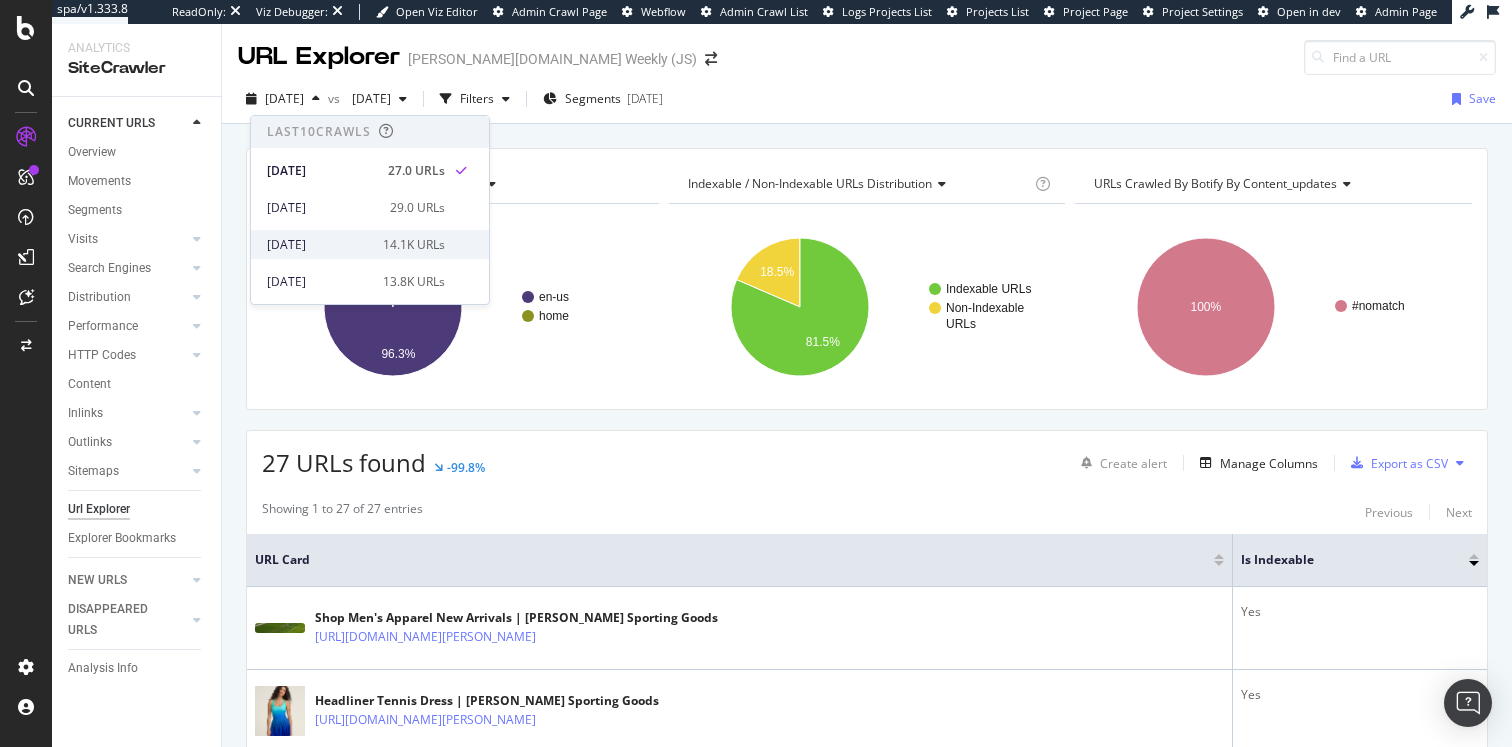 click on "2025 Jul. 6th 14.1K URLs" at bounding box center [370, 244] 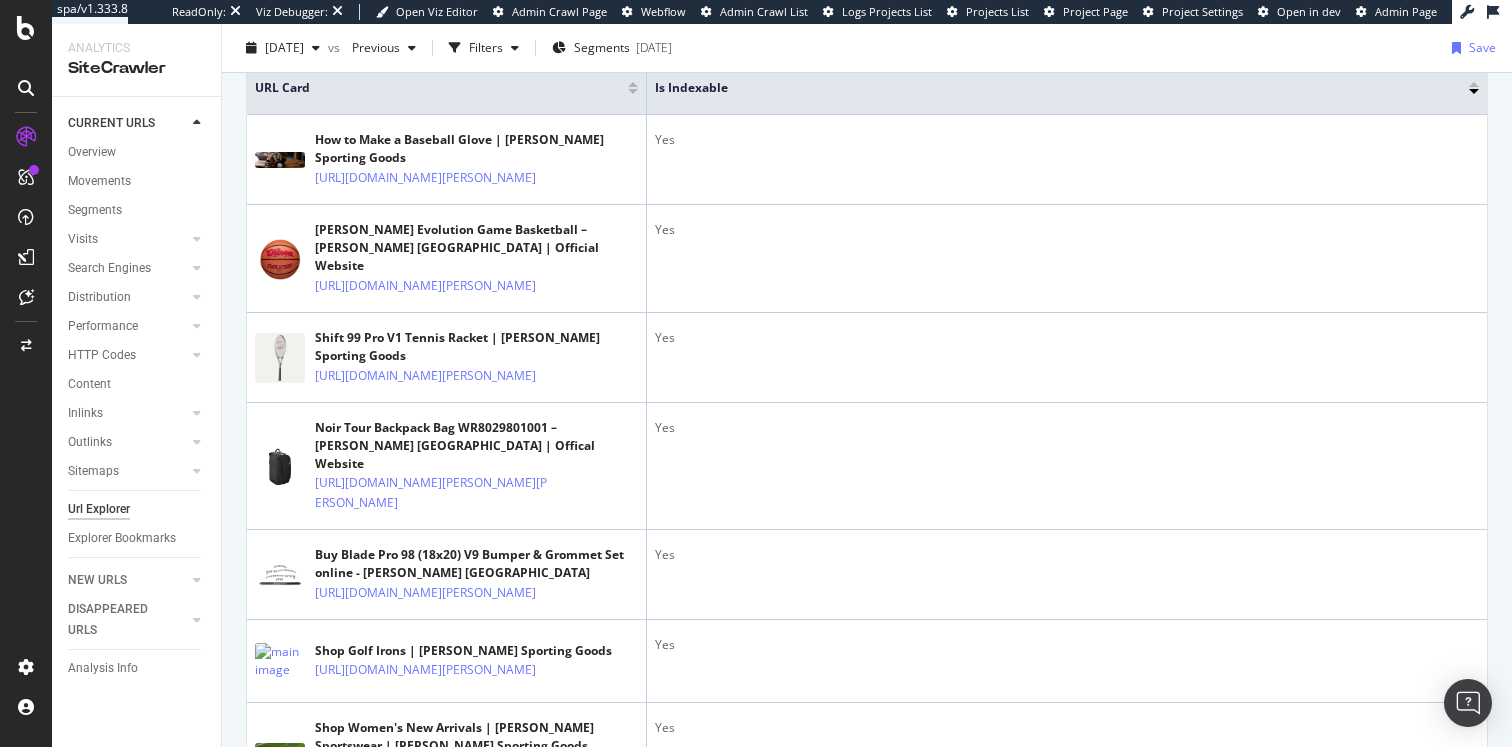 scroll, scrollTop: 0, scrollLeft: 0, axis: both 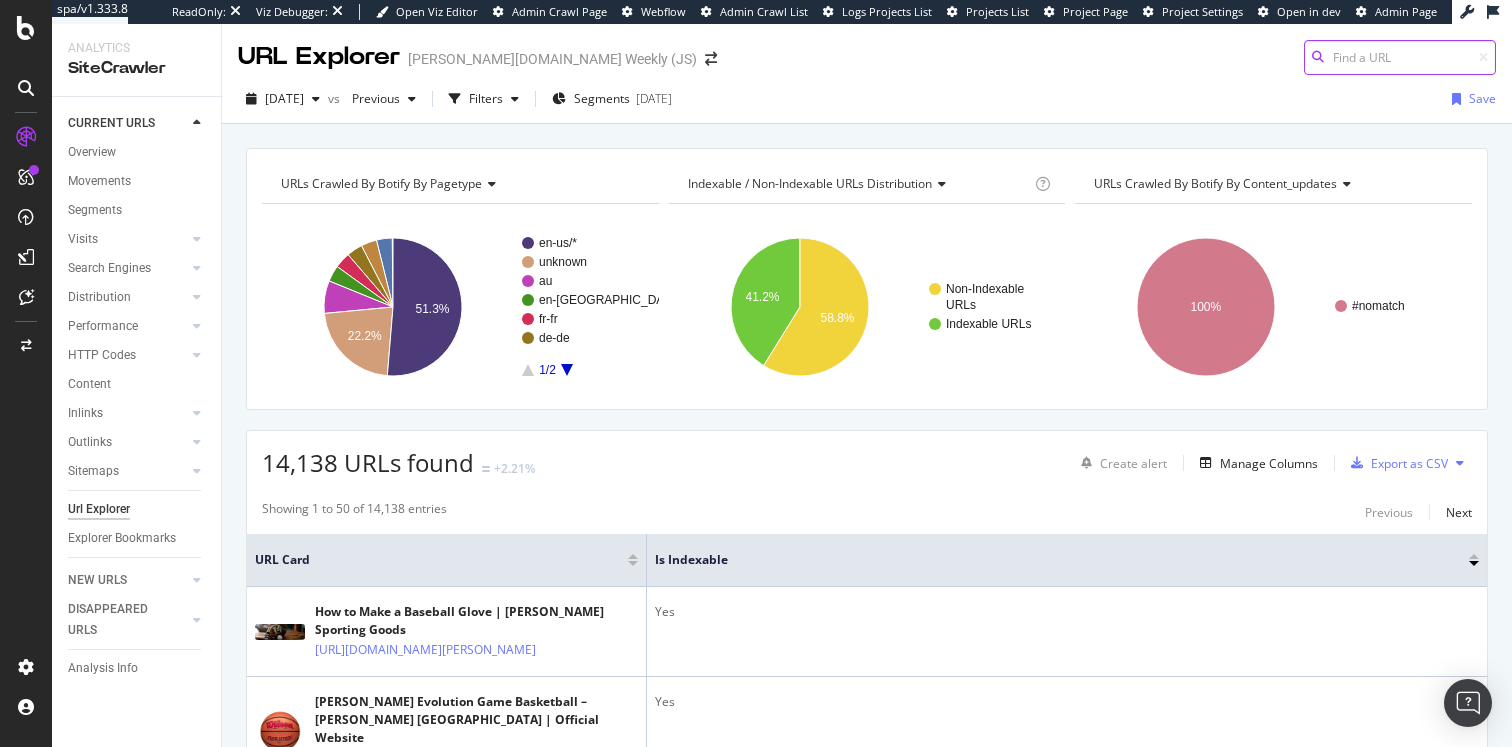 paste on "https://www.wilson.com/en-us/" 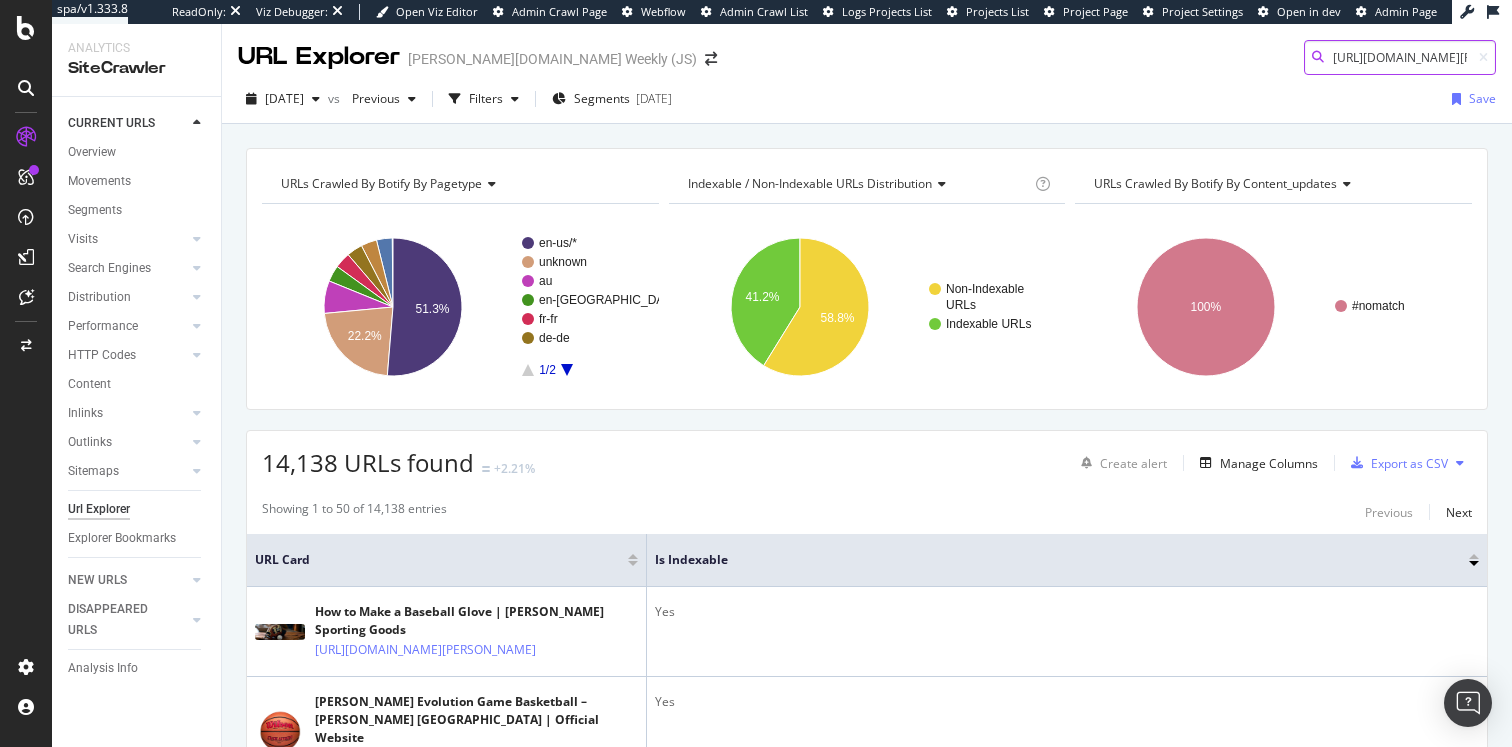scroll, scrollTop: 0, scrollLeft: 38, axis: horizontal 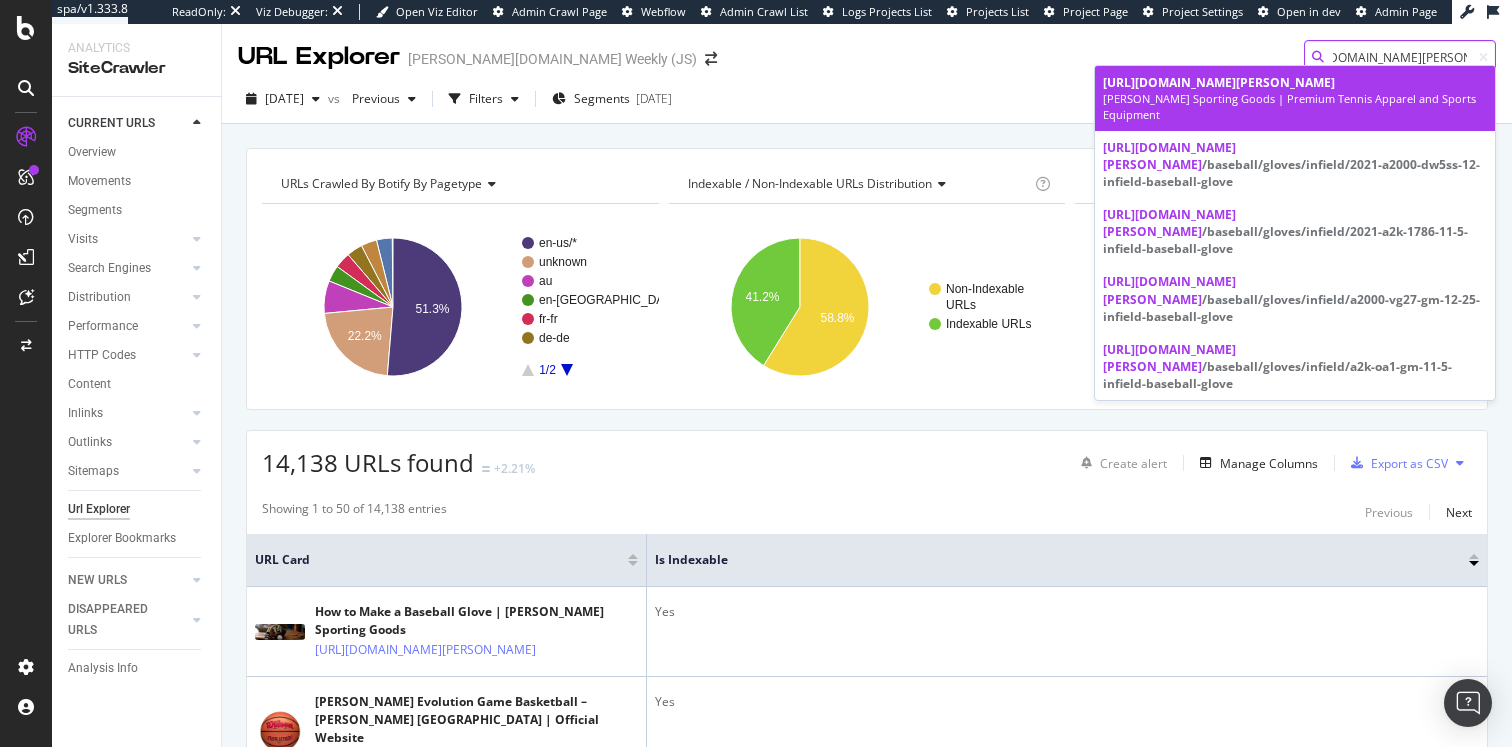 type on "https://www.wilson.com/en-us/" 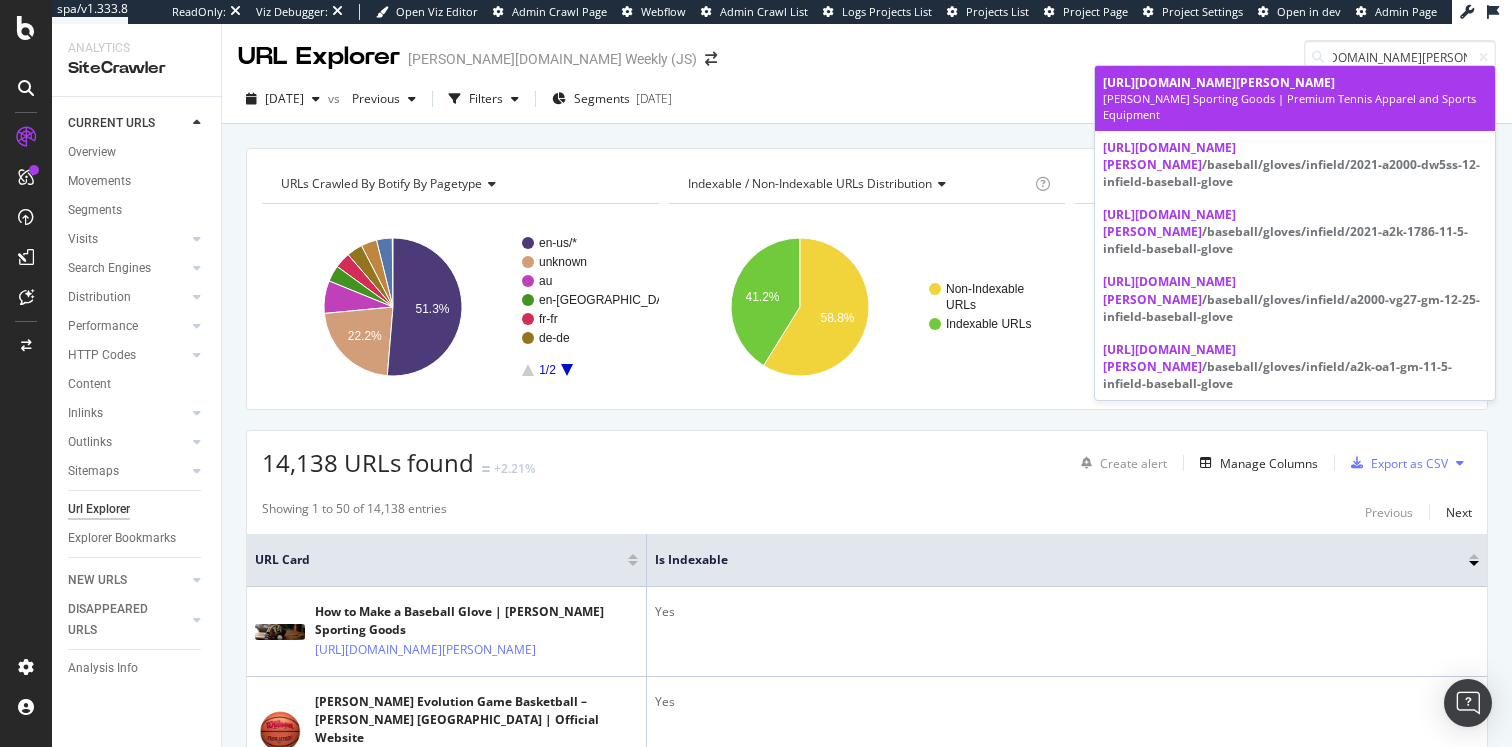 scroll, scrollTop: 0, scrollLeft: 0, axis: both 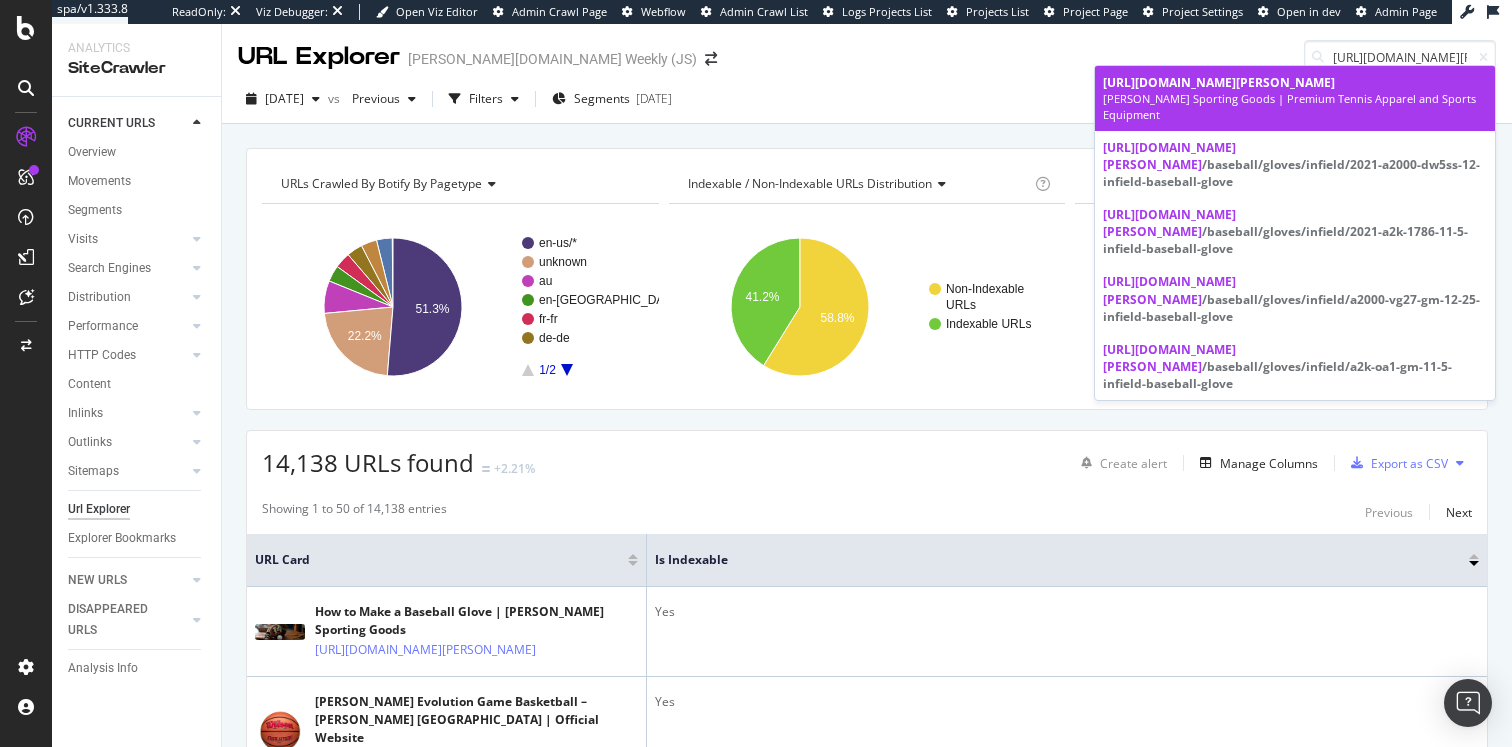 click on "Wilson Sporting Goods | Premium Tennis Apparel and Sports Equipment" at bounding box center (1295, 106) 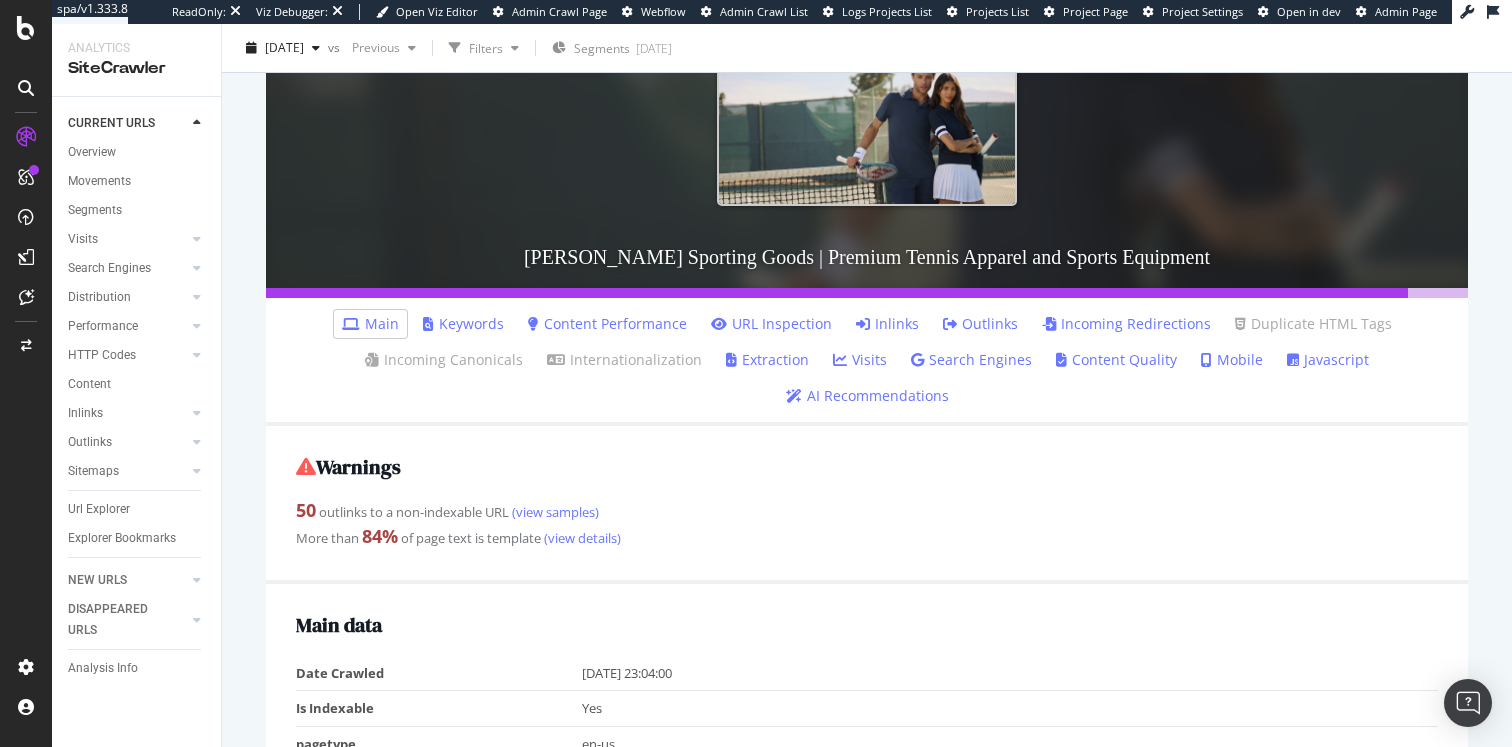 scroll, scrollTop: 263, scrollLeft: 0, axis: vertical 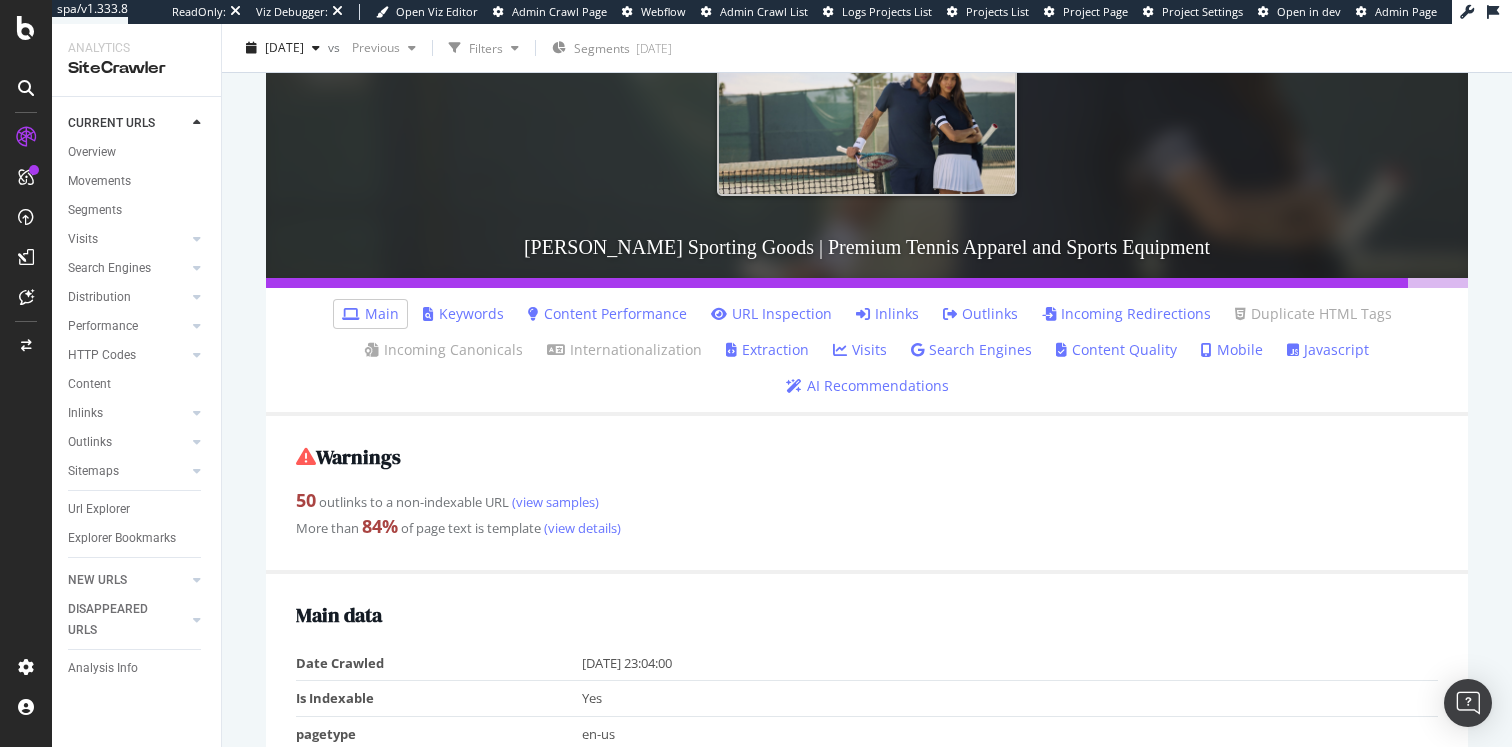 click on "Outlinks" at bounding box center [980, 314] 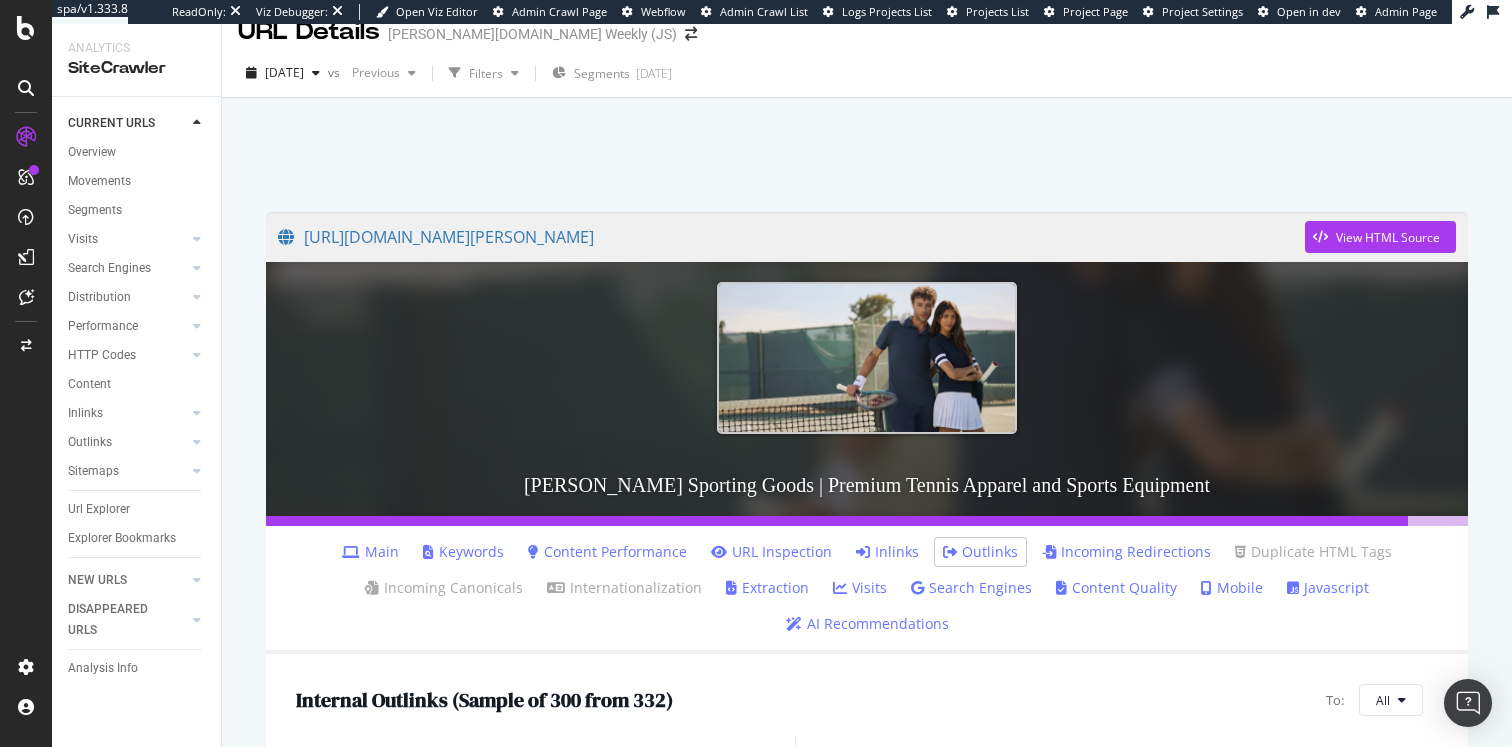 scroll, scrollTop: 0, scrollLeft: 0, axis: both 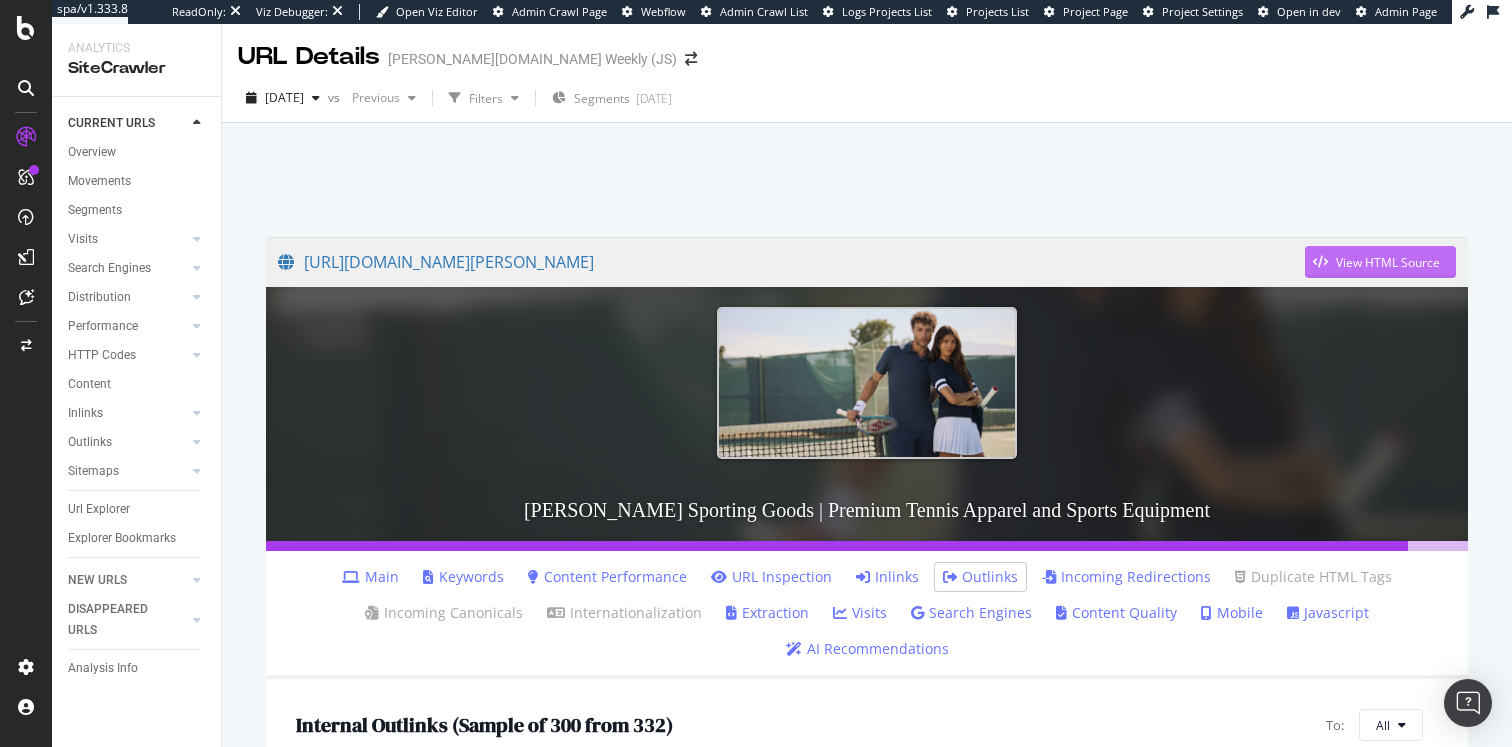 click on "View HTML Source" at bounding box center (1388, 262) 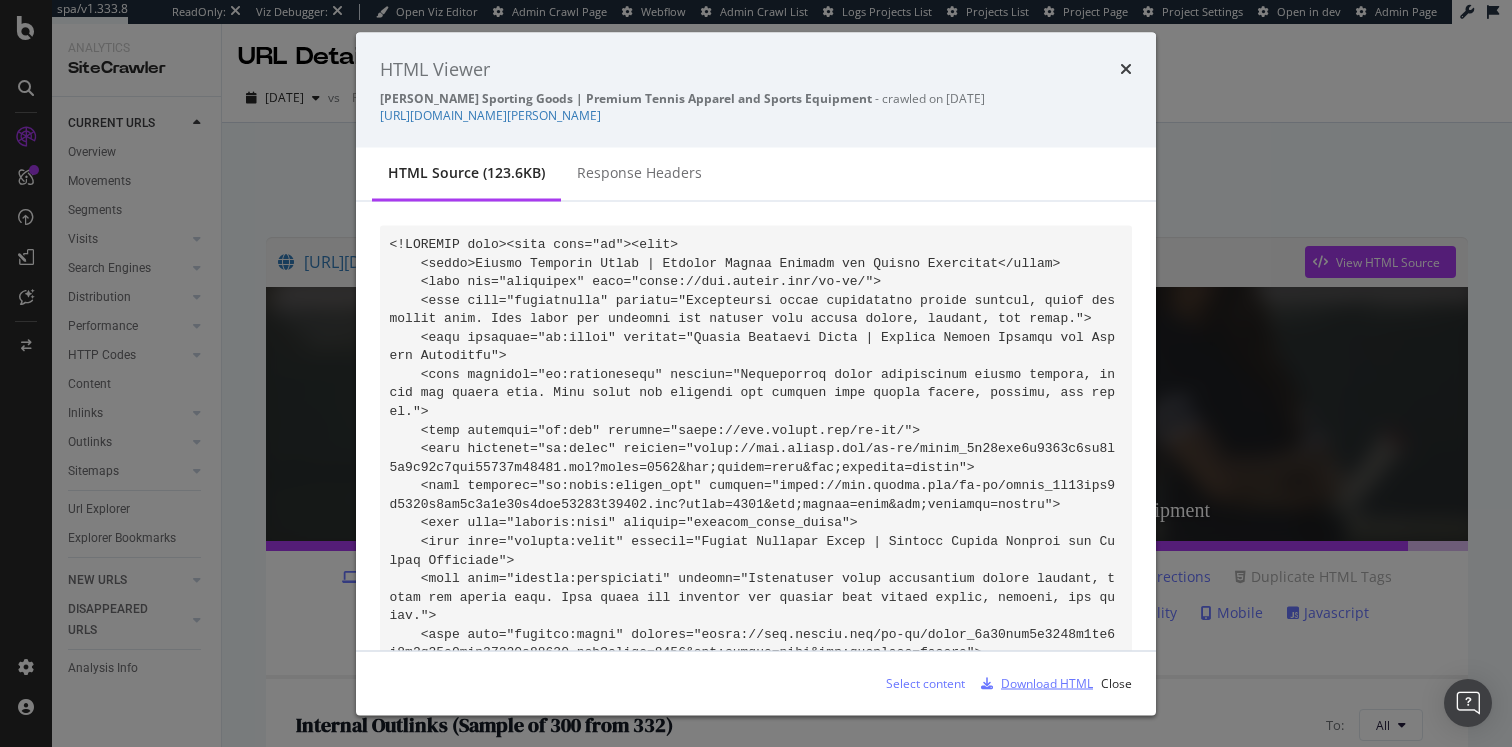 click on "Download HTML" at bounding box center (1047, 682) 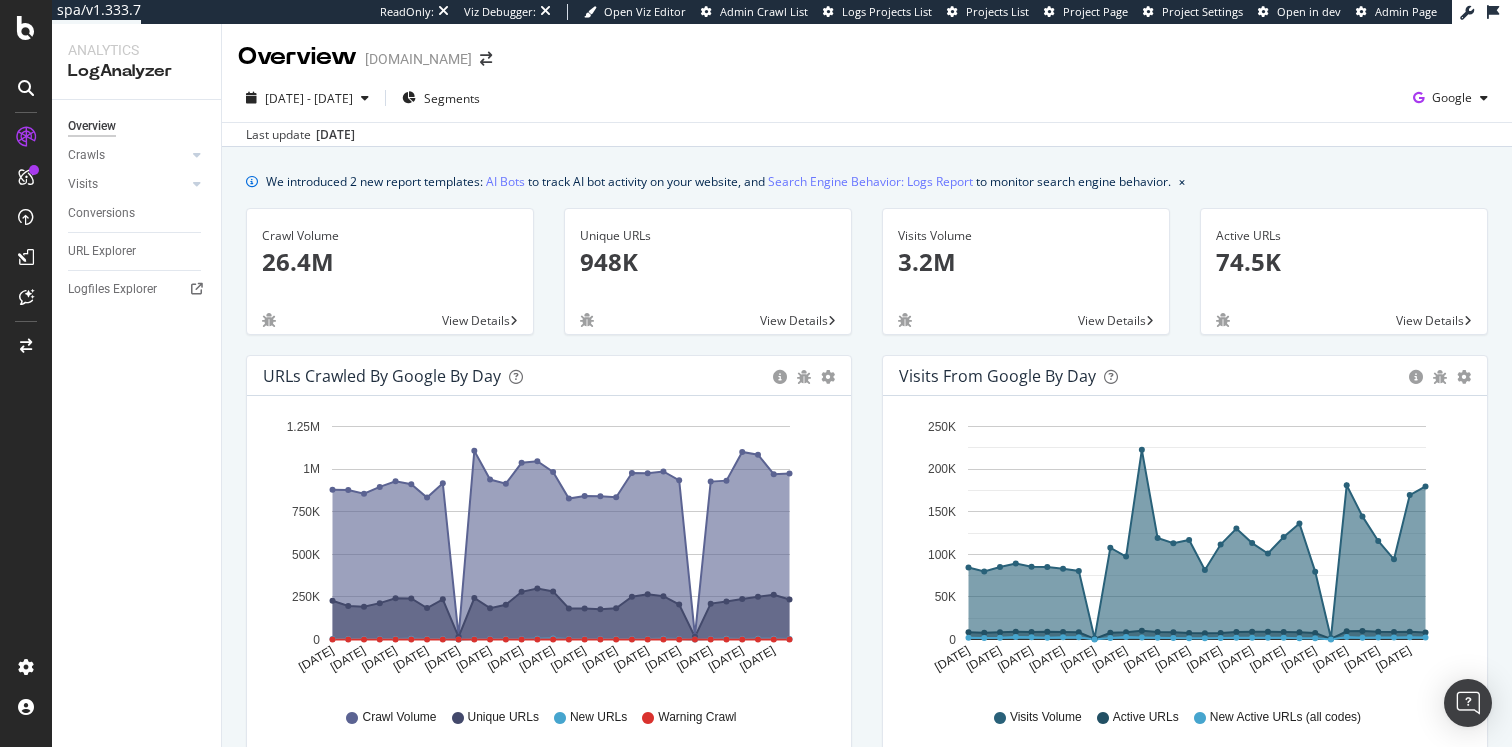 scroll, scrollTop: 0, scrollLeft: 0, axis: both 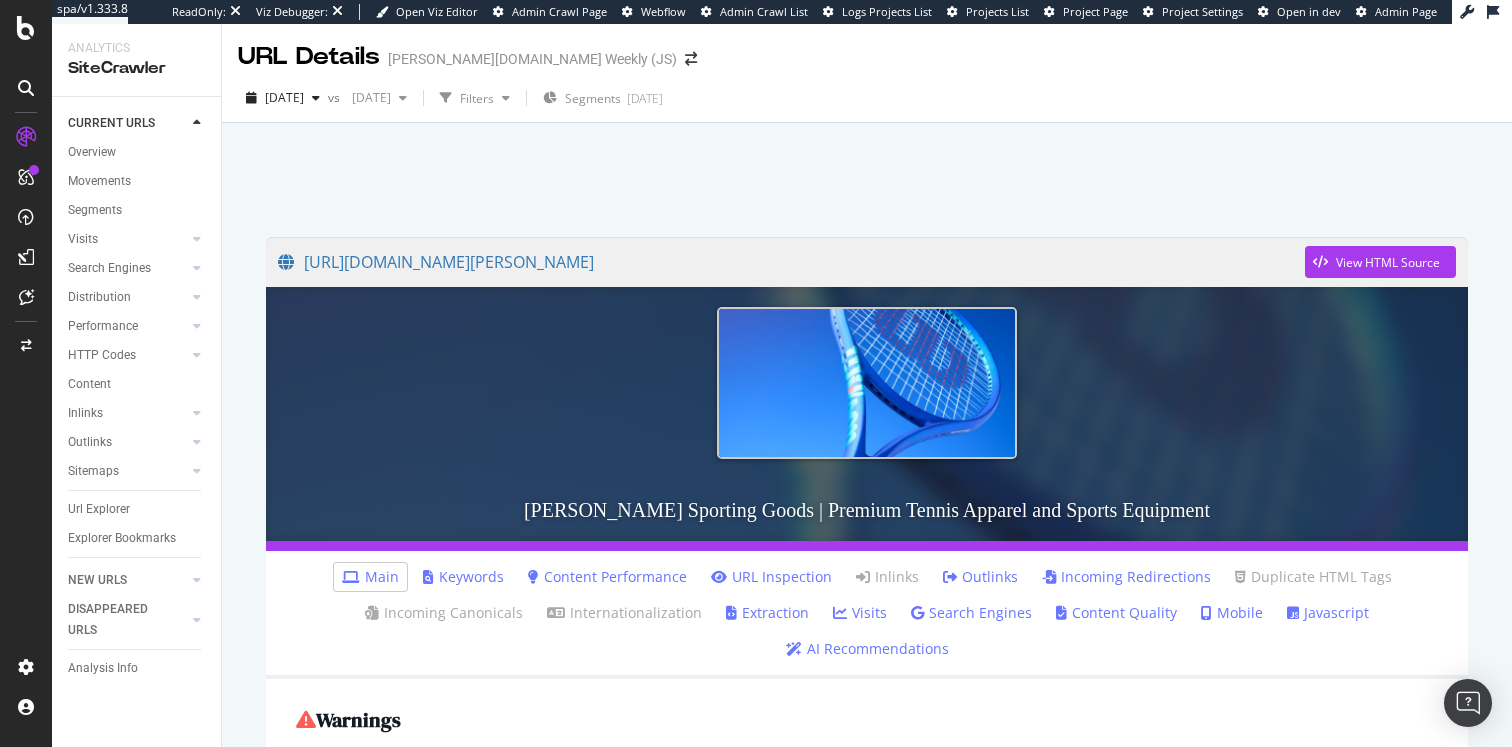 click on "Outlinks" at bounding box center (980, 577) 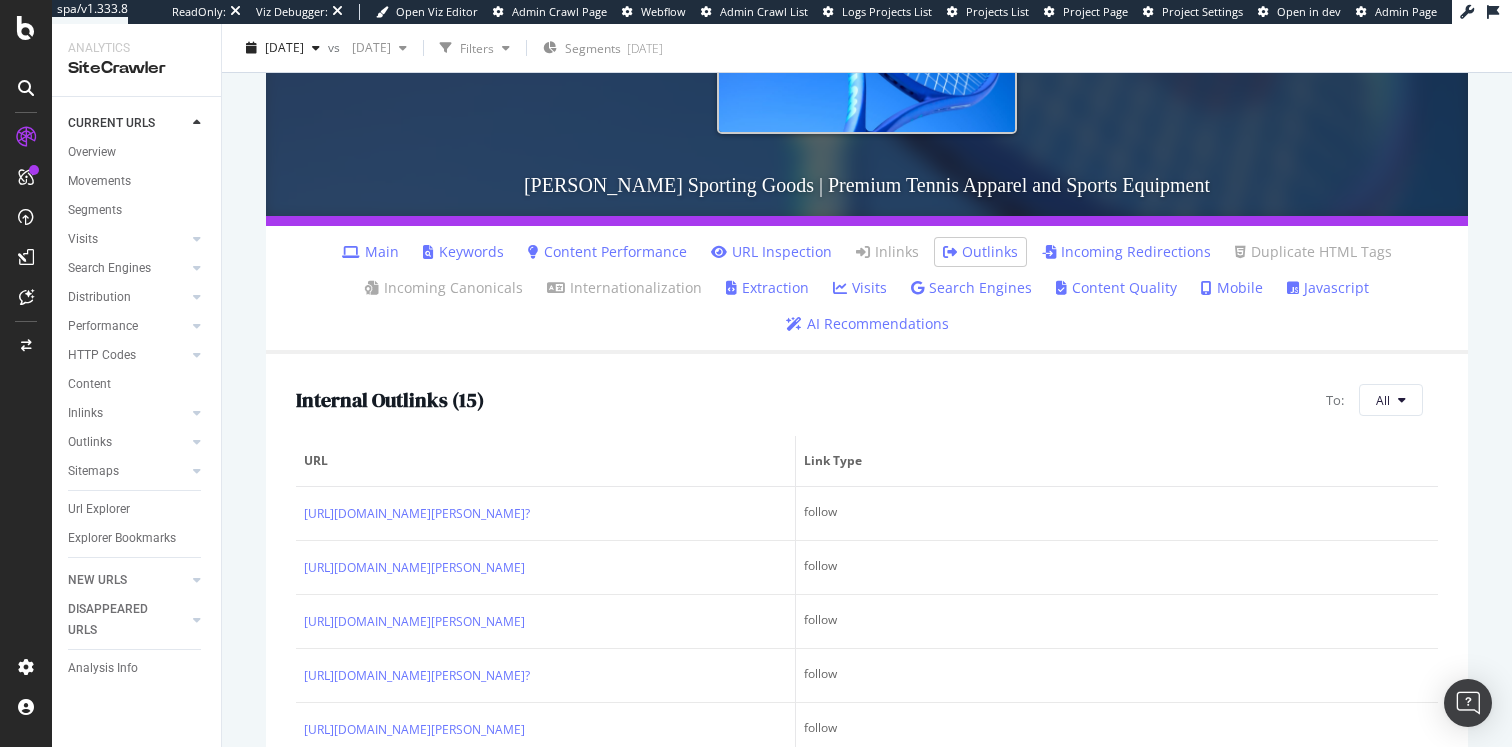 scroll, scrollTop: 529, scrollLeft: 0, axis: vertical 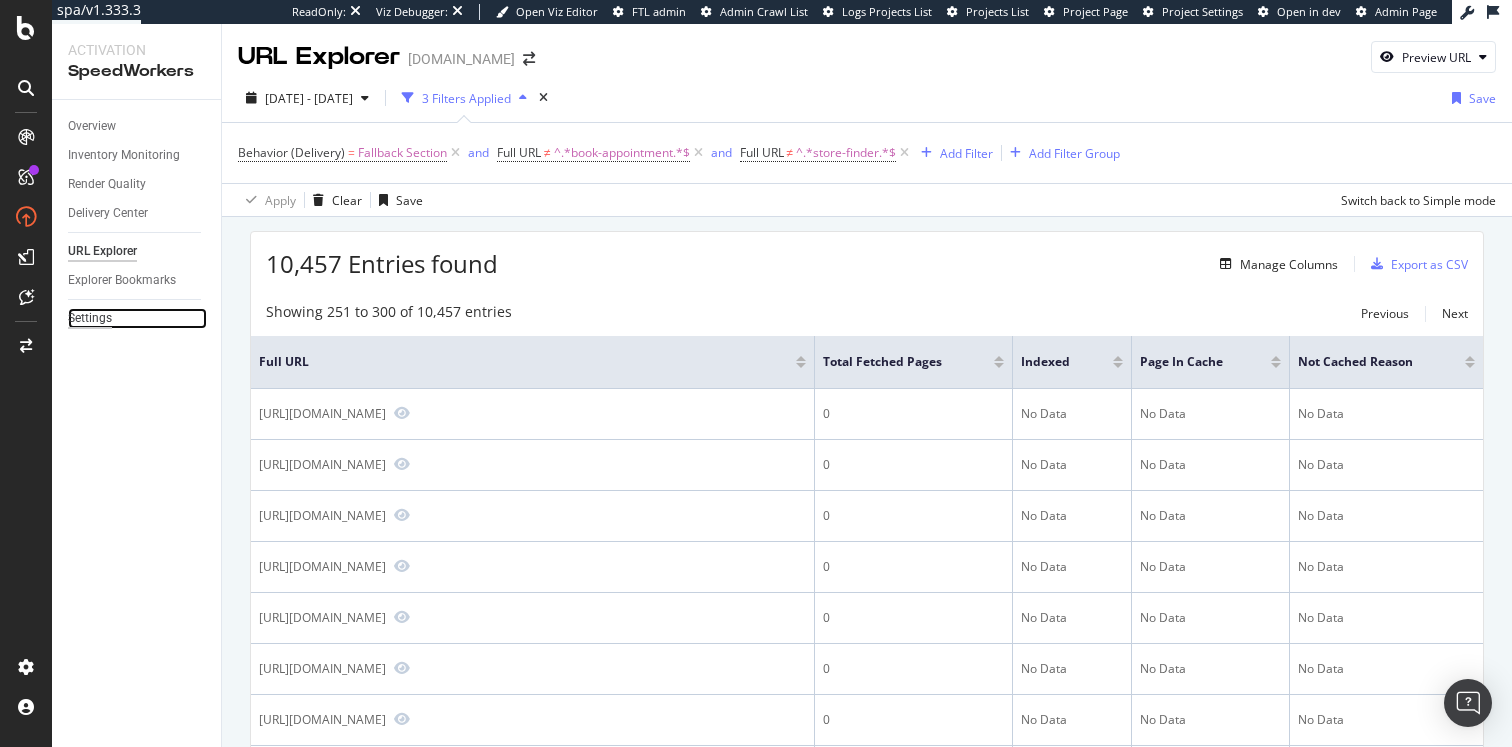 click on "Settings" at bounding box center [90, 318] 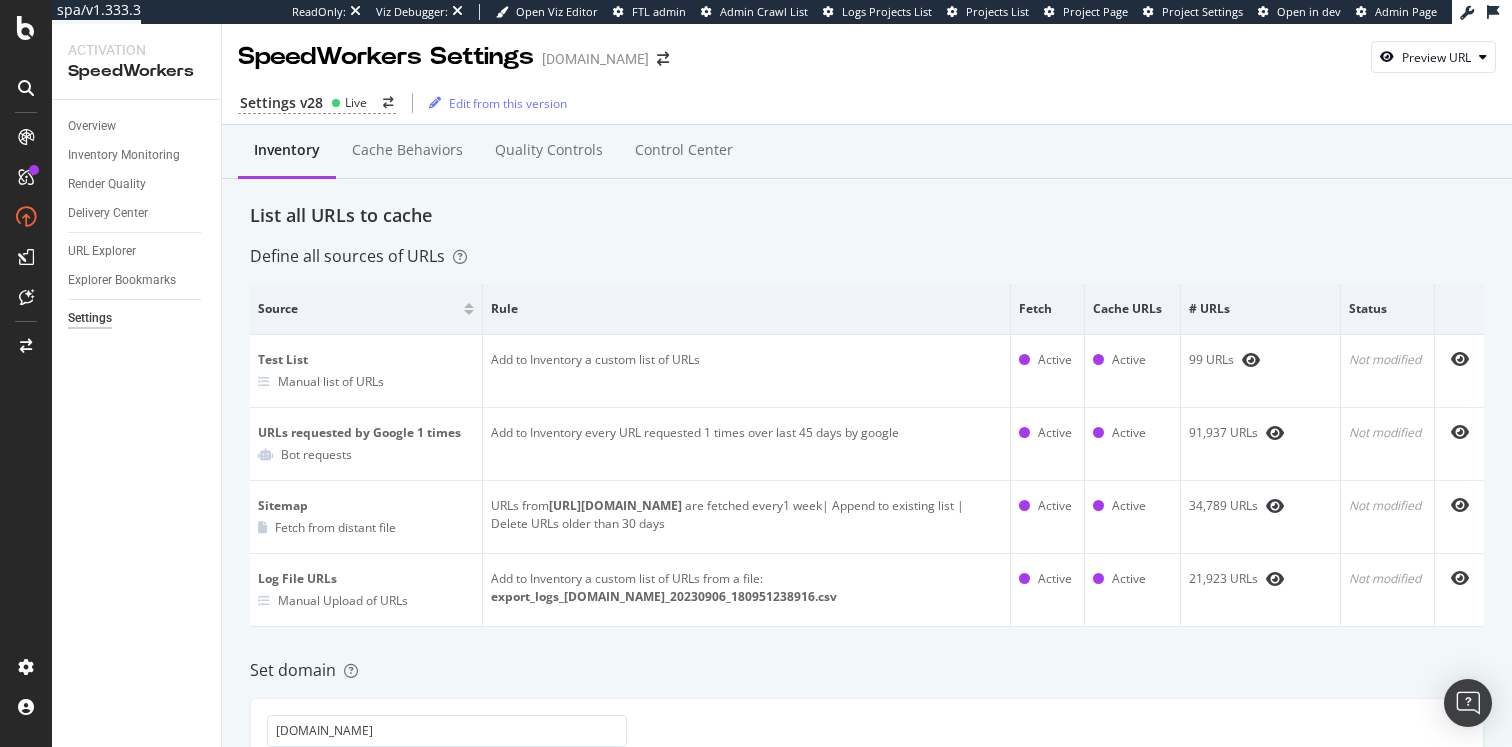 click on "Settings v28 Live Edit from this version" at bounding box center (867, 103) 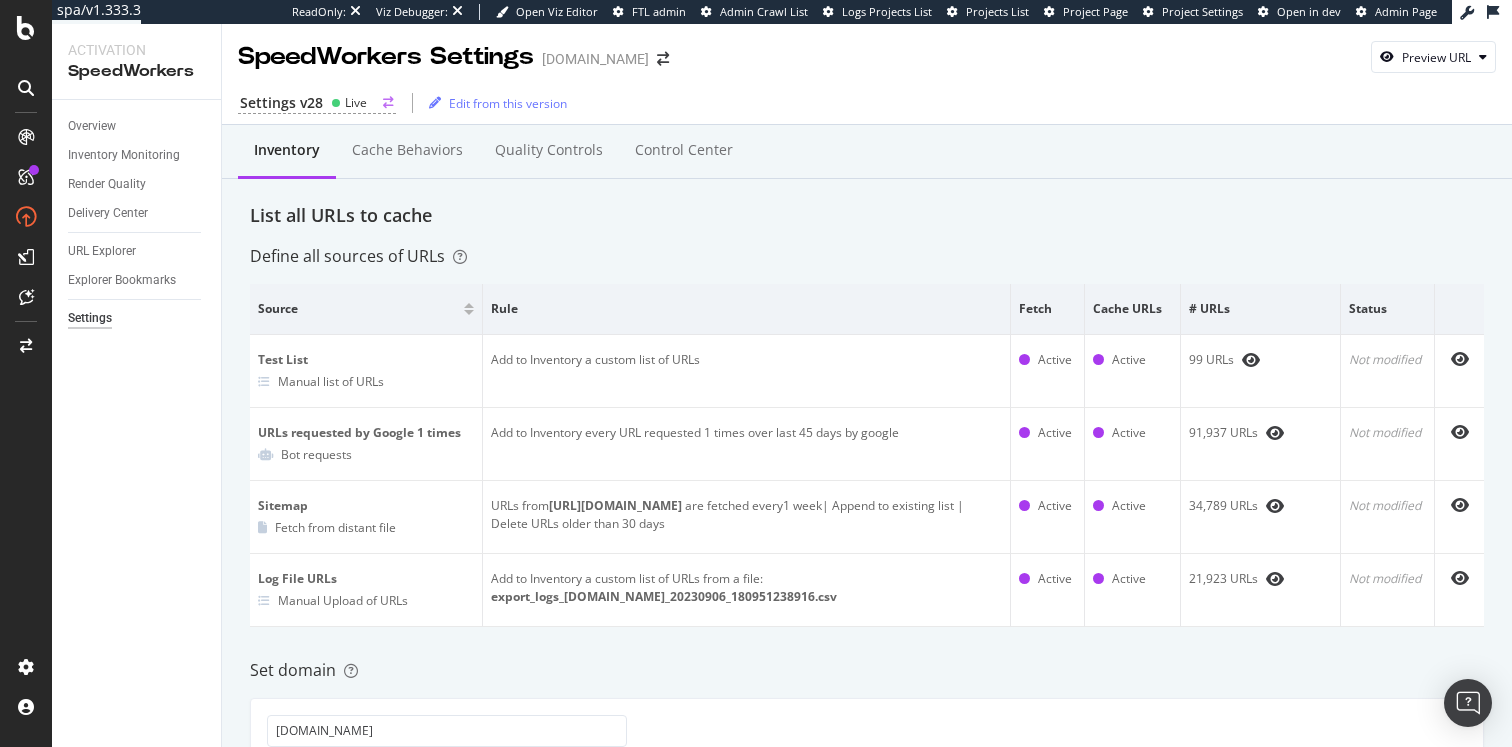 click on "Settings v28" at bounding box center (281, 103) 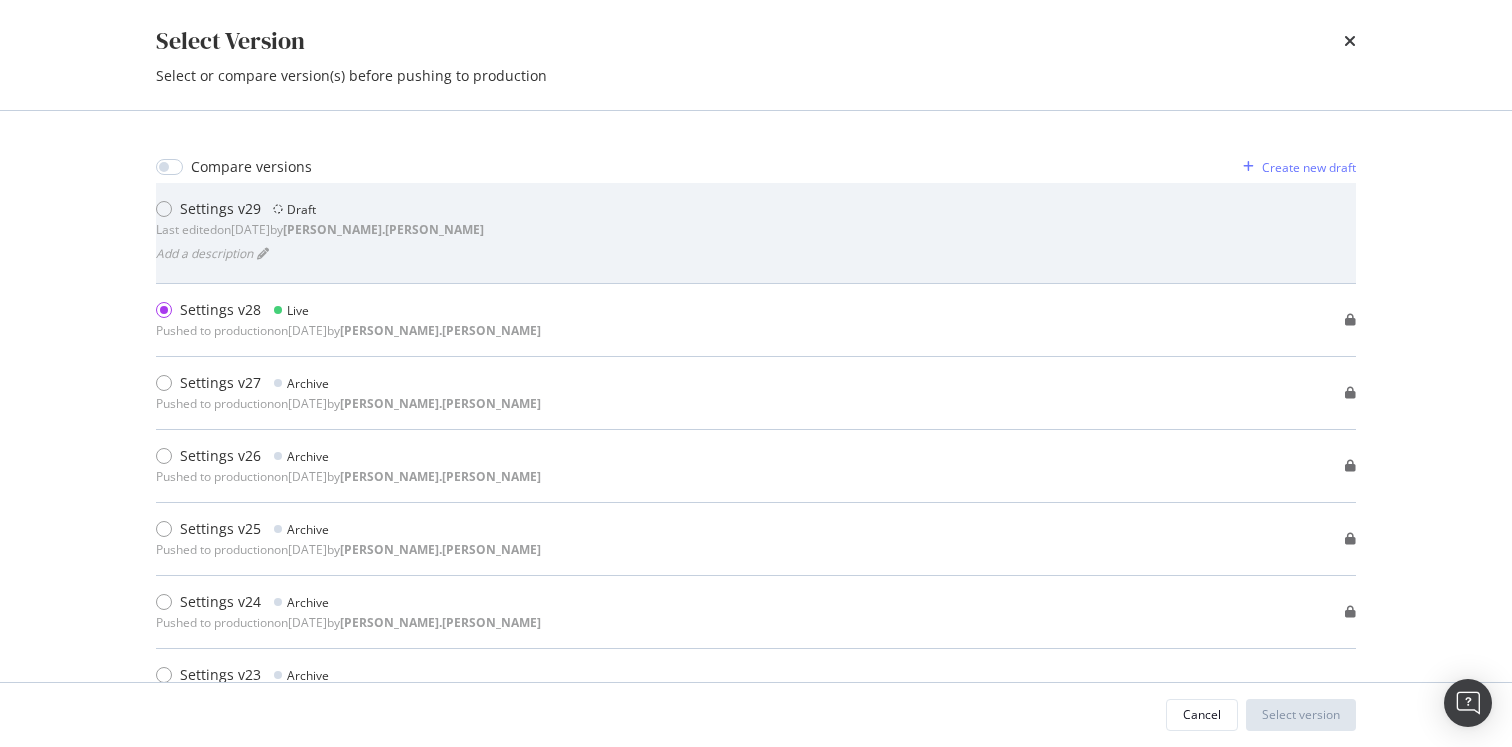 click on "[PERSON_NAME].[PERSON_NAME]" at bounding box center (383, 229) 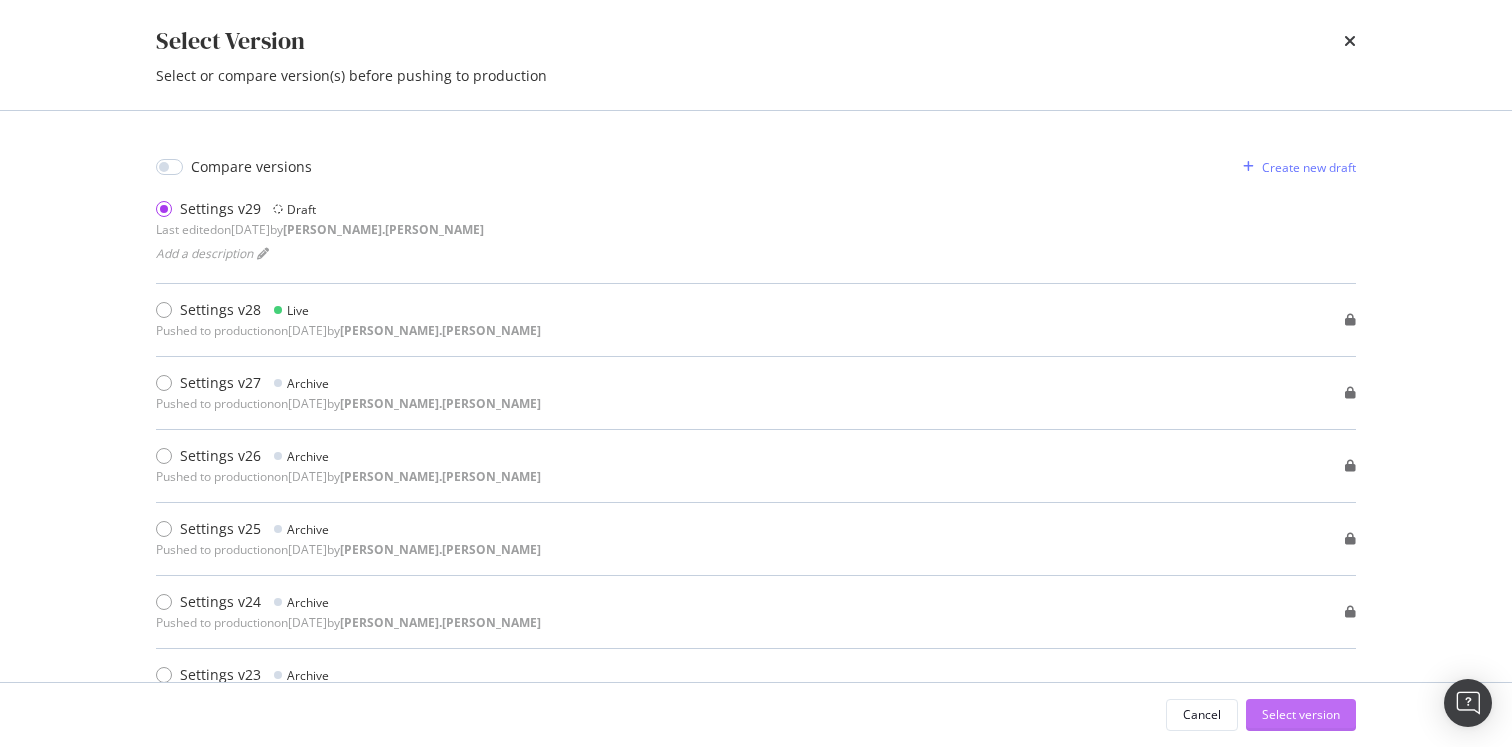 click on "Select version" at bounding box center [1301, 714] 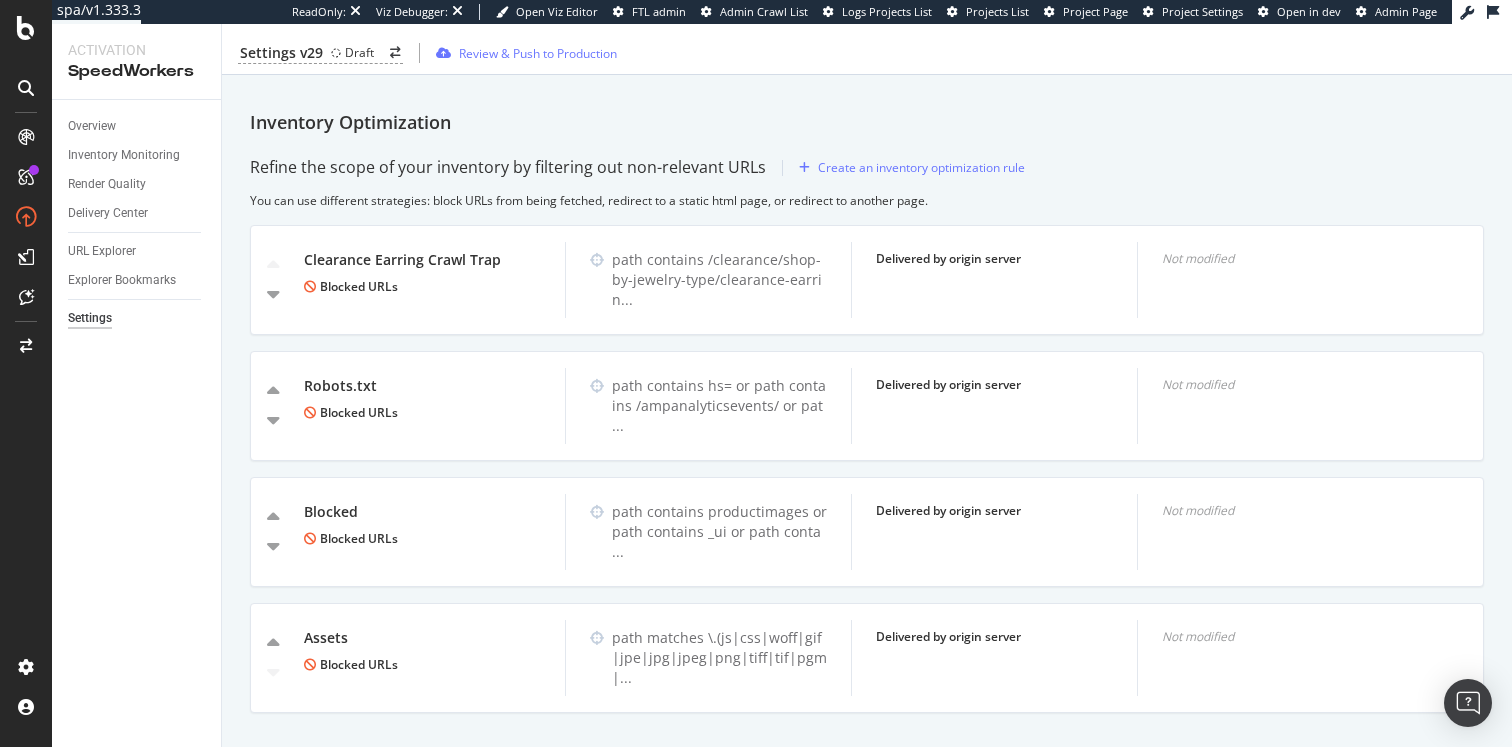scroll, scrollTop: 0, scrollLeft: 0, axis: both 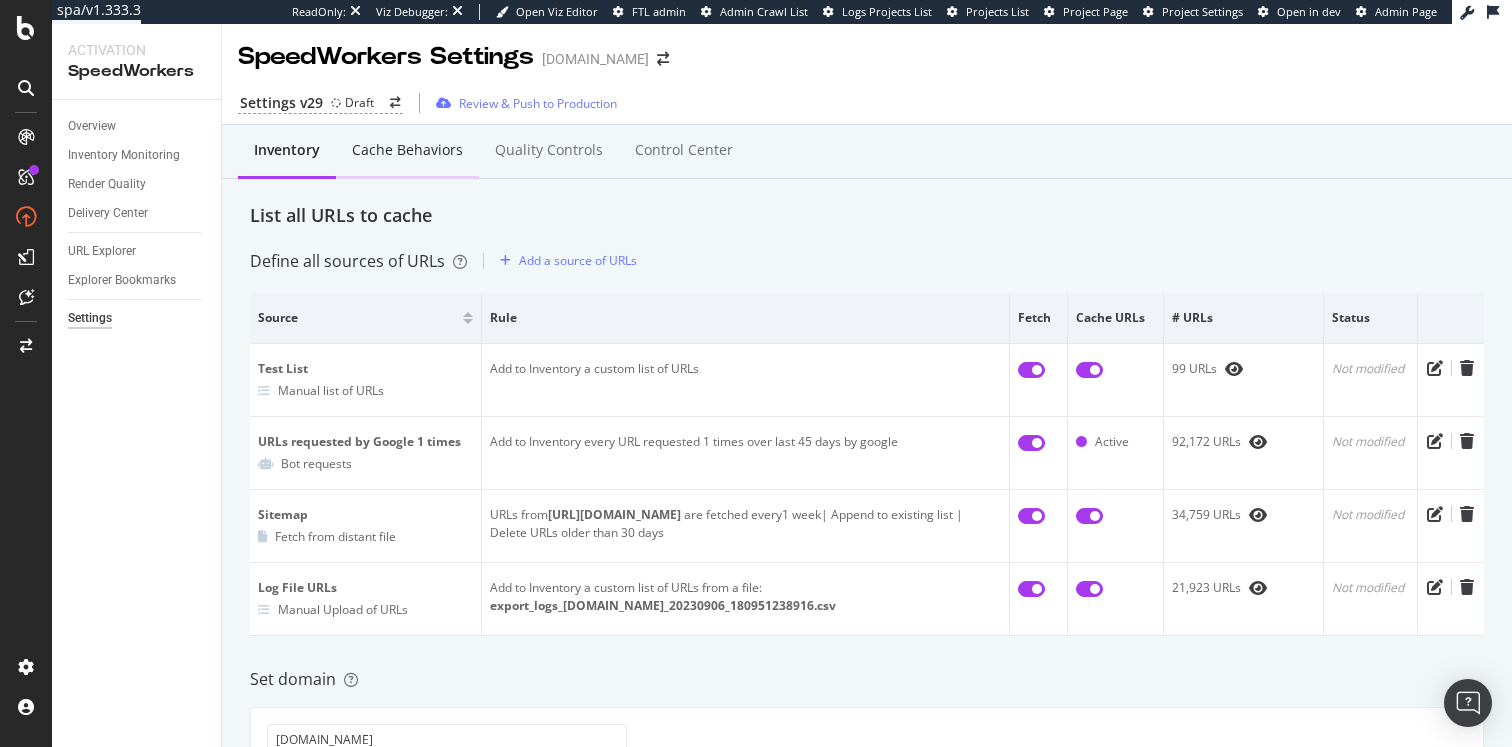 click on "Cache behaviors" at bounding box center [407, 150] 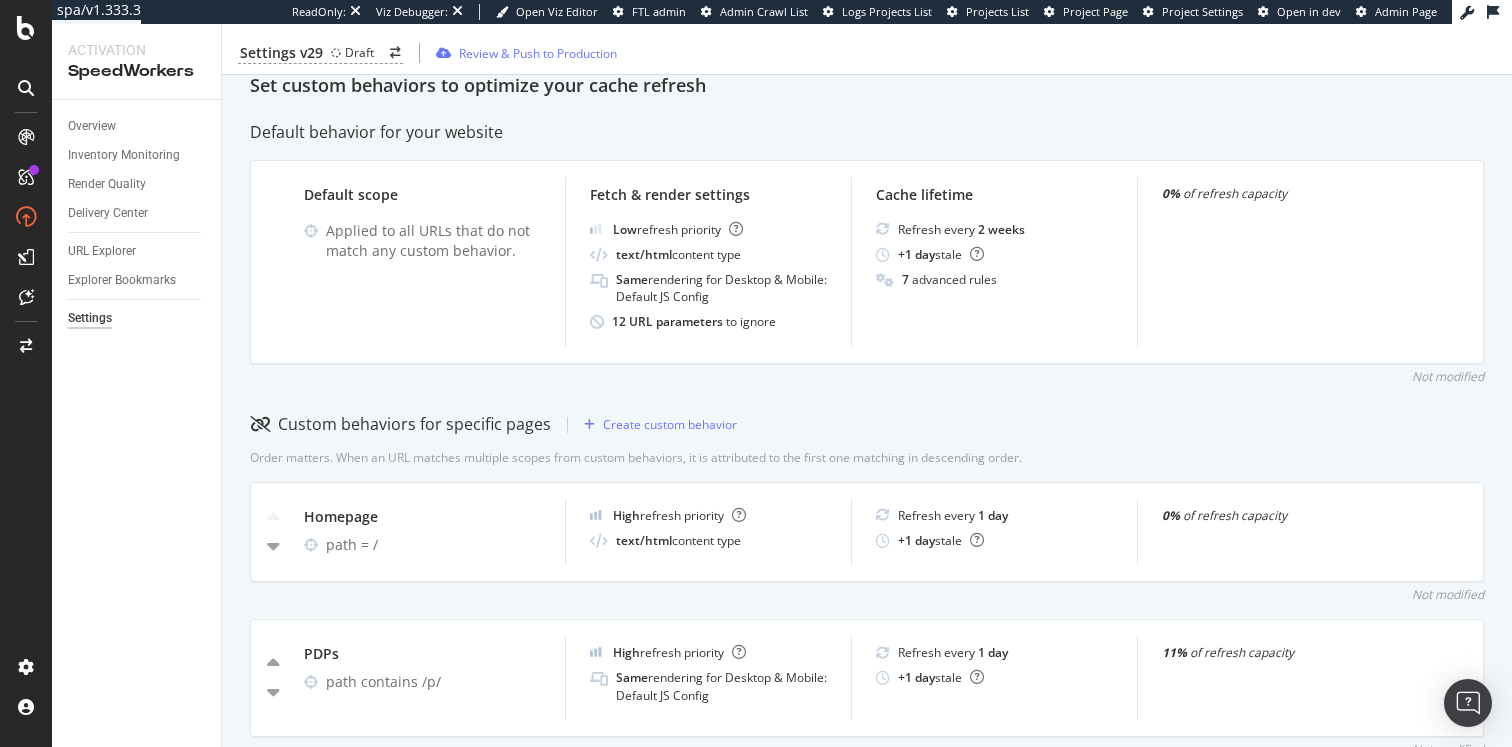 scroll, scrollTop: 328, scrollLeft: 0, axis: vertical 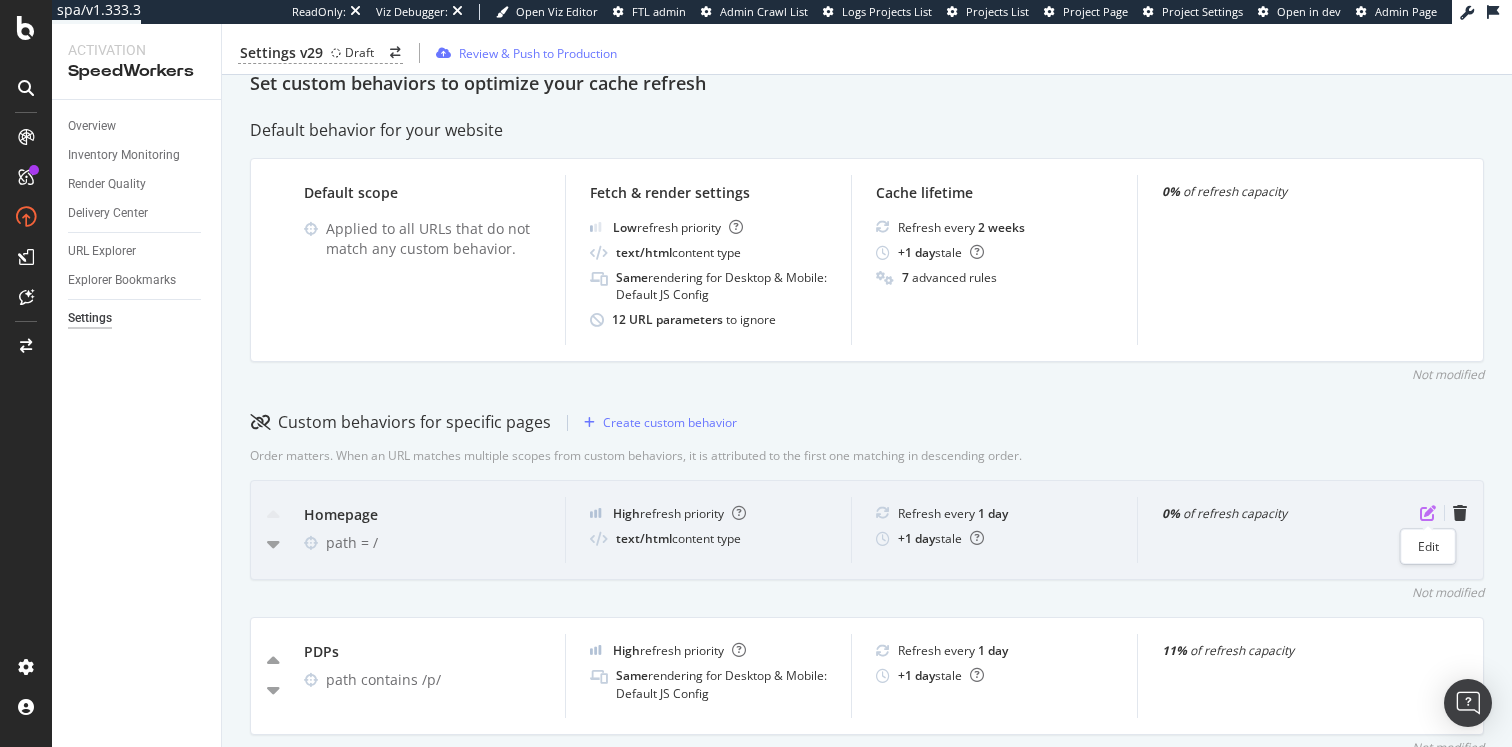 click at bounding box center (1428, 513) 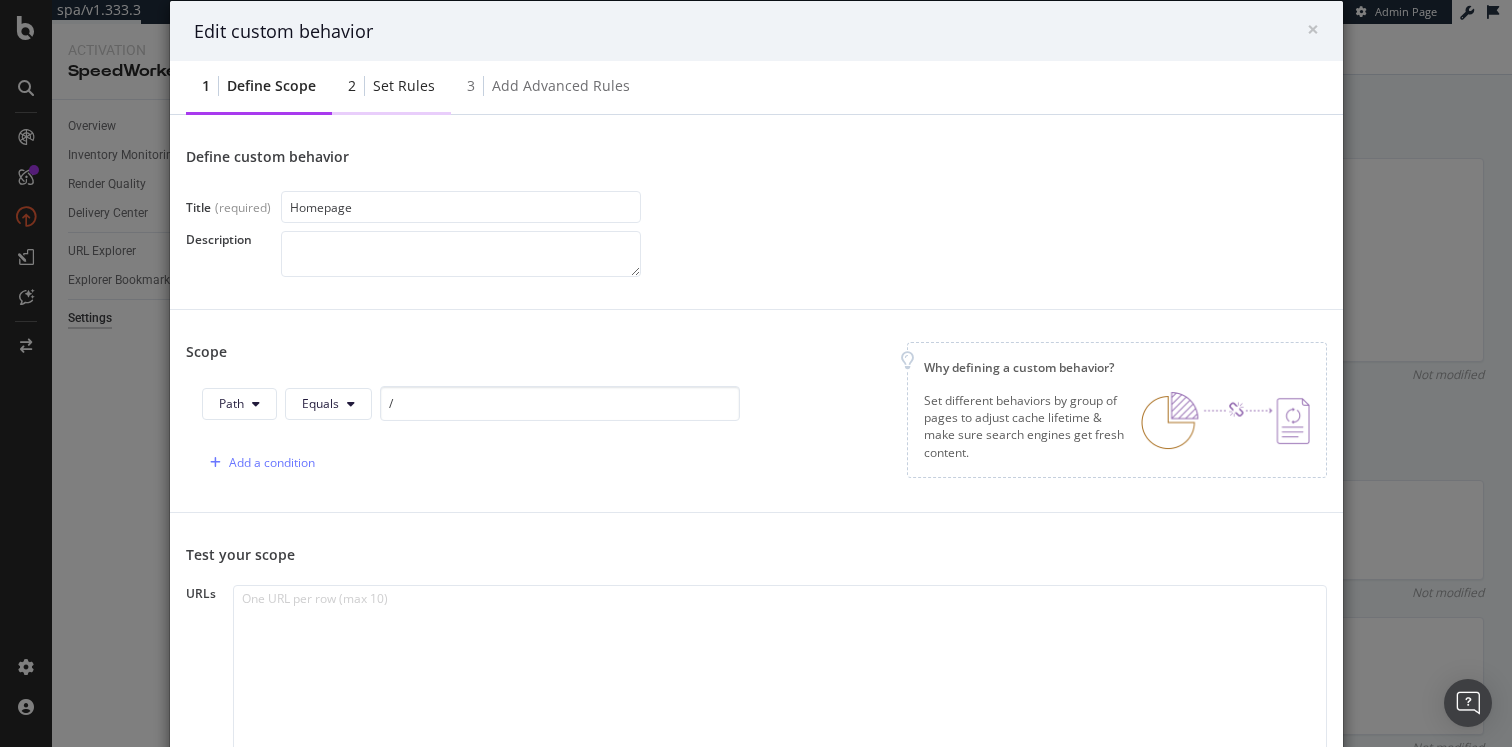click on "Set rules" at bounding box center (404, 86) 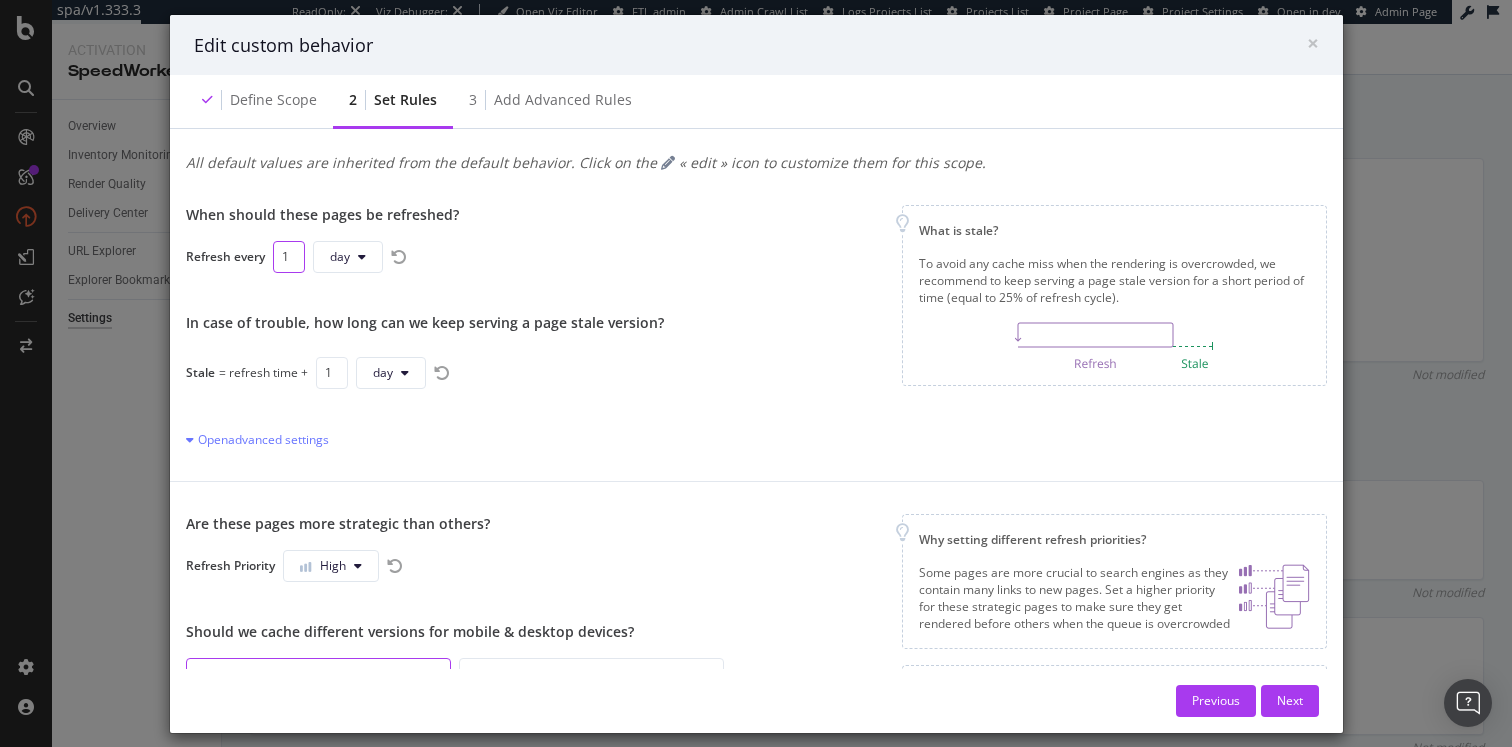 drag, startPoint x: 297, startPoint y: 266, endPoint x: 257, endPoint y: 266, distance: 40 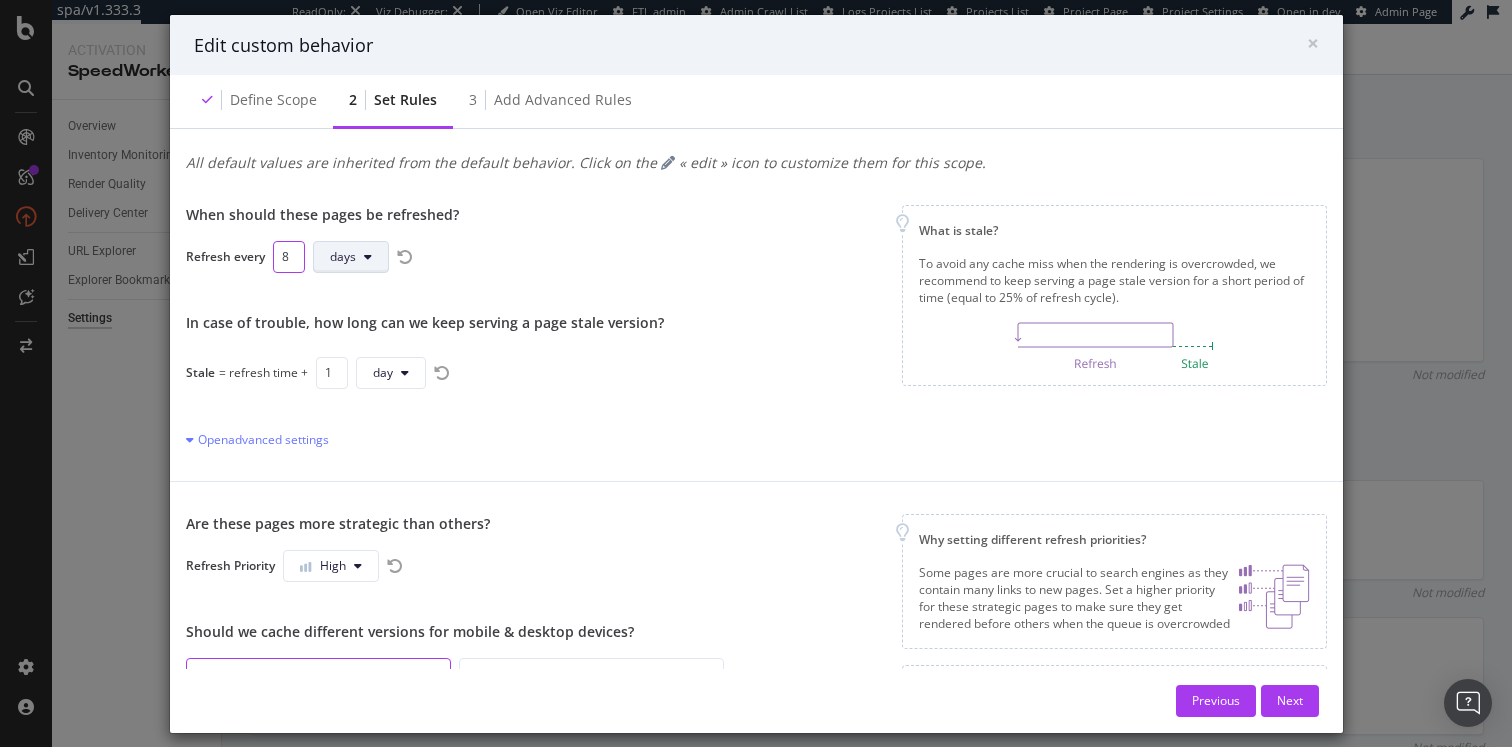 type on "8" 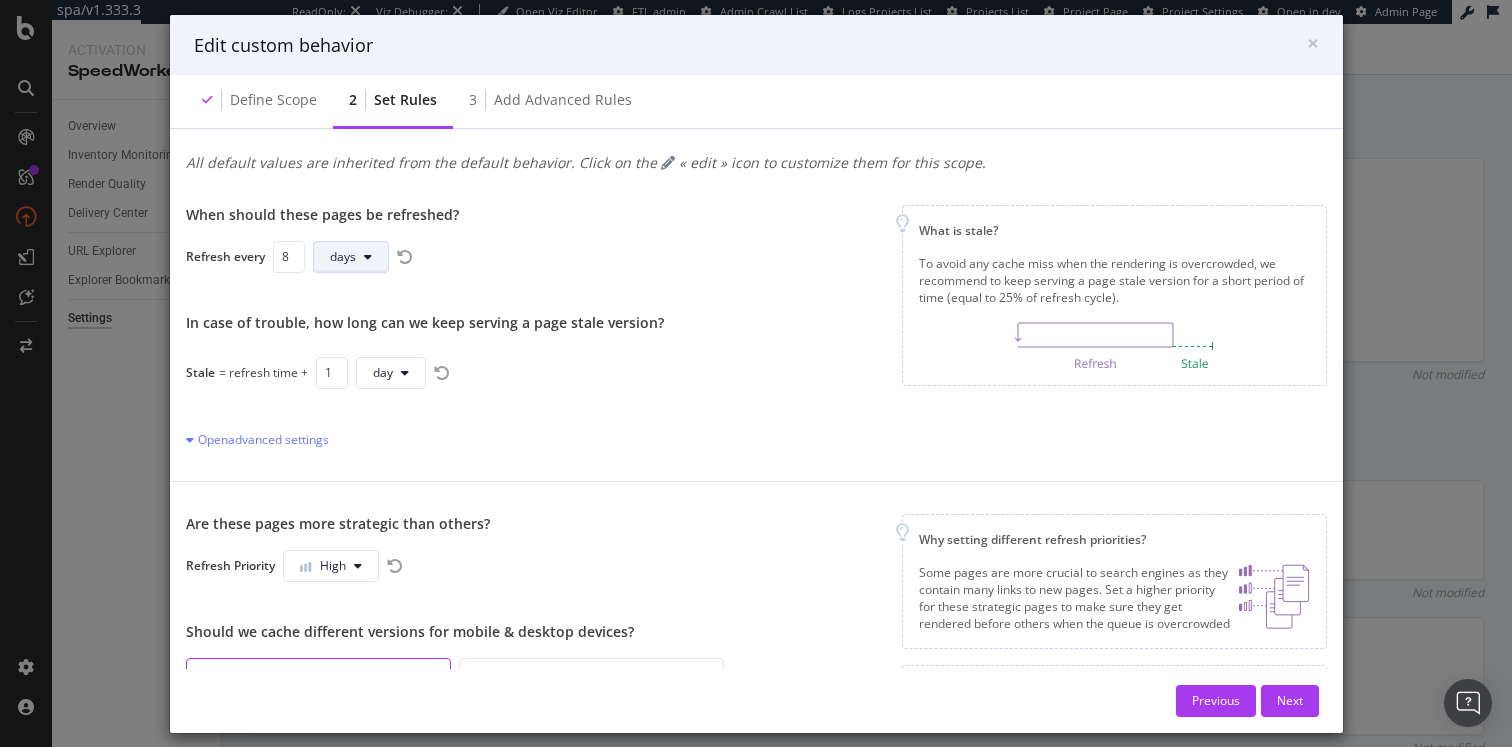 click on "days" at bounding box center [343, 256] 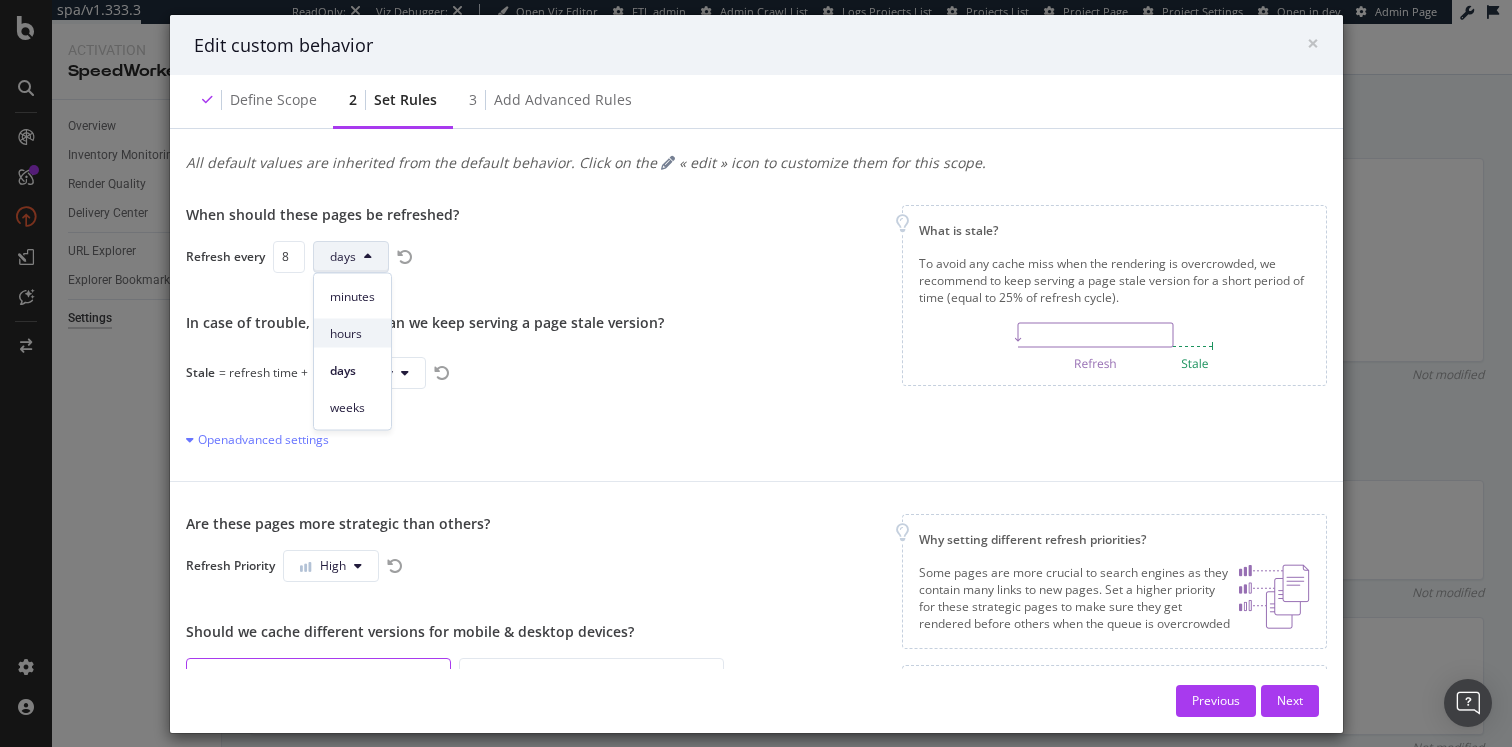 click on "hours" at bounding box center [352, 333] 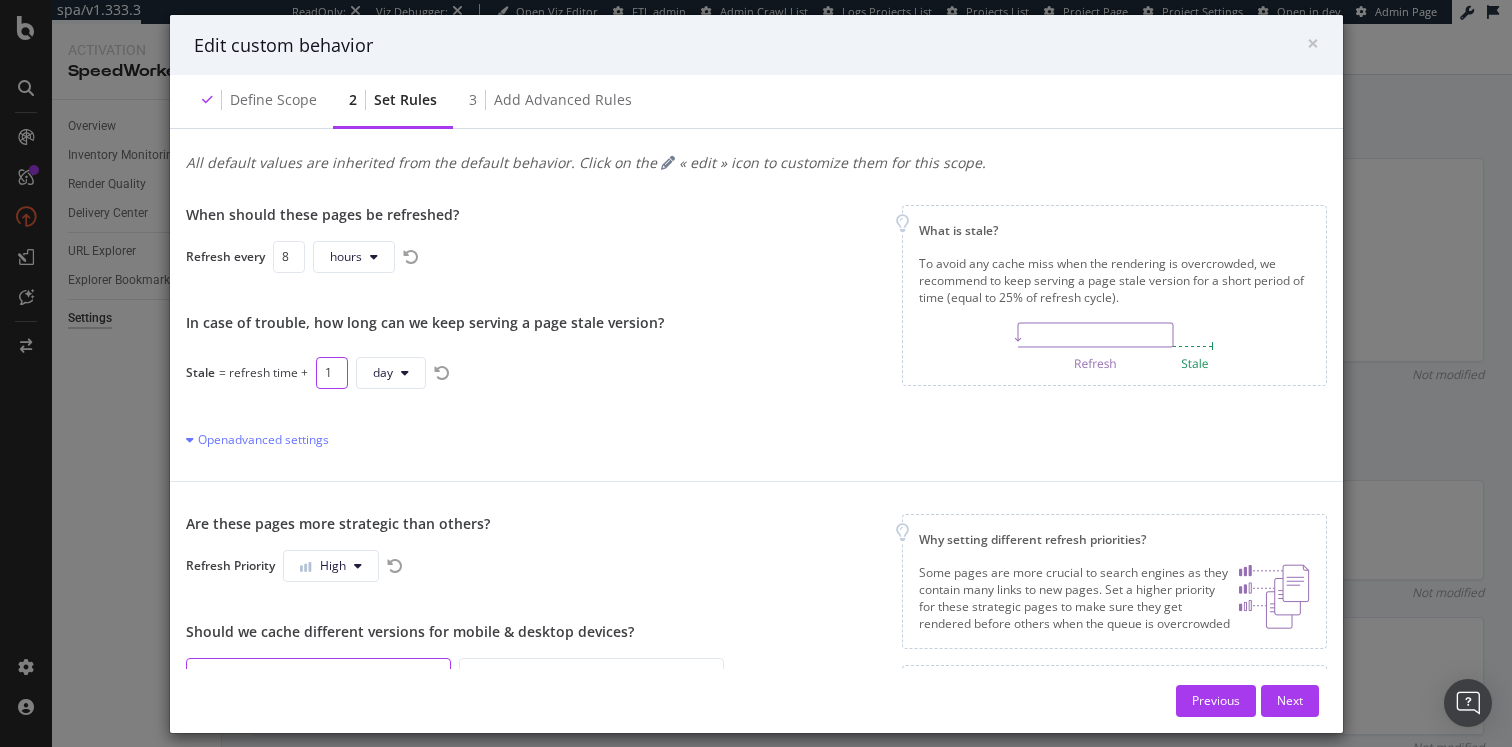 drag, startPoint x: 332, startPoint y: 370, endPoint x: 317, endPoint y: 370, distance: 15 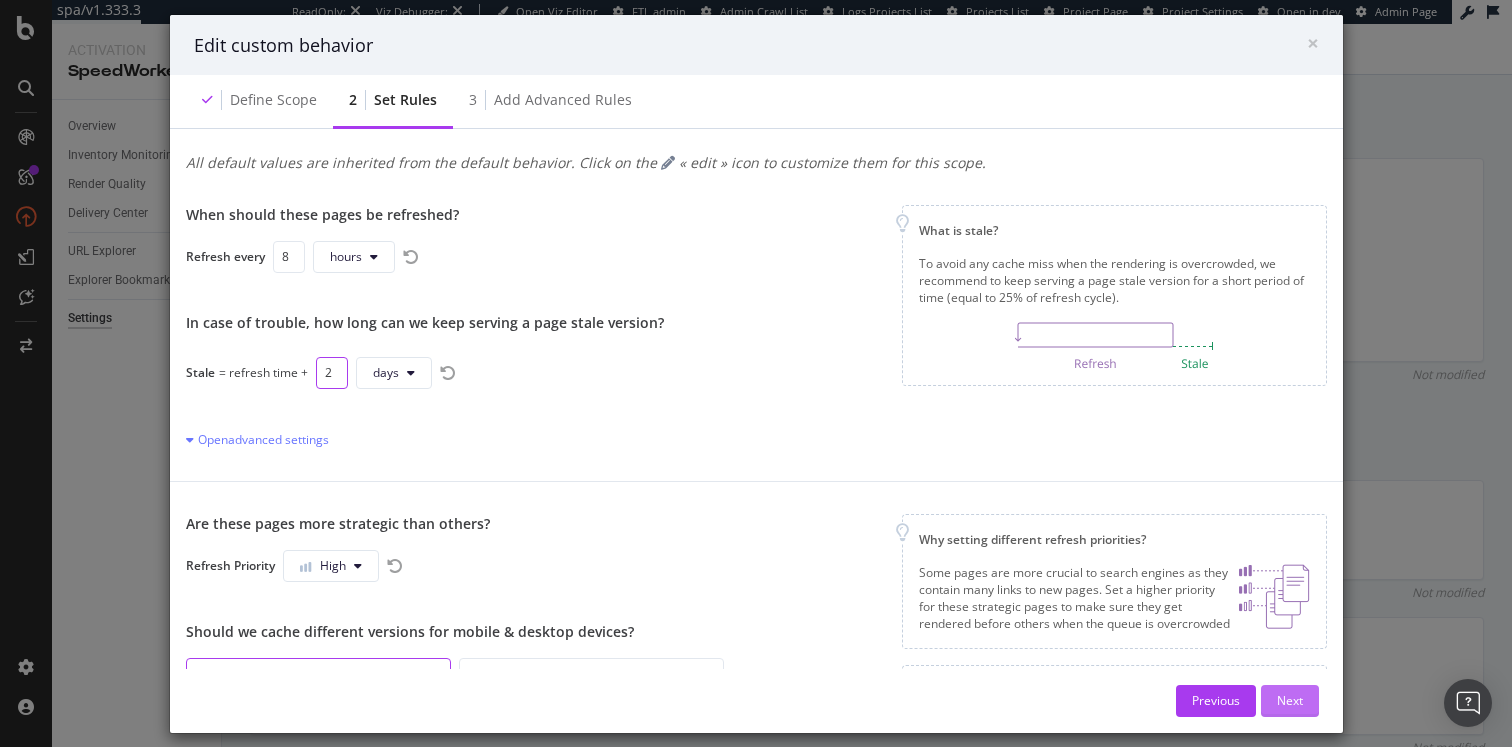 type on "2" 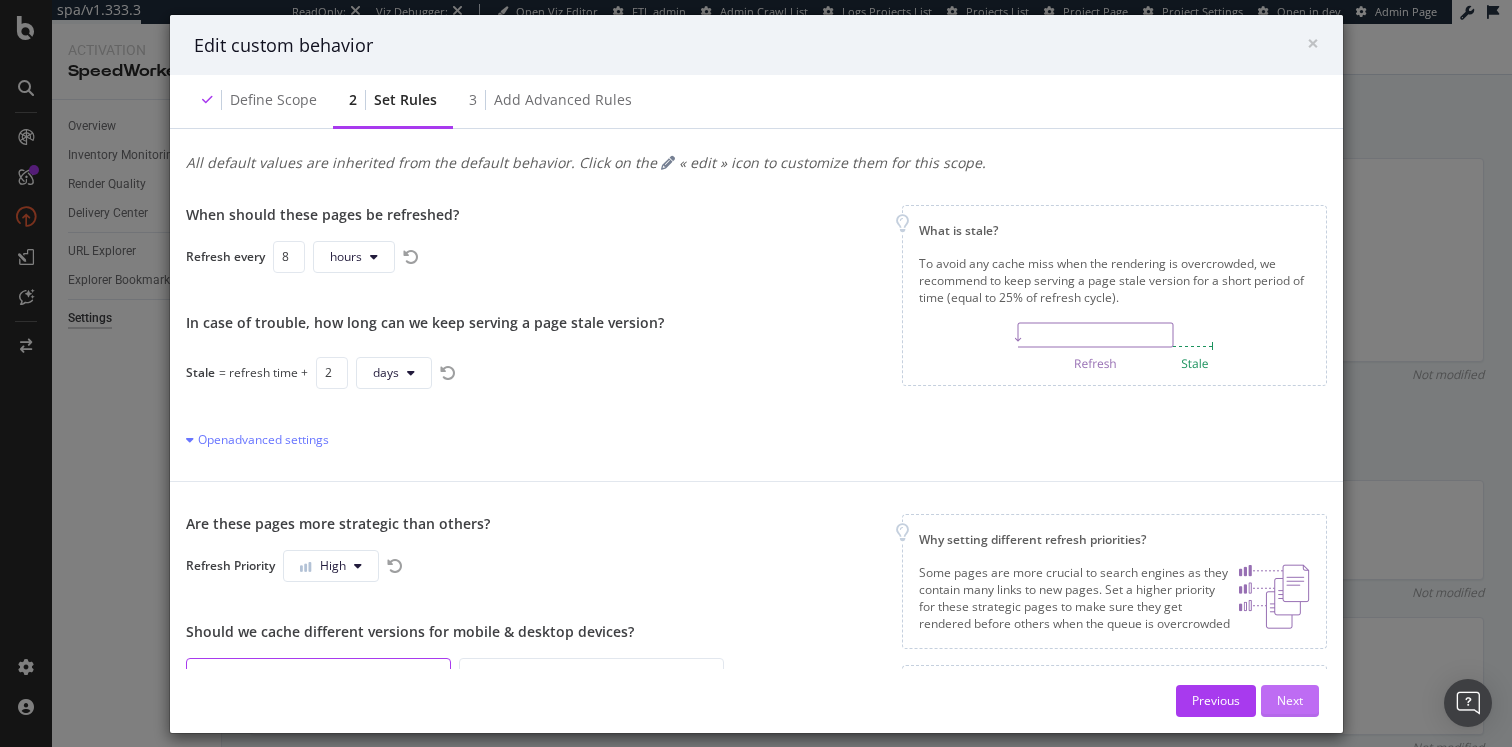 click on "Next" at bounding box center (1290, 700) 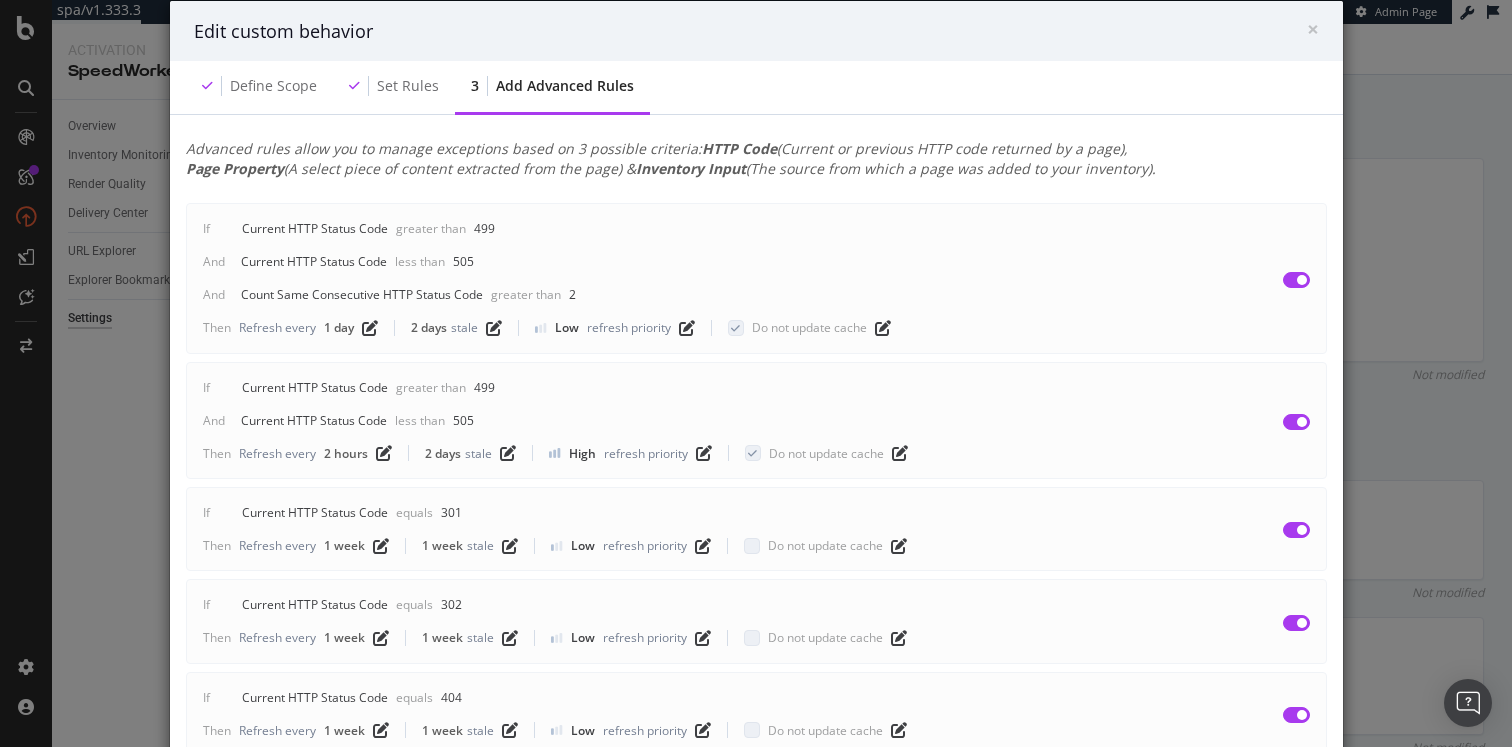 scroll, scrollTop: 445, scrollLeft: 0, axis: vertical 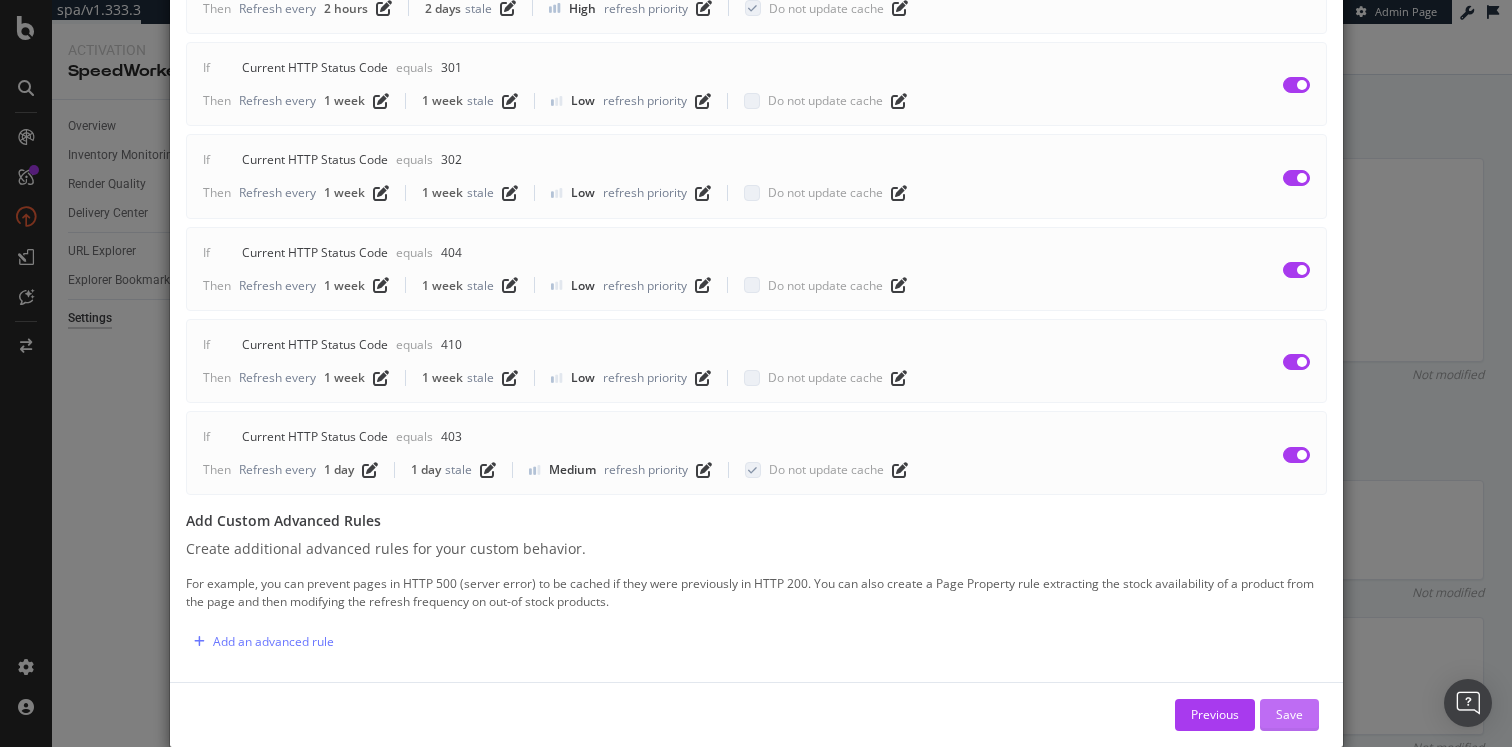 click on "Save" at bounding box center (1289, 714) 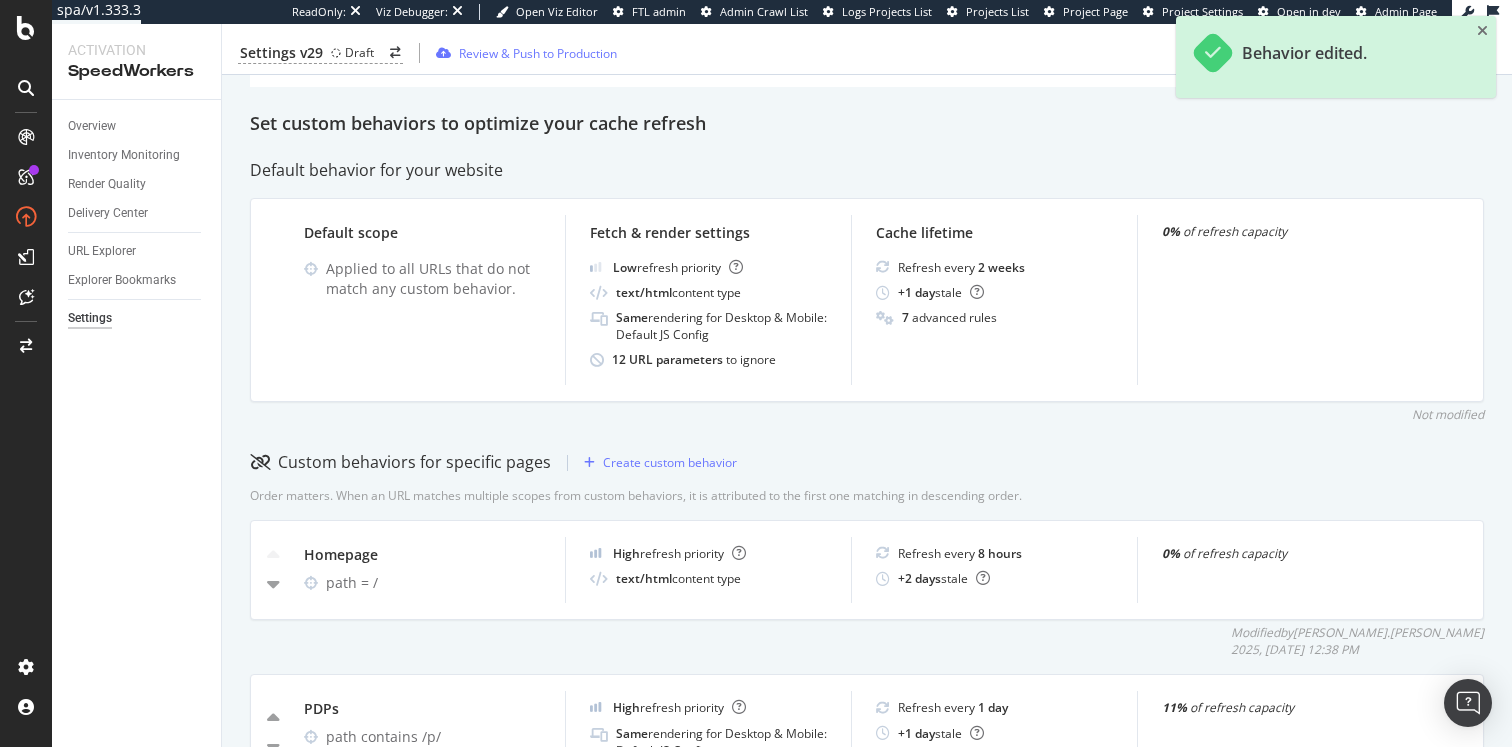 scroll, scrollTop: 273, scrollLeft: 0, axis: vertical 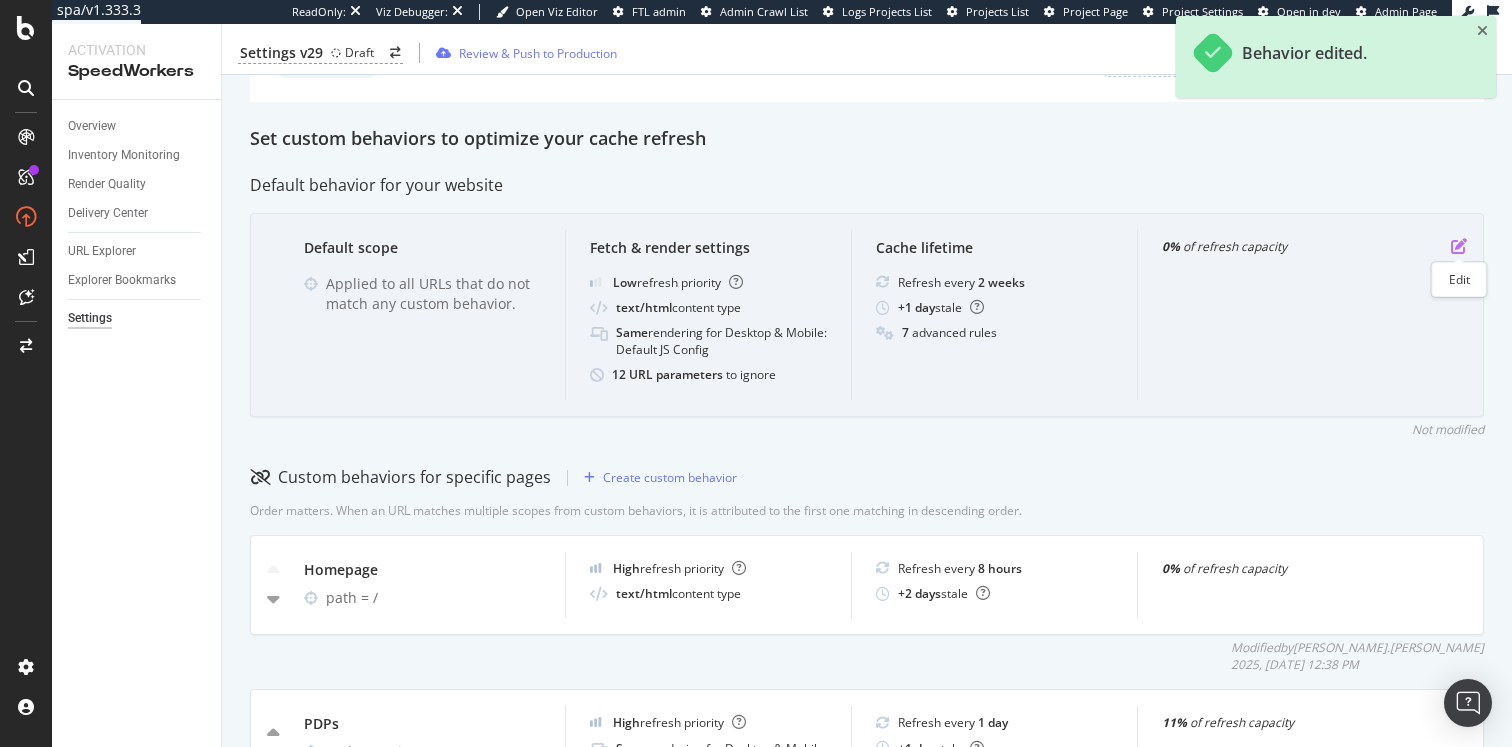 click at bounding box center (1459, 246) 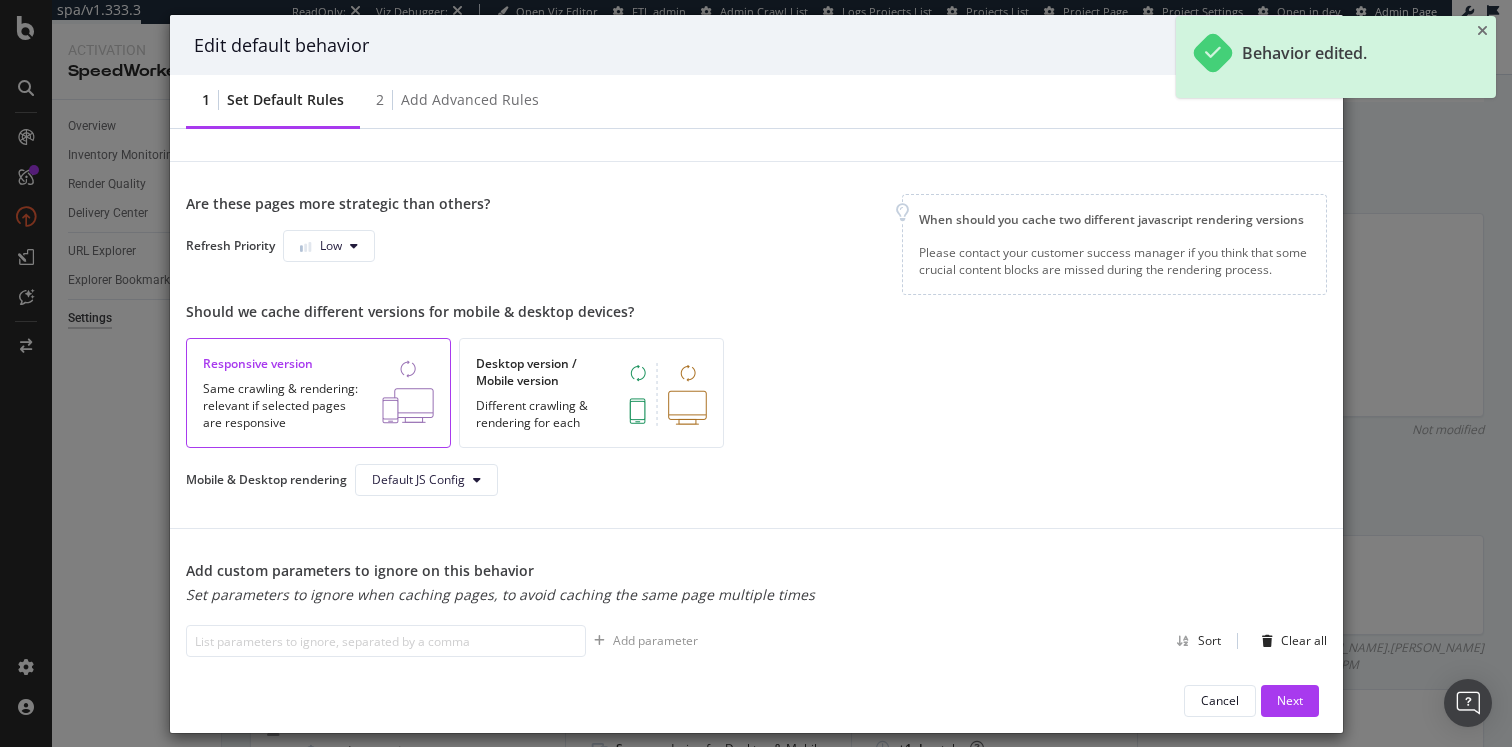 scroll, scrollTop: 517, scrollLeft: 0, axis: vertical 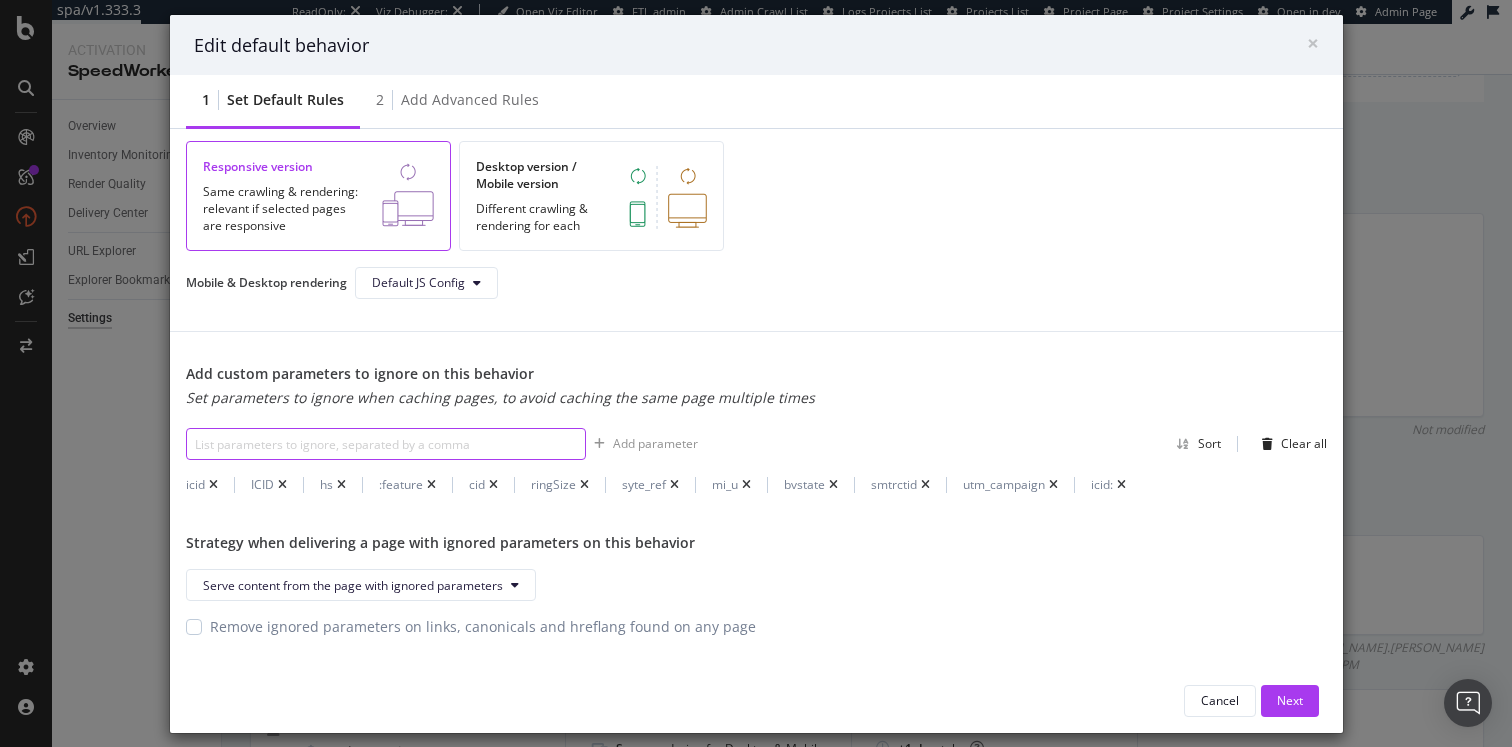 click at bounding box center (386, 444) 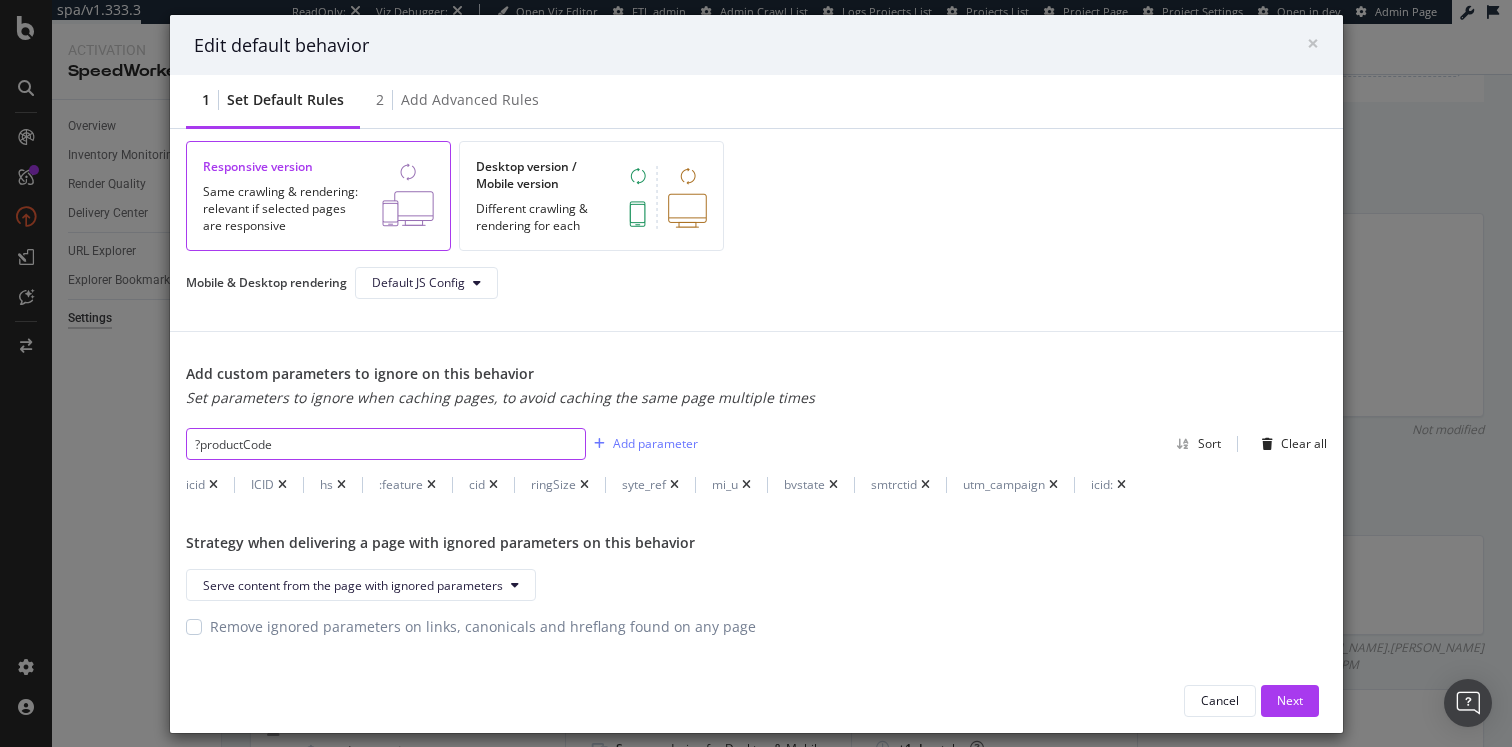 drag, startPoint x: 198, startPoint y: 446, endPoint x: 182, endPoint y: 446, distance: 16 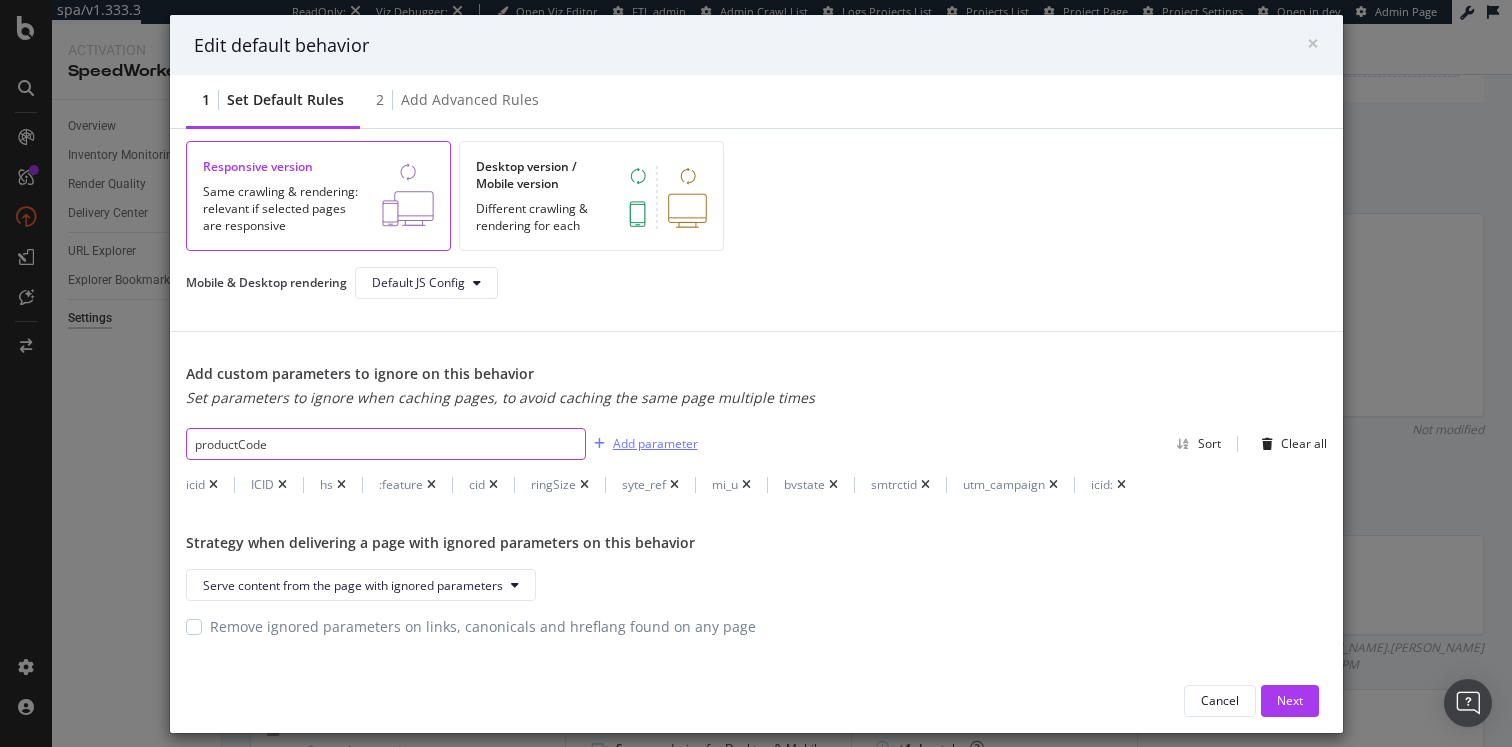 type on "productCode" 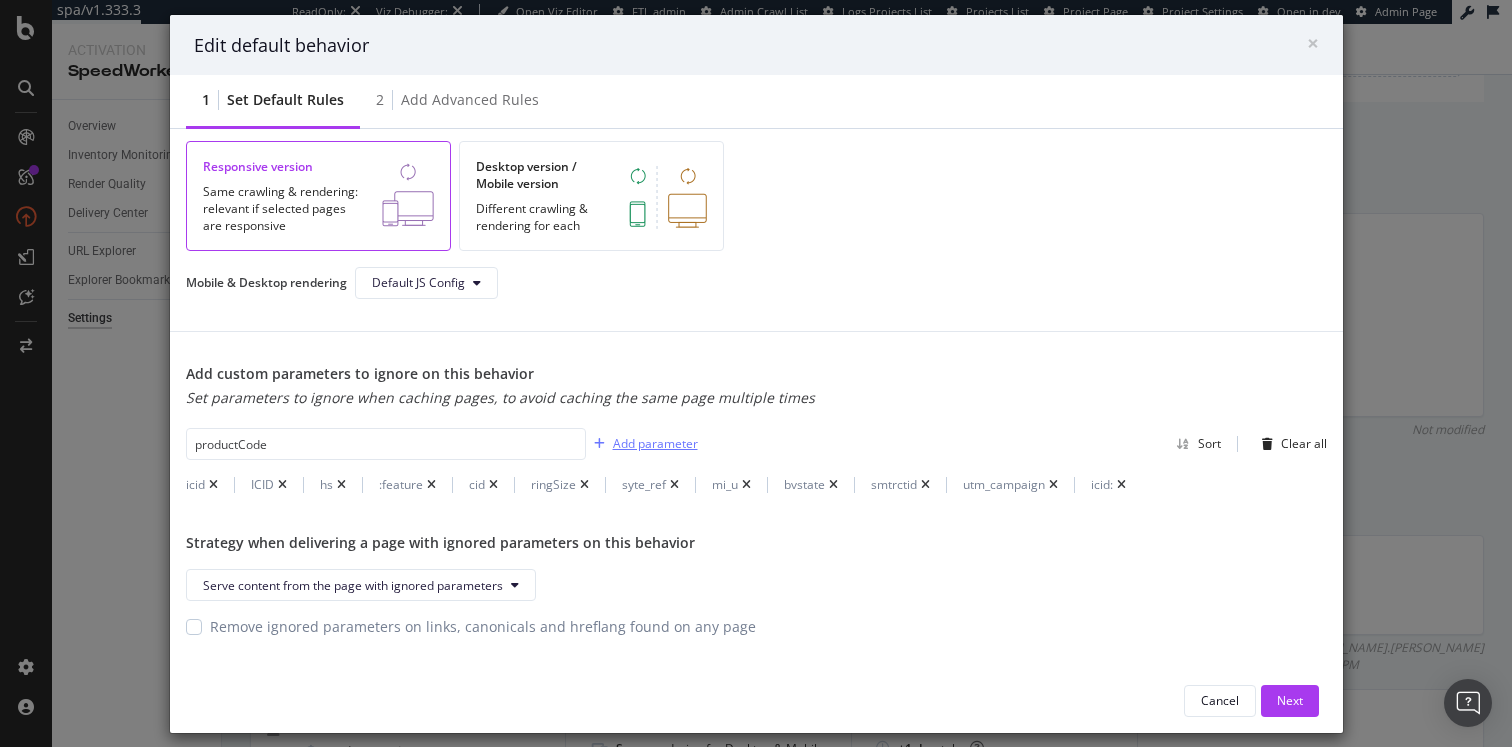 click on "Add parameter" at bounding box center [655, 443] 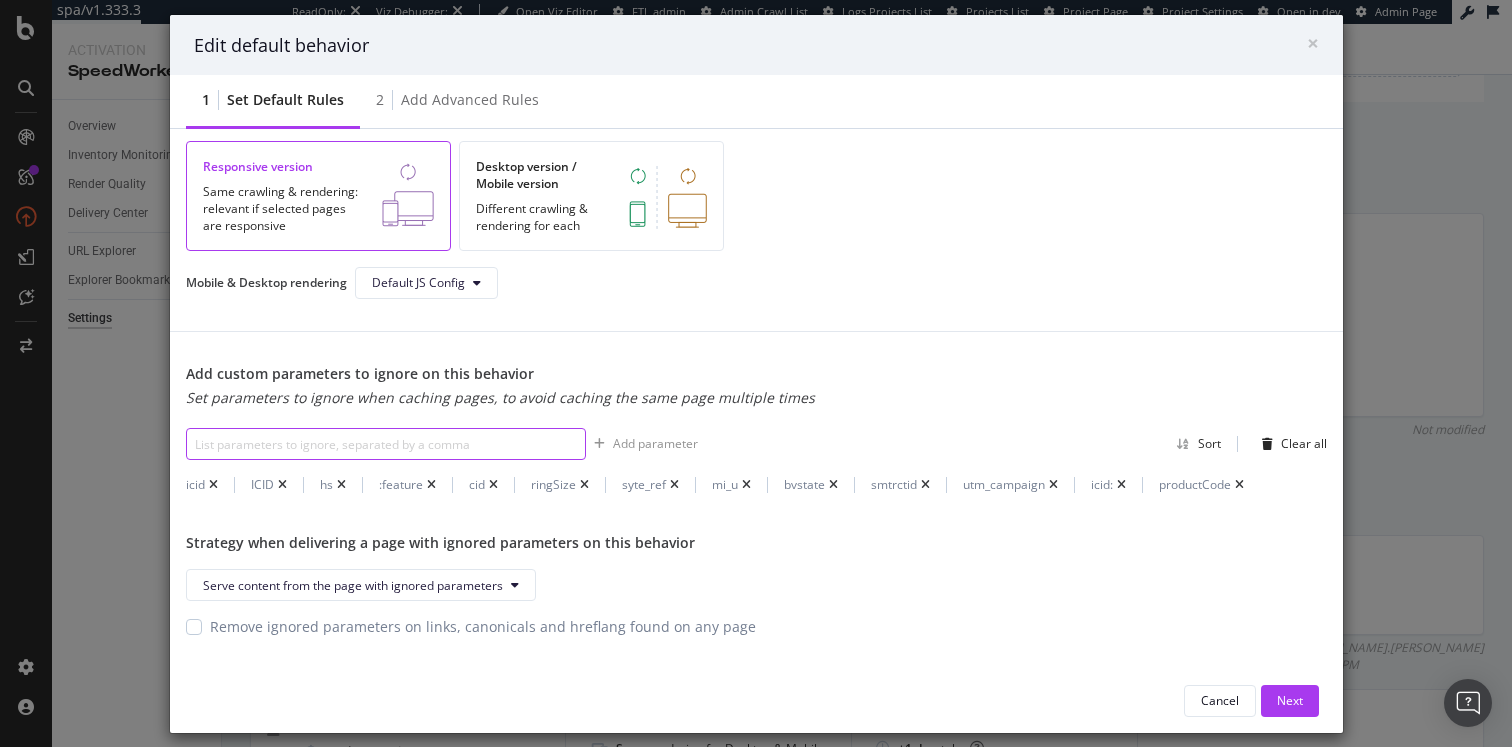click at bounding box center (386, 444) 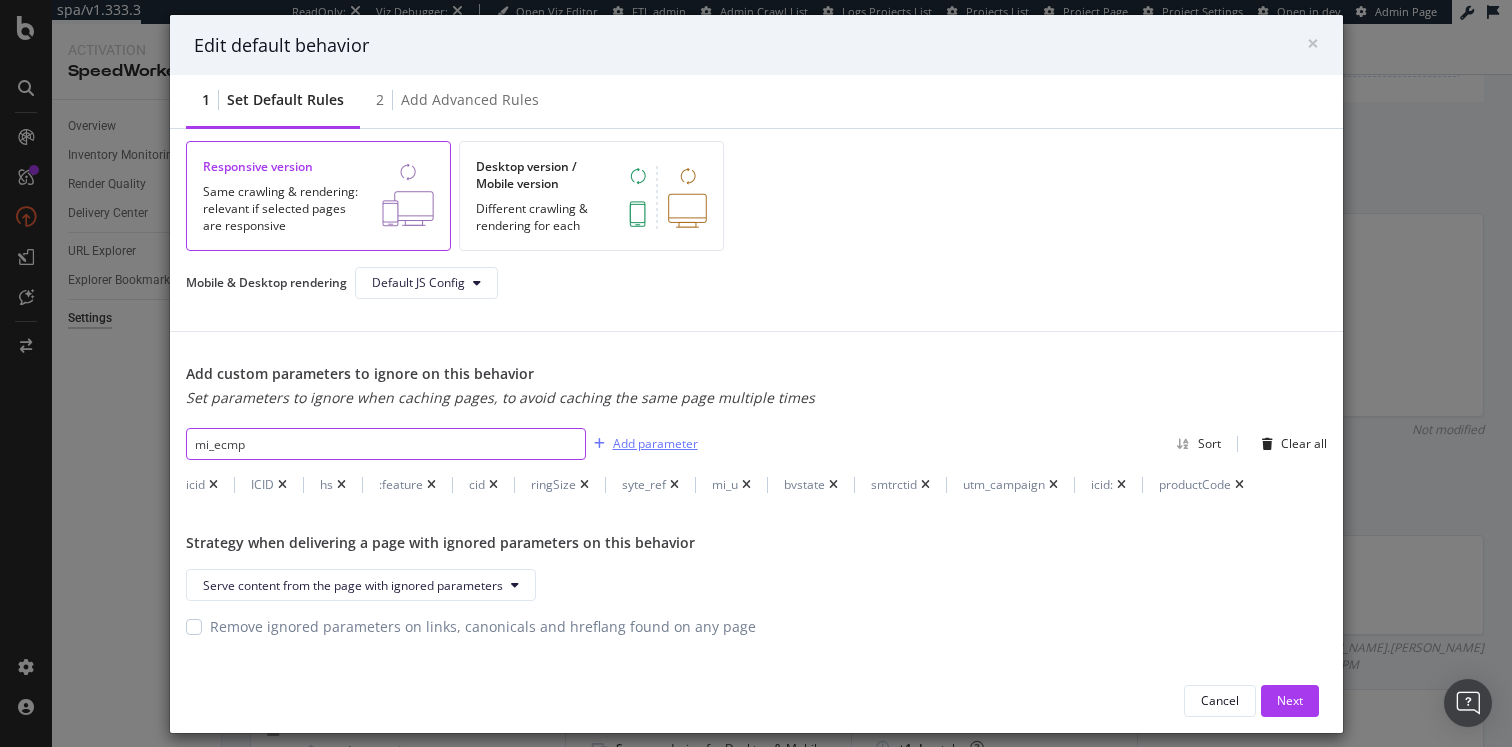 type on "mi_ecmp" 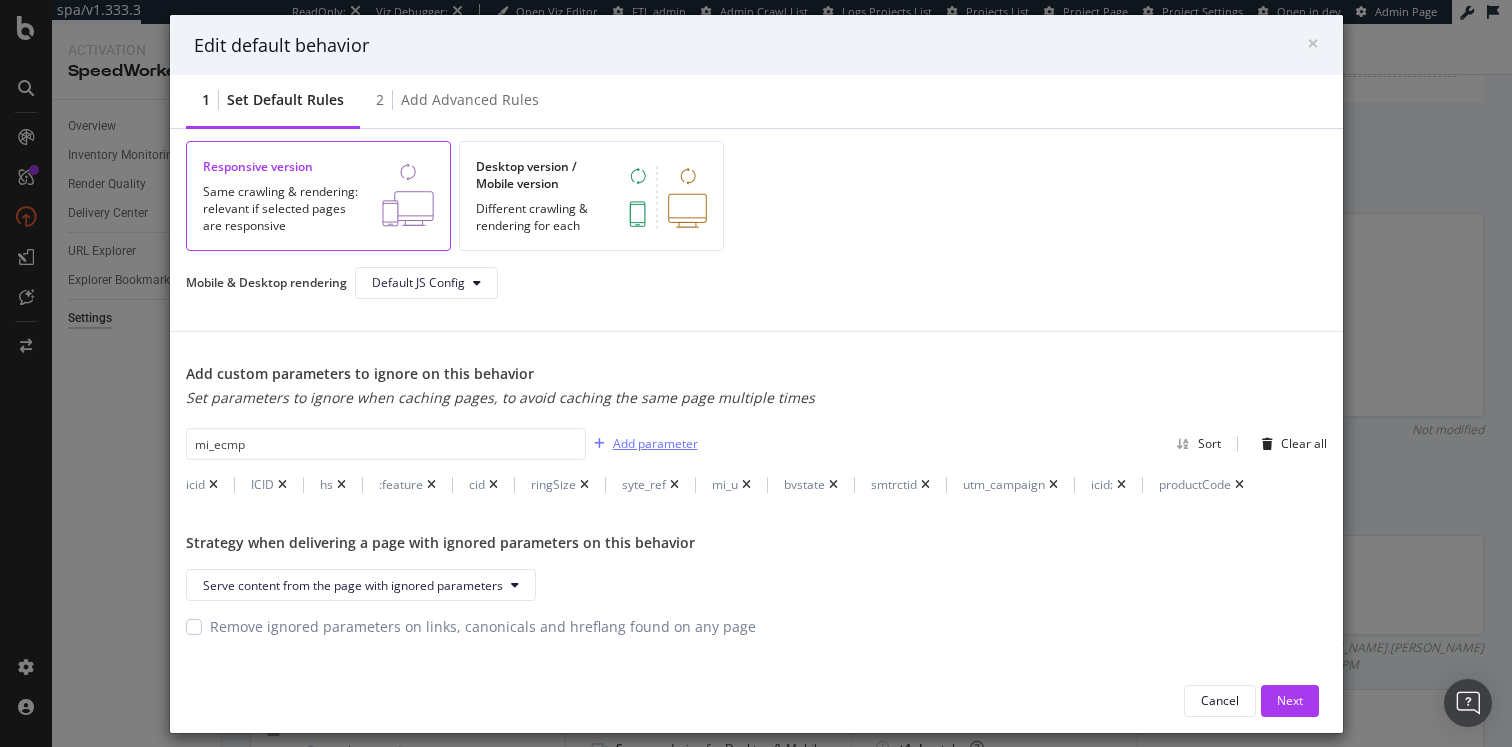 click on "Add parameter" at bounding box center (655, 443) 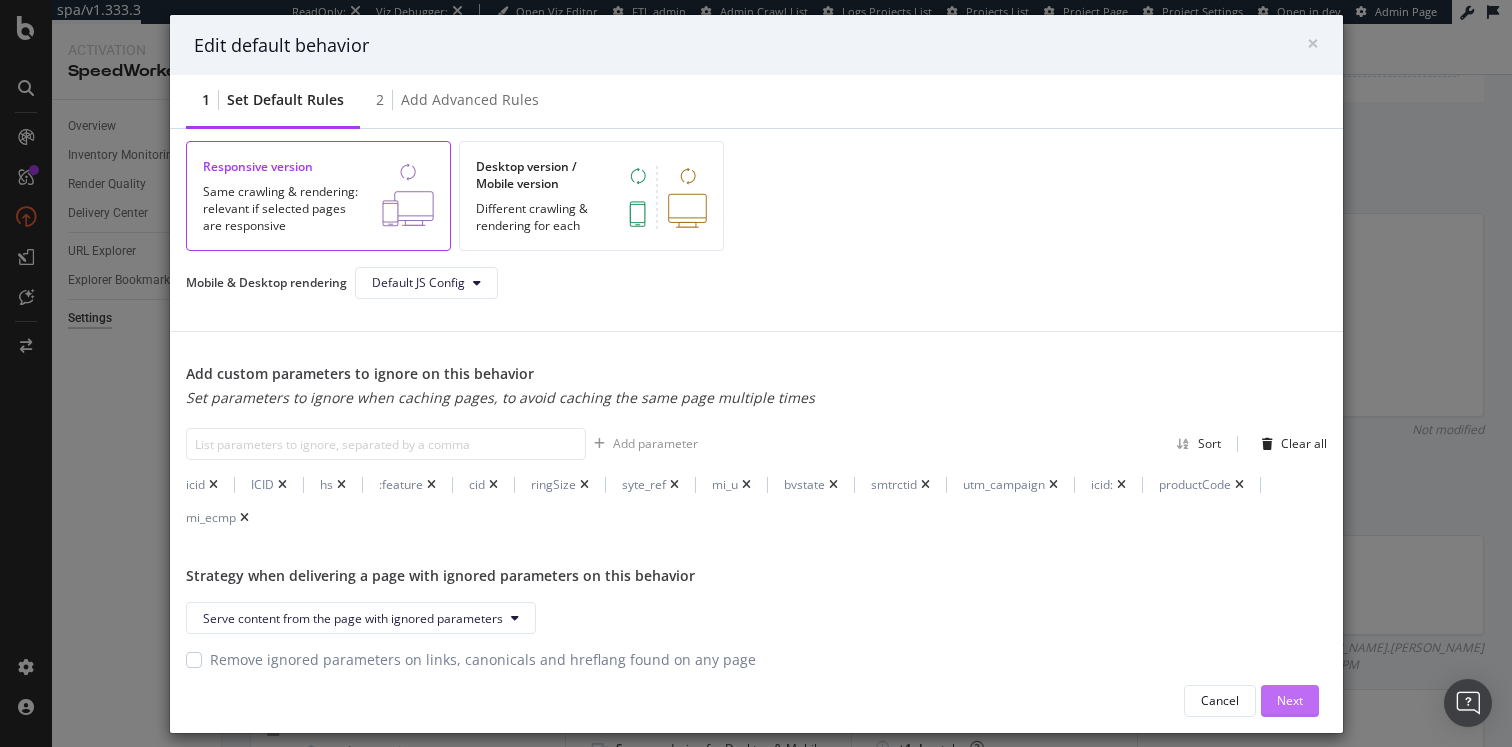 click on "Next" at bounding box center (1290, 700) 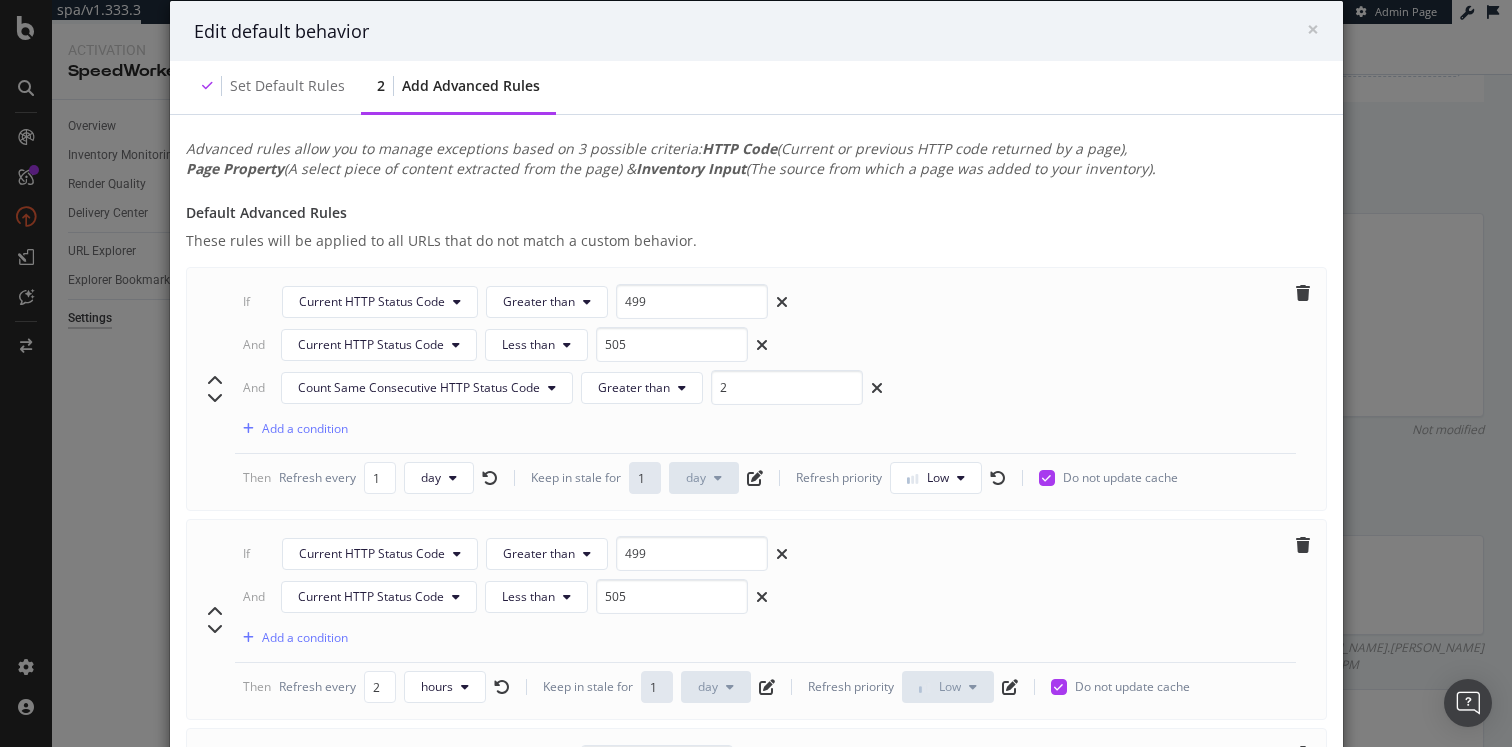 scroll, scrollTop: 933, scrollLeft: 0, axis: vertical 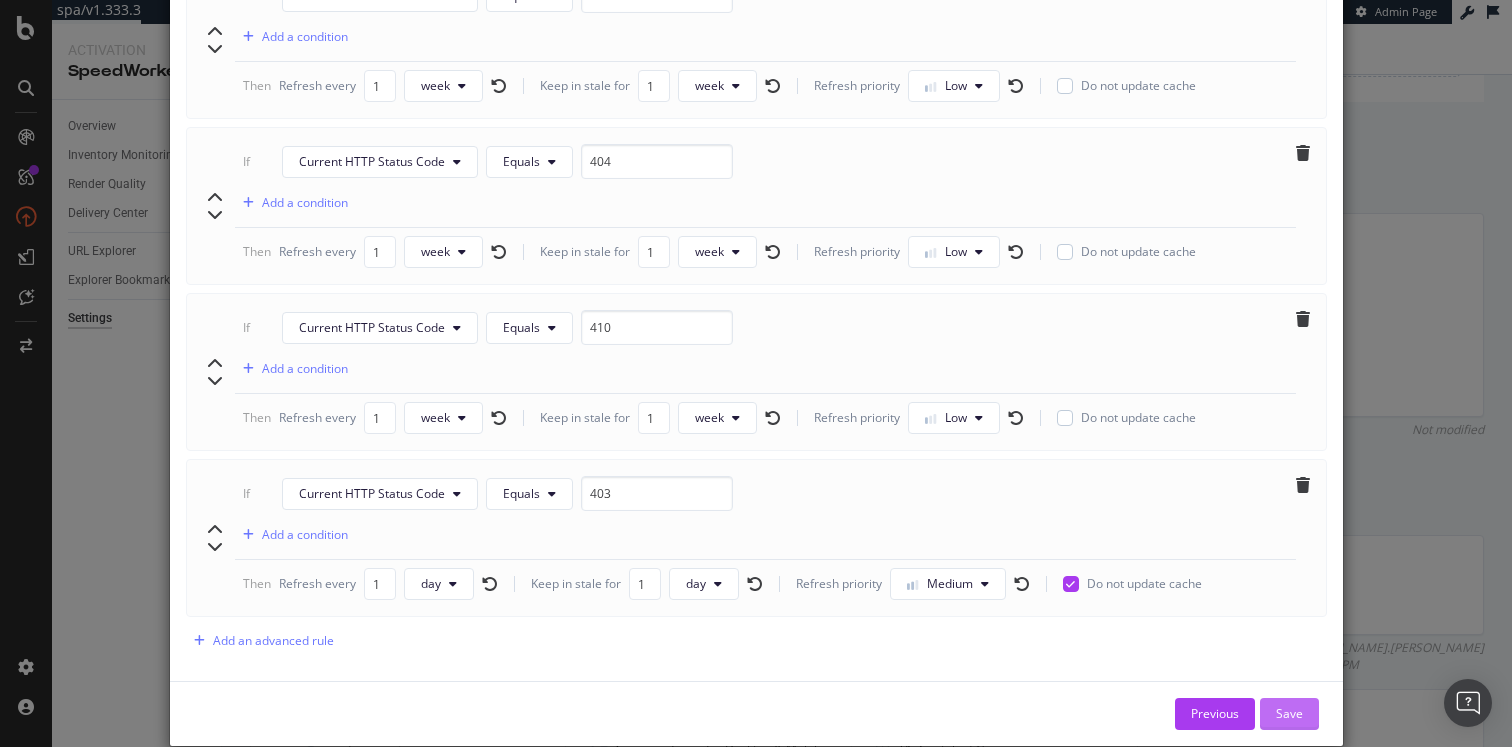 click on "Save" at bounding box center (1289, 713) 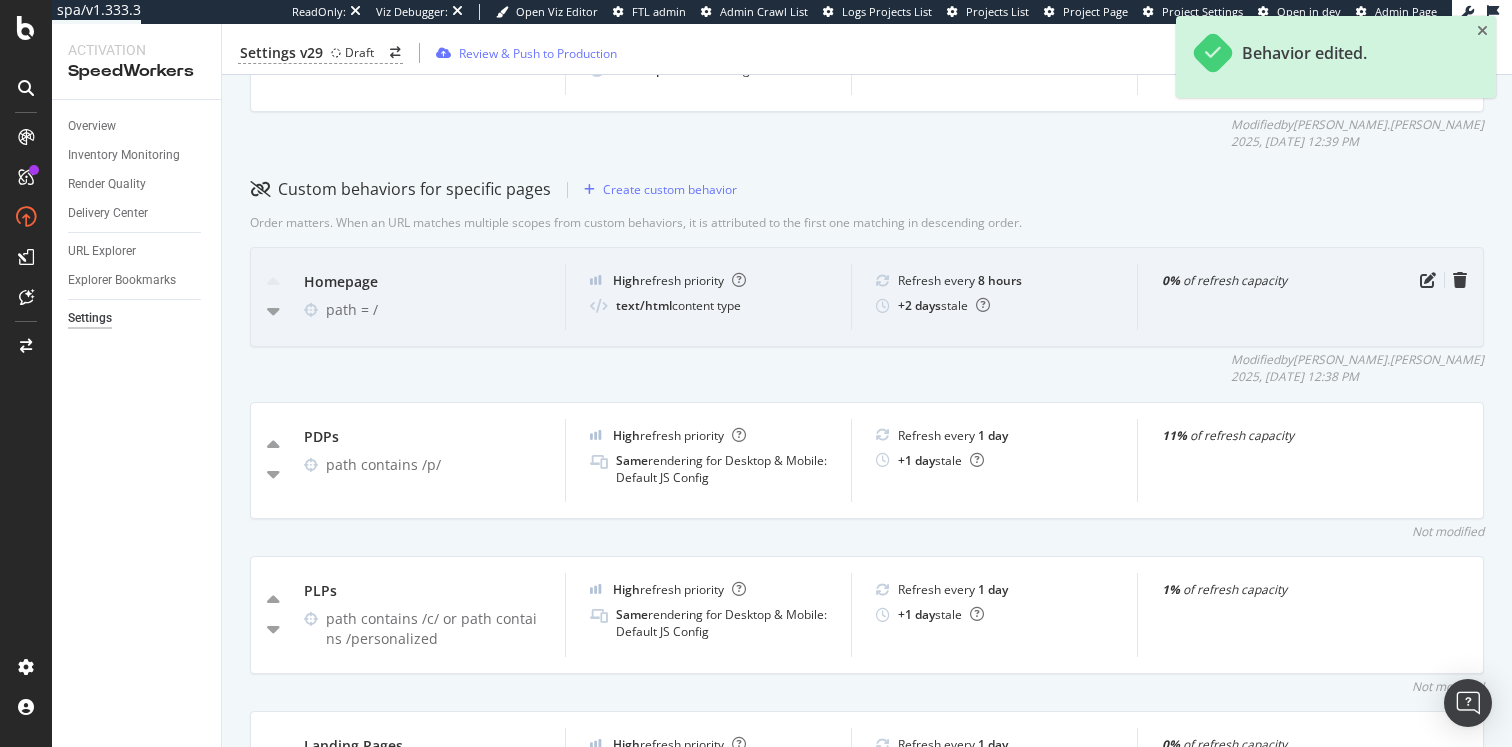 scroll, scrollTop: 621, scrollLeft: 0, axis: vertical 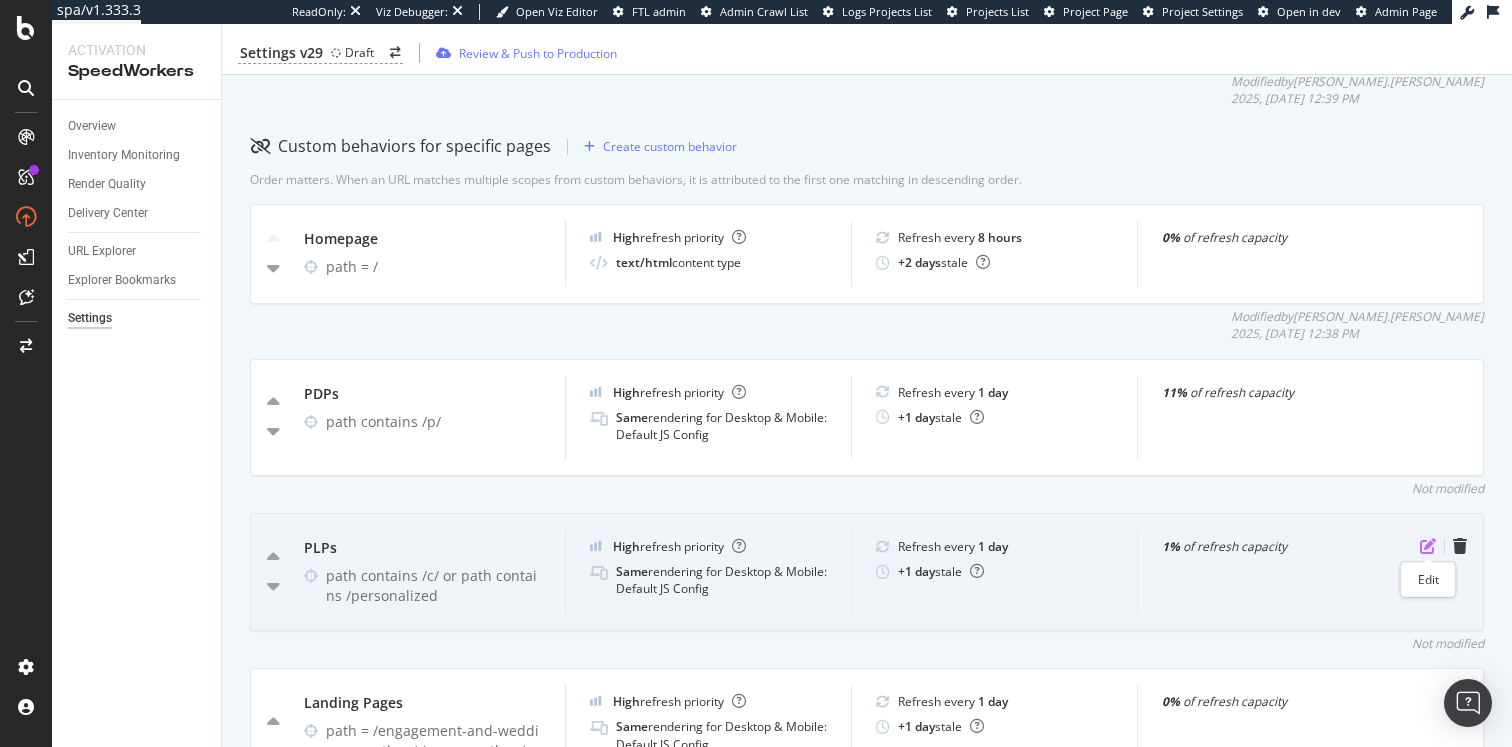 click at bounding box center [1428, 546] 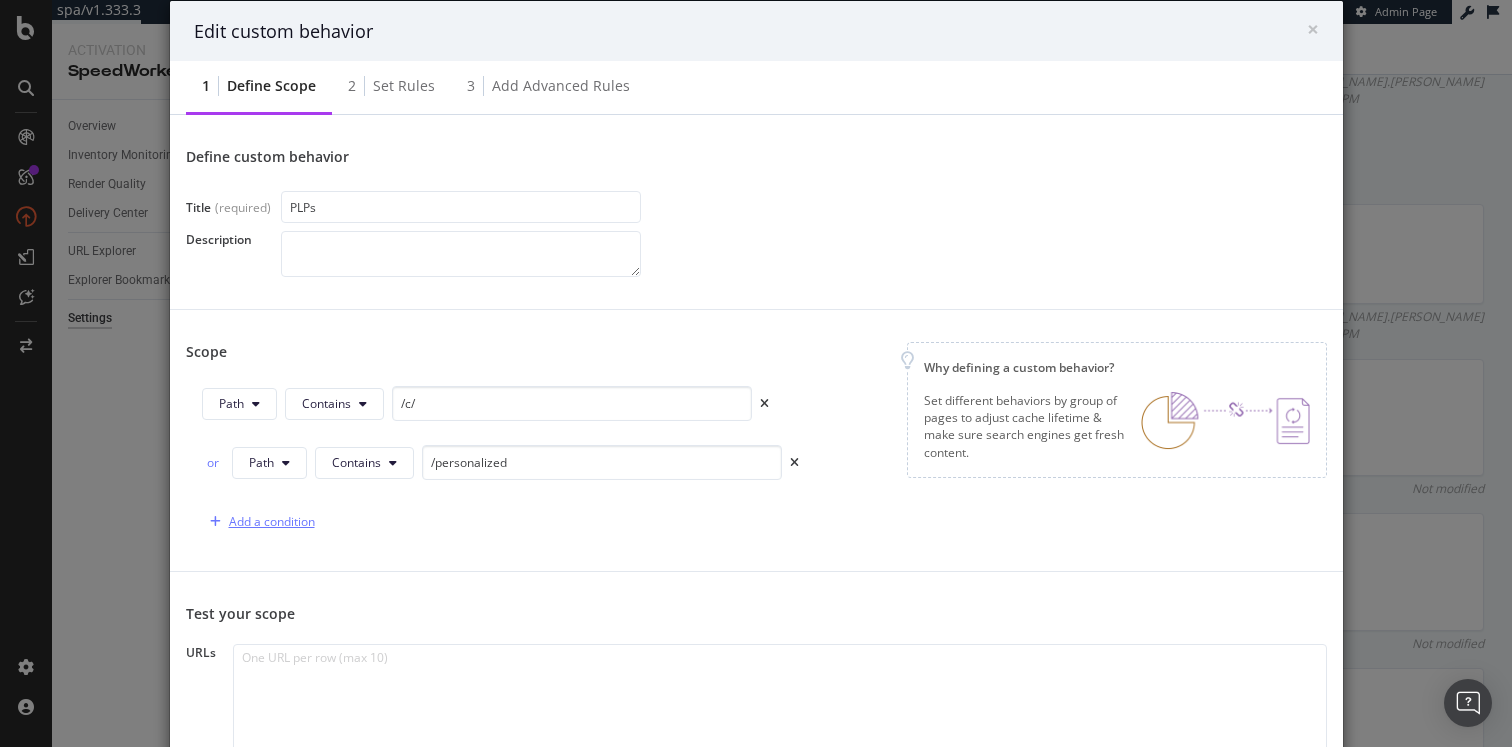 click on "Add a condition" at bounding box center [272, 521] 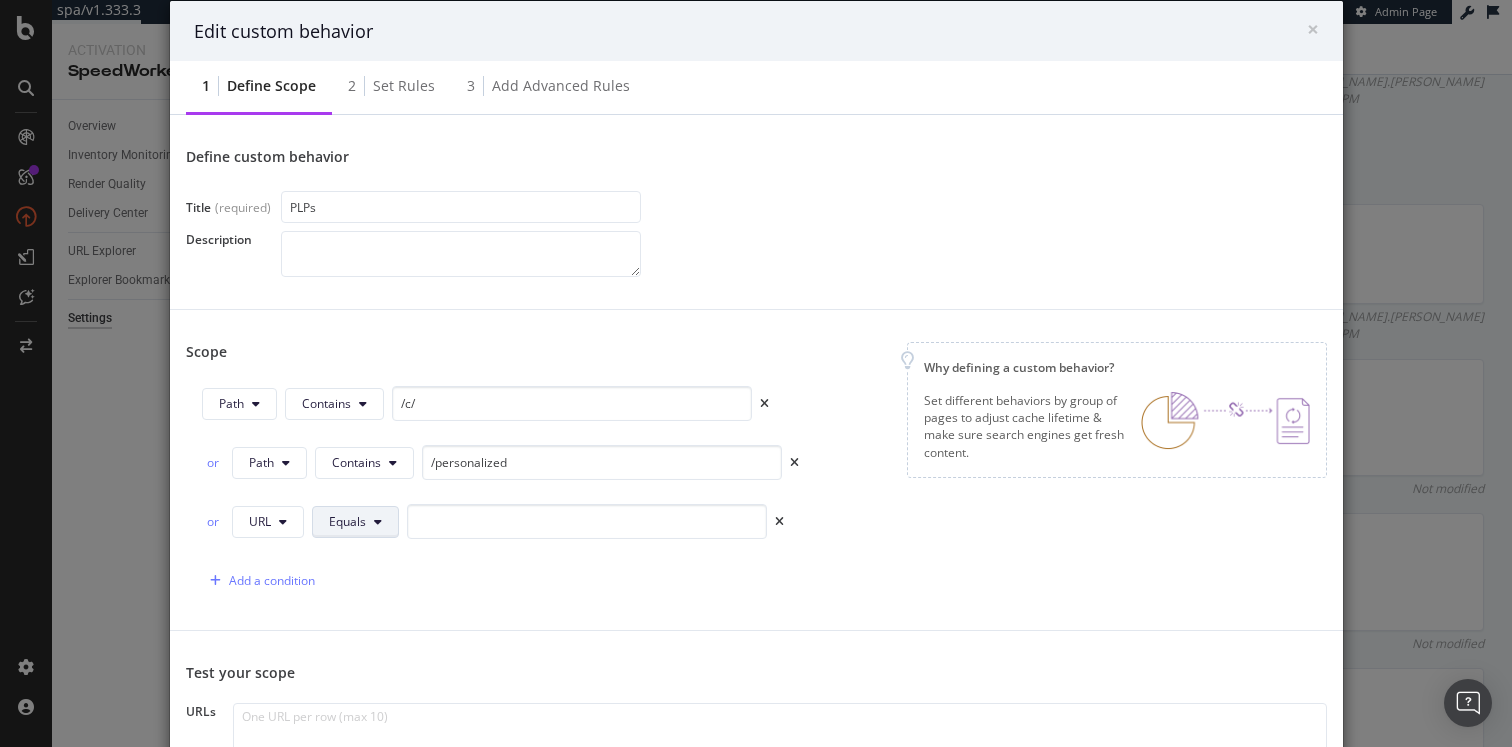 click on "Equals" at bounding box center (347, 521) 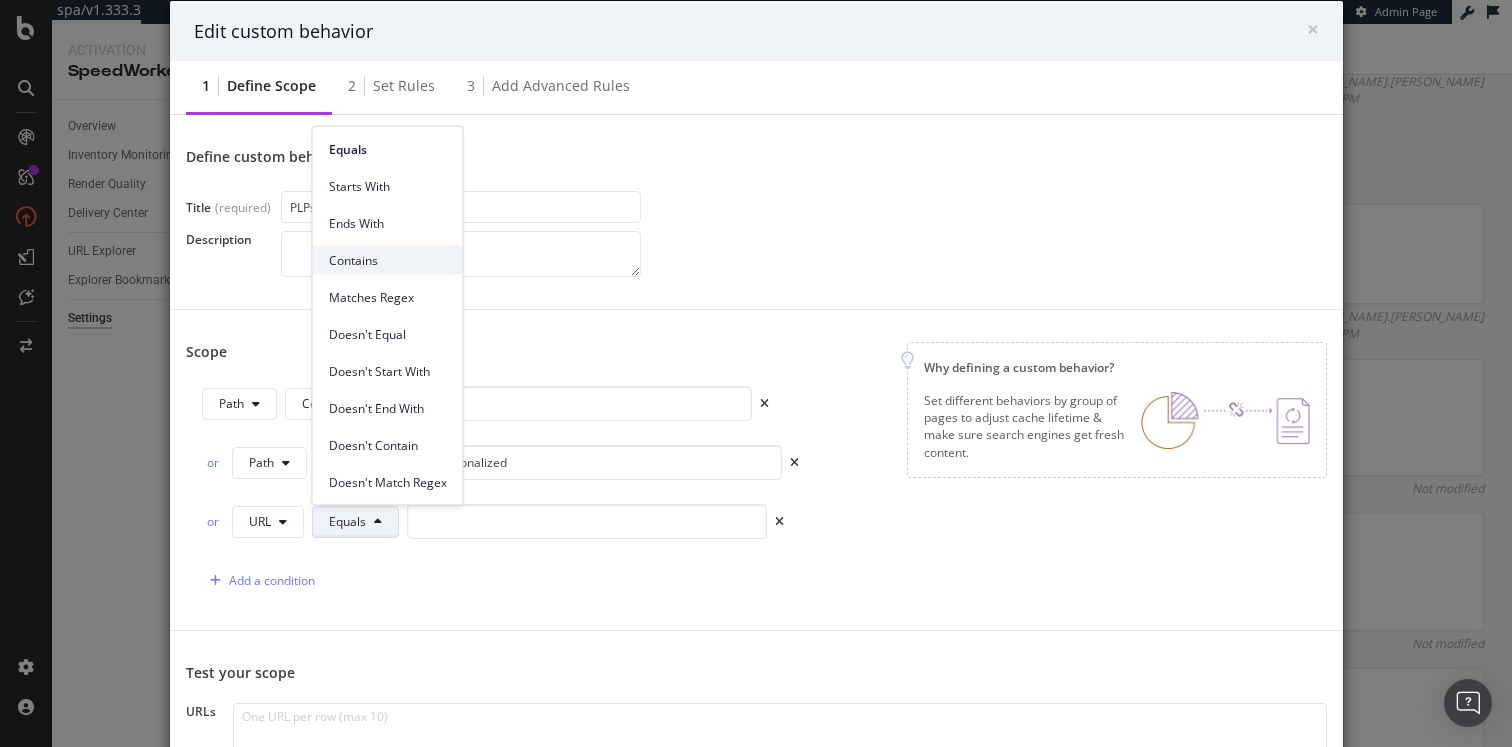 click on "Contains" at bounding box center (388, 260) 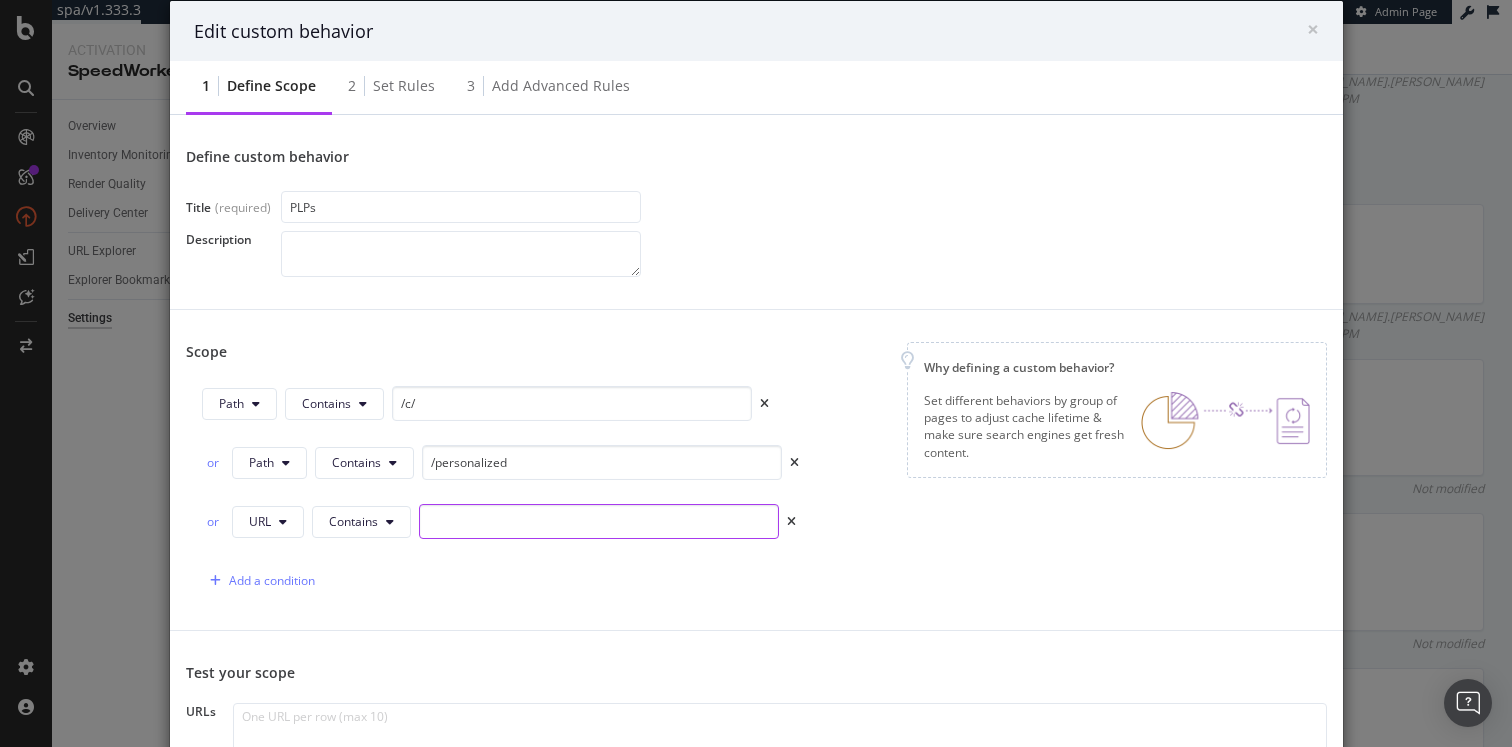 click at bounding box center (599, 521) 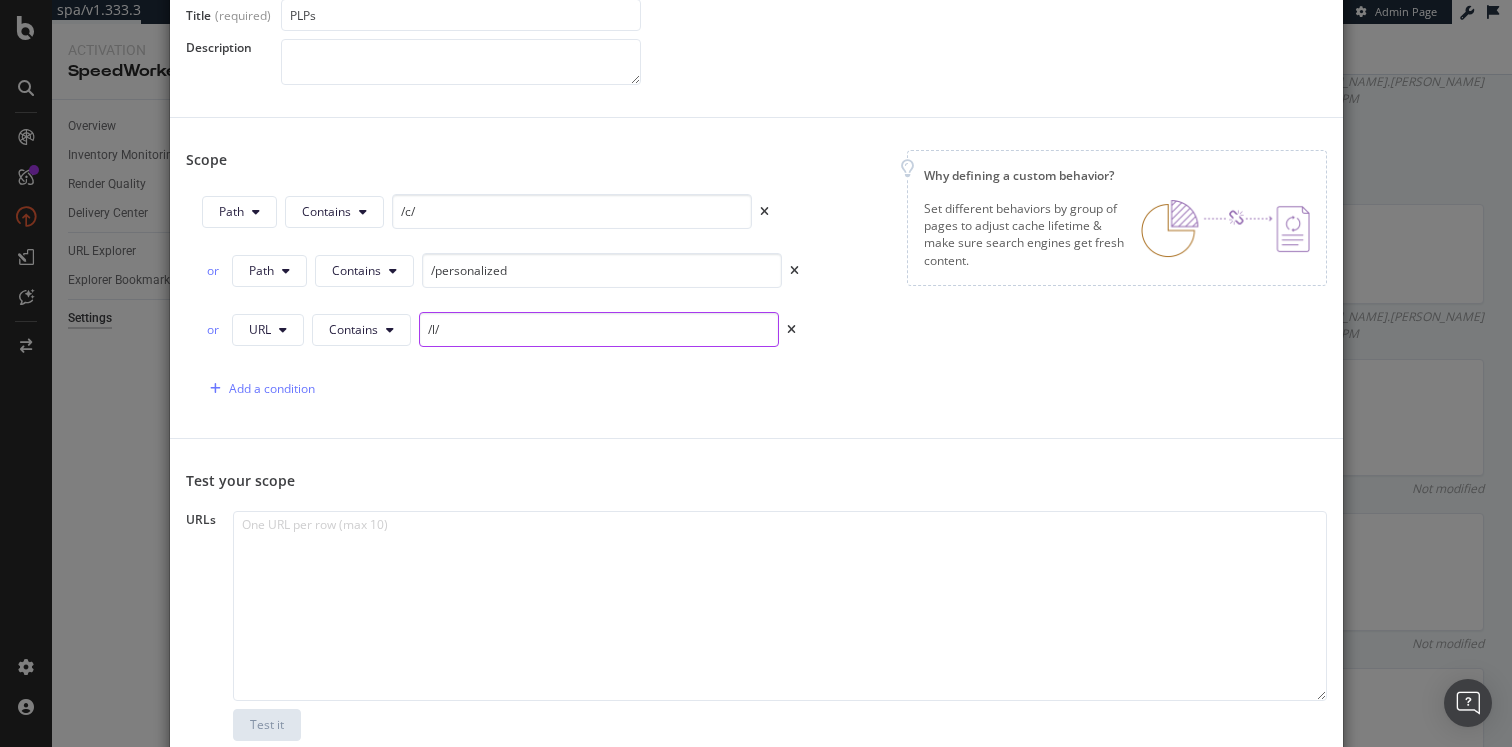 scroll, scrollTop: 284, scrollLeft: 0, axis: vertical 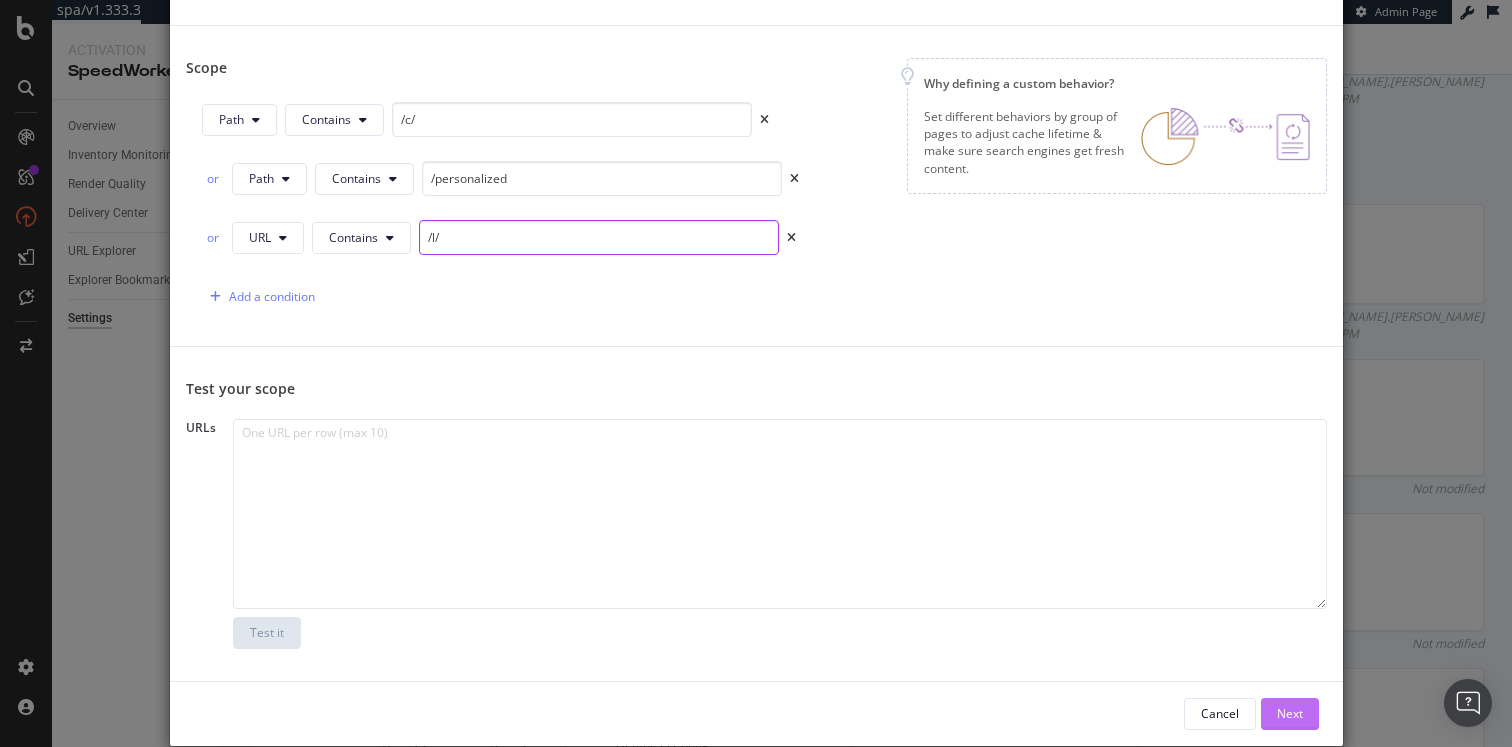 type on "/l/" 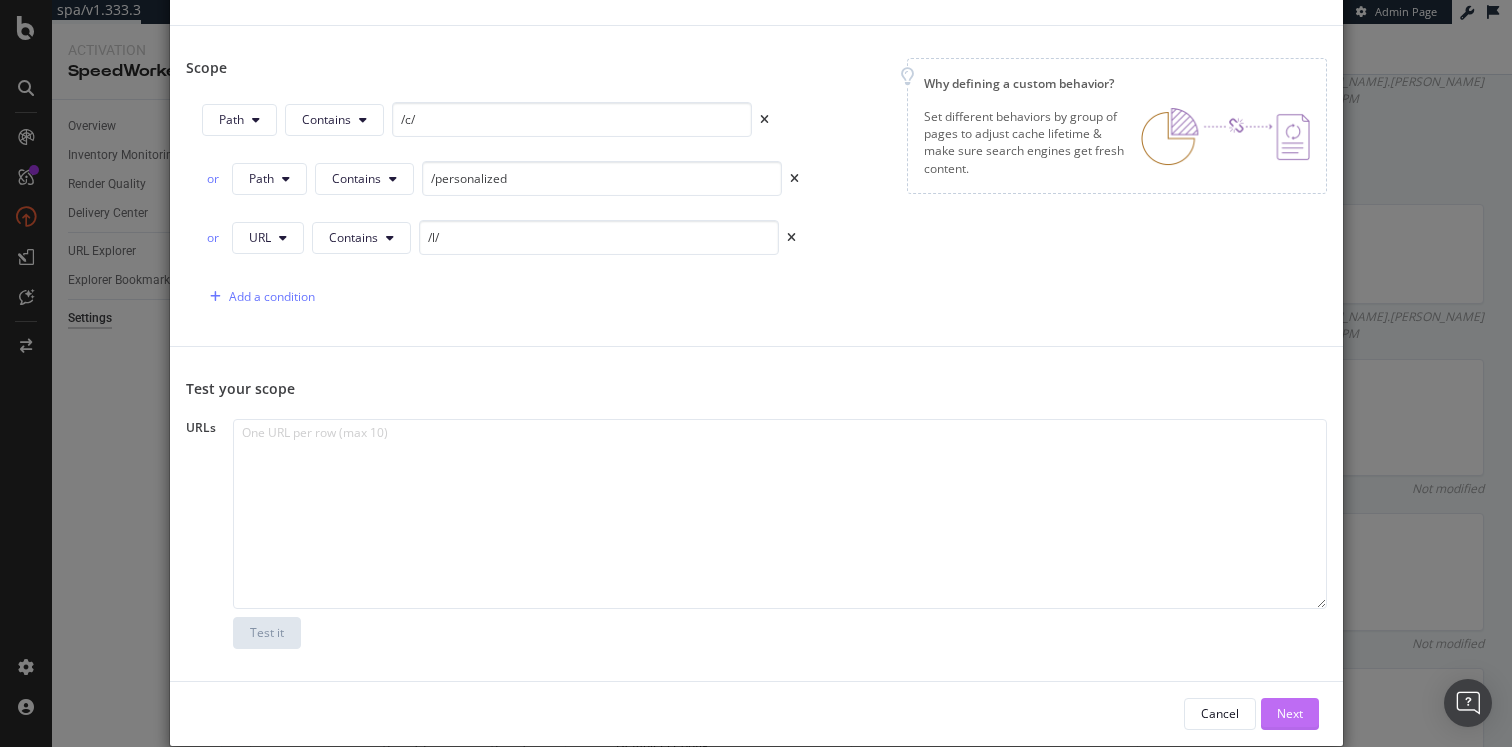 click on "Next" at bounding box center (1290, 713) 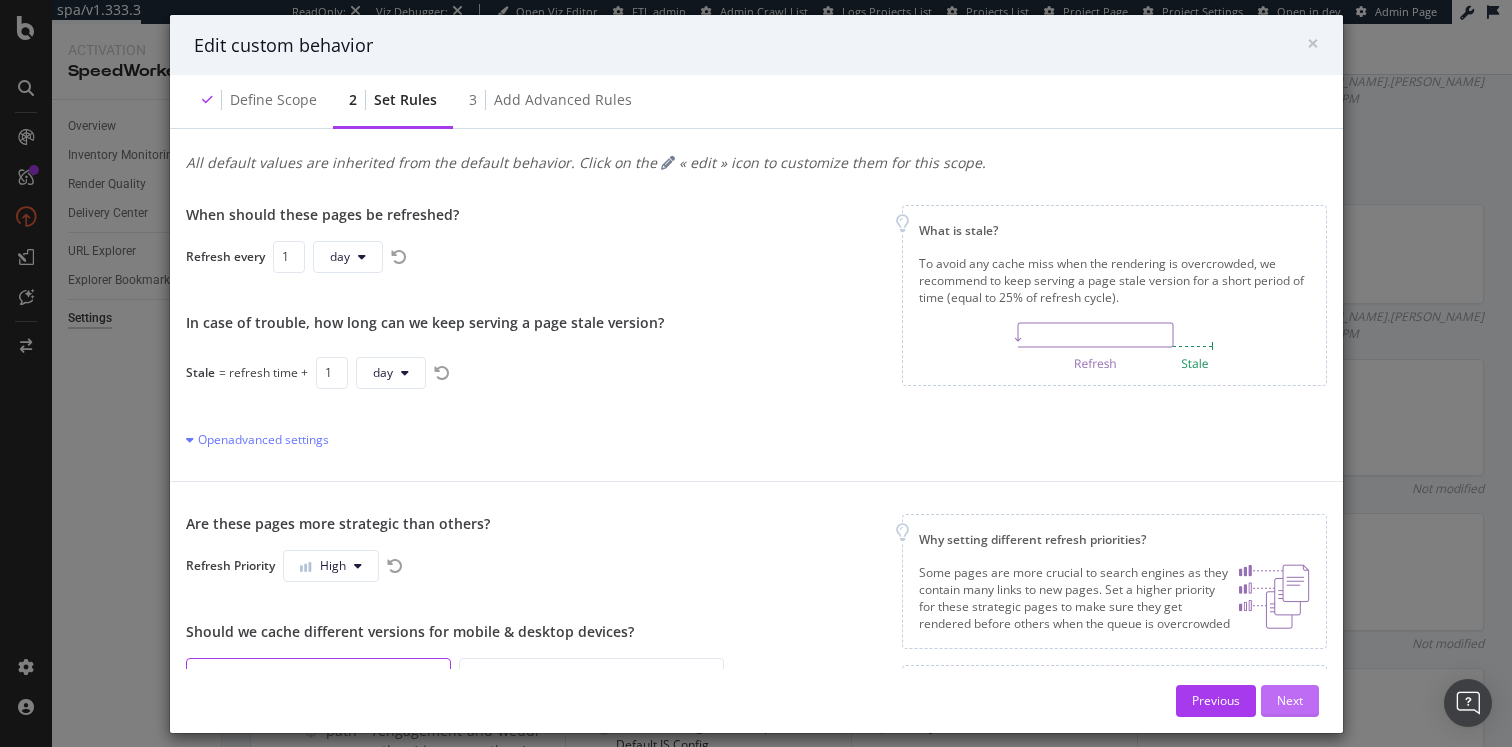 click on "Next" at bounding box center (1290, 700) 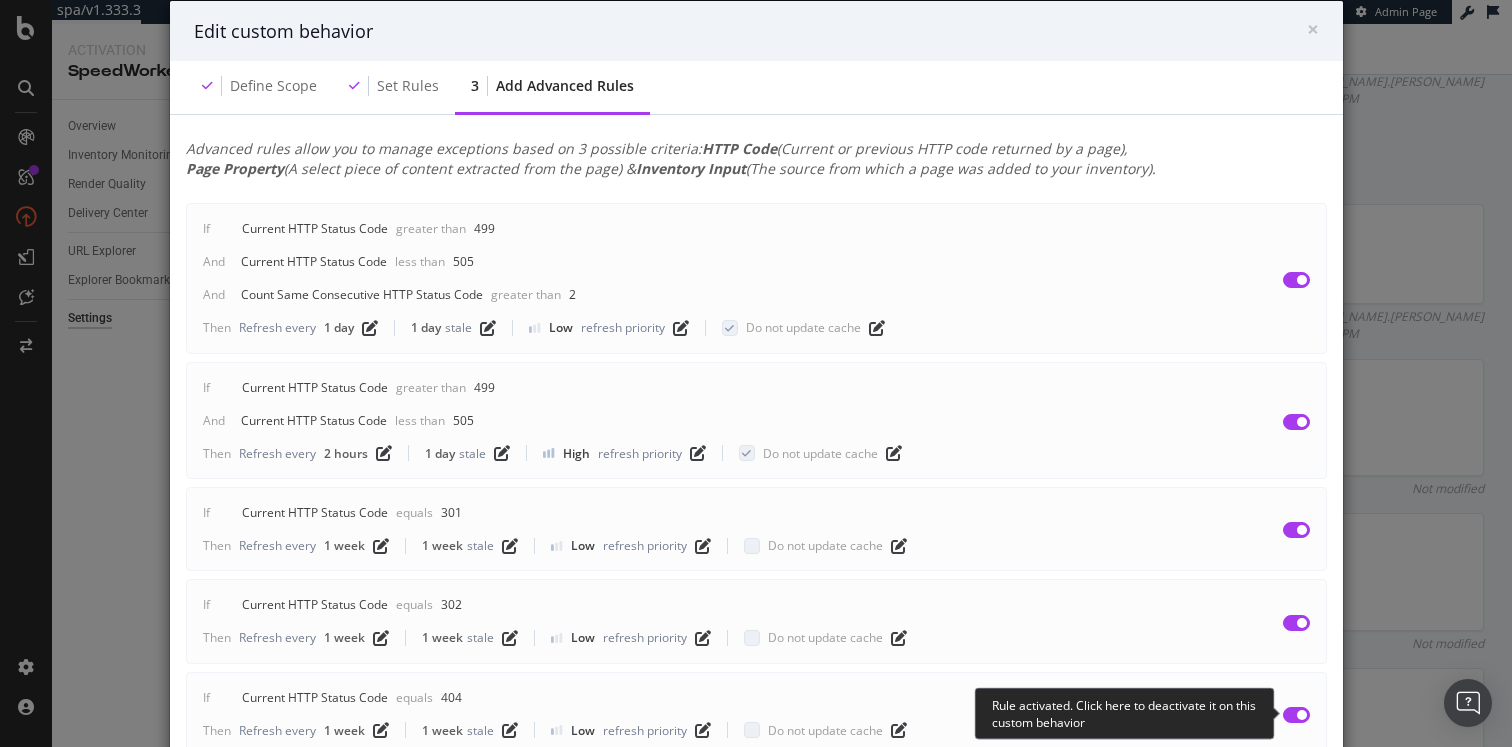 scroll, scrollTop: 445, scrollLeft: 0, axis: vertical 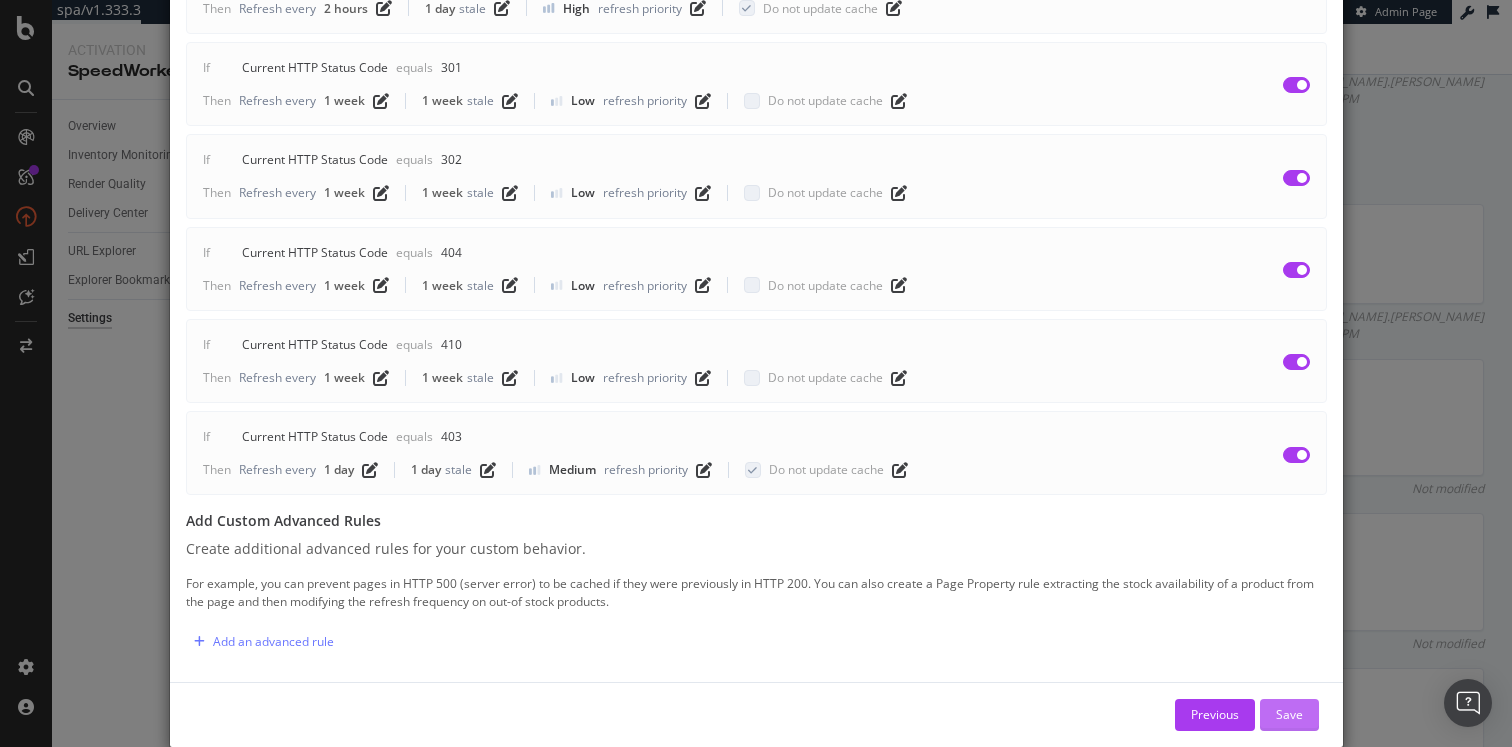click on "Save" at bounding box center (1289, 714) 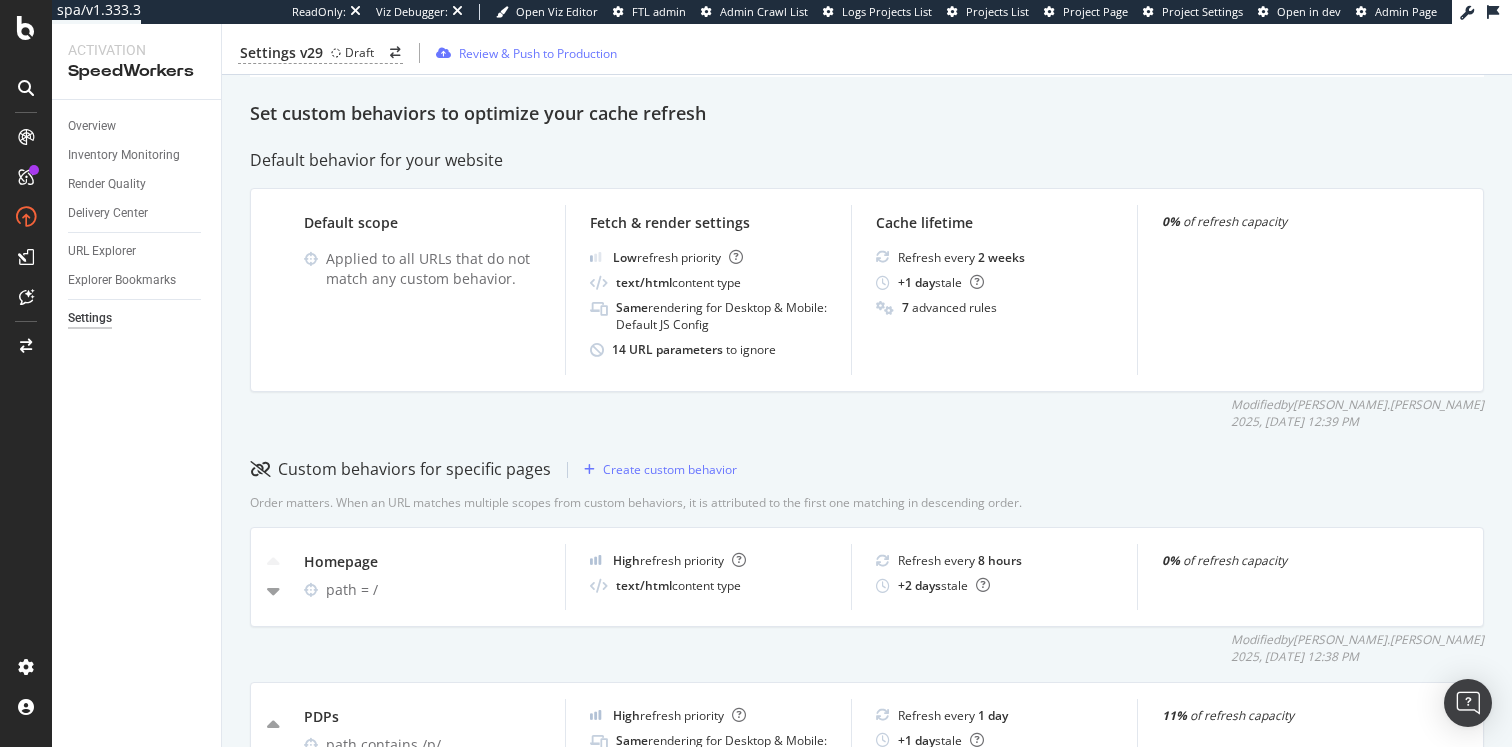 scroll, scrollTop: 0, scrollLeft: 0, axis: both 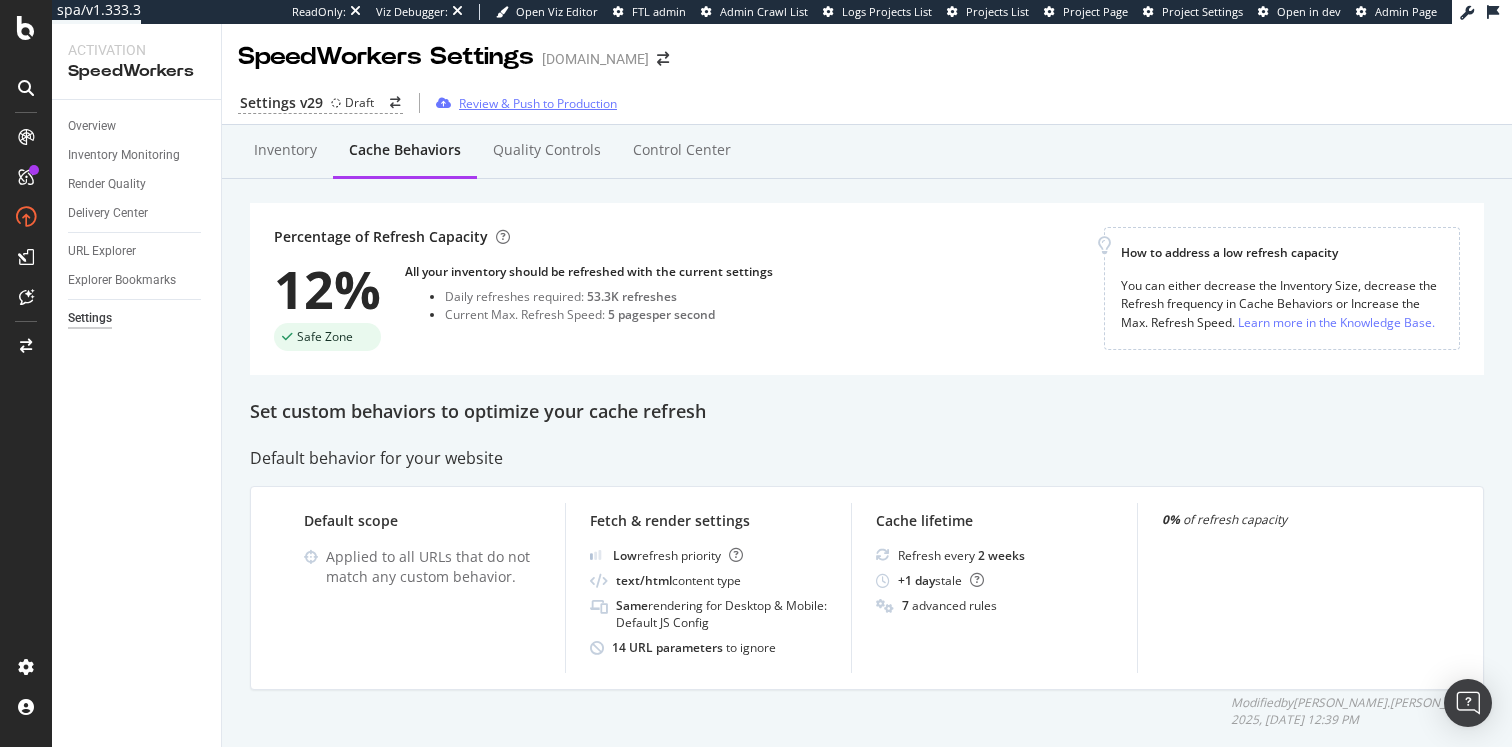 click on "Review & Push to Production" at bounding box center [522, 103] 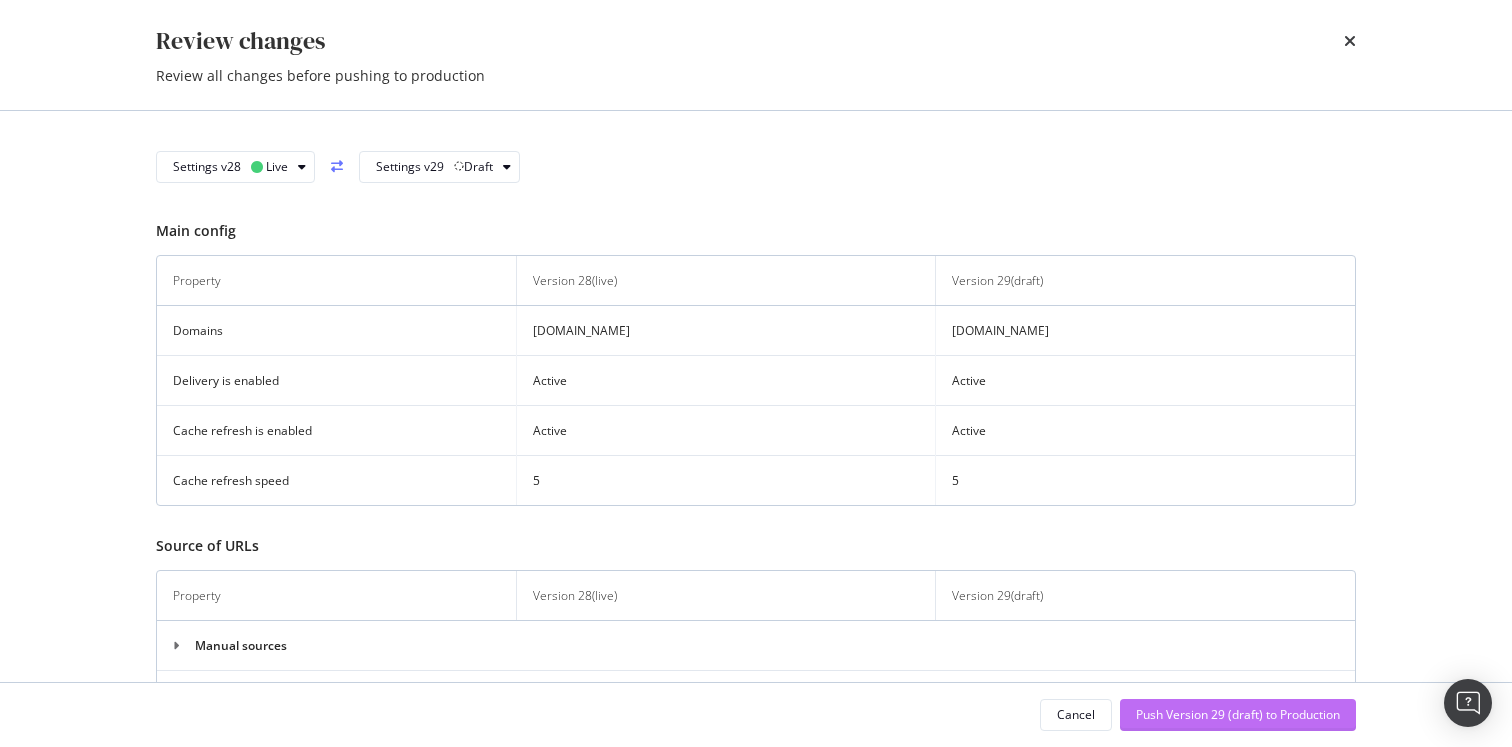 click on "Push Version 29 (draft) to Production" at bounding box center [1238, 714] 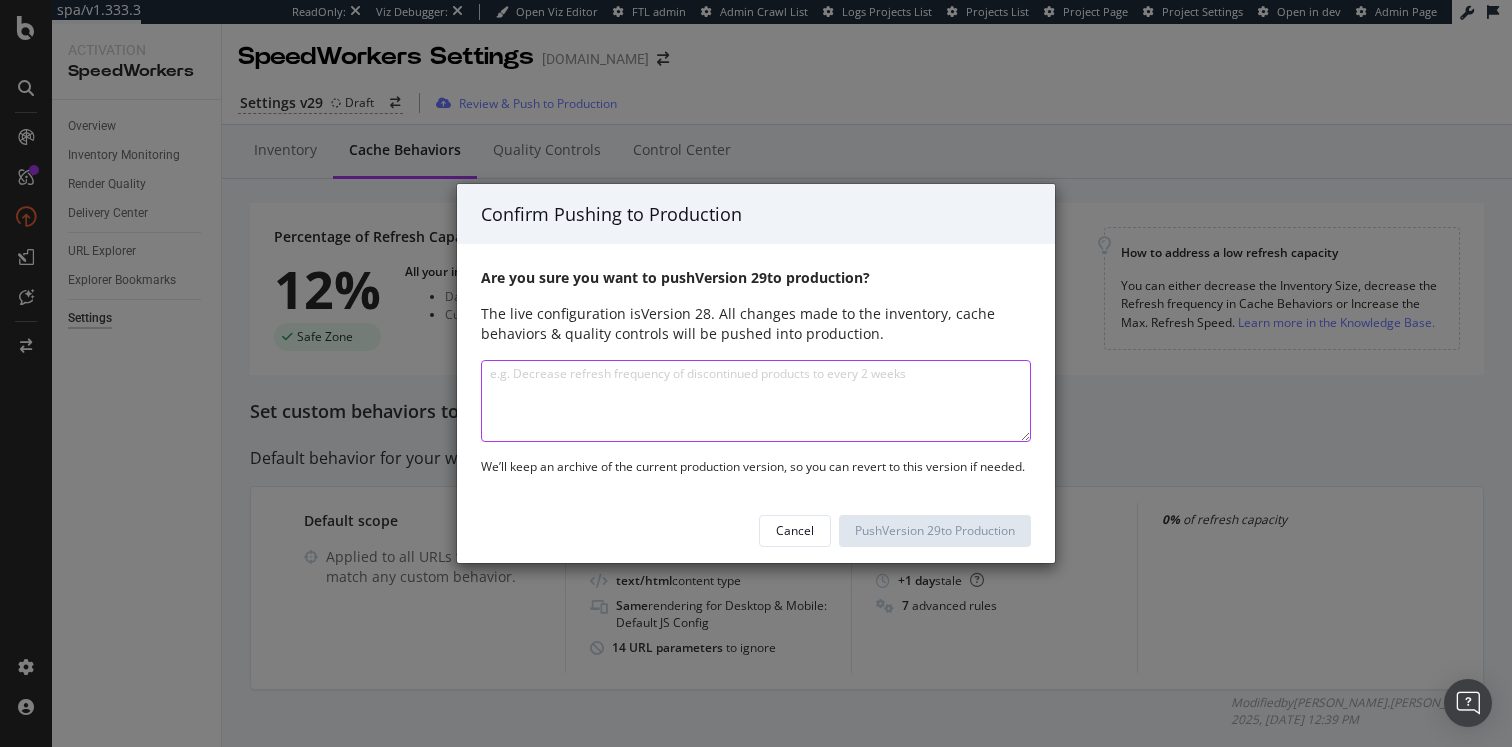 click at bounding box center (756, 401) 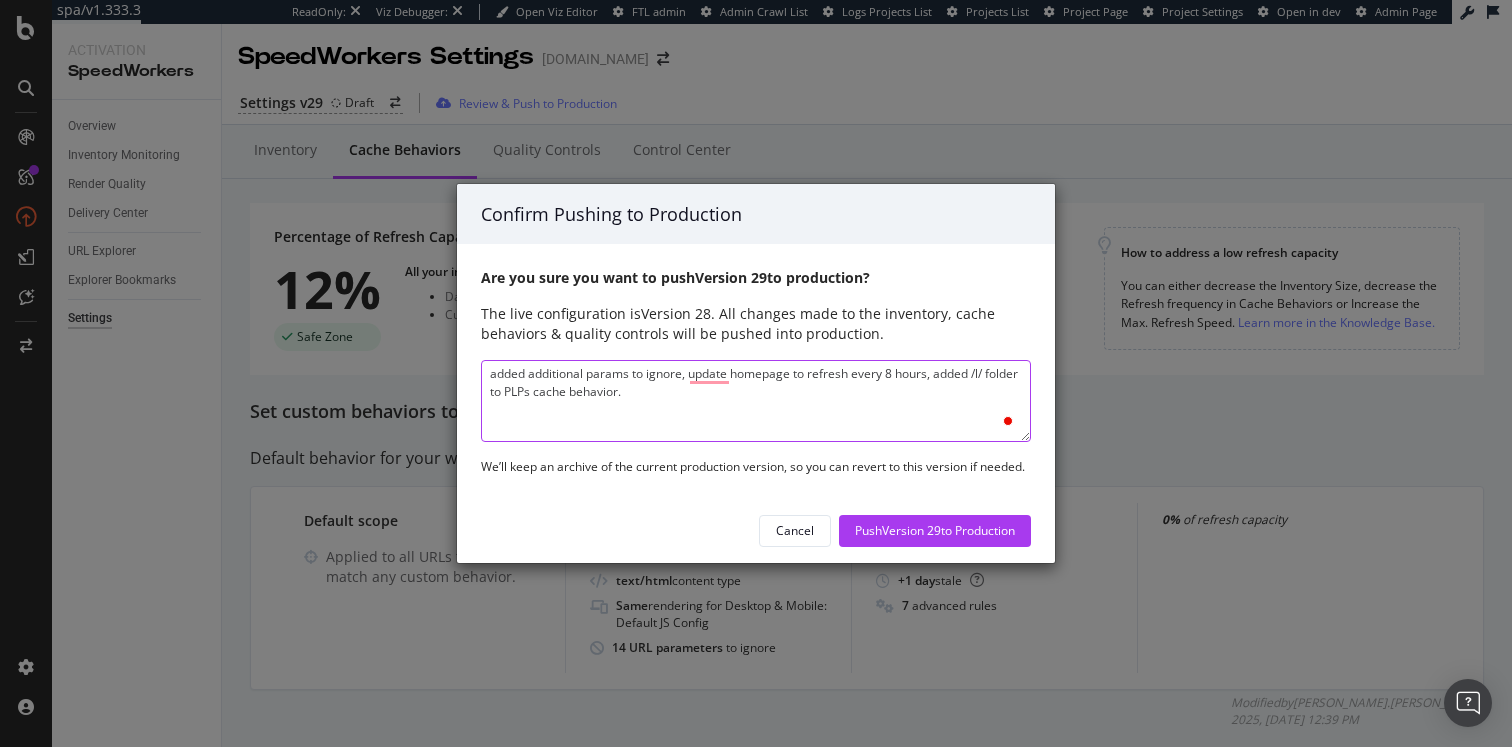 type on "added additional params to ignore, update homepage to refresh every 8 hours, added /l/ folder to PLPs cache behavior." 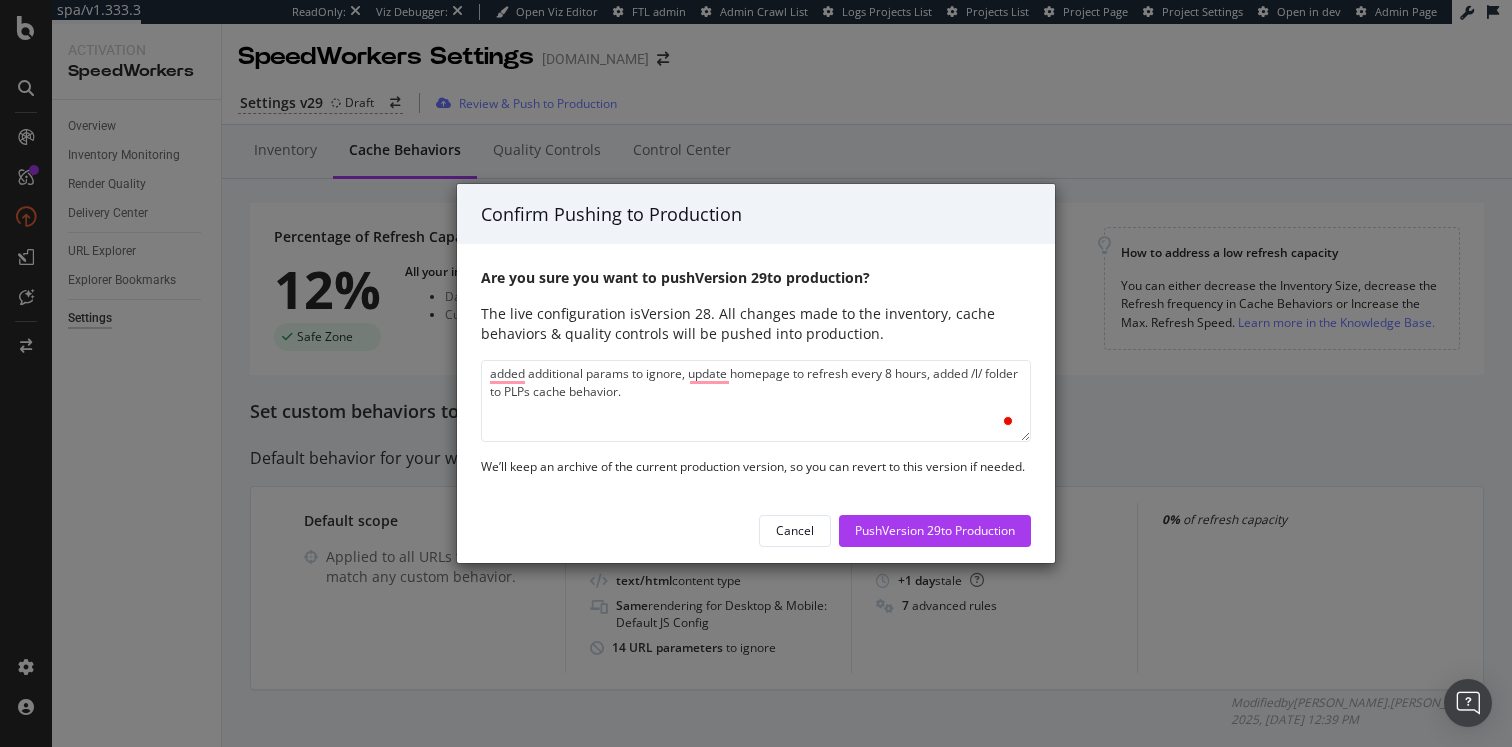 click on "Cancel Push  Version 29  to Production" at bounding box center [756, 531] 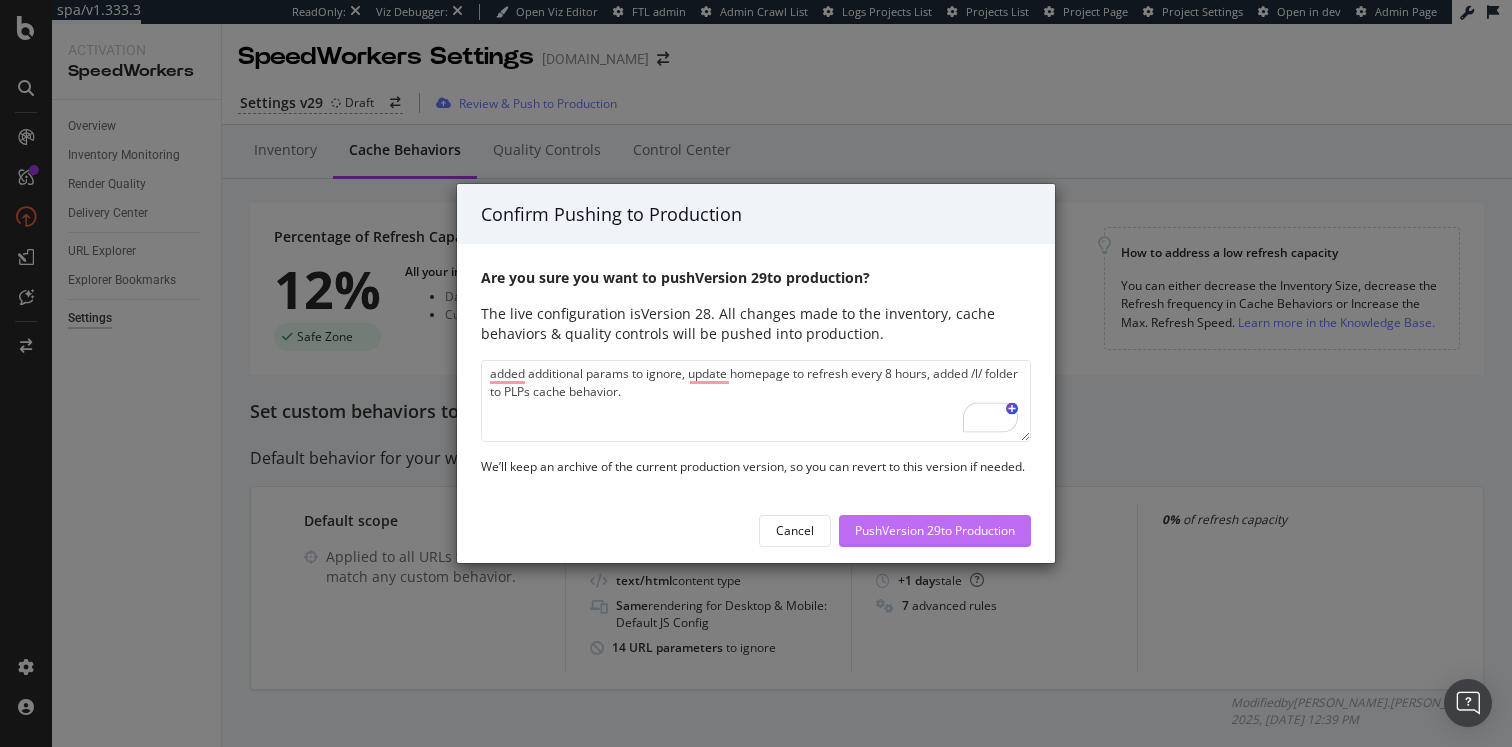click on "Push  Version 29  to Production" at bounding box center [935, 530] 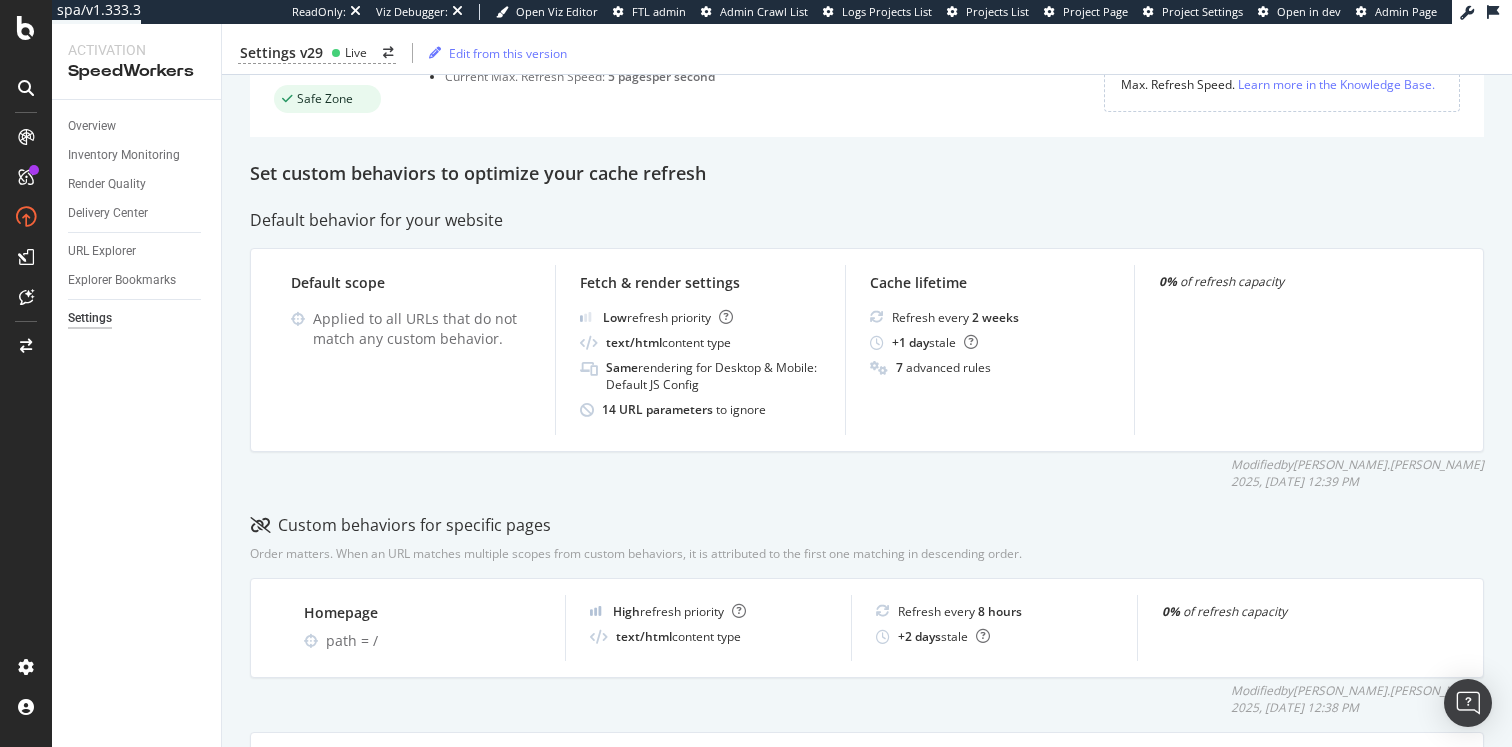 scroll, scrollTop: 0, scrollLeft: 0, axis: both 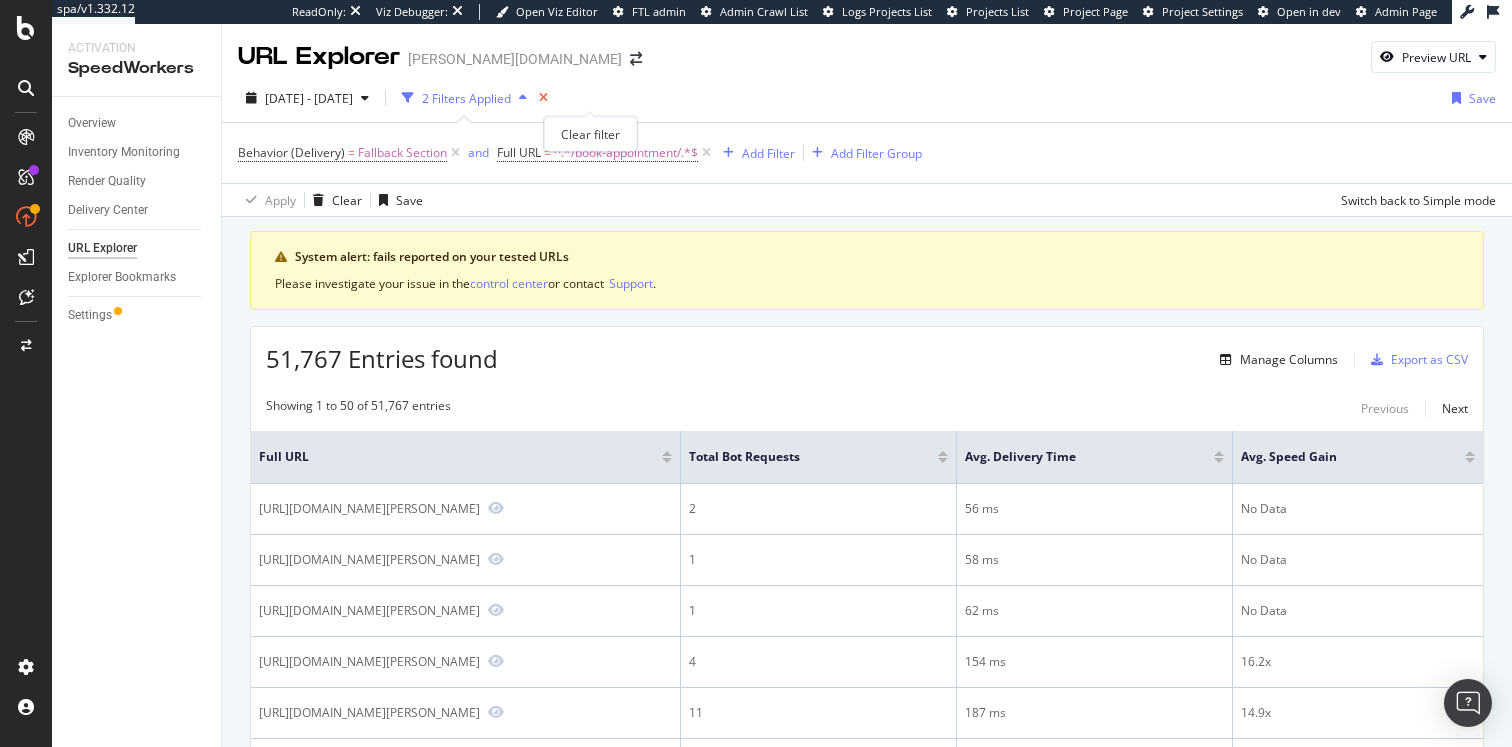 click at bounding box center [543, 98] 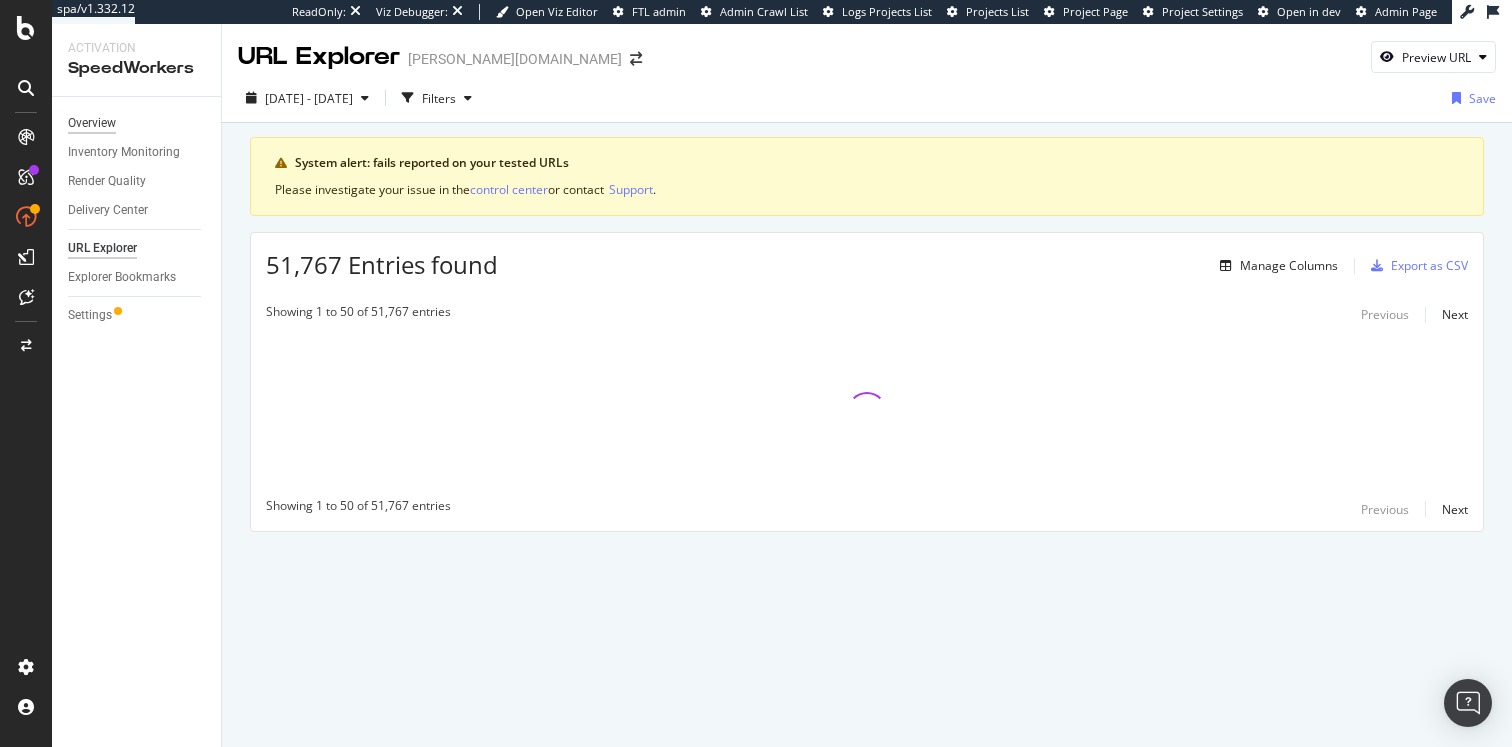 click on "Overview" at bounding box center (92, 123) 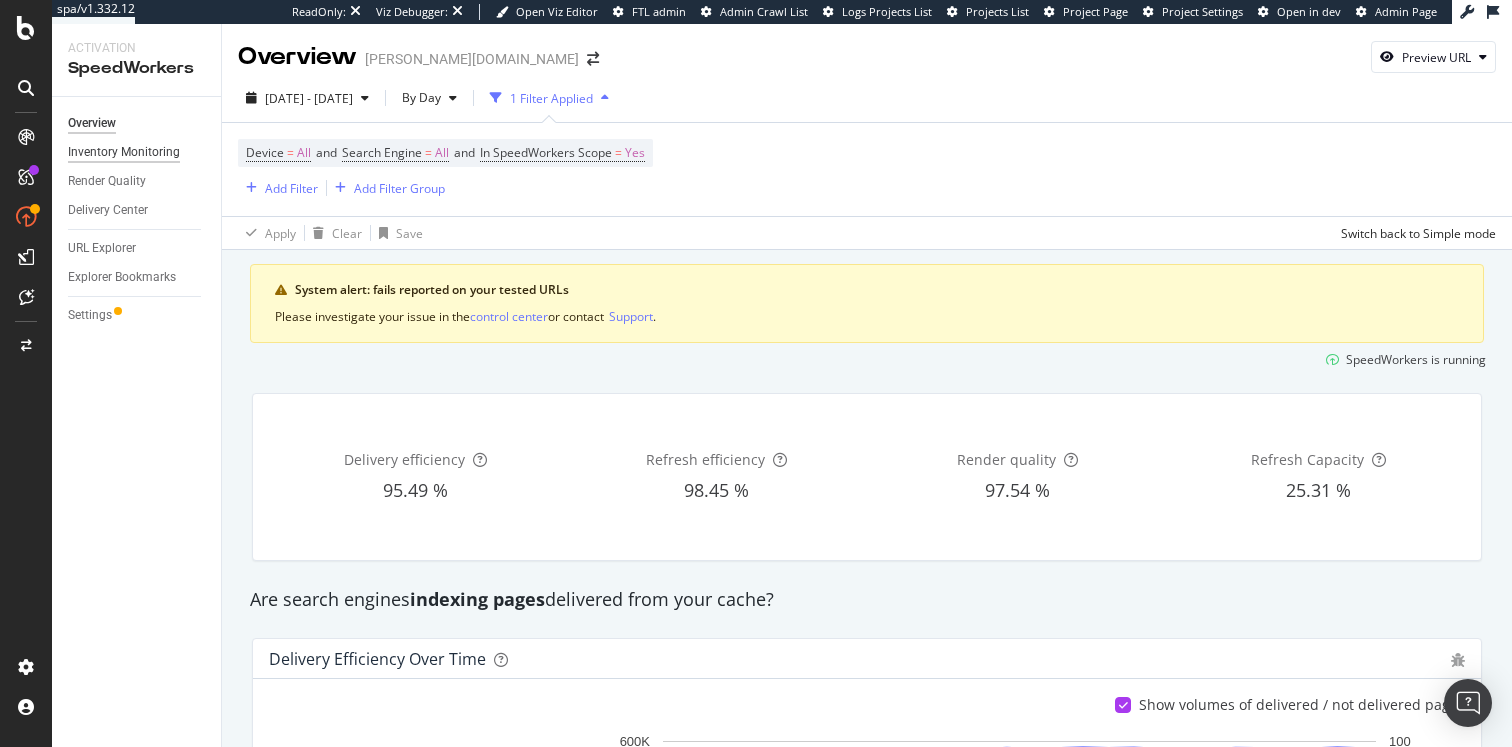 click on "Inventory Monitoring" at bounding box center [124, 152] 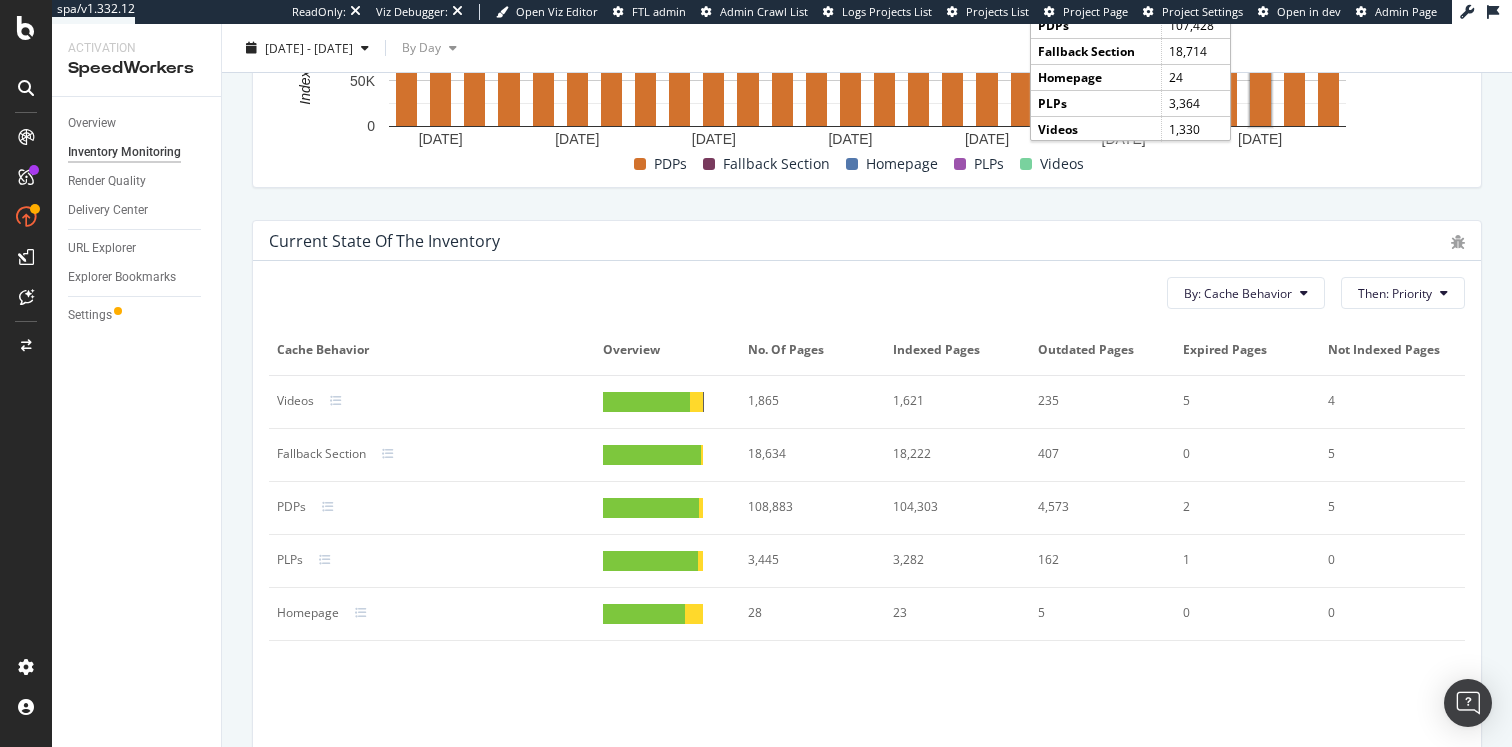scroll, scrollTop: 976, scrollLeft: 0, axis: vertical 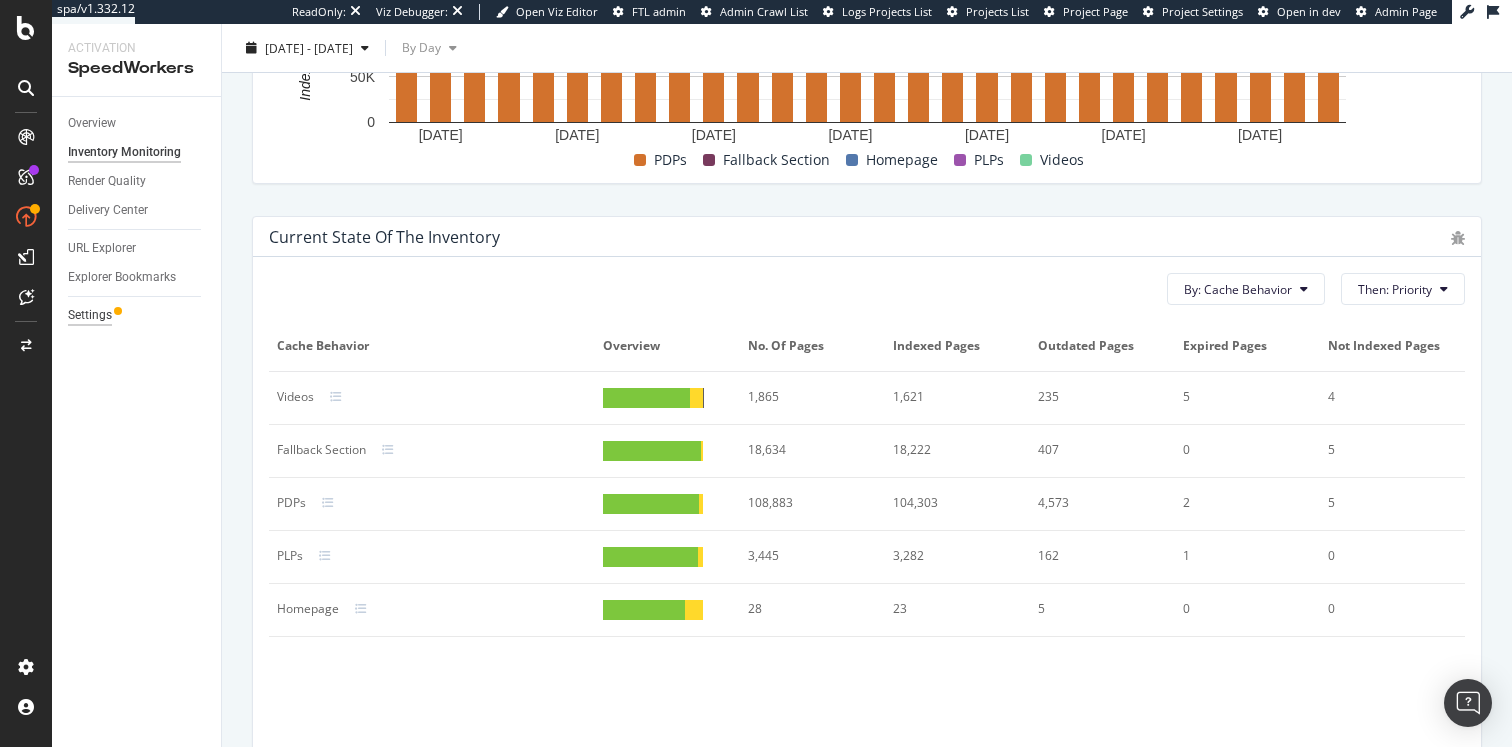 click on "Settings" at bounding box center [90, 315] 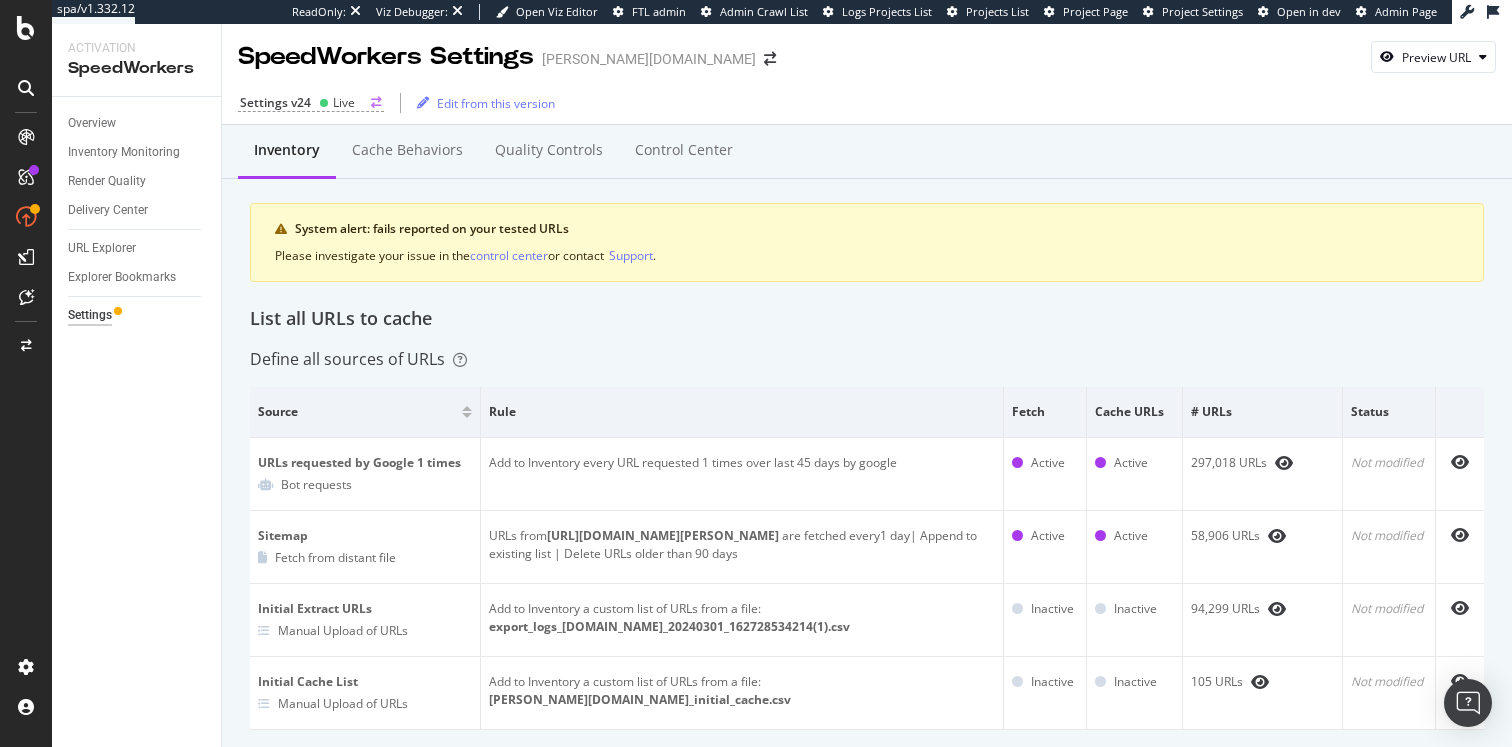 click 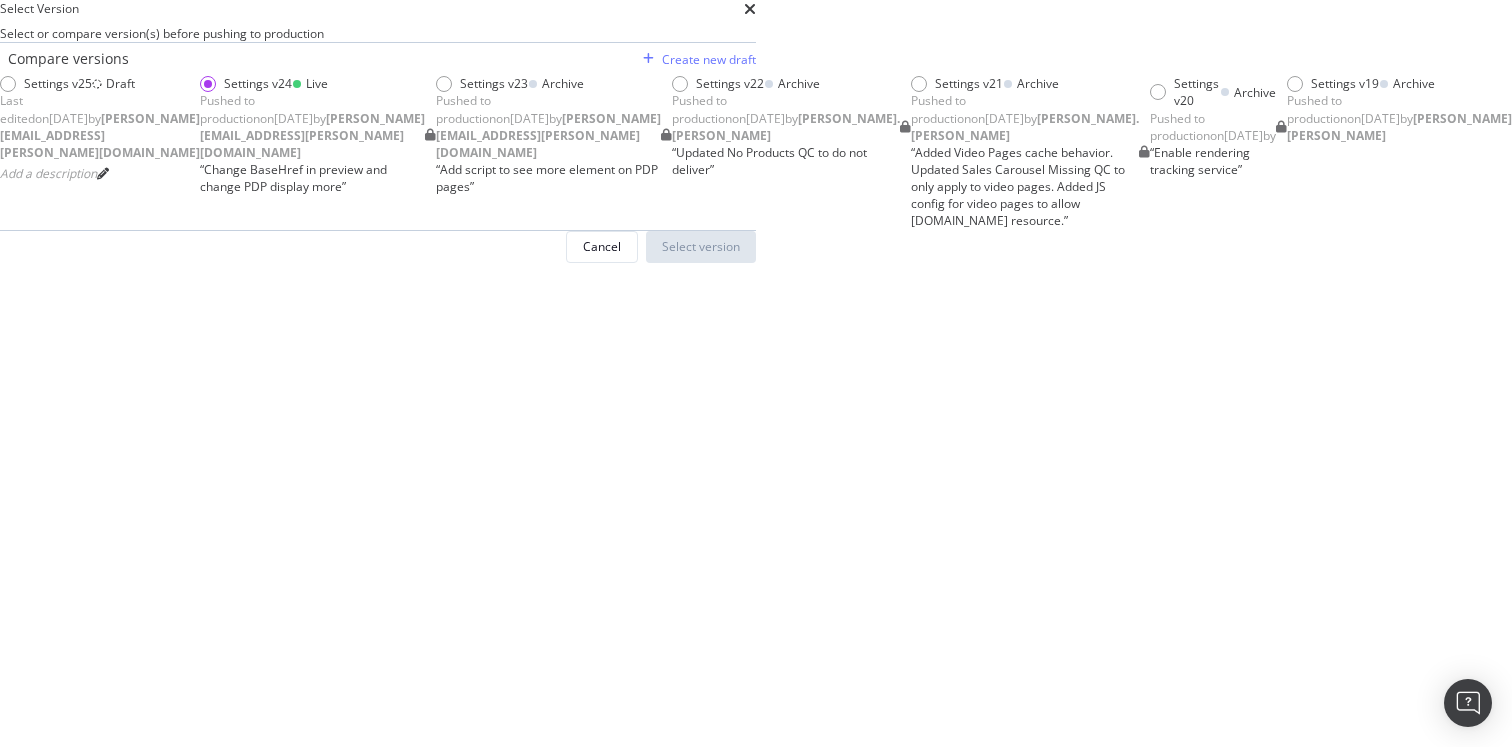 click on "Settings v25 Draft Last edited  on  2025 Mar 4th  by  benjamin.bussiere@botify.com Add a description" at bounding box center (100, 130) 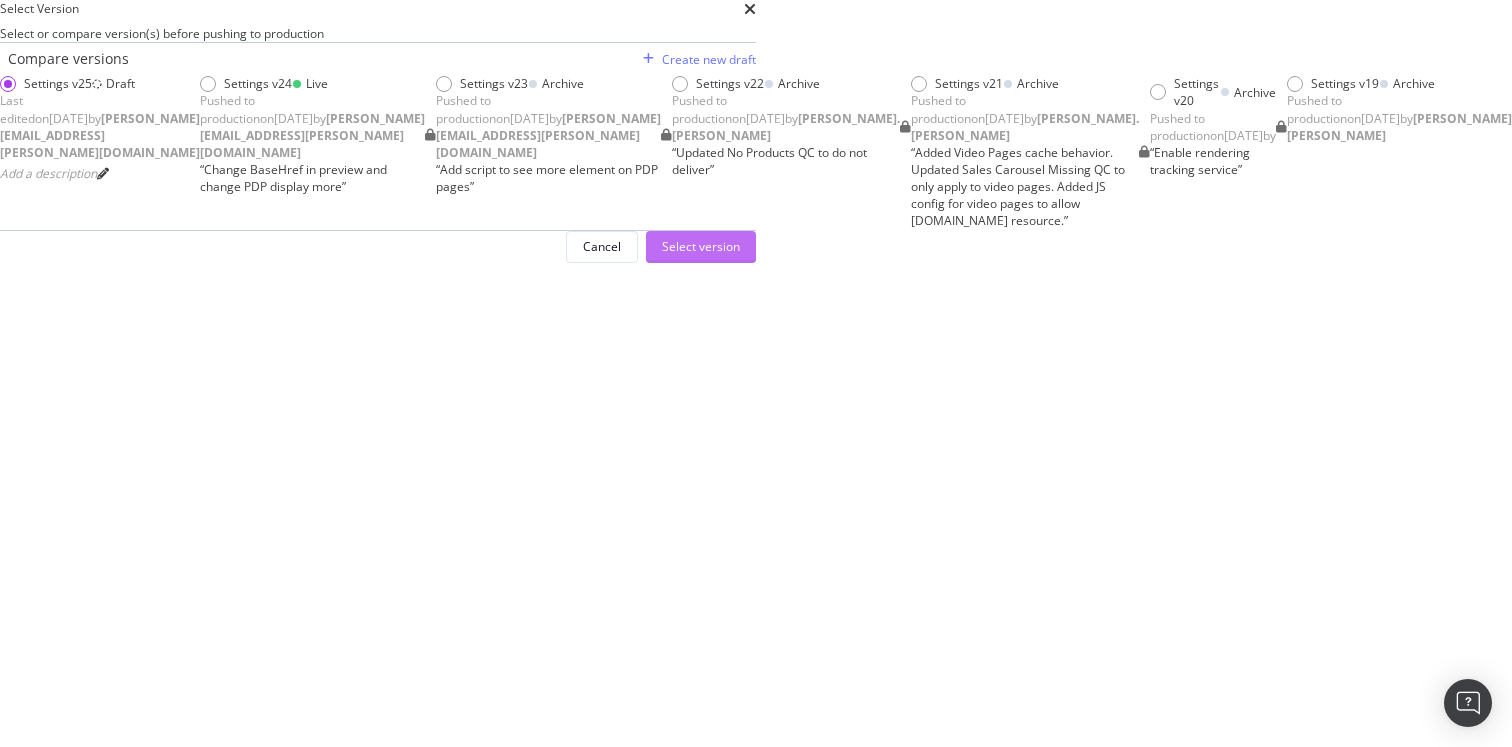 click on "Select version" at bounding box center (701, 246) 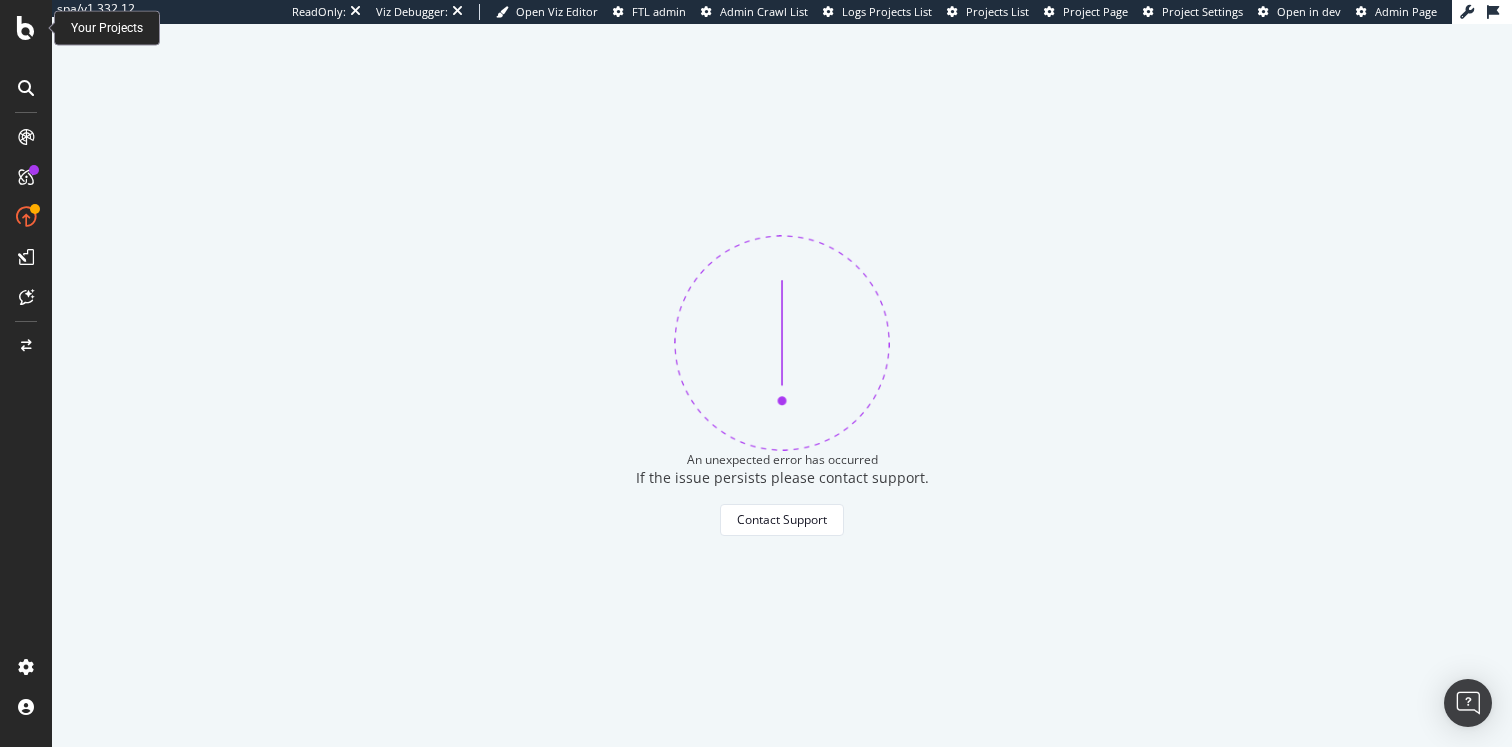 click at bounding box center (26, 28) 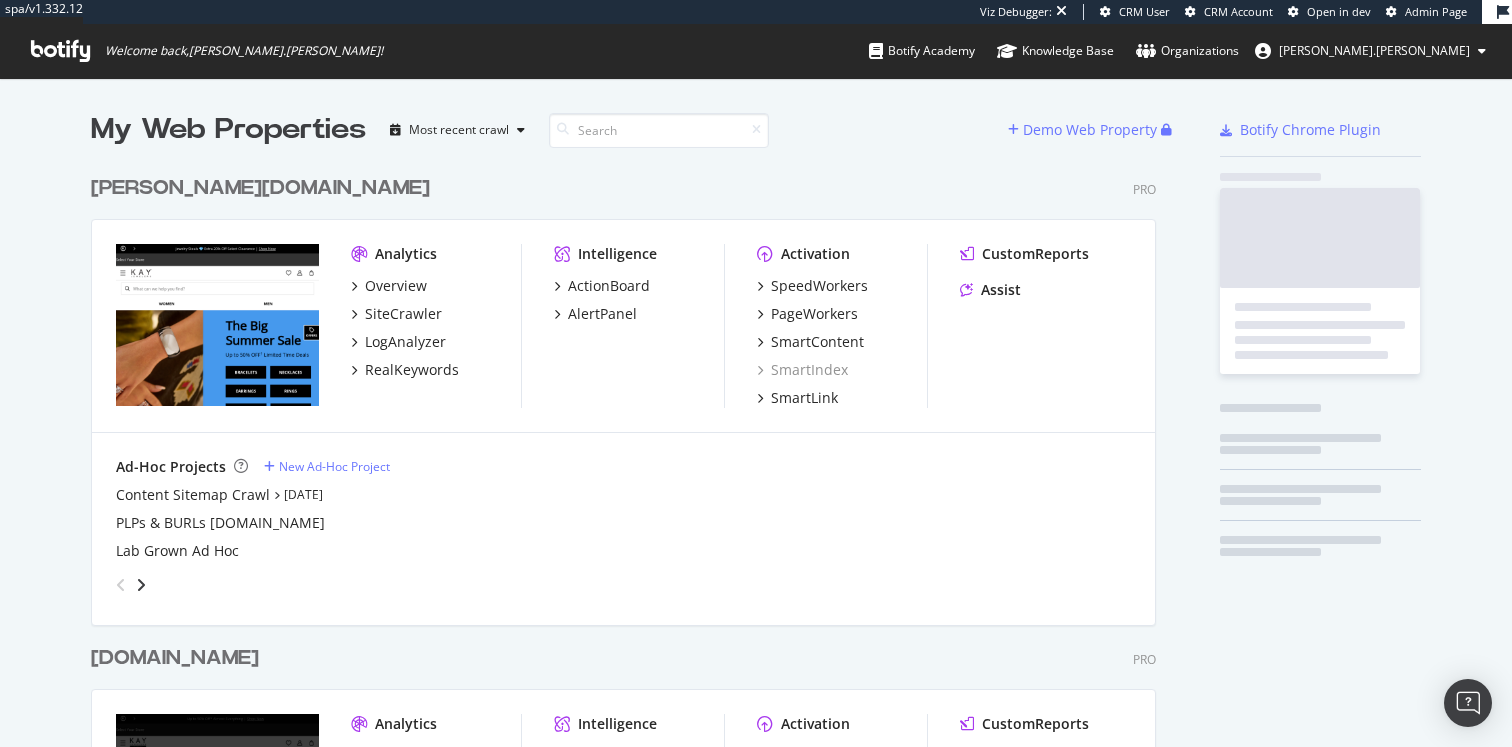 scroll, scrollTop: 1, scrollLeft: 1, axis: both 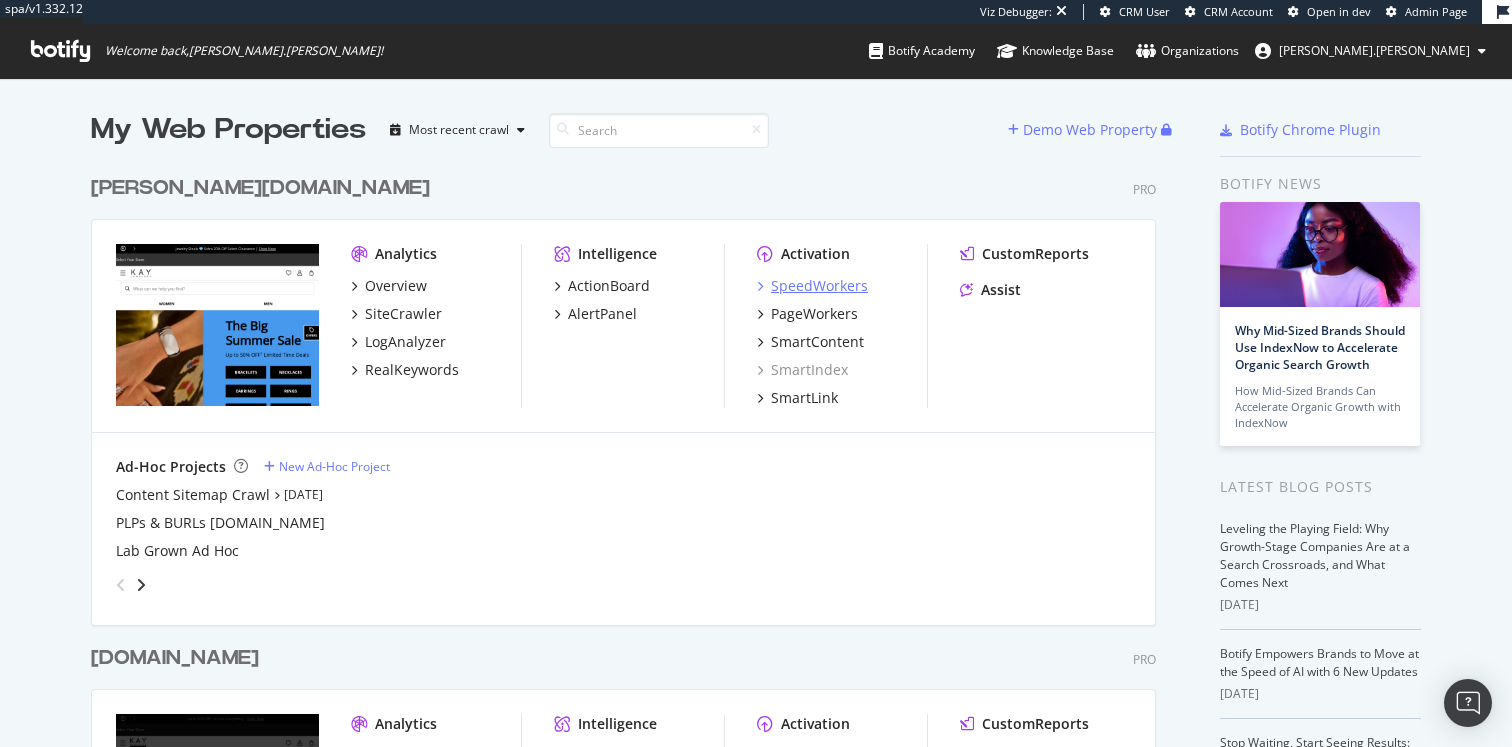 click on "SpeedWorkers" at bounding box center [819, 286] 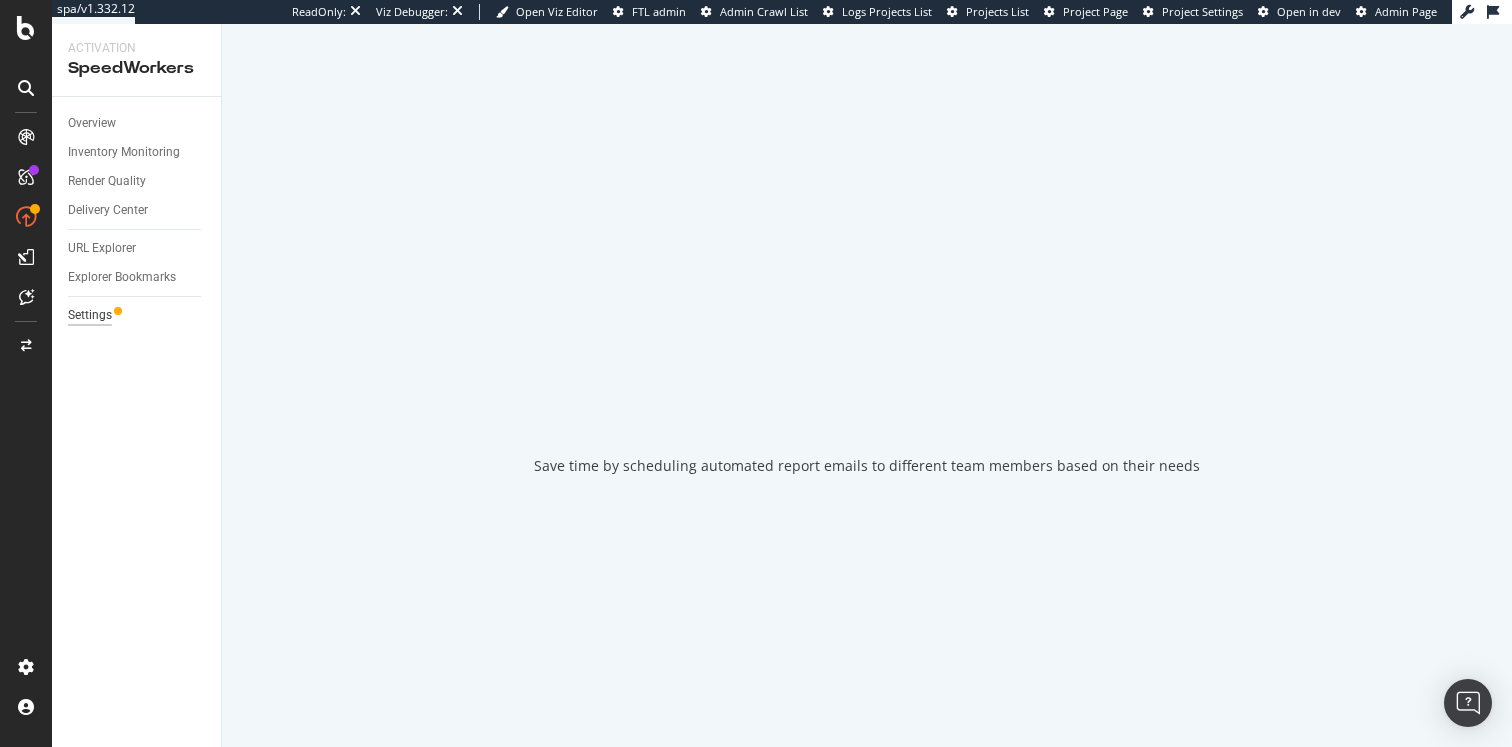 click on "Settings" at bounding box center [90, 315] 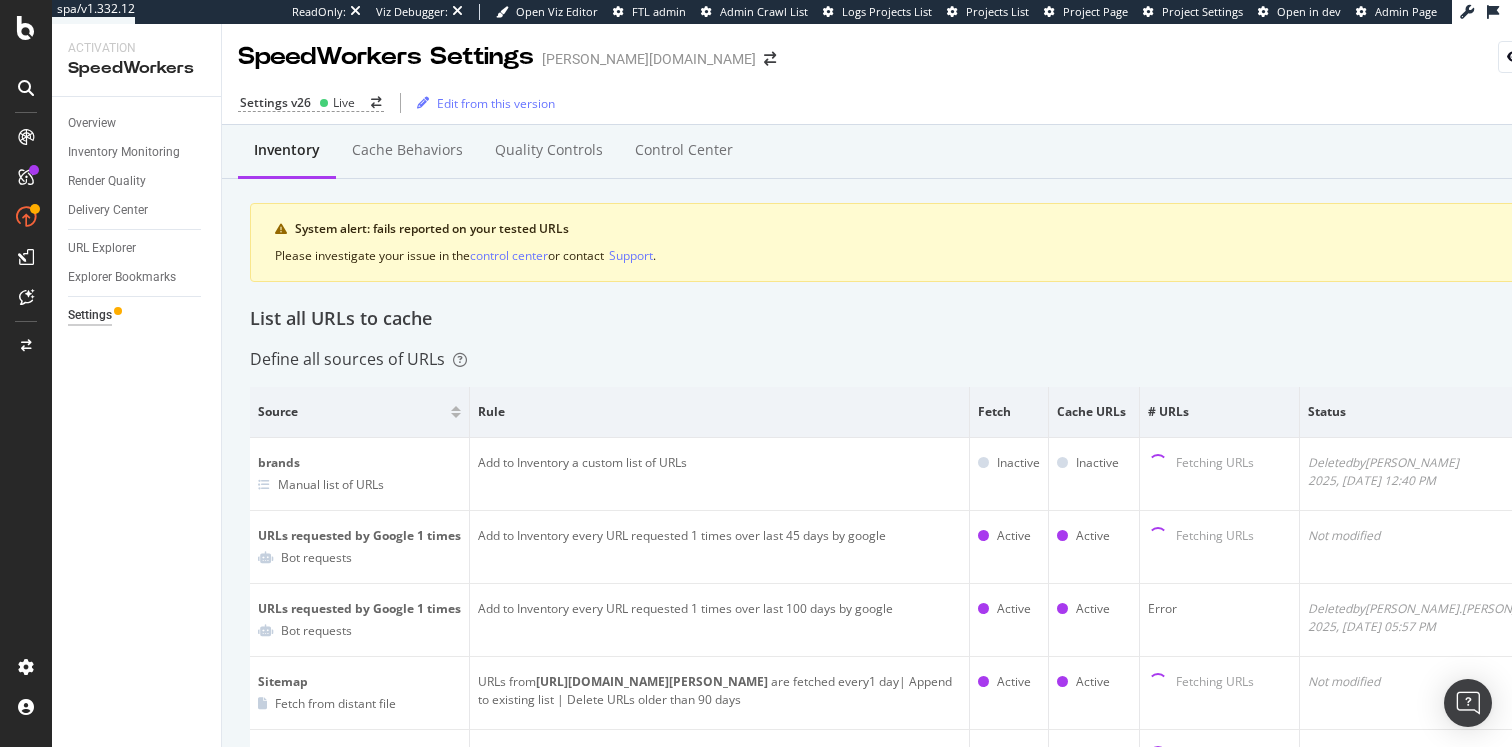 click on "Settings v26 Live Edit from this version" at bounding box center (930, 103) 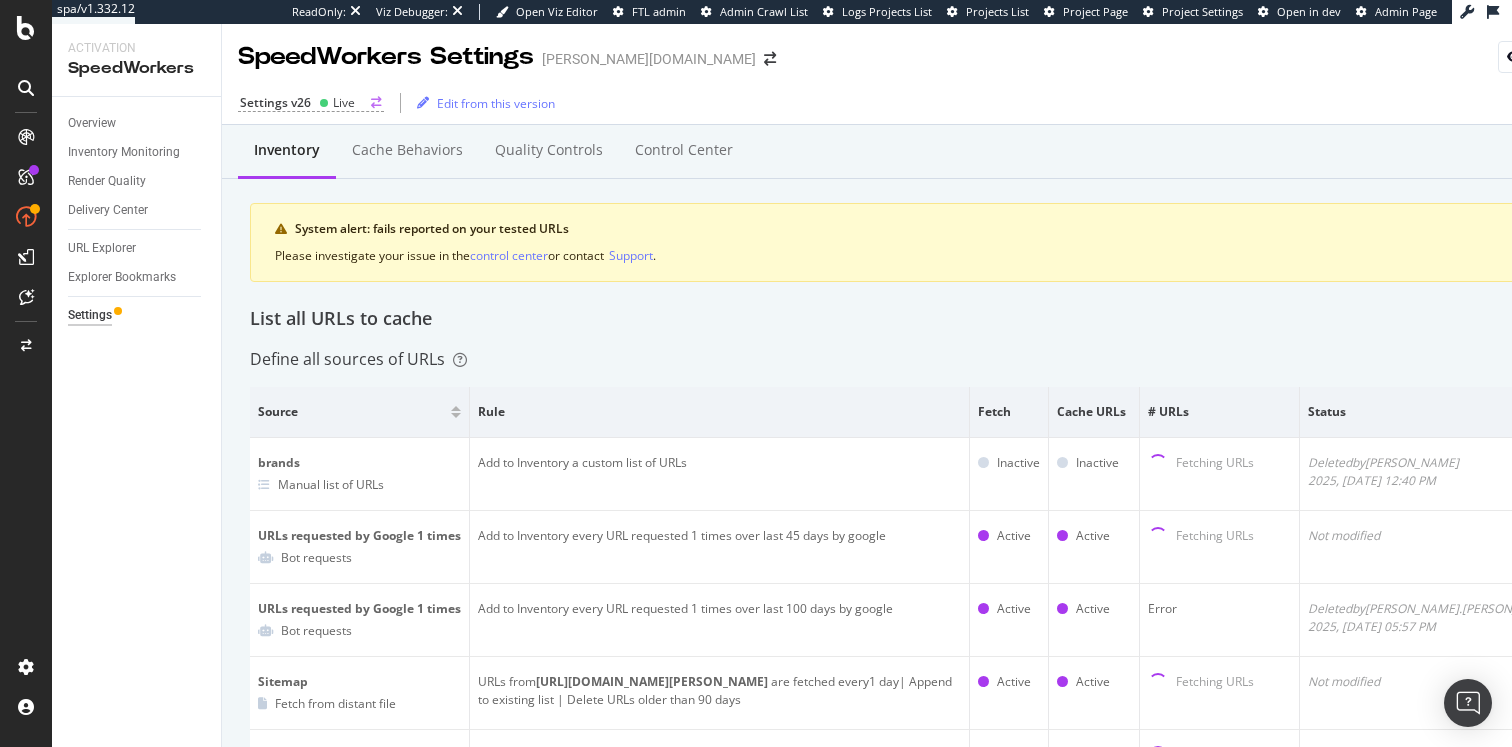 click 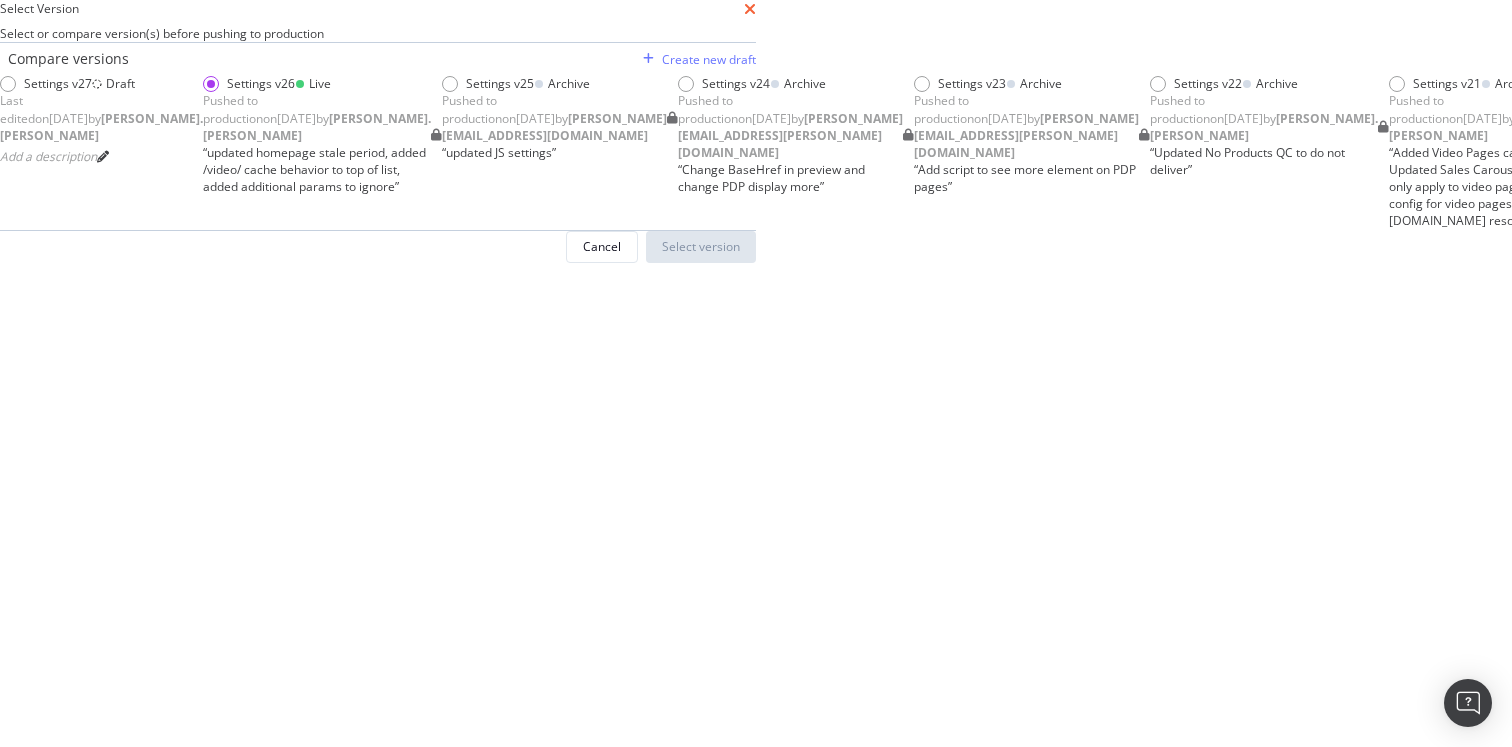 click at bounding box center [750, 9] 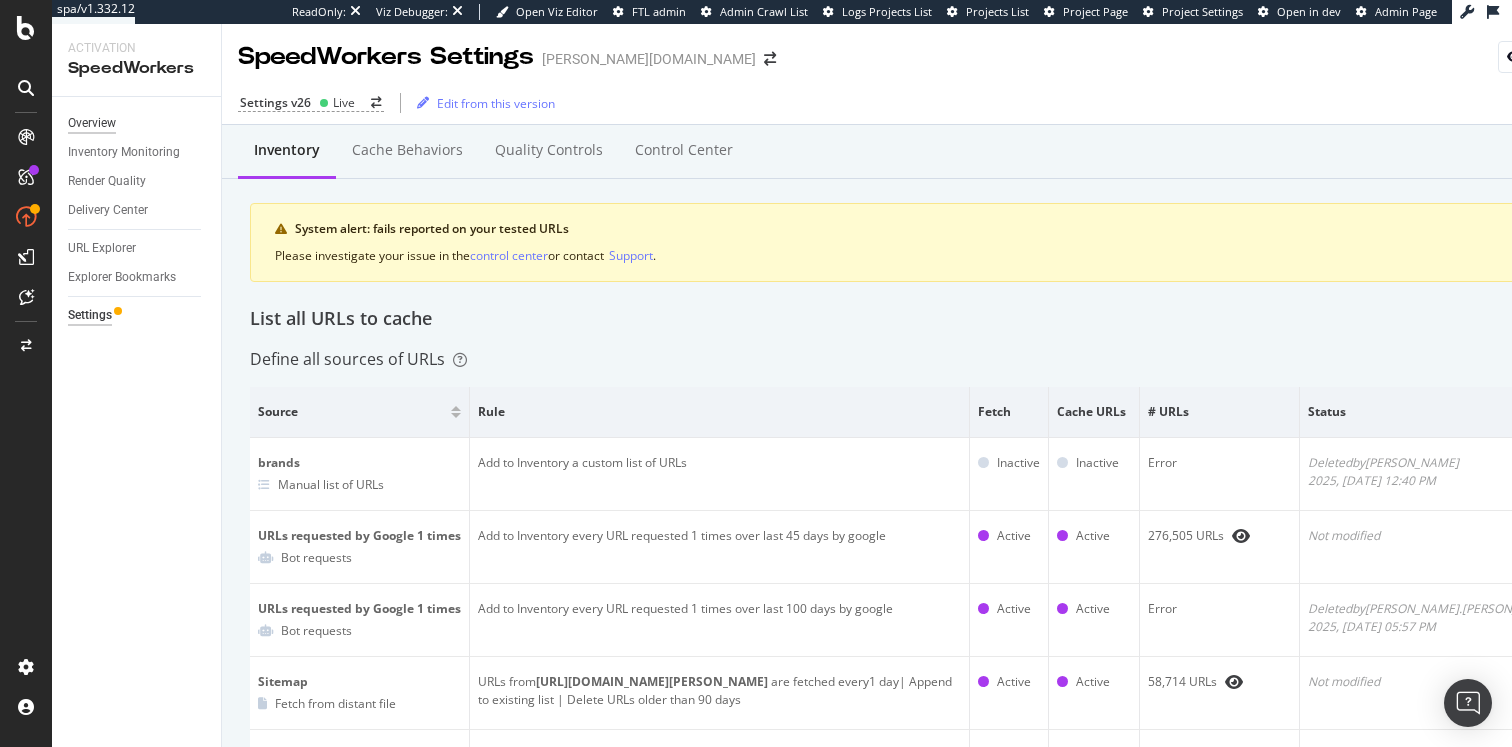 click on "Overview" at bounding box center [92, 123] 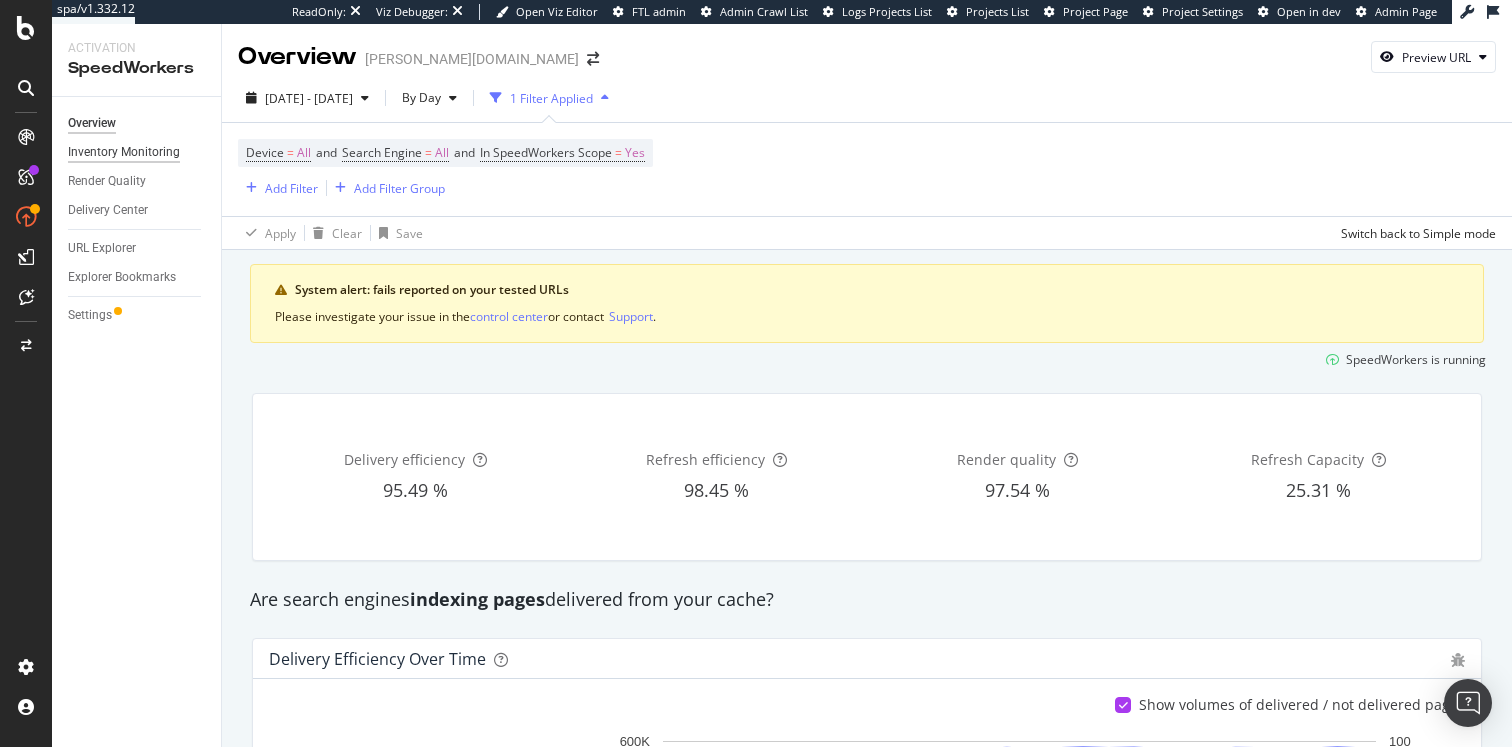 click on "Inventory Monitoring" at bounding box center (124, 152) 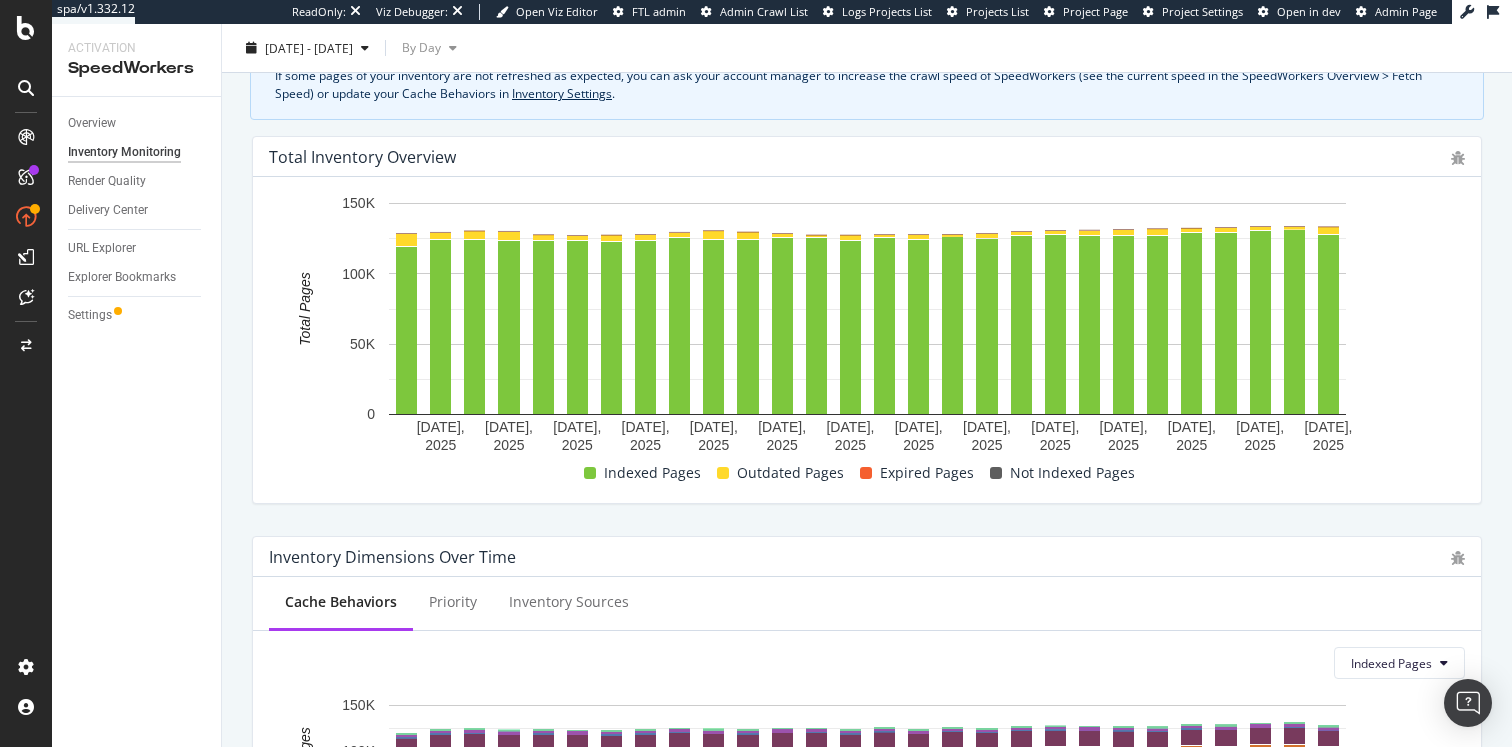 scroll, scrollTop: 0, scrollLeft: 0, axis: both 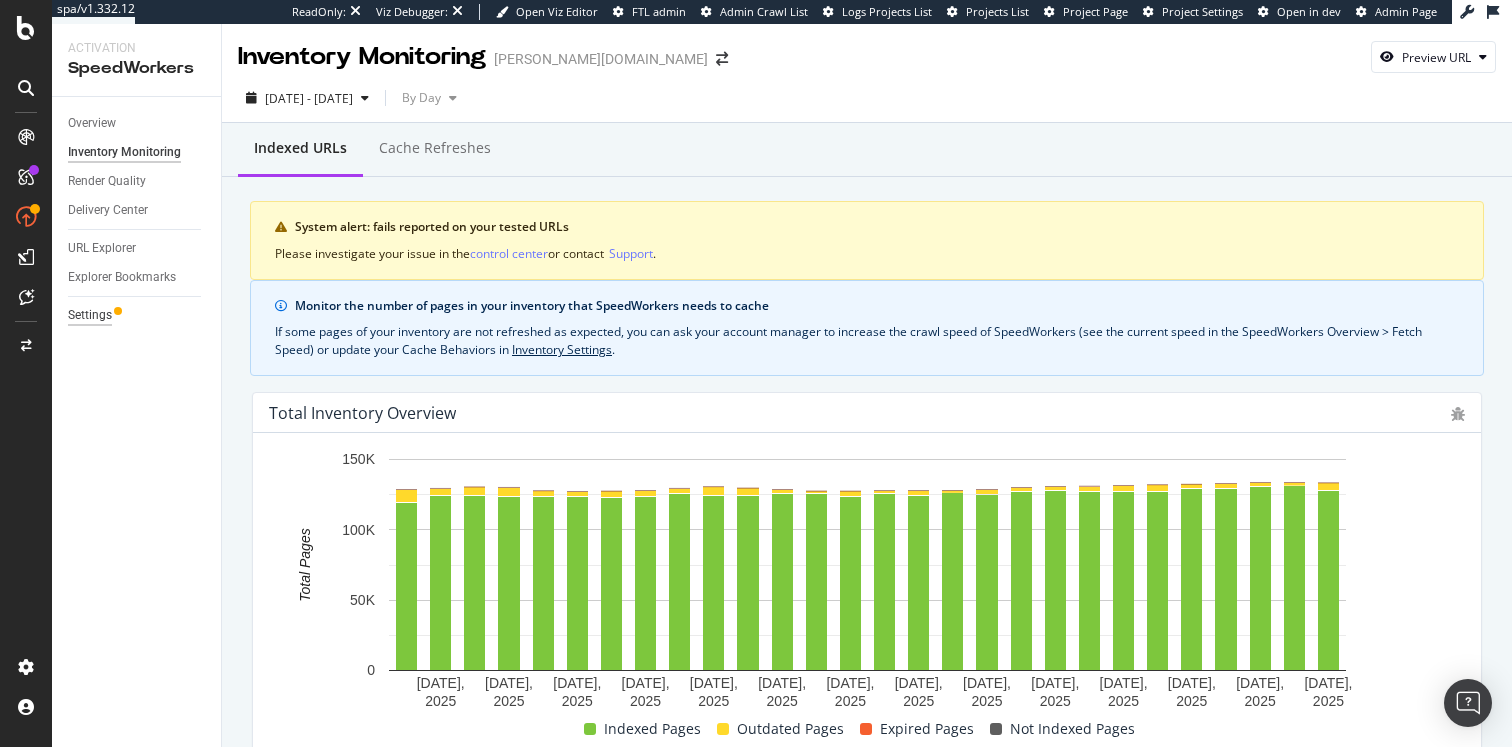 click on "Settings" at bounding box center (90, 315) 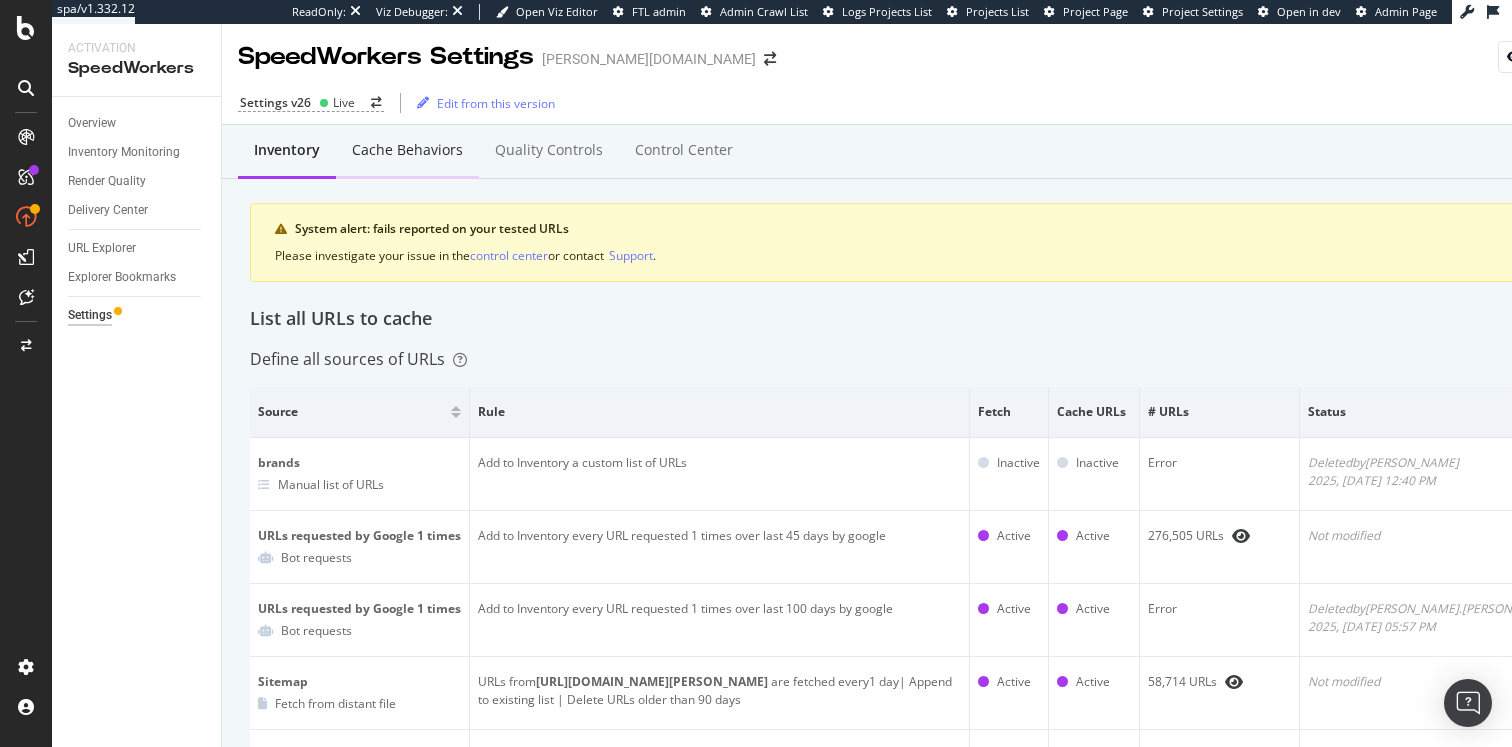 click on "Cache behaviors" at bounding box center [407, 150] 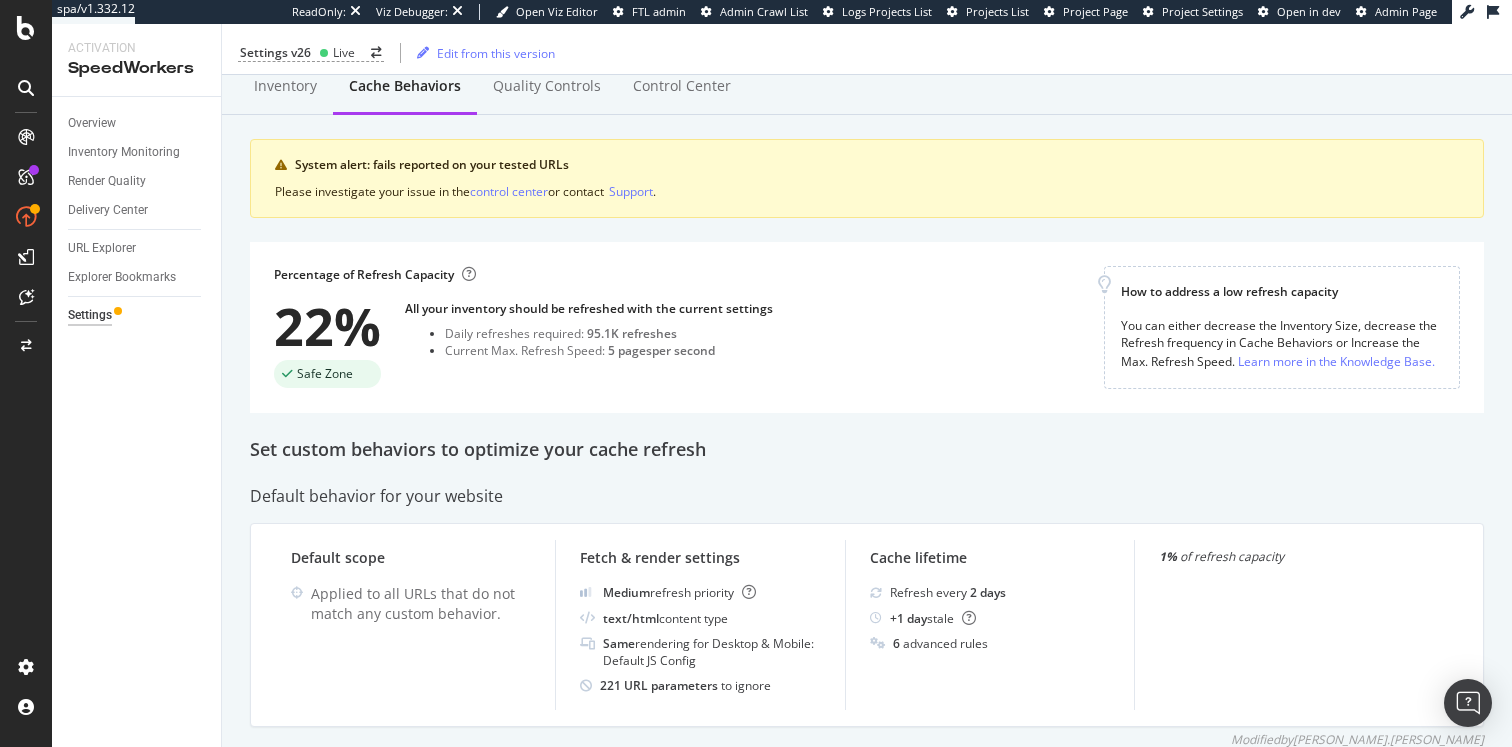 scroll, scrollTop: 0, scrollLeft: 0, axis: both 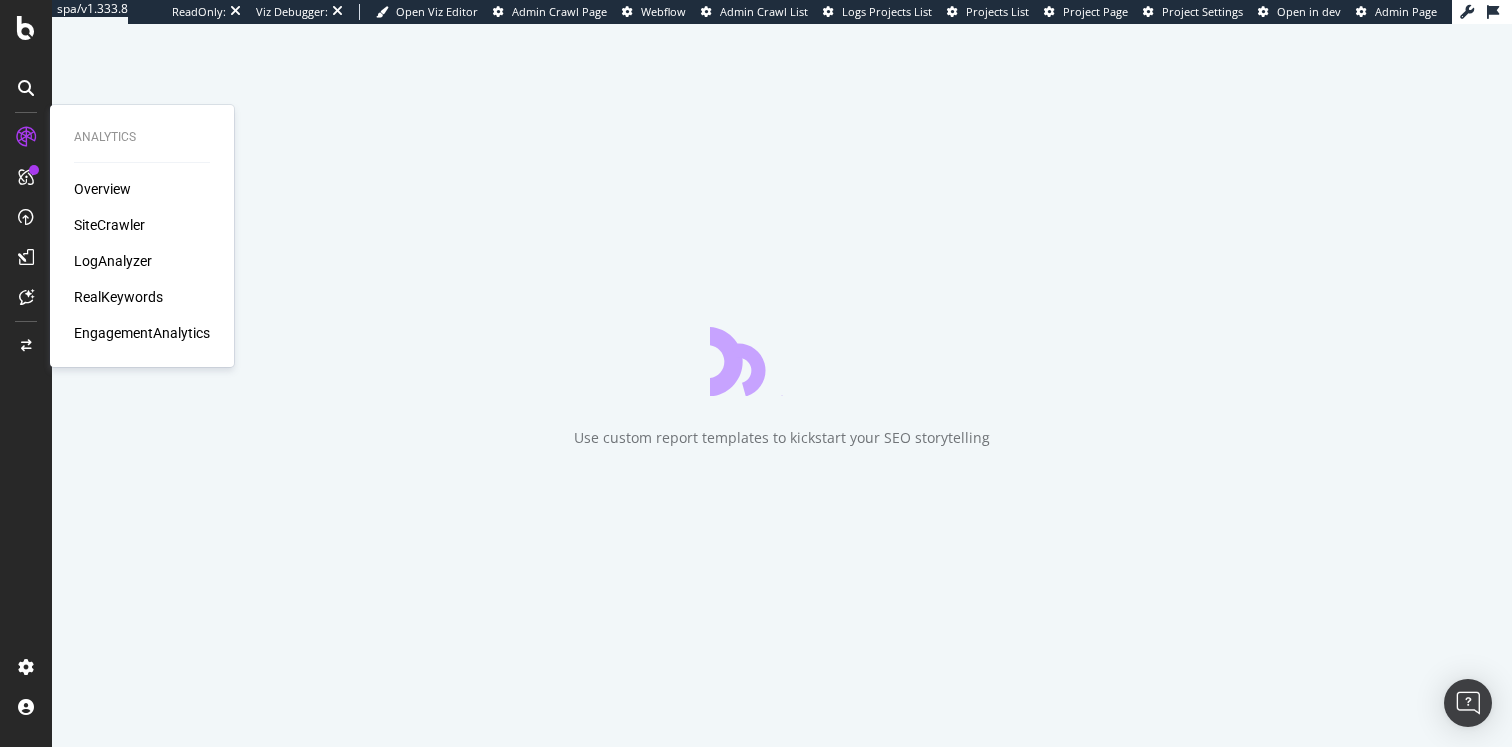 click on "SiteCrawler" at bounding box center (109, 225) 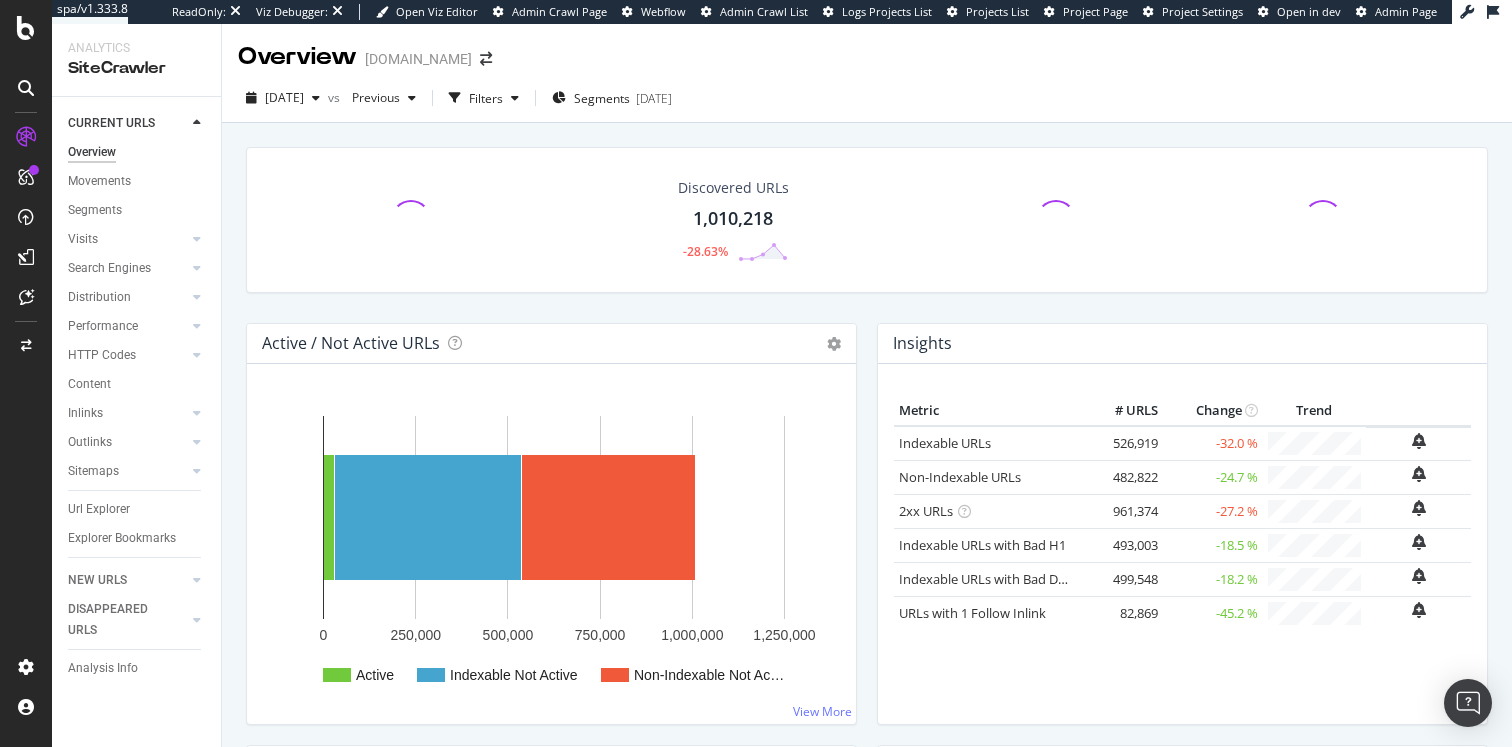 click on "[DATE] vs Previous Filters Segments [DATE]" at bounding box center [867, 102] 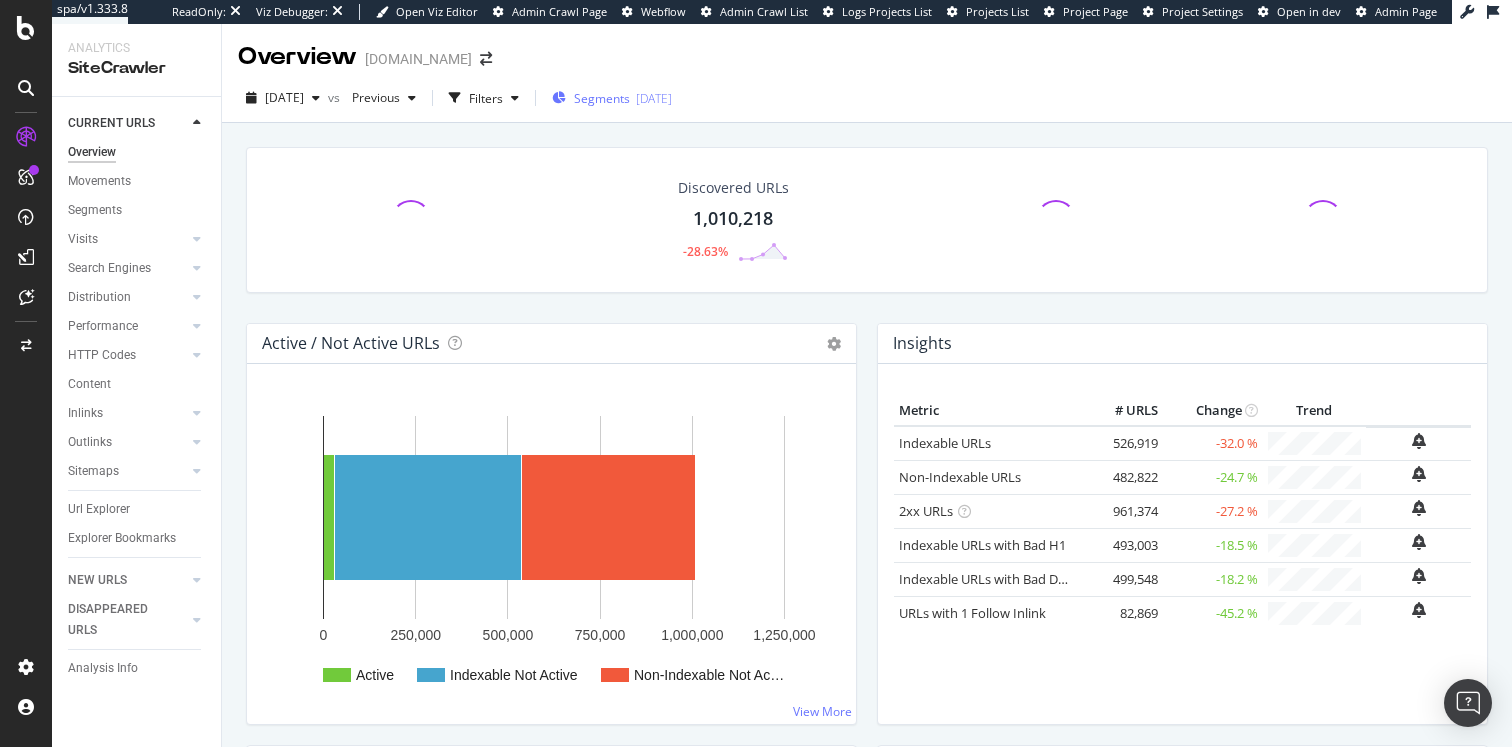 click on "Segments [DATE]" at bounding box center [612, 98] 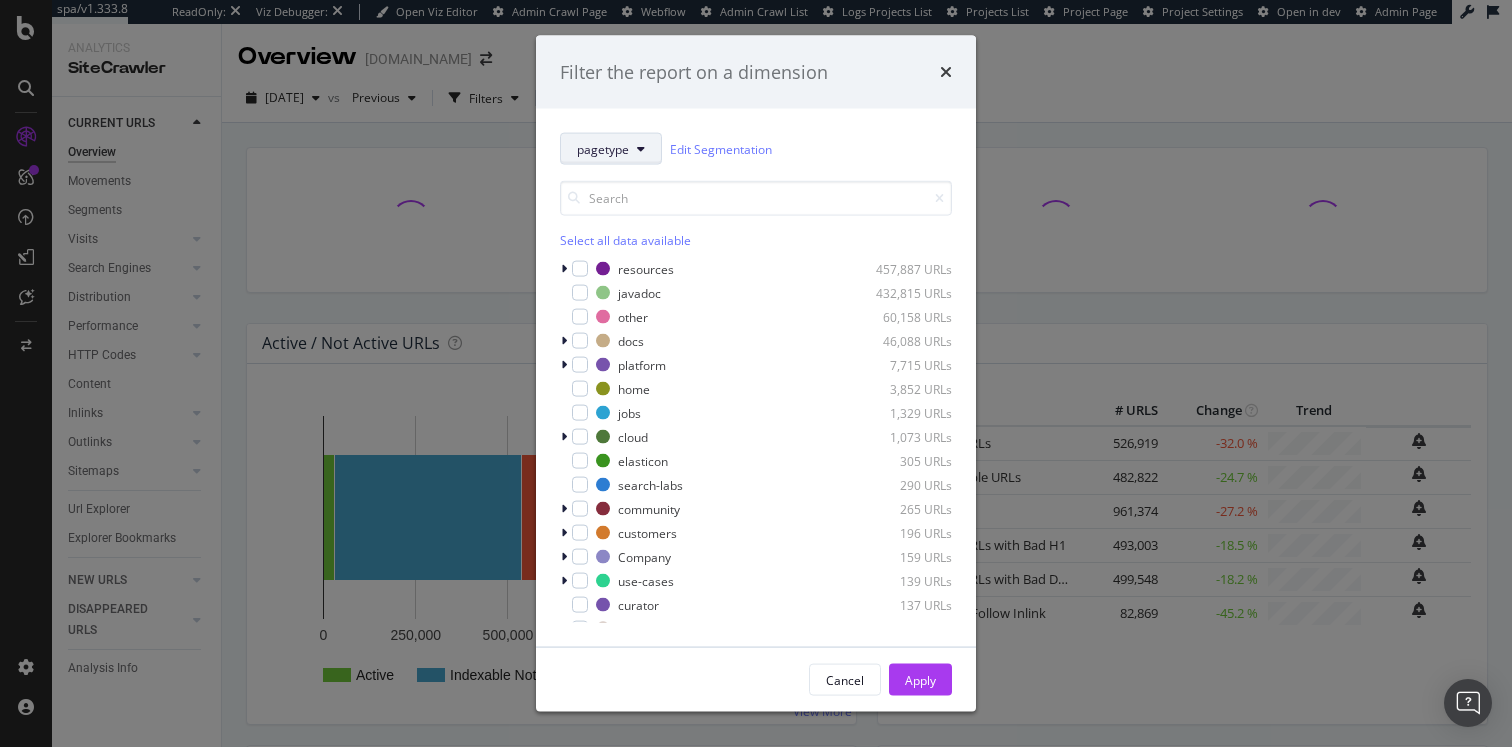 click on "pagetype" at bounding box center (603, 148) 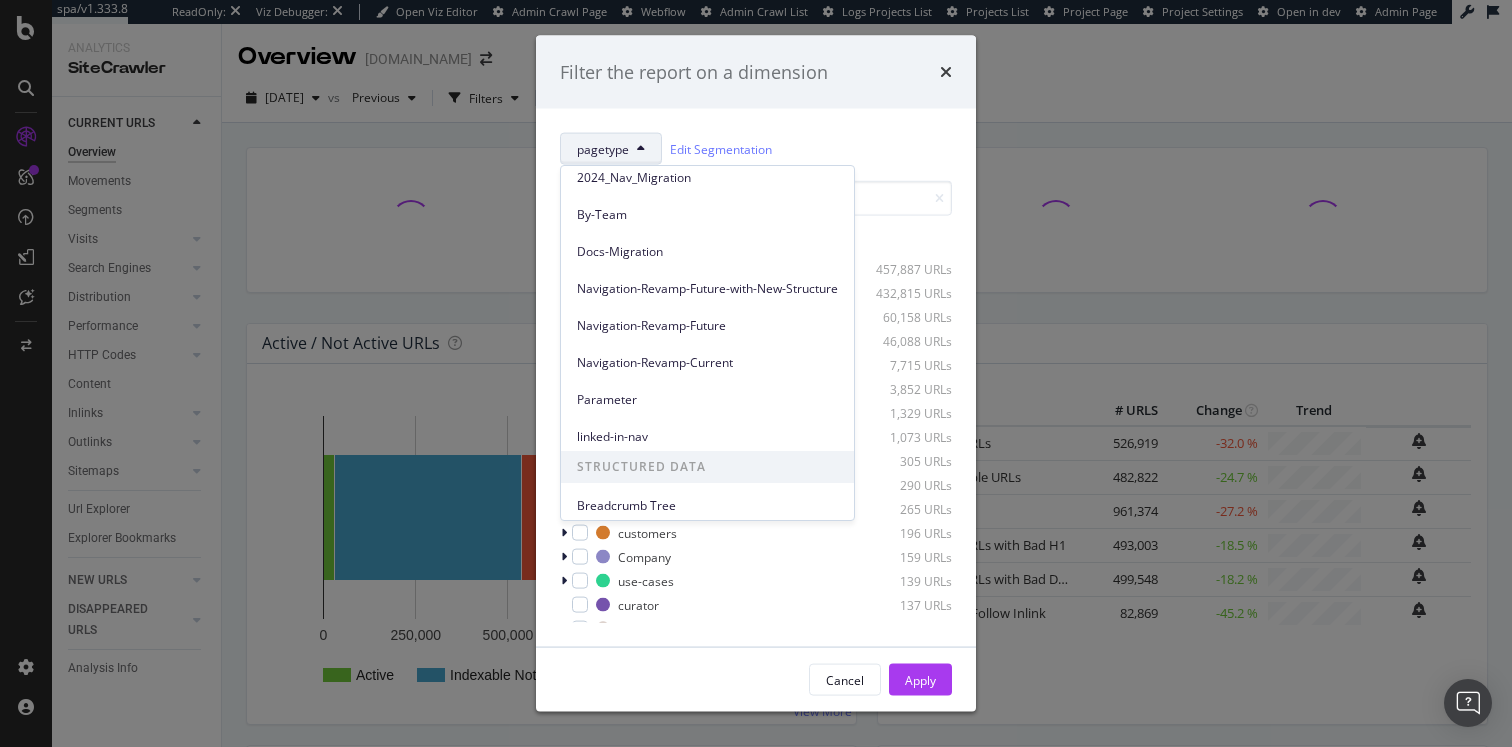 scroll, scrollTop: 310, scrollLeft: 0, axis: vertical 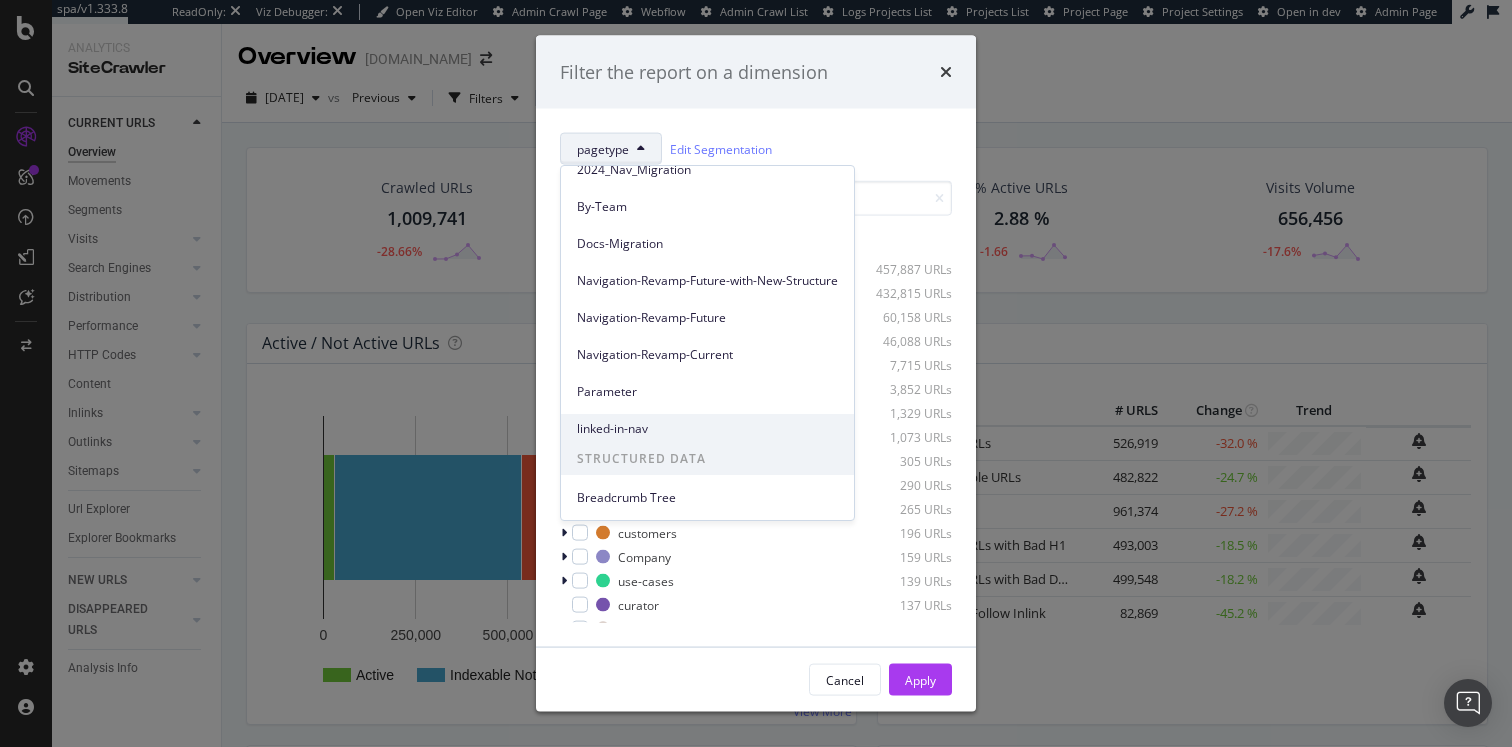 click on "linked-in-nav" at bounding box center [707, 429] 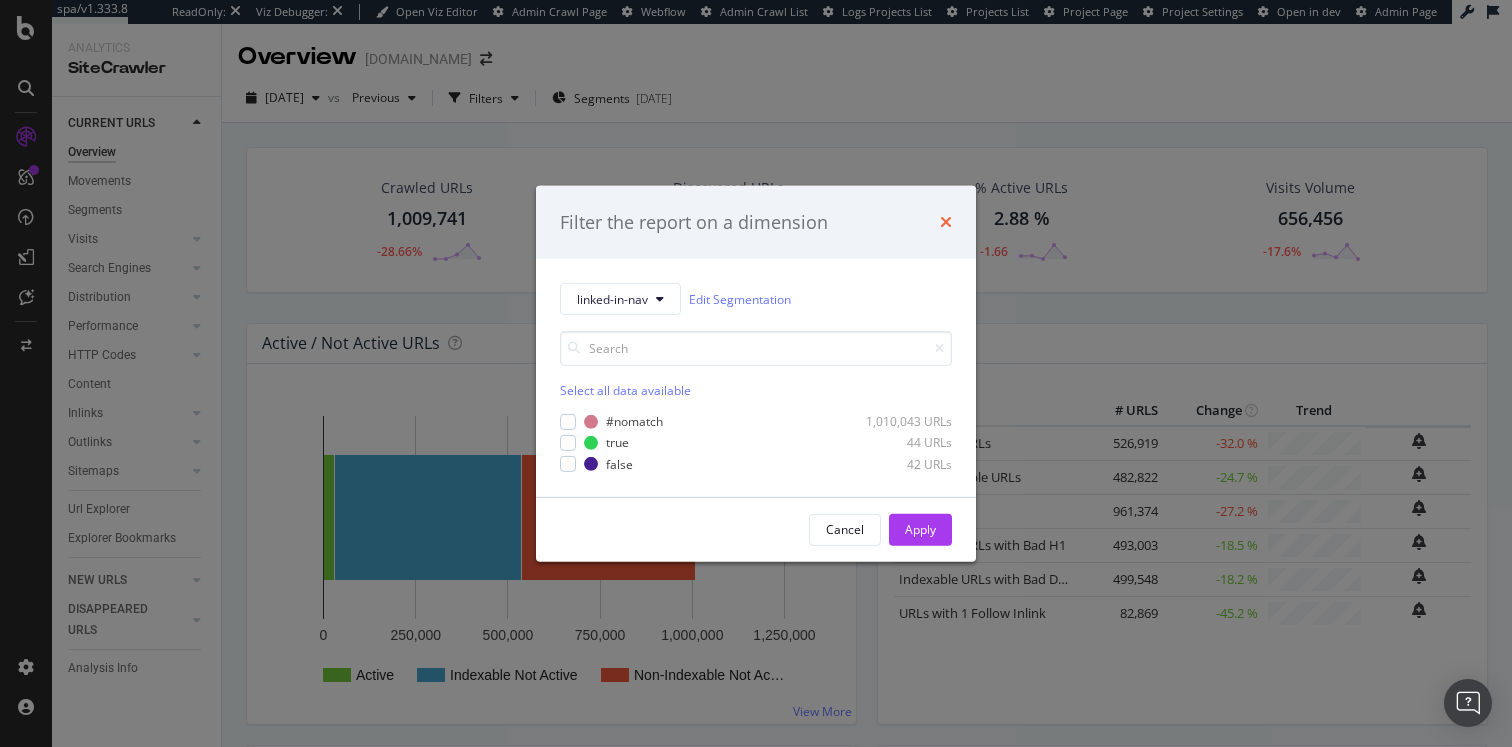 click at bounding box center [946, 222] 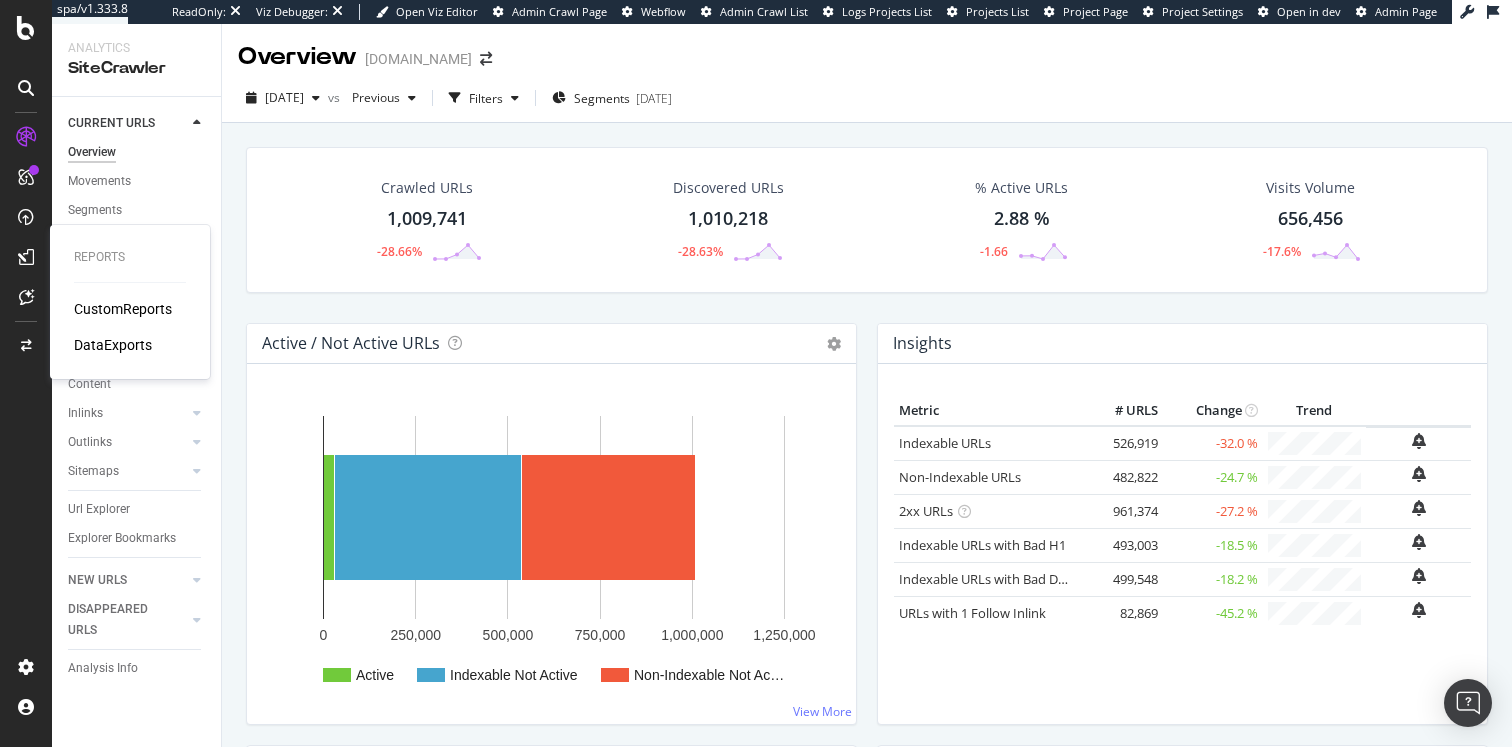 click on "CustomReports" at bounding box center [123, 309] 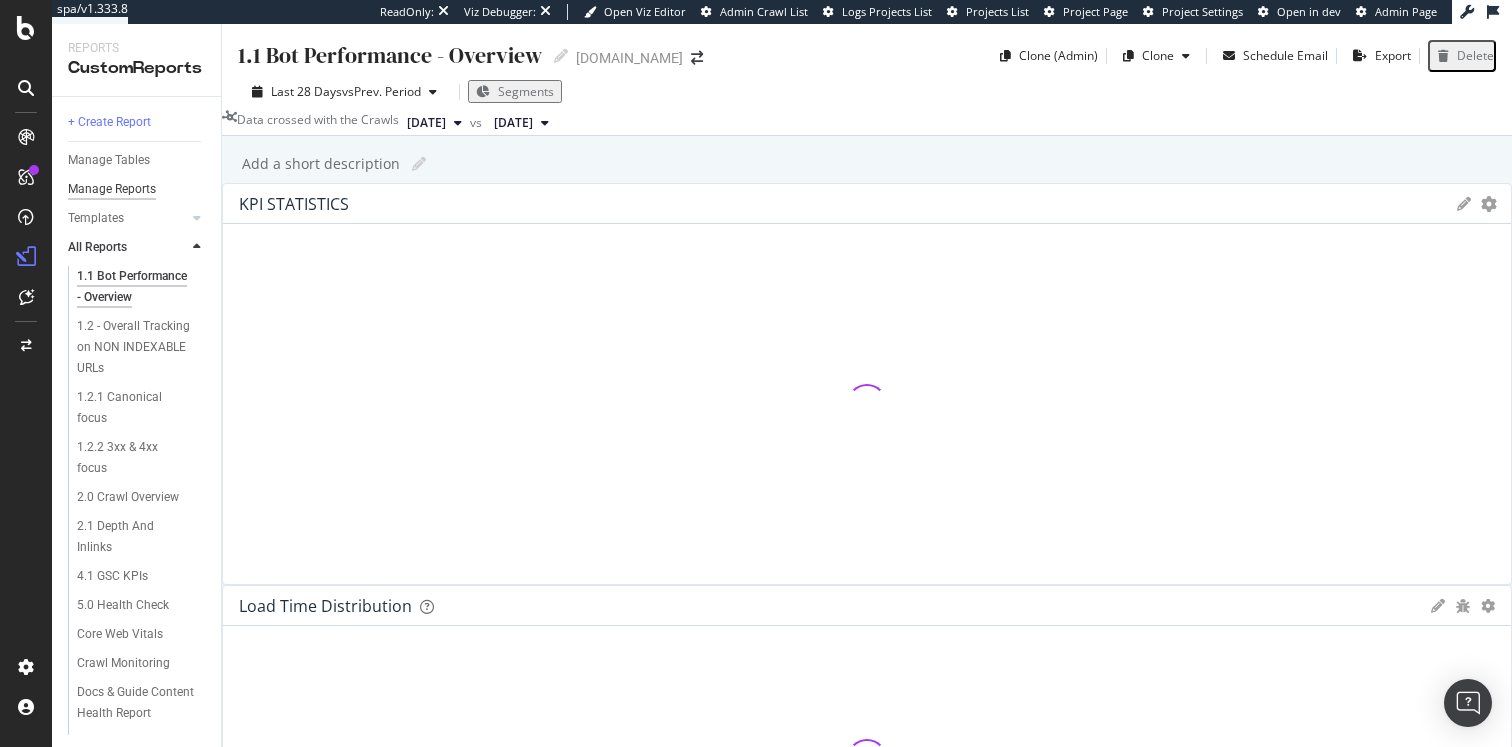 click on "Manage Reports" at bounding box center (112, 189) 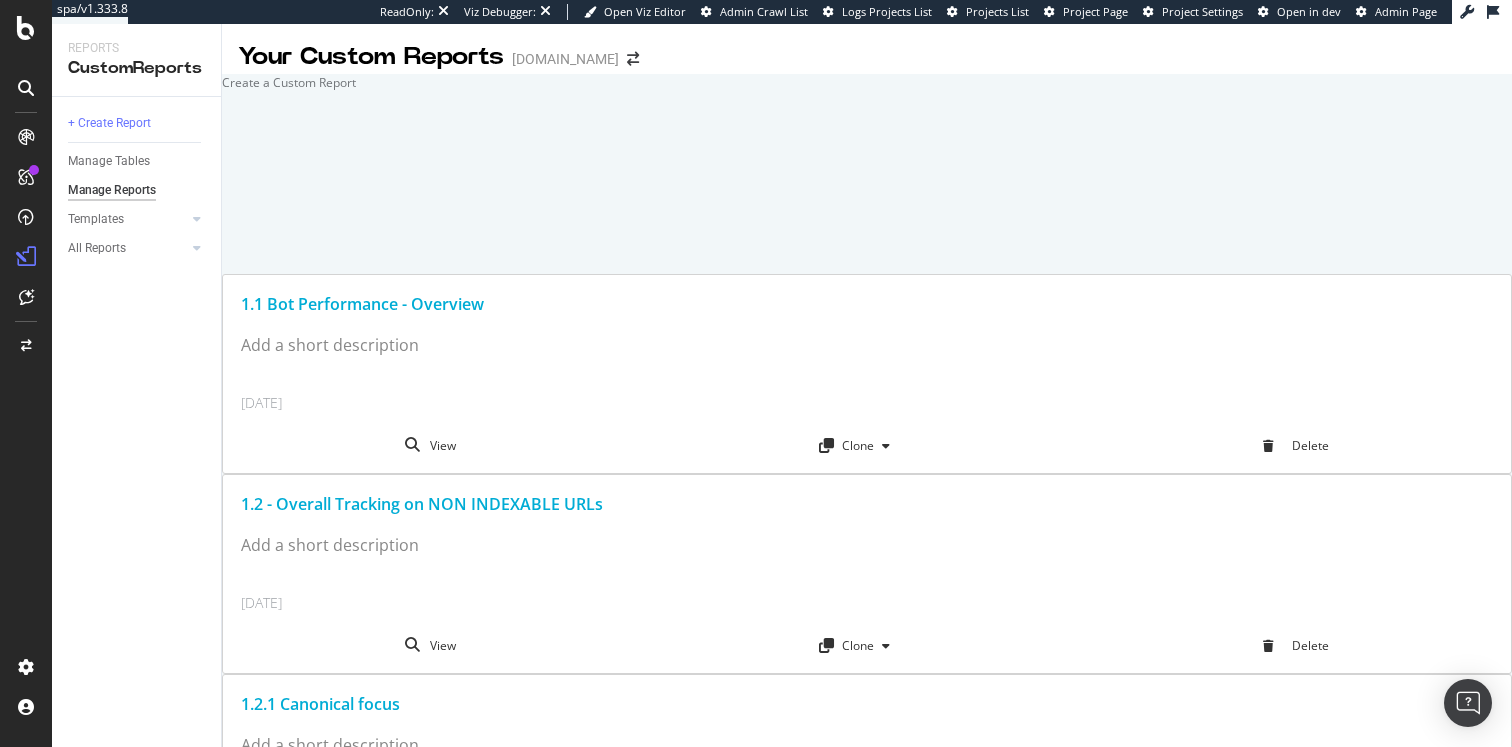 click on "Create a Custom Report" at bounding box center [867, 82] 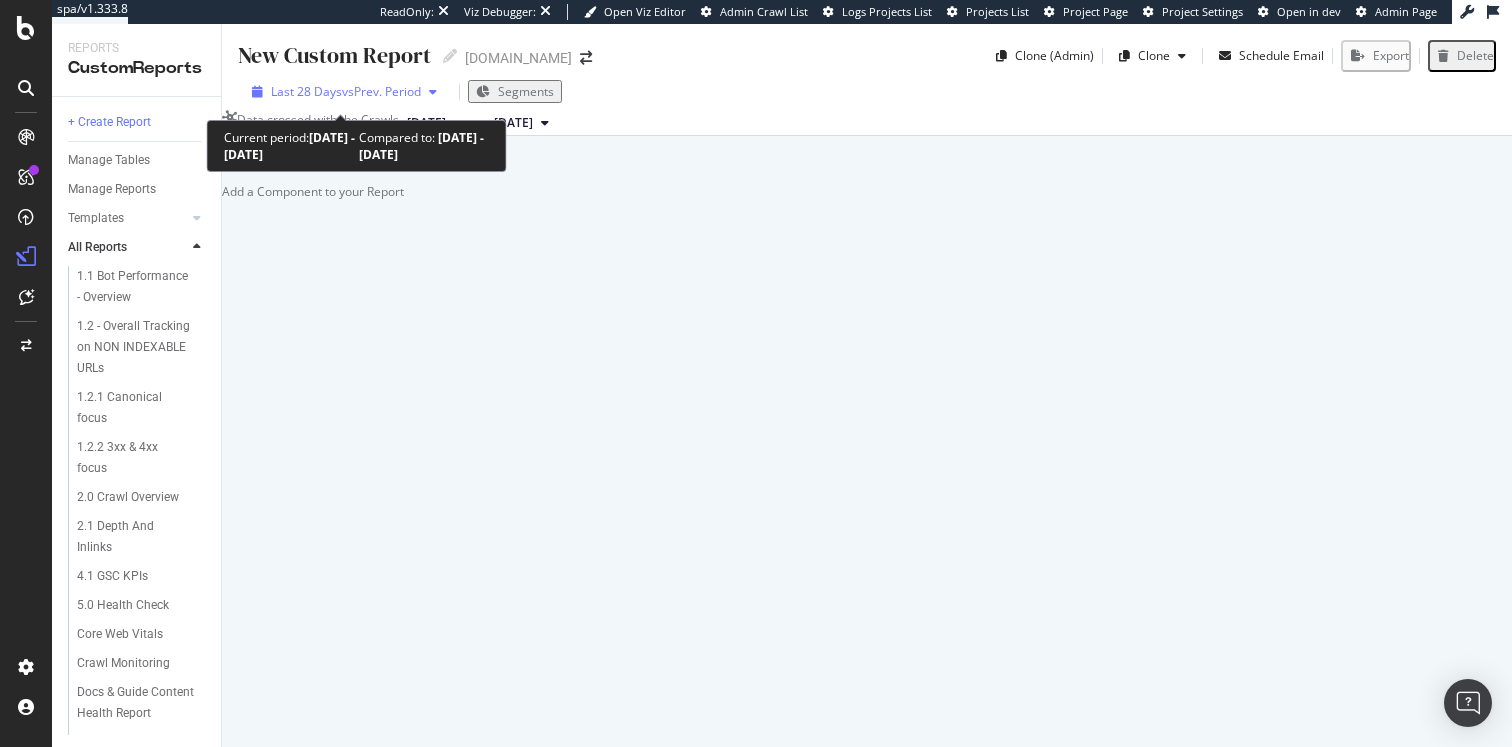 click on "Last 28 Days  vs  Prev. Period" at bounding box center [344, 91] 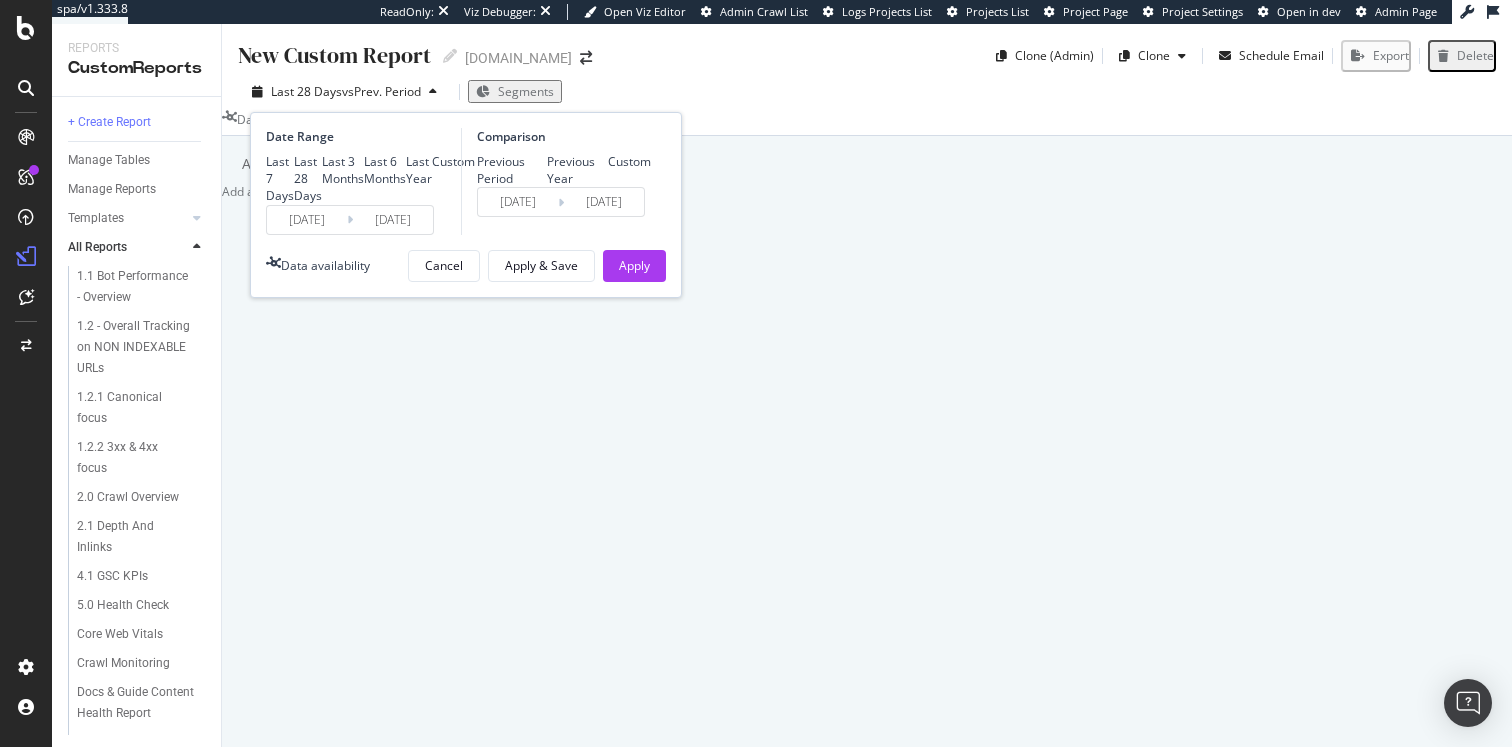 click on "New Custom Report" at bounding box center [334, 55] 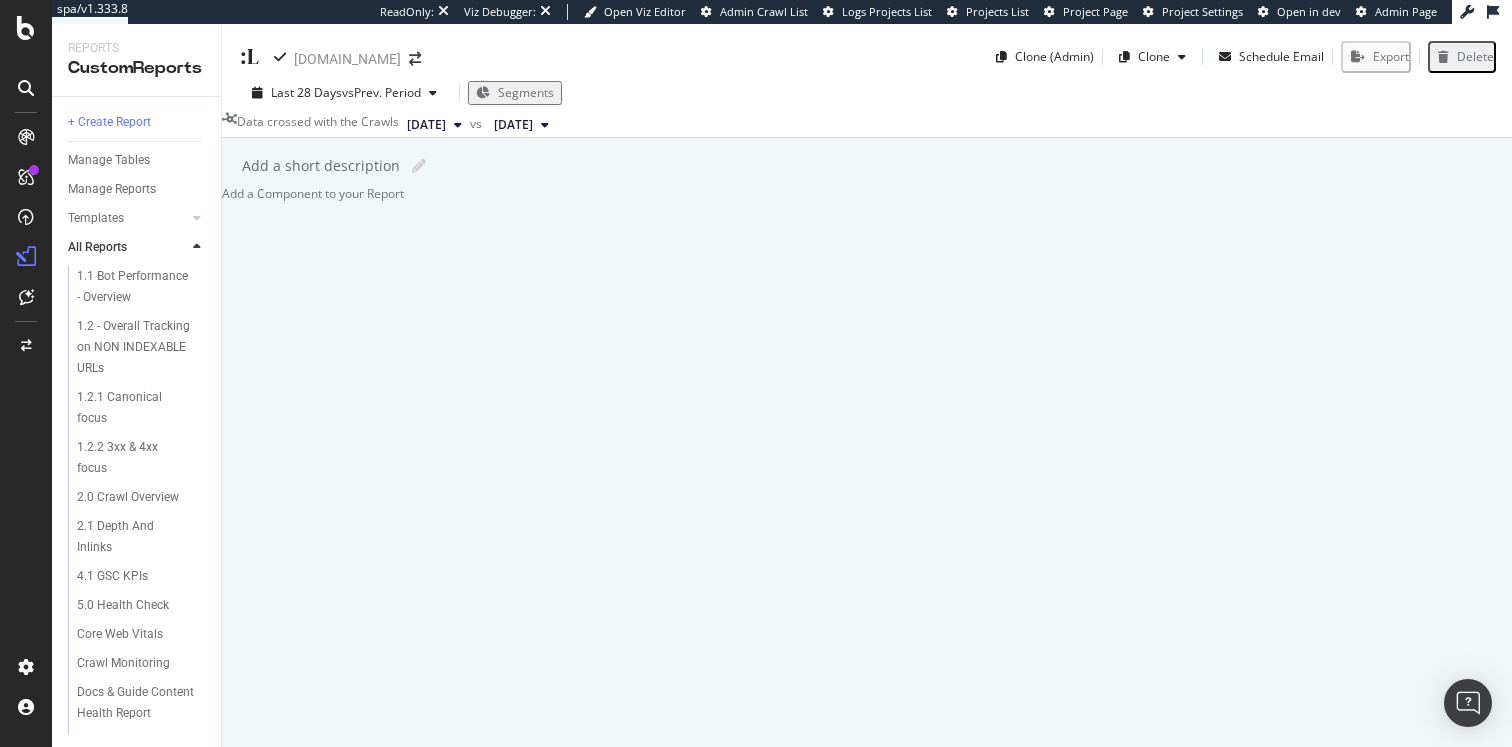 type on ":" 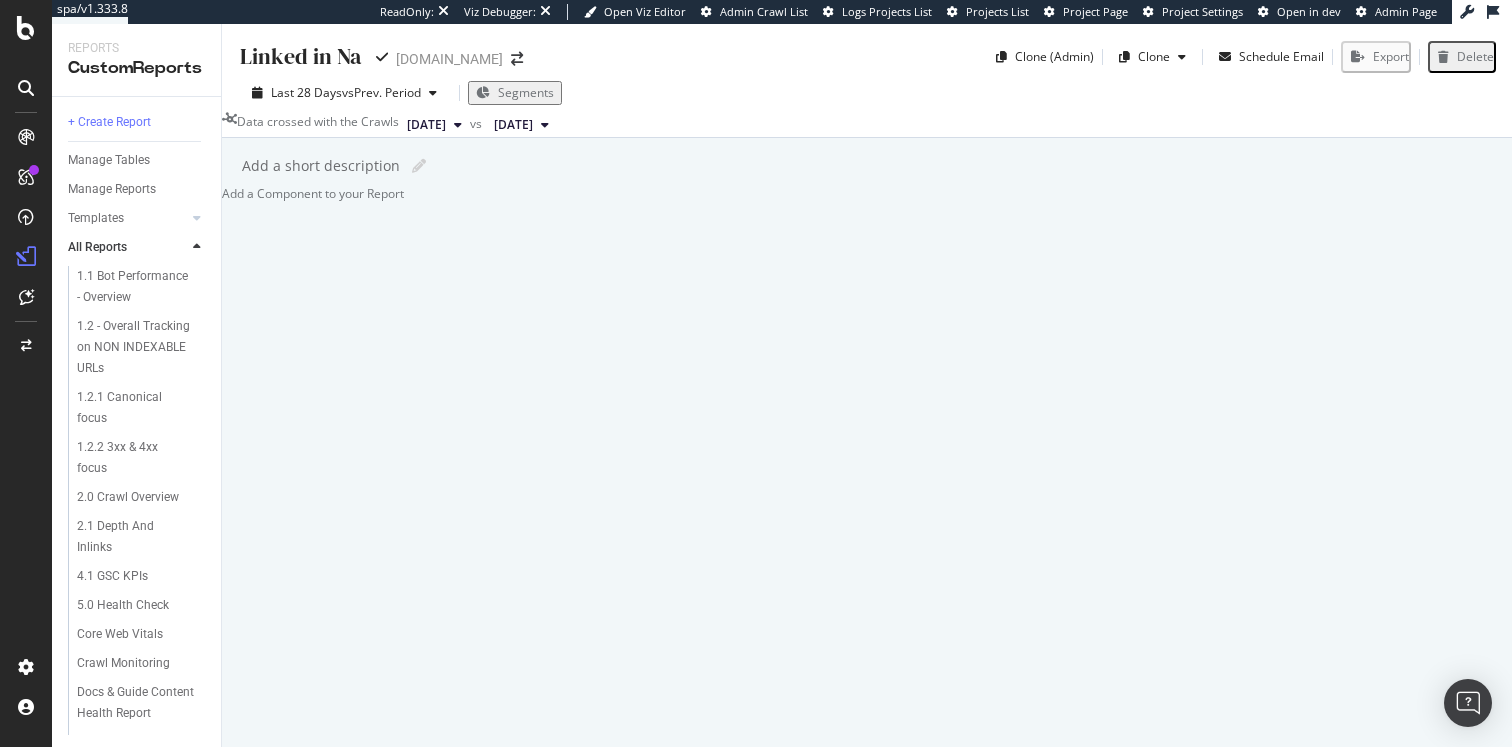 type on "Linked in Nav" 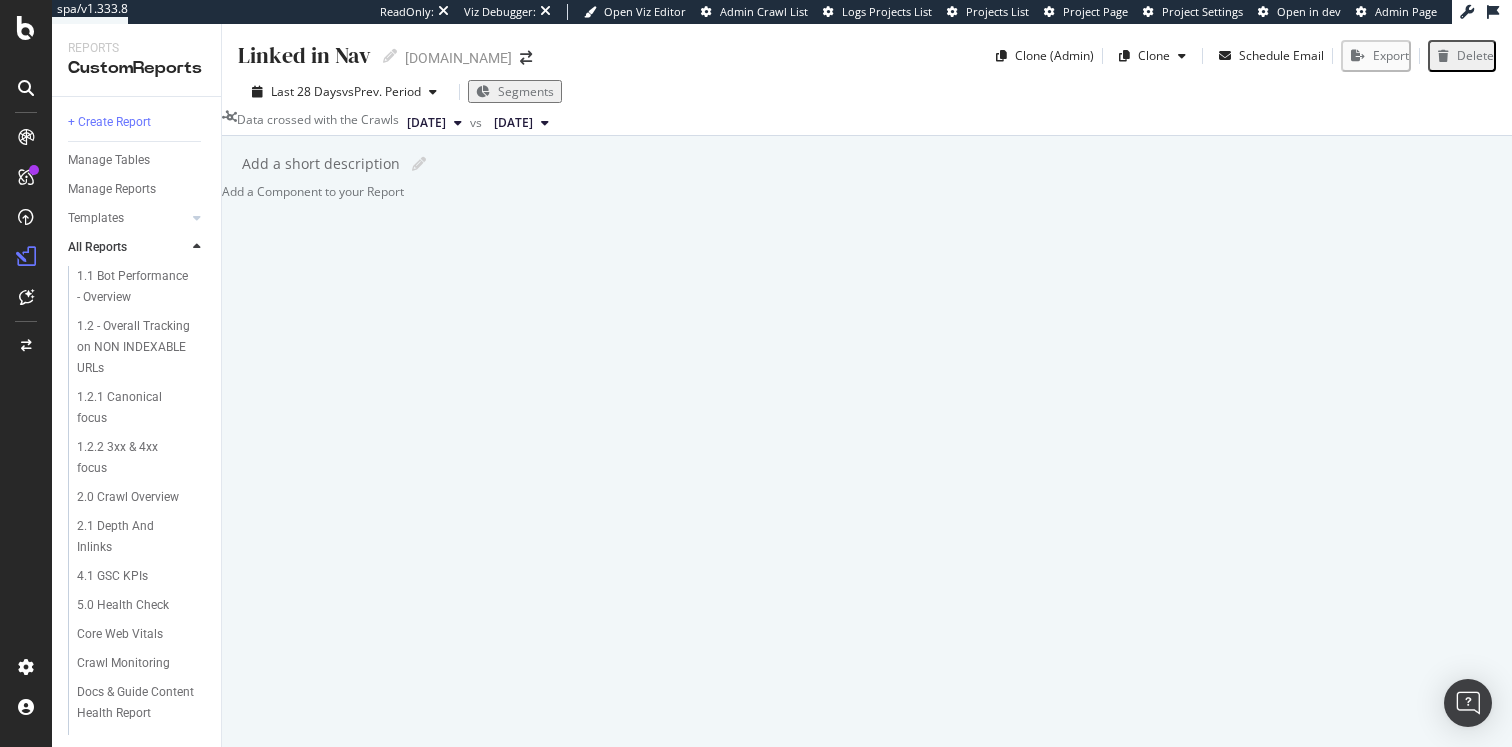 click on "Add a Component to your Report" at bounding box center (867, 191) 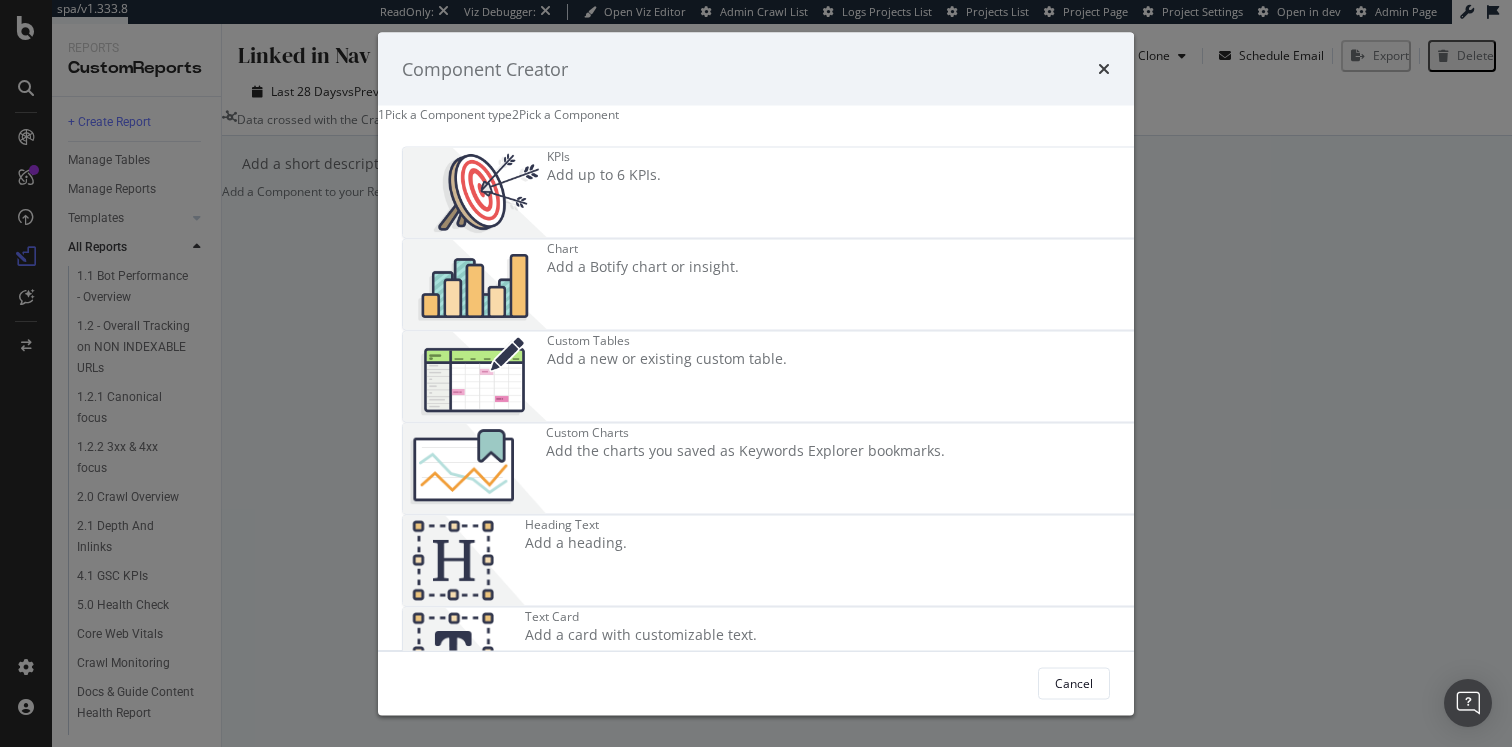 click on "Custom Charts" at bounding box center [745, 432] 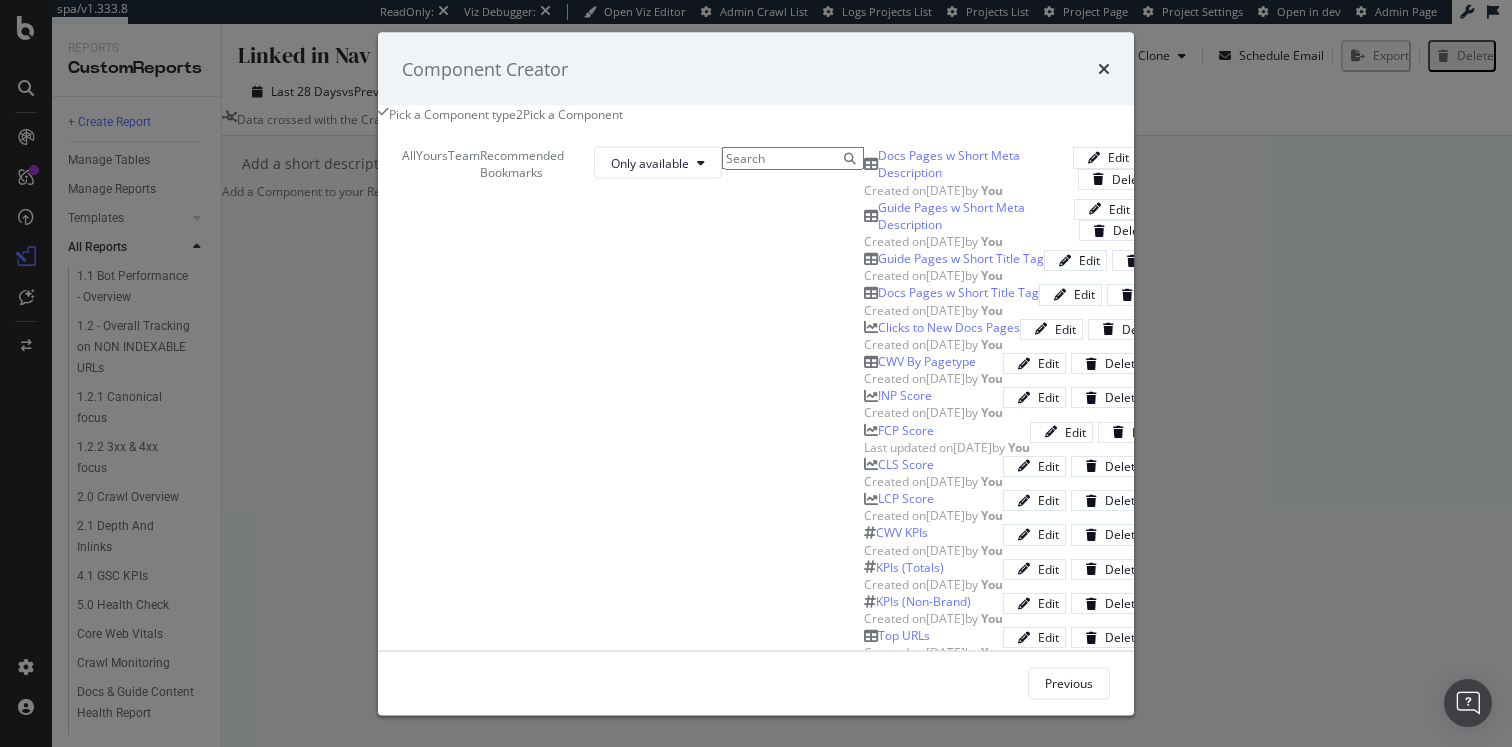 click on "Pick a Component type" at bounding box center [452, 114] 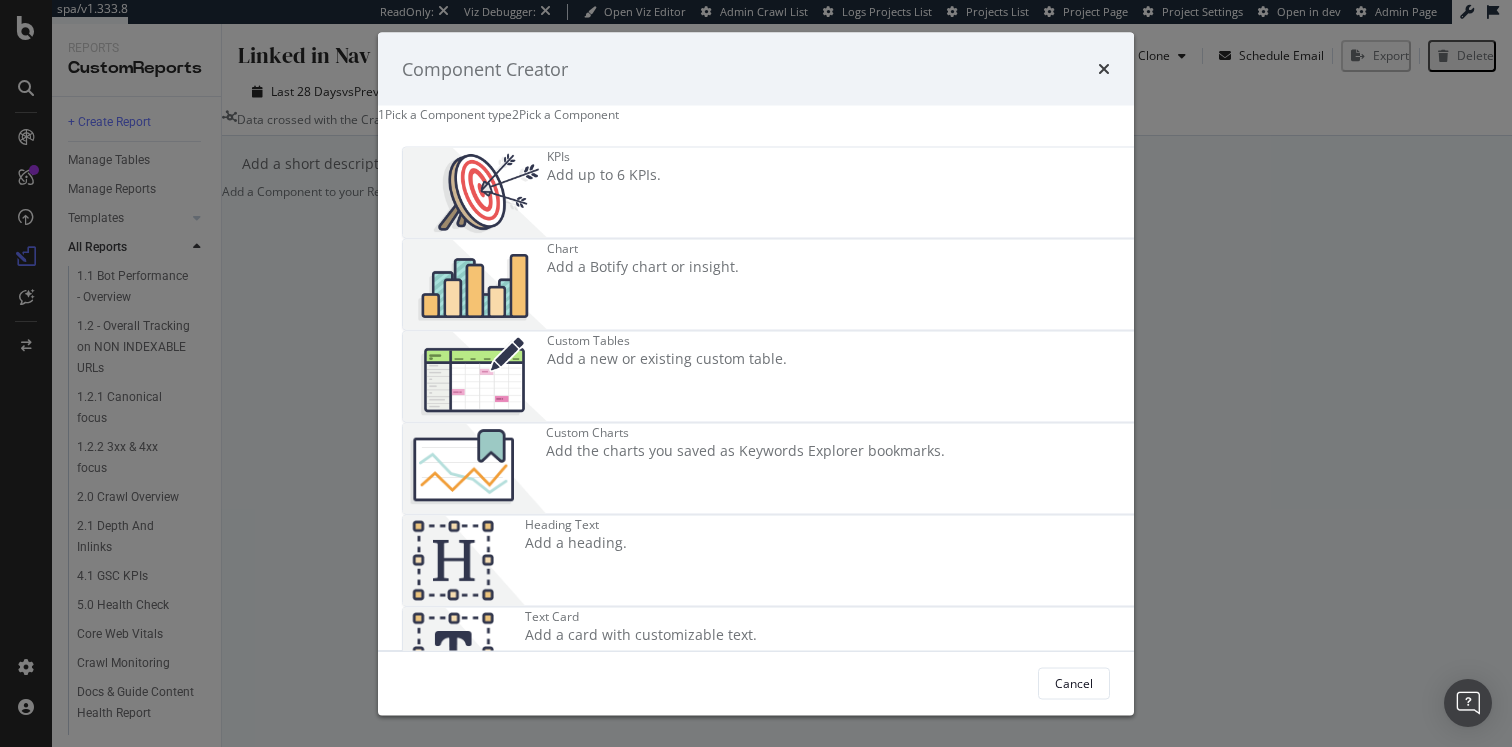 click at bounding box center [475, 285] 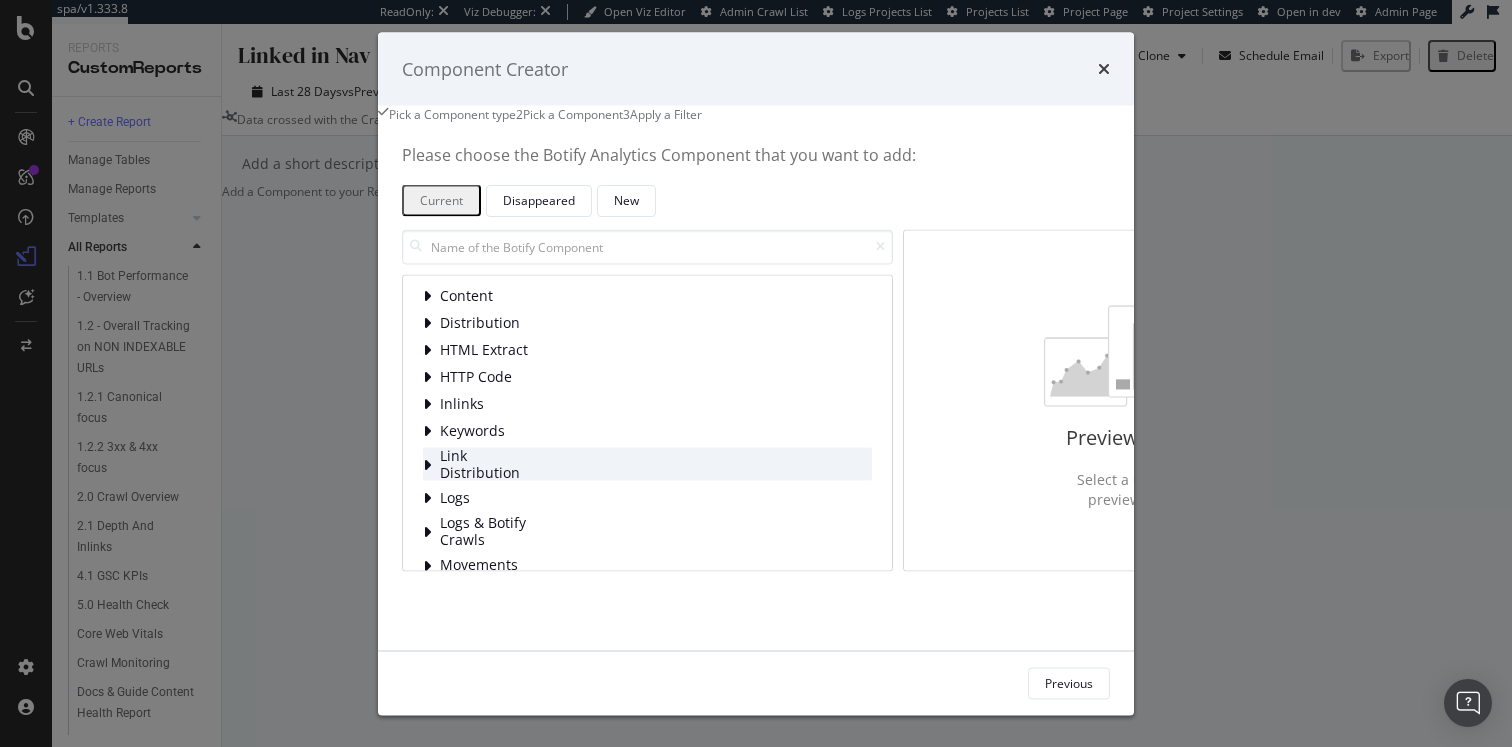 scroll, scrollTop: 55, scrollLeft: 0, axis: vertical 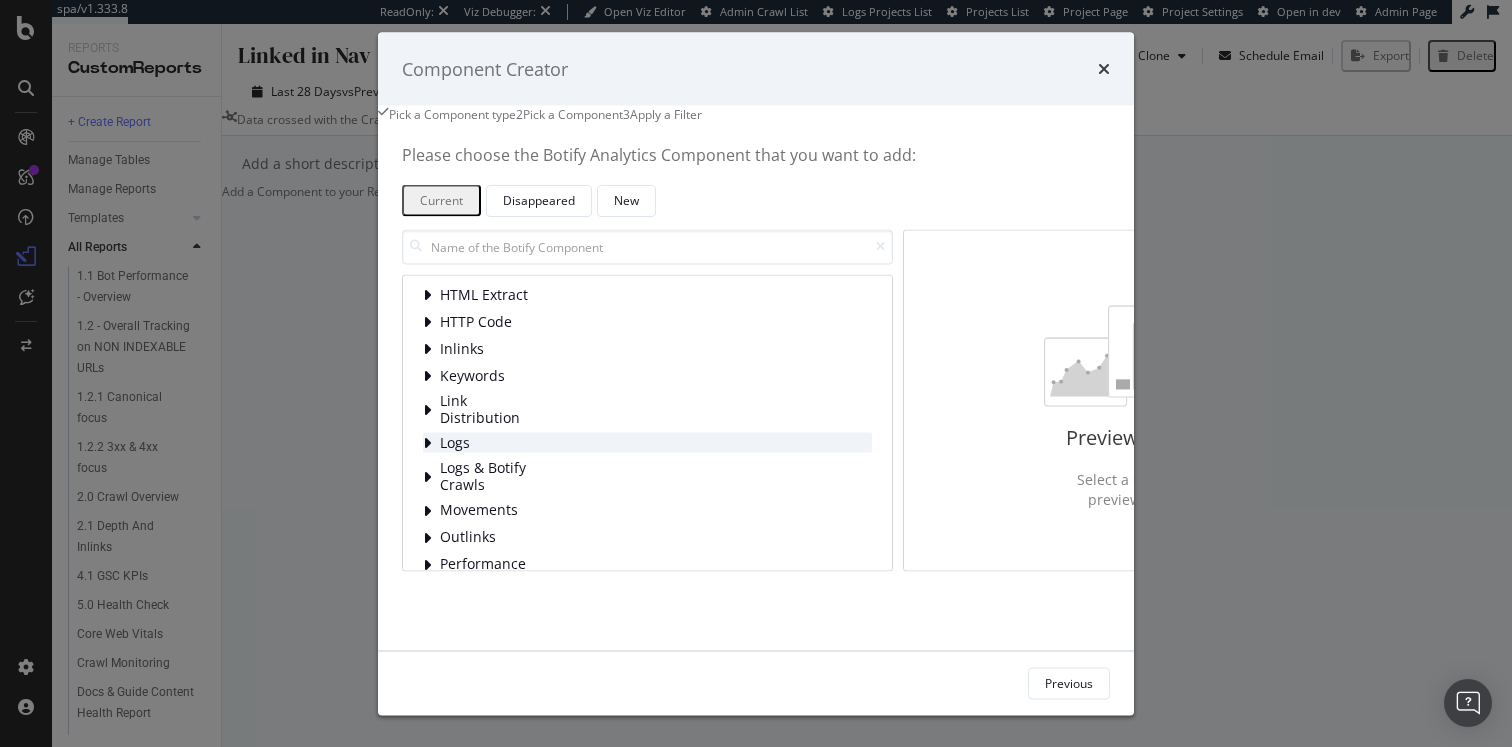 click on "Logs" at bounding box center (647, 443) 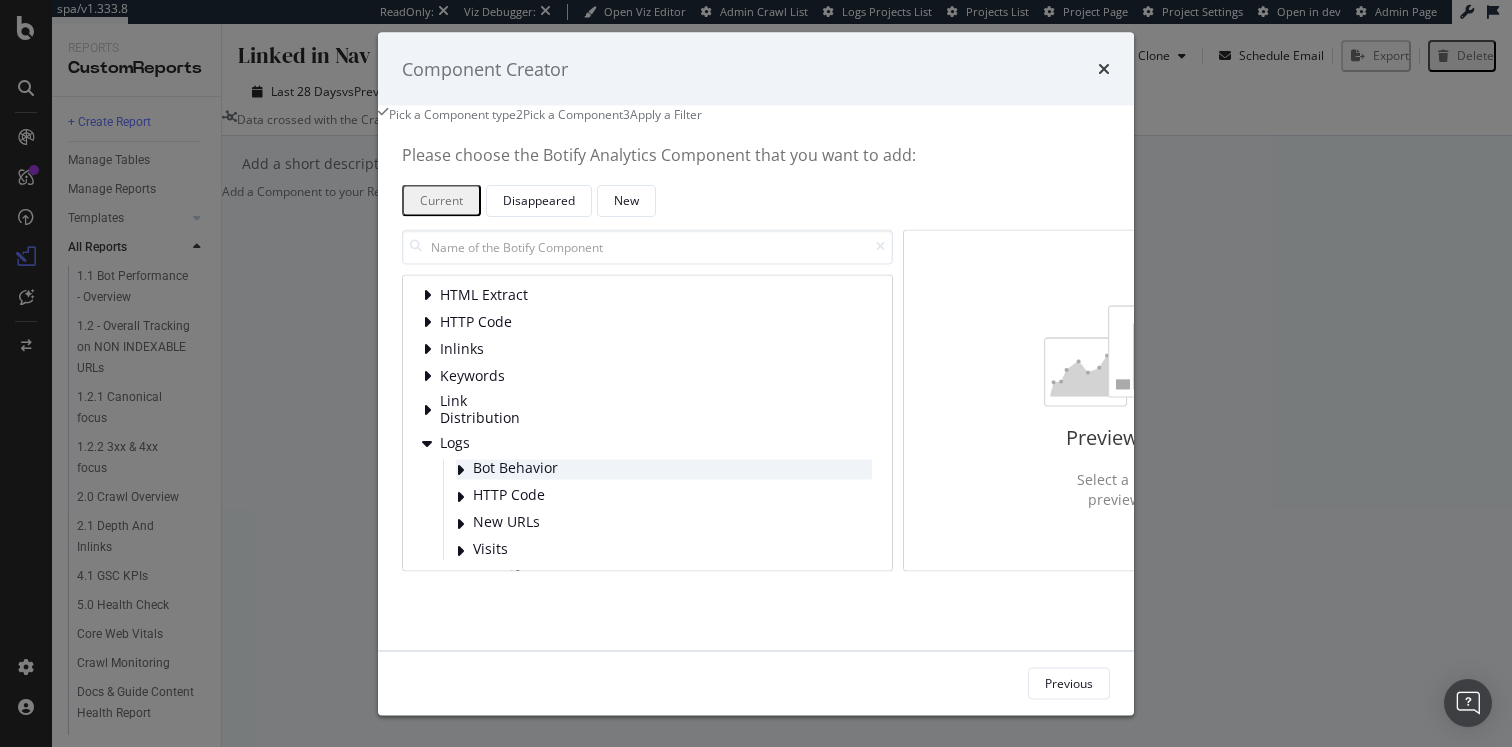 click on "Bot Behavior" at bounding box center [664, 470] 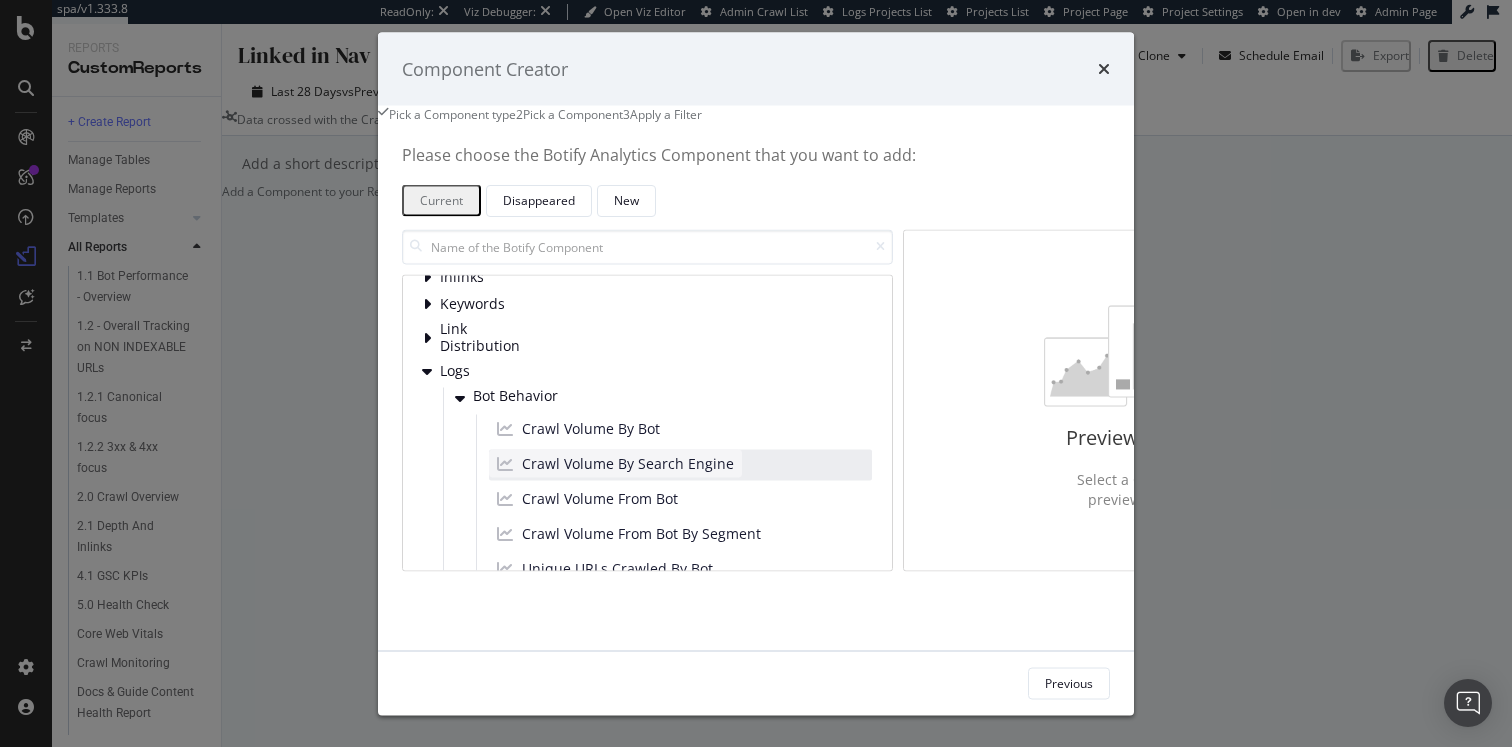 scroll, scrollTop: 128, scrollLeft: 0, axis: vertical 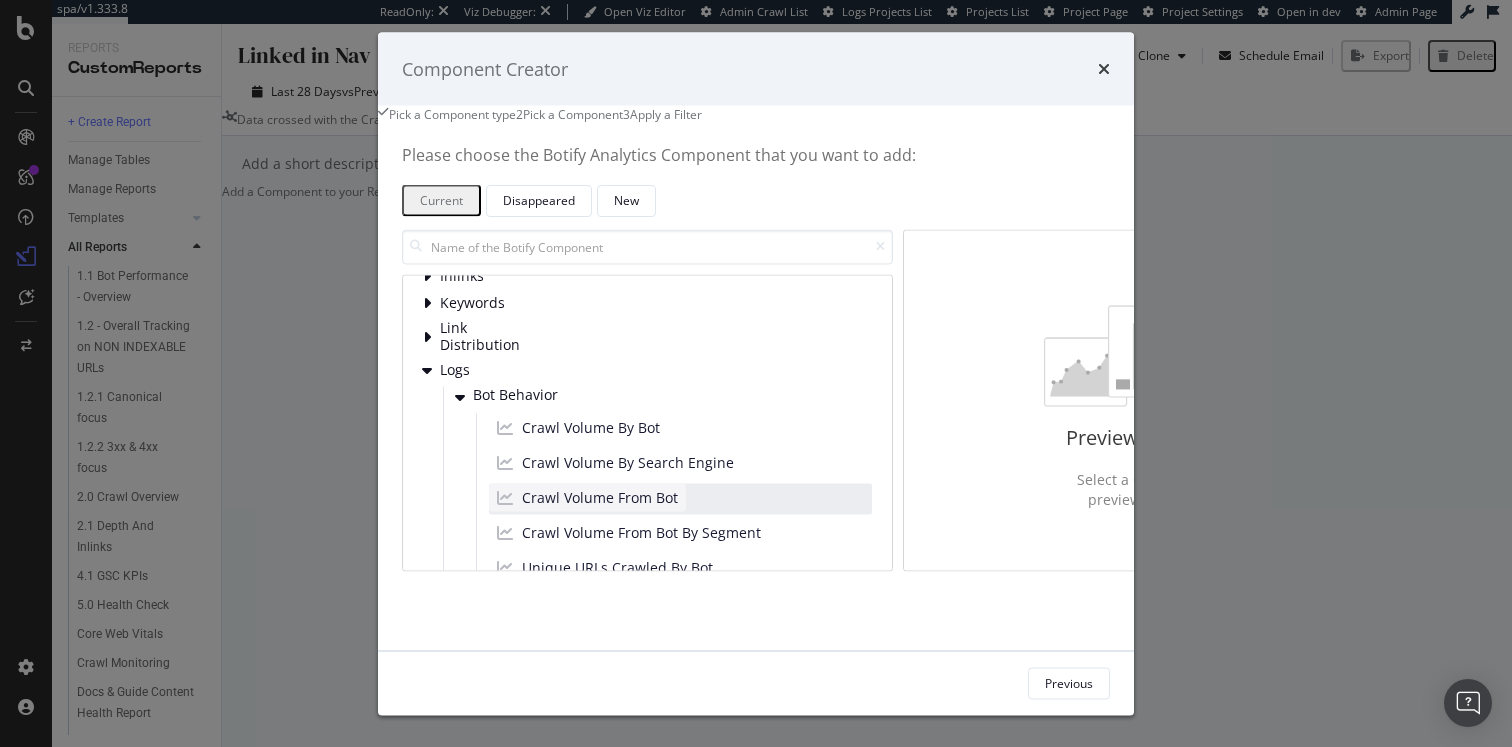 click on "Crawl Volume From Bot" at bounding box center (600, 498) 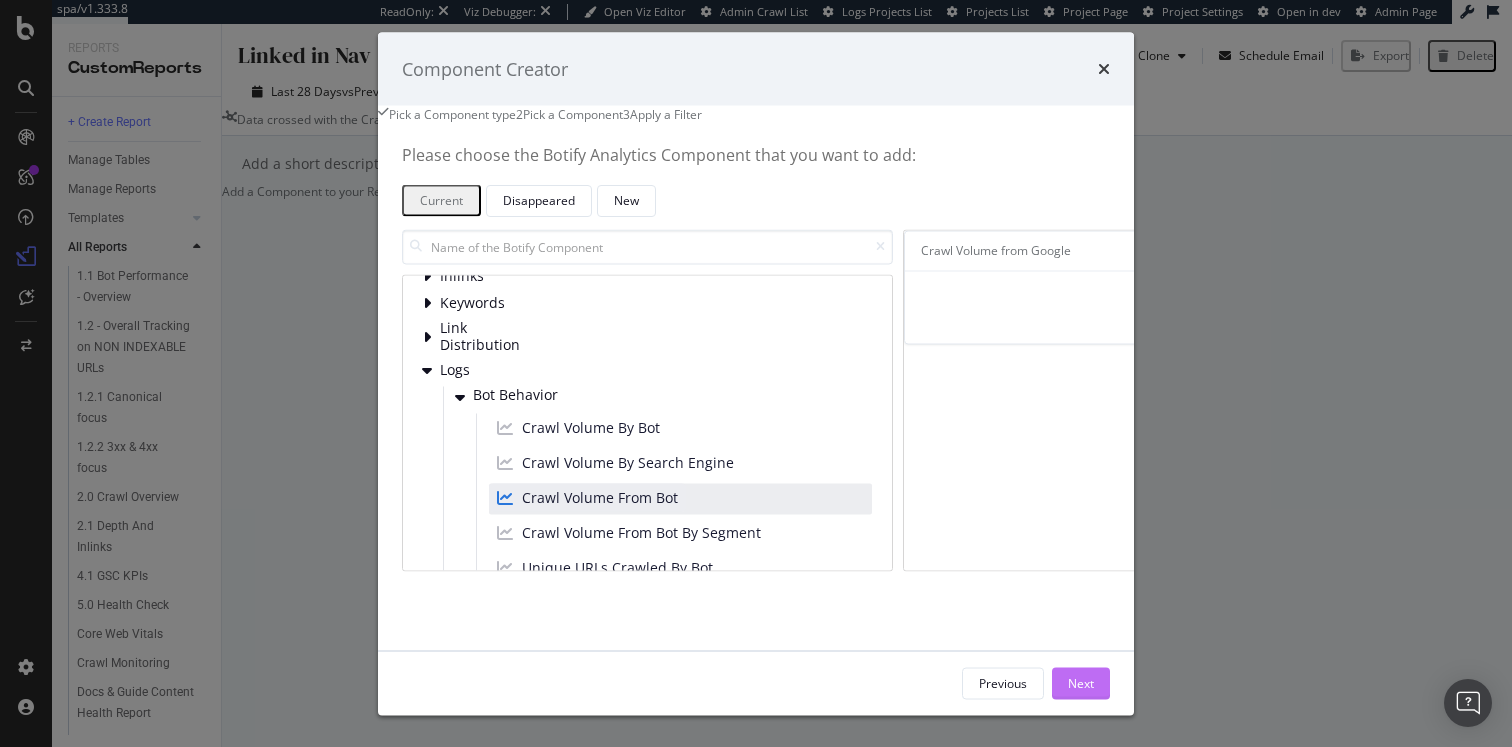 click on "Next" at bounding box center [1081, 682] 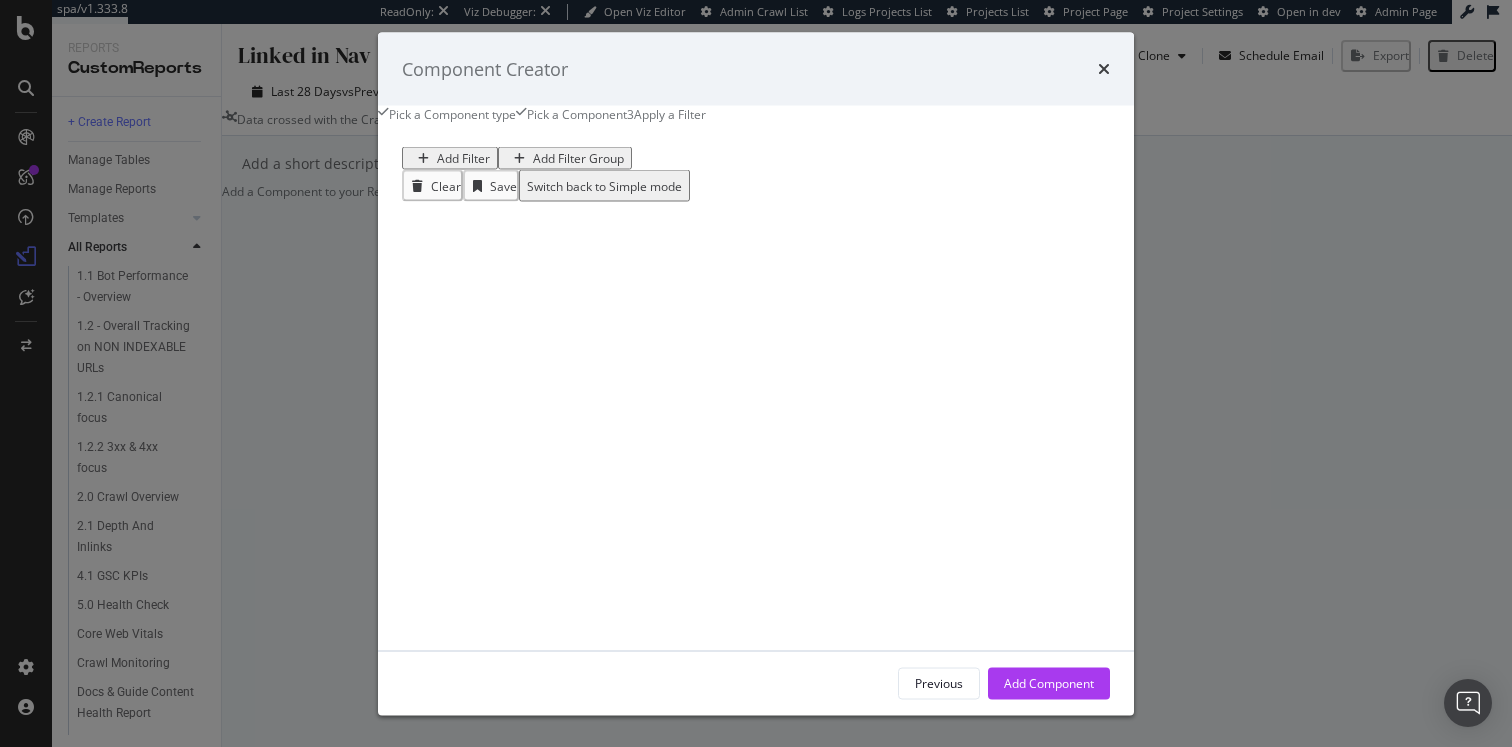 click at bounding box center [423, 158] 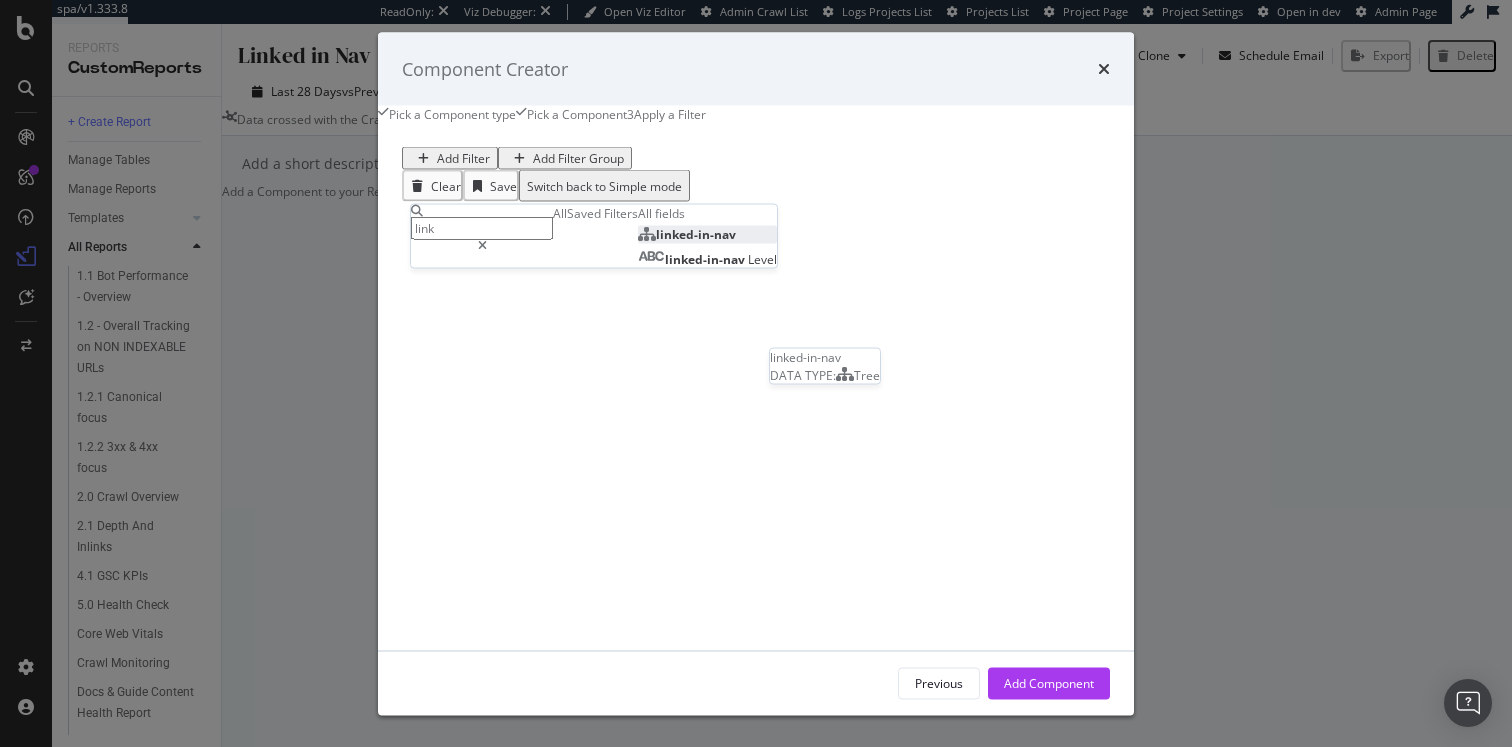 type on "link" 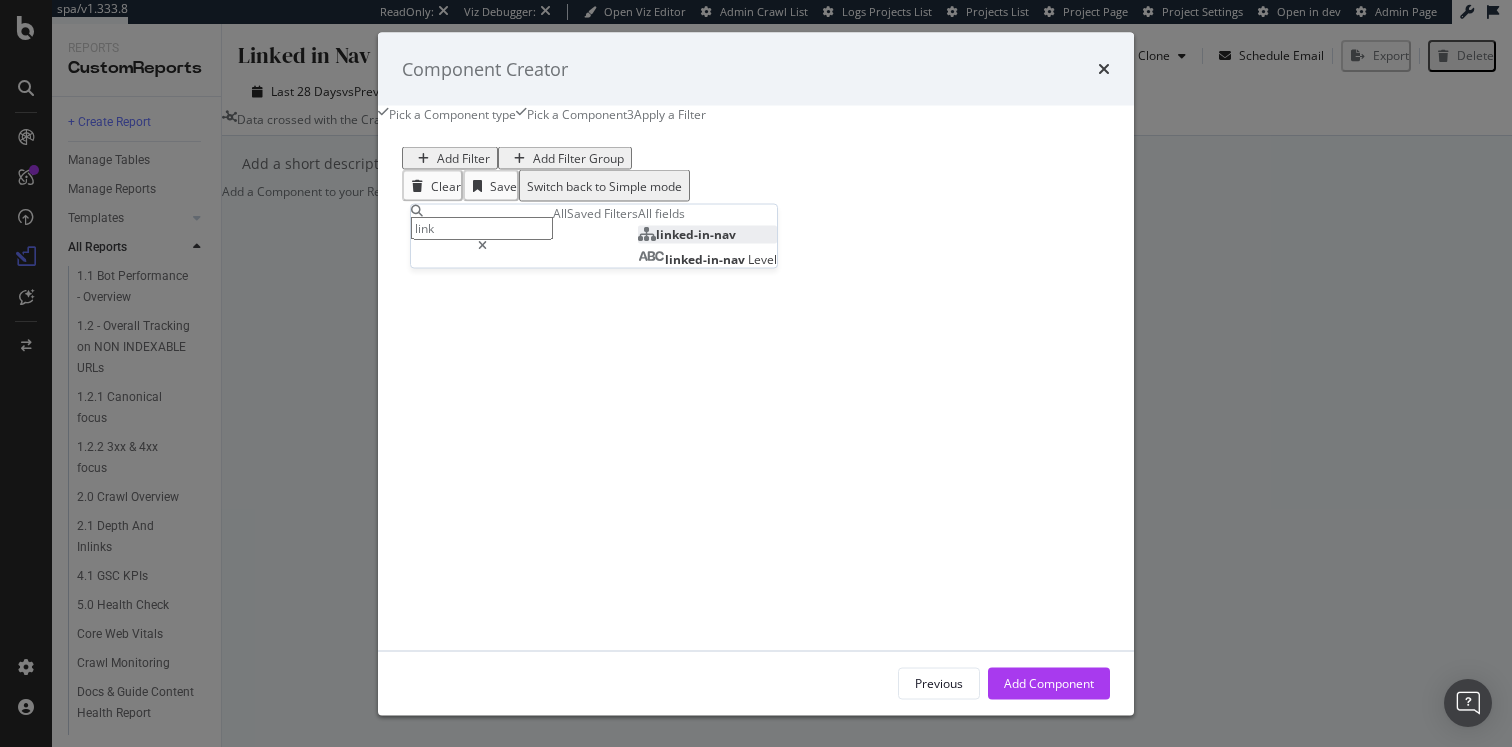 click on "linked-in-nav" at bounding box center (696, 233) 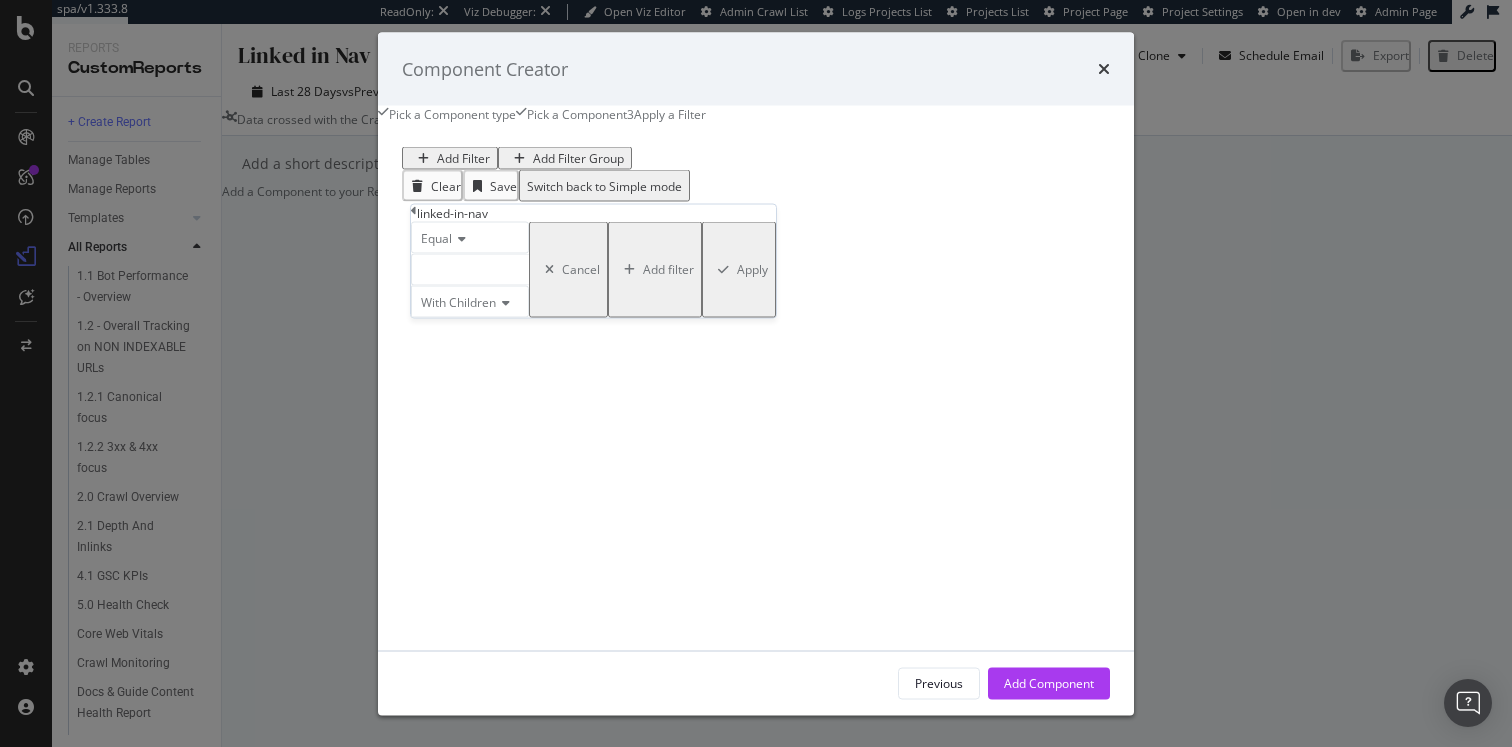 click at bounding box center (470, 269) 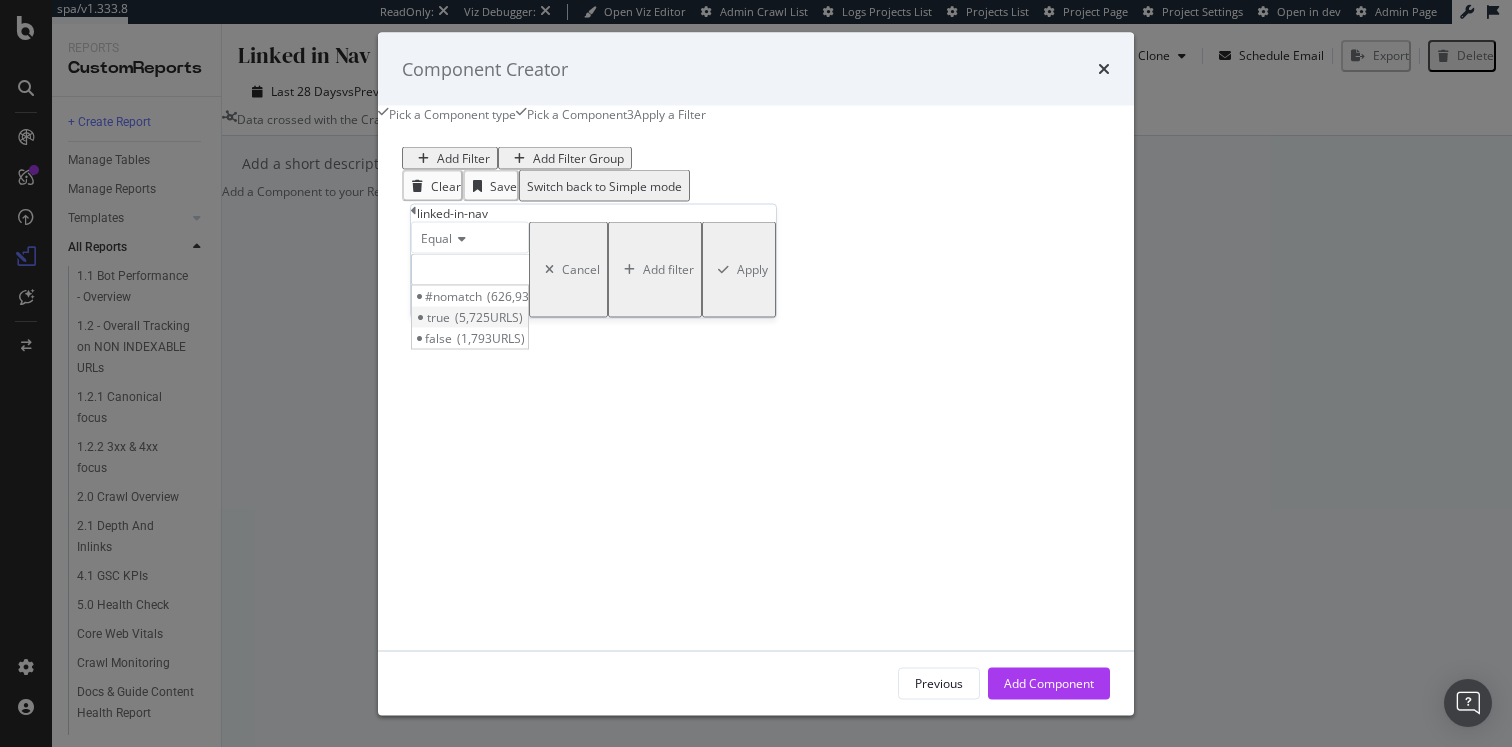 click on "5,725  URLS" at bounding box center [489, 316] 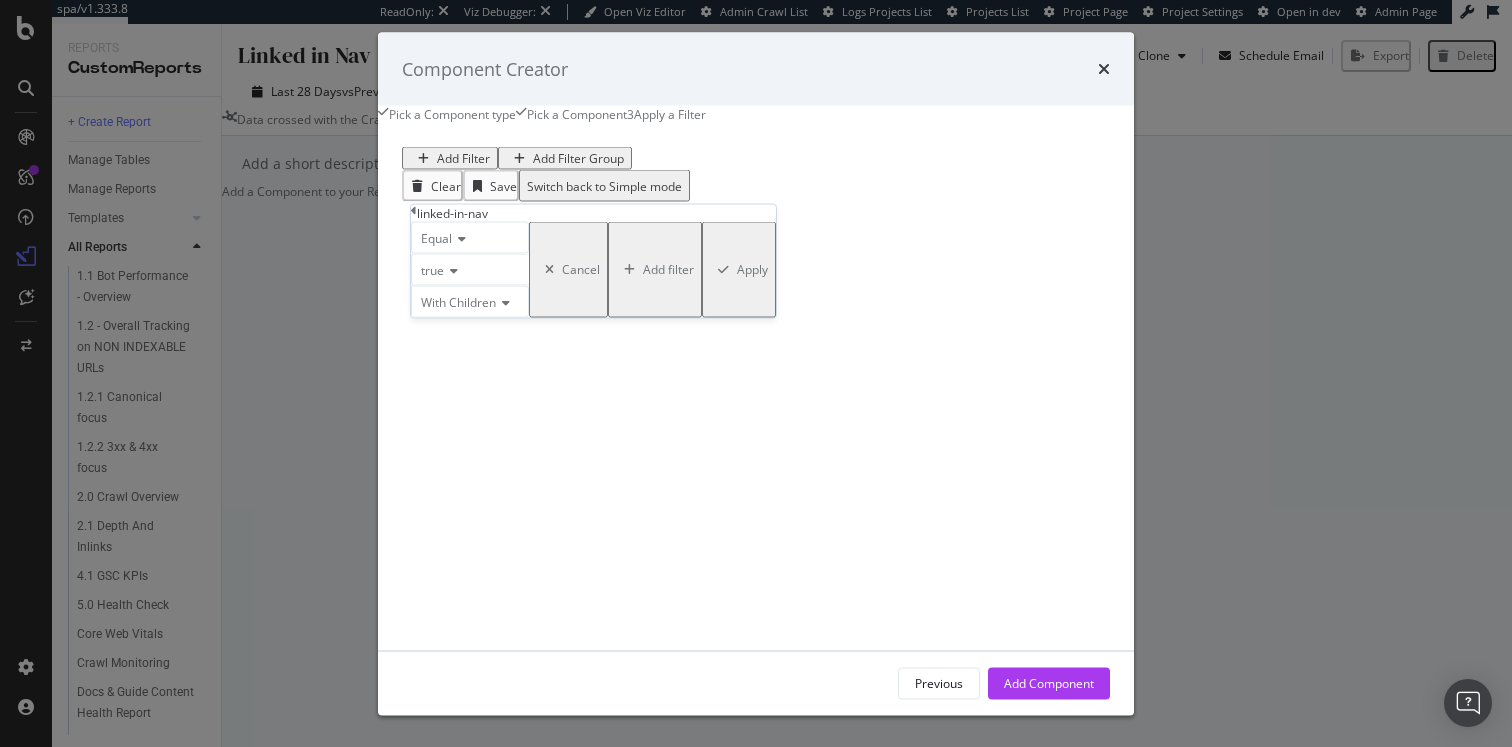 click on "Apply" at bounding box center (752, 269) 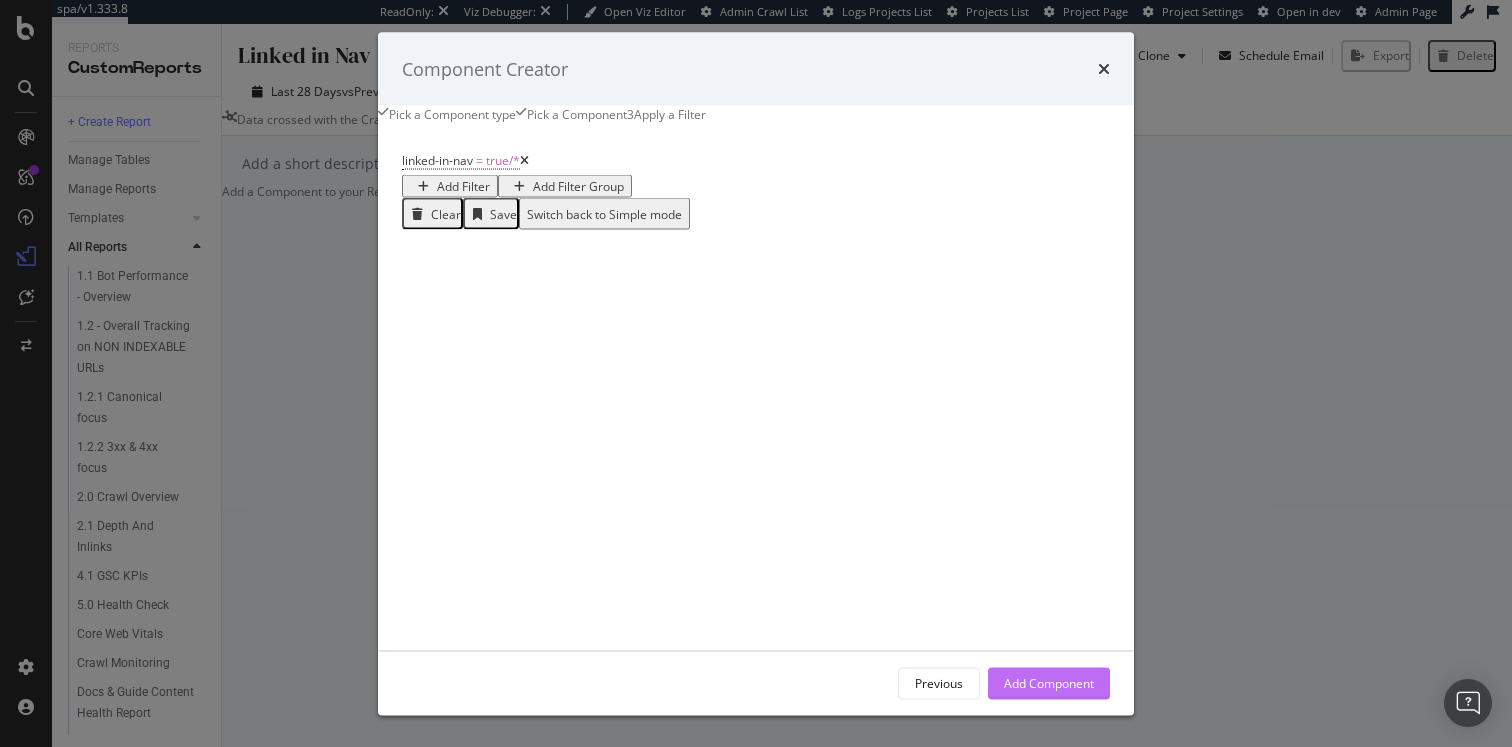 click on "Add Component" at bounding box center [1049, 683] 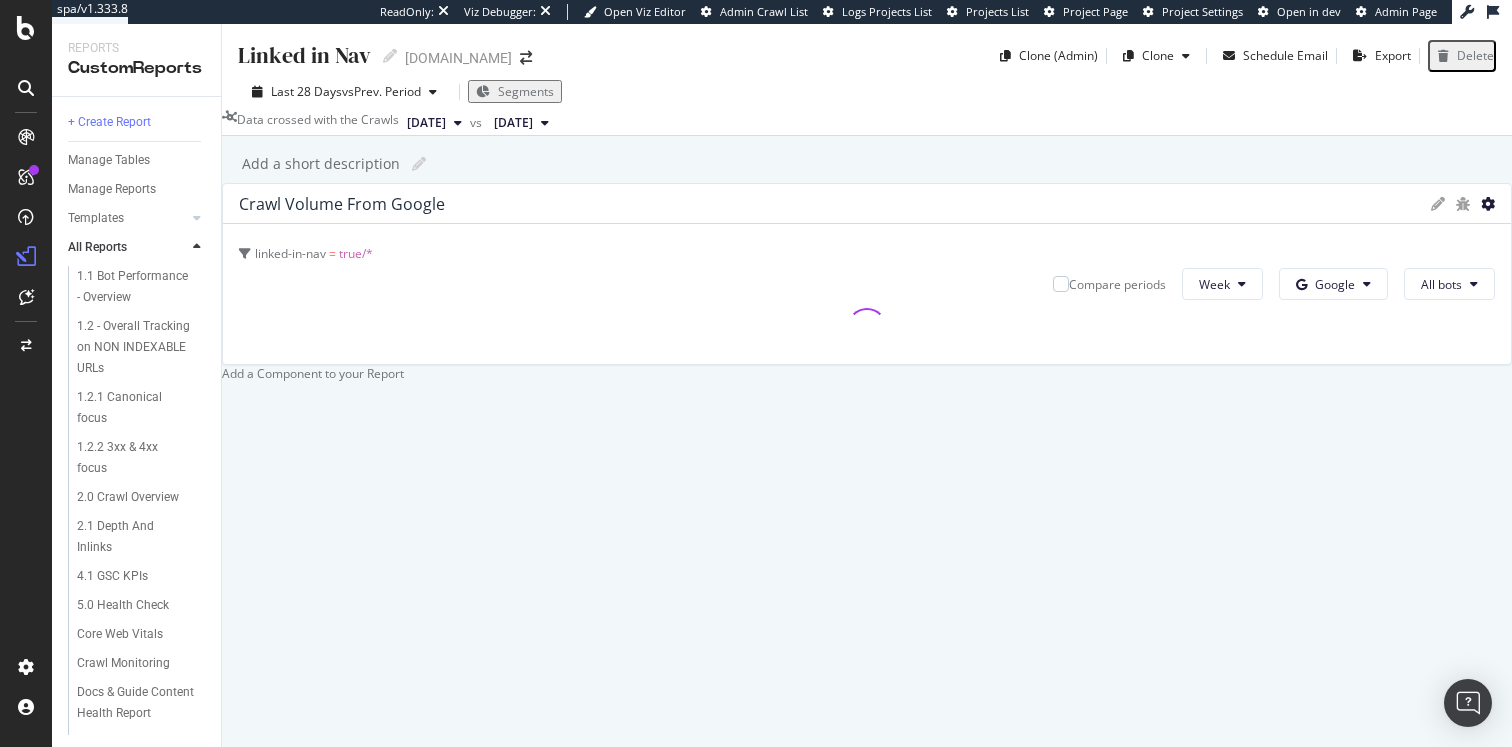 click at bounding box center [1488, 204] 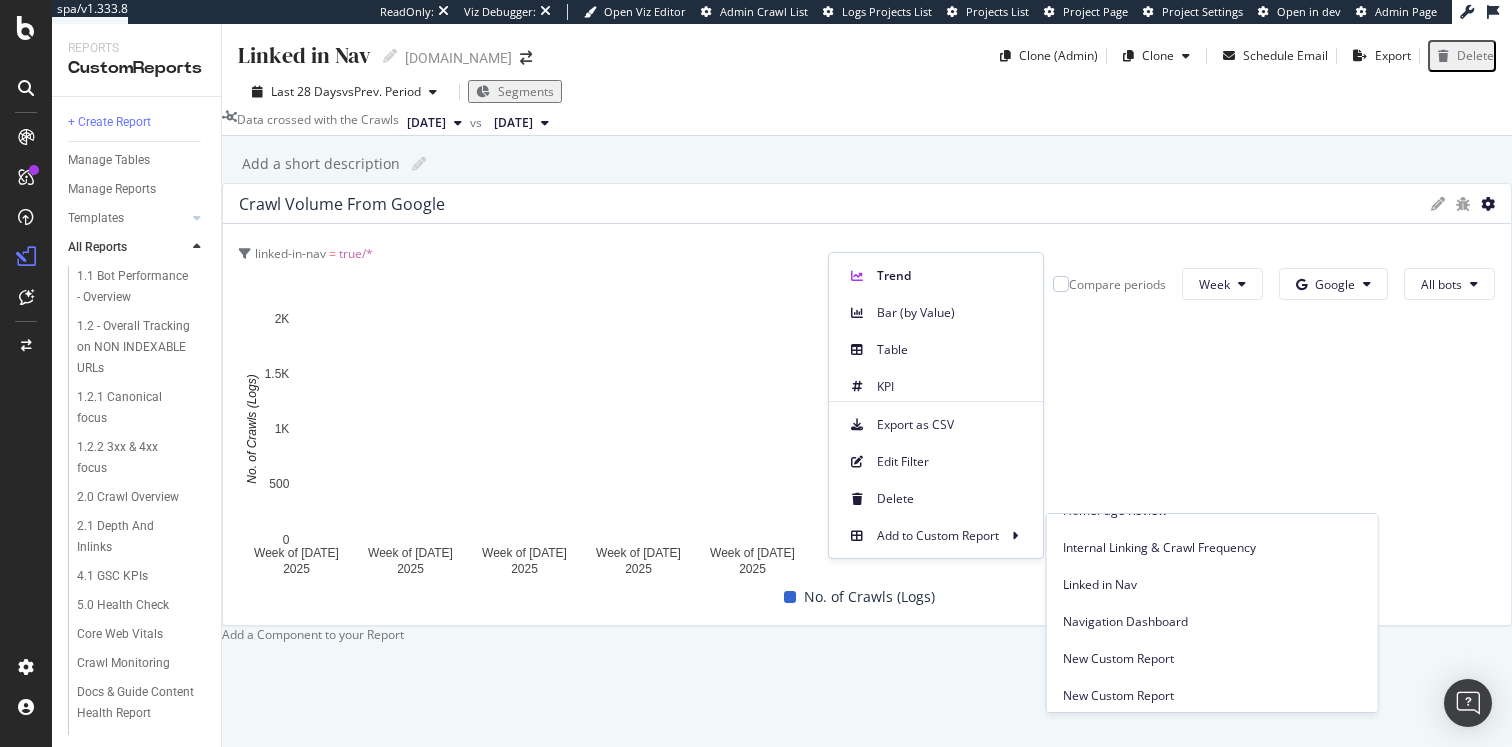 scroll, scrollTop: 616, scrollLeft: 0, axis: vertical 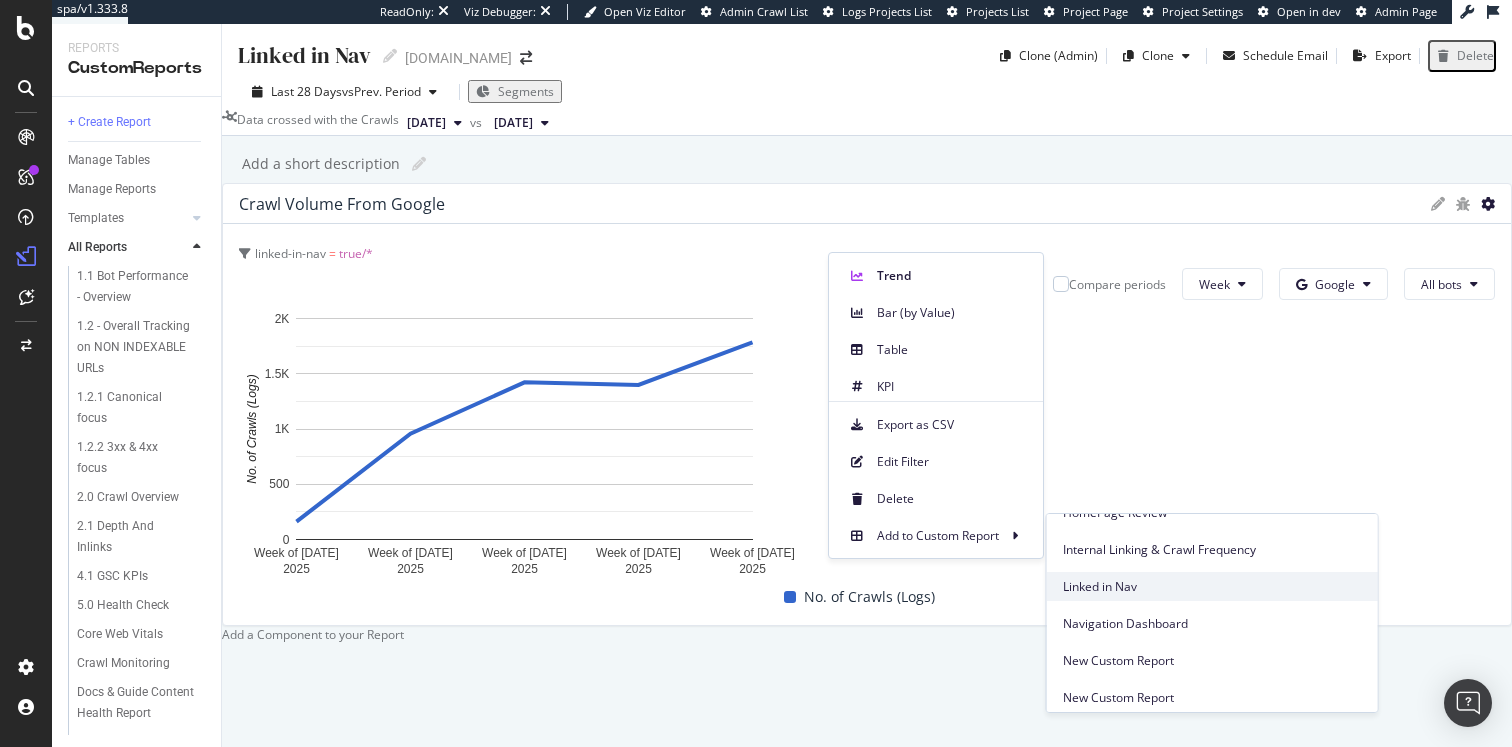 click on "Linked in Nav" at bounding box center [1212, 587] 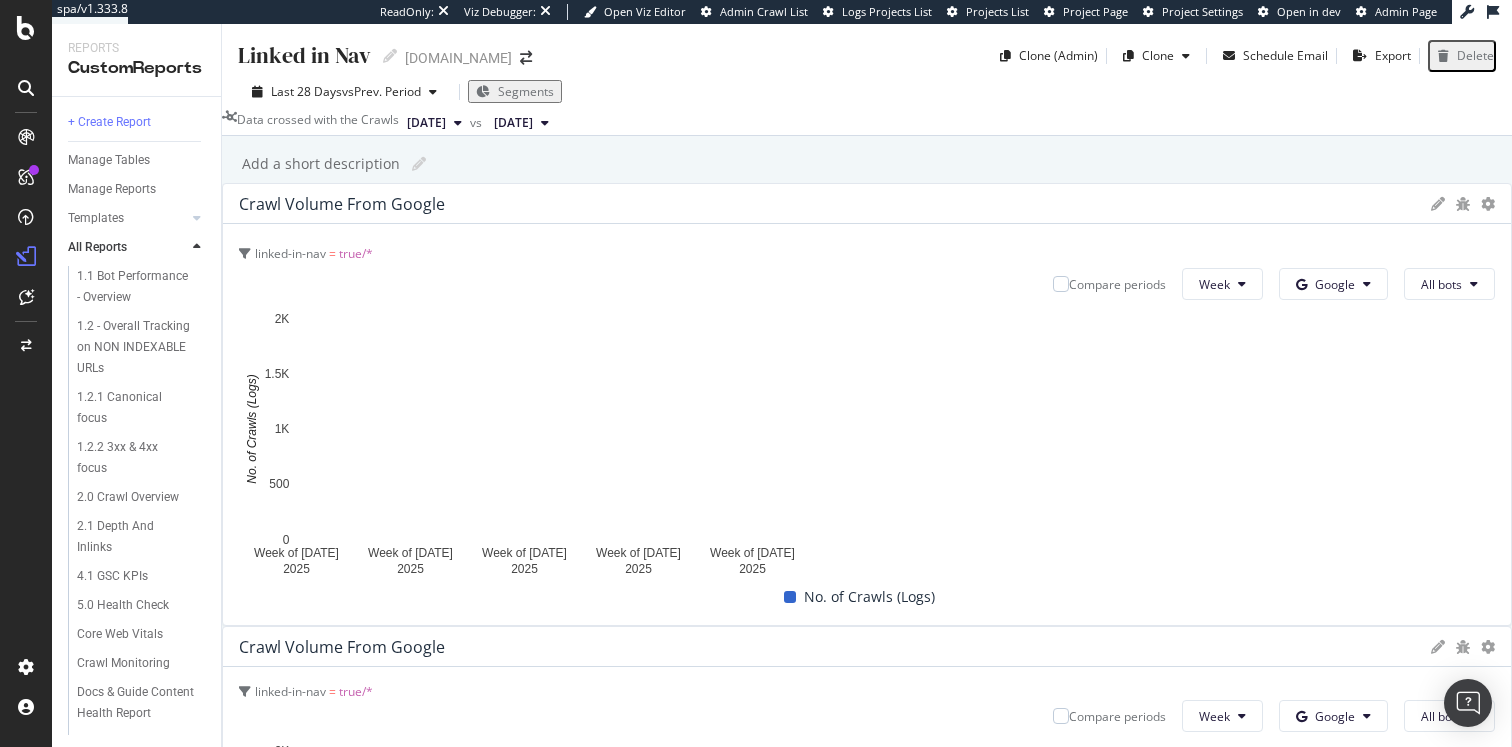 click at bounding box center (867, 1068) 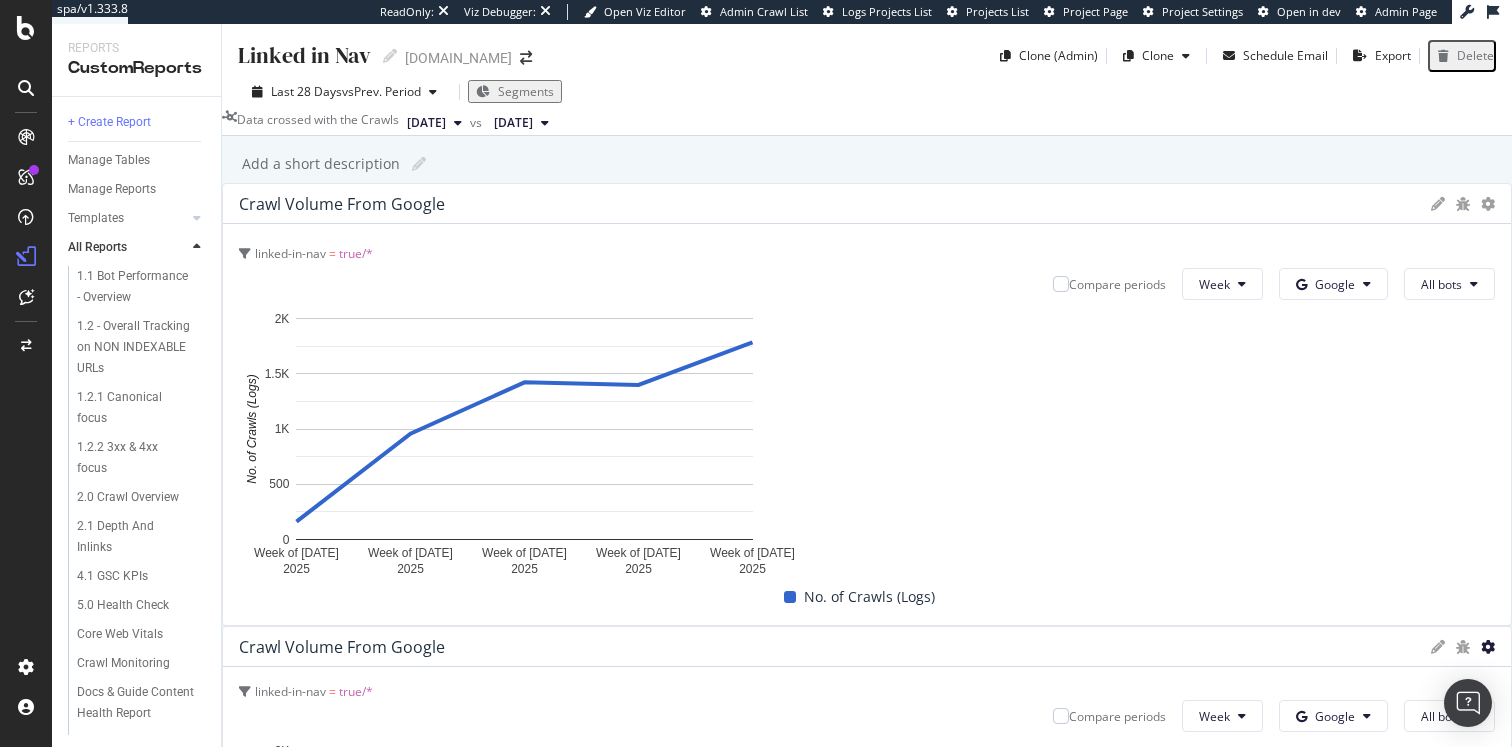 click at bounding box center (1488, 204) 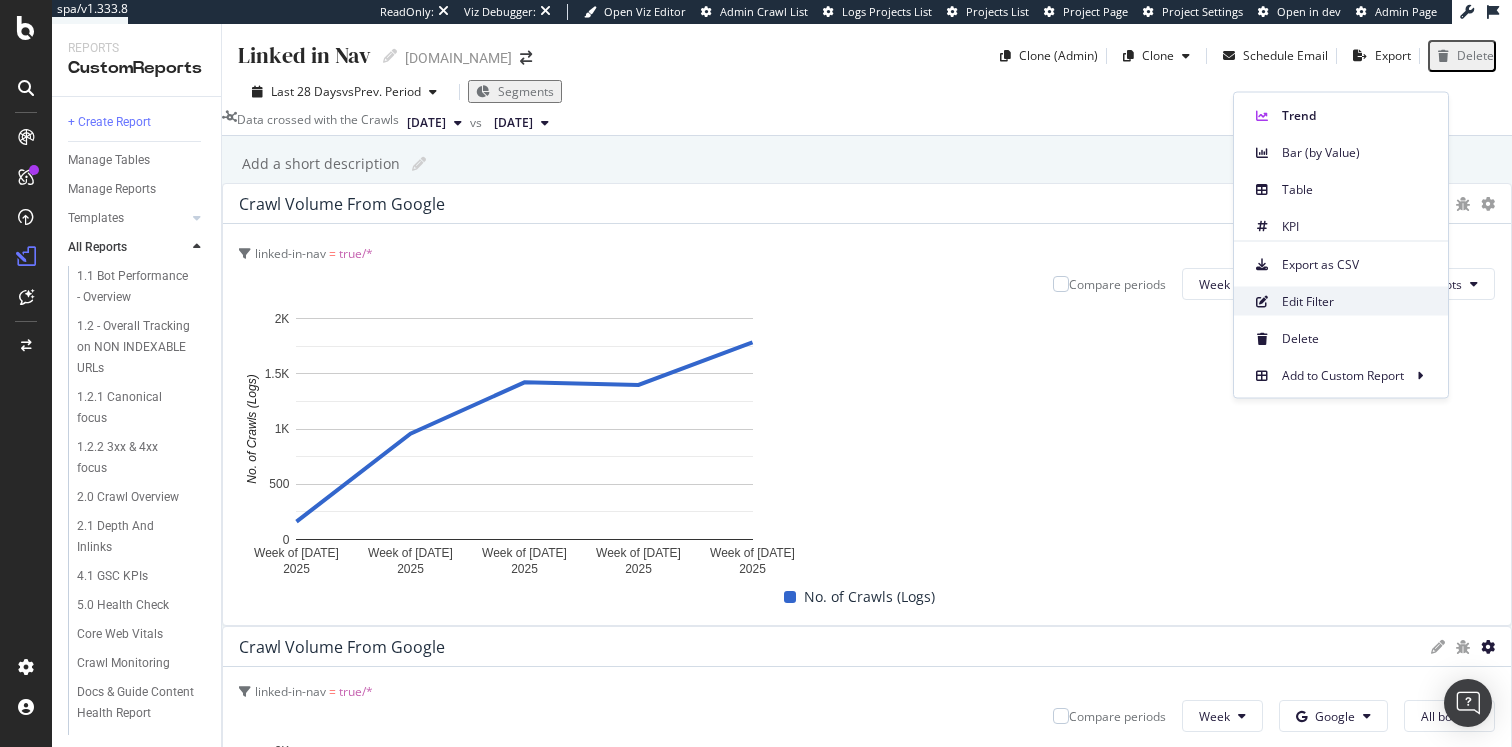 click on "Edit Filter" at bounding box center [1357, 301] 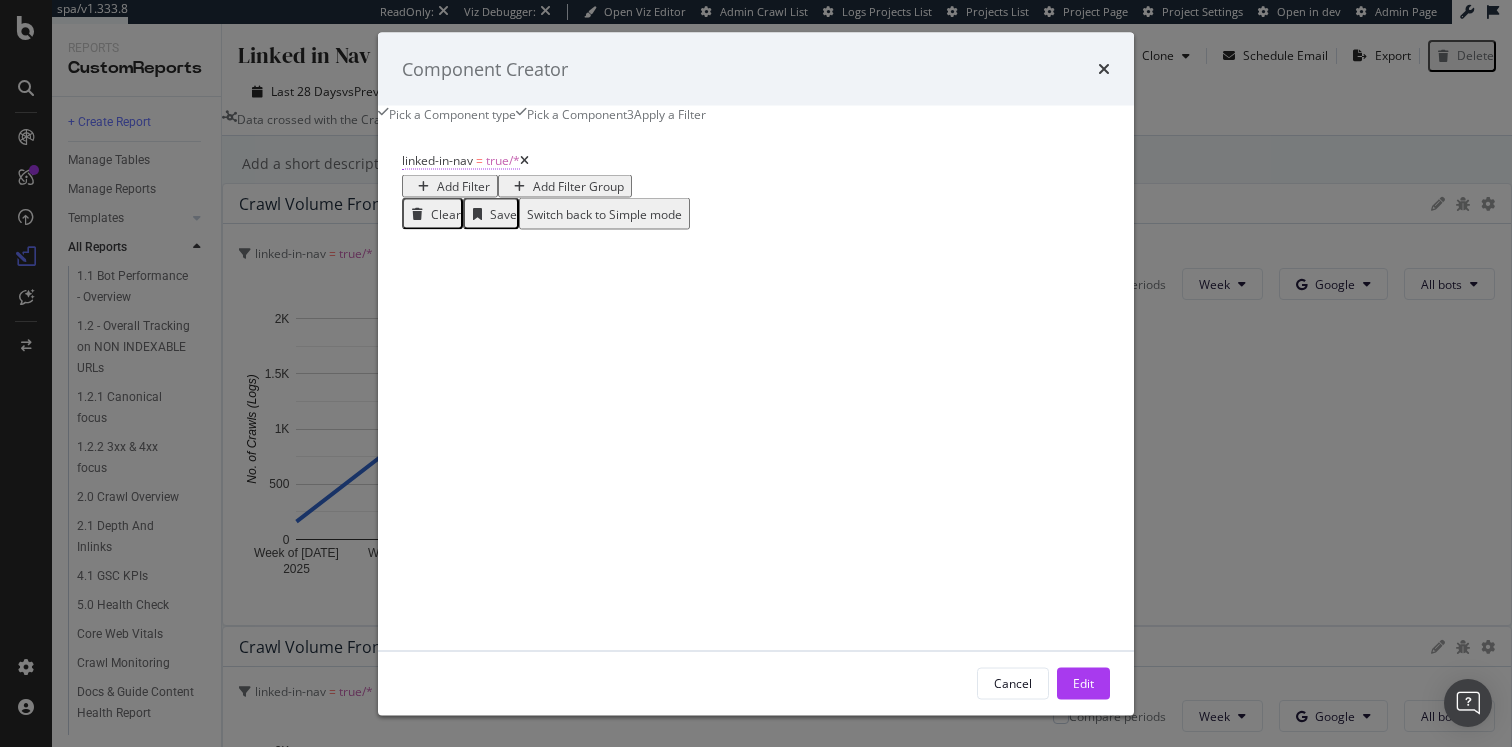 click on "linked-in-nav" at bounding box center (437, 160) 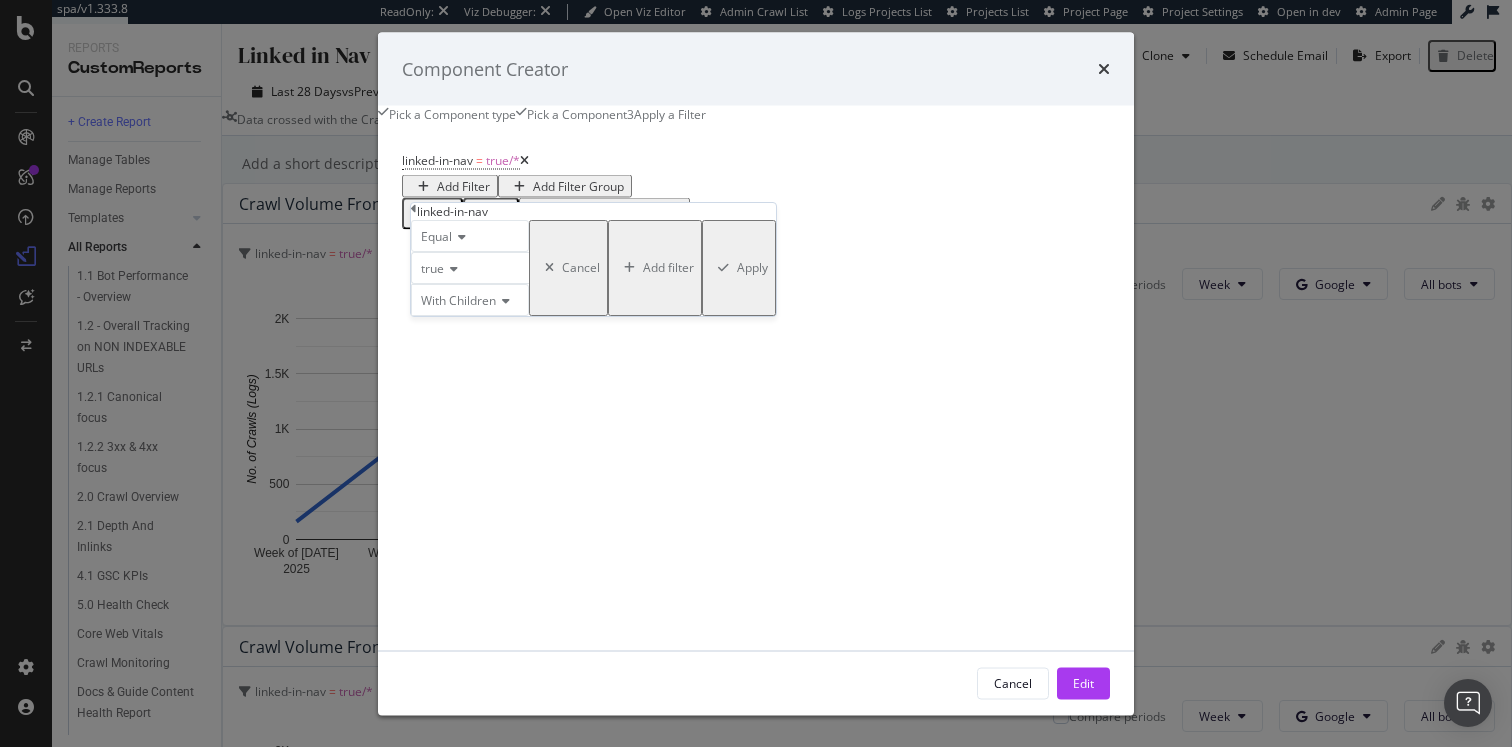 click on "true" at bounding box center (432, 268) 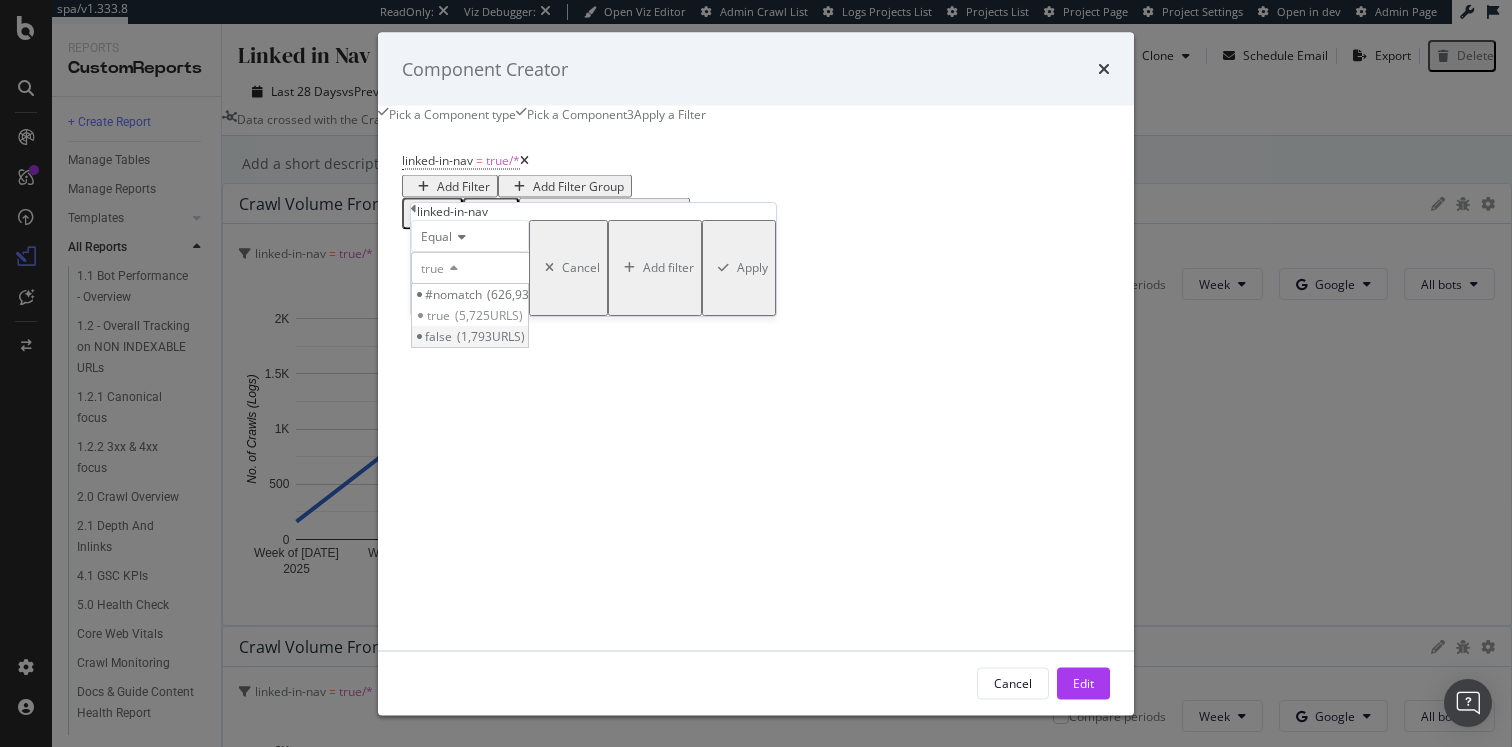 click on "1,793  URLS" at bounding box center [491, 336] 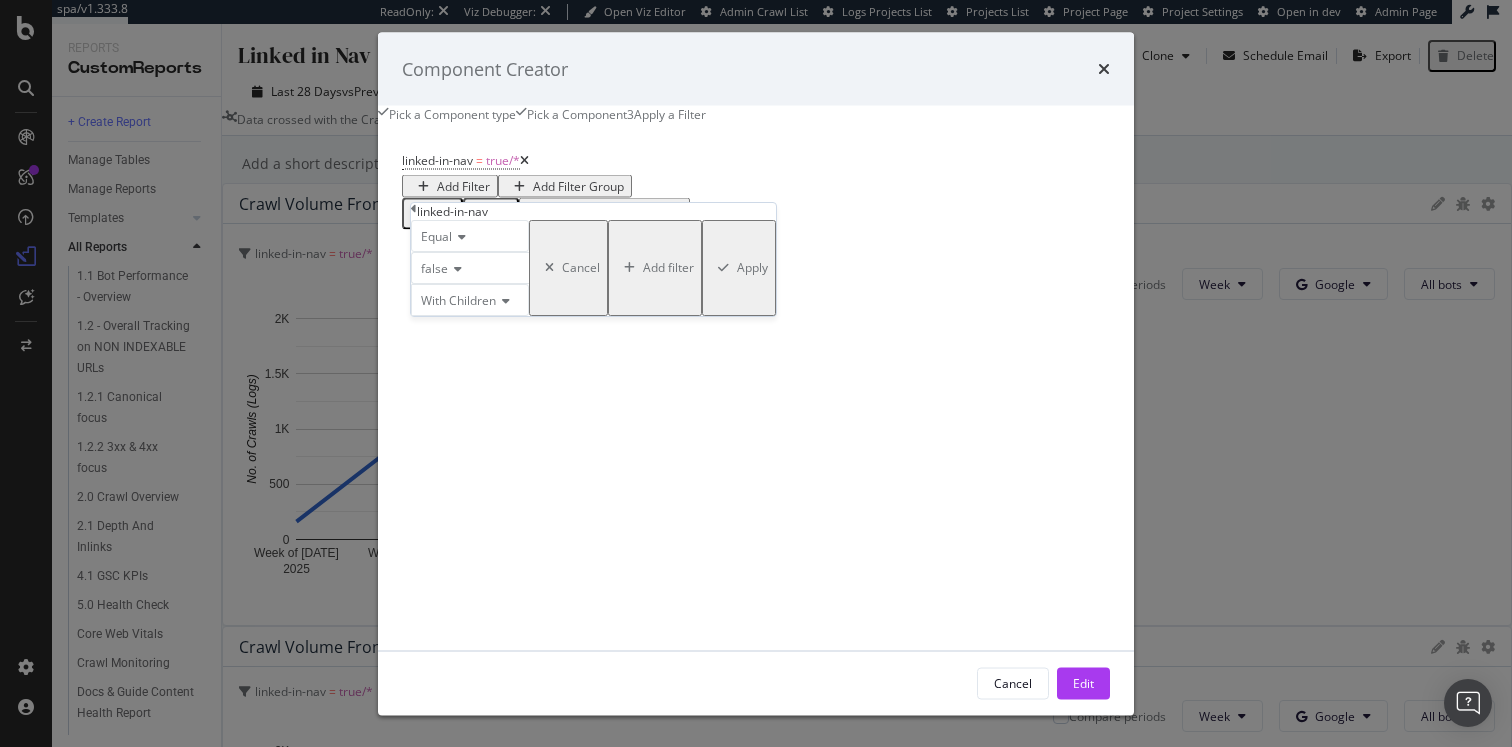 click on "Apply" at bounding box center (752, 267) 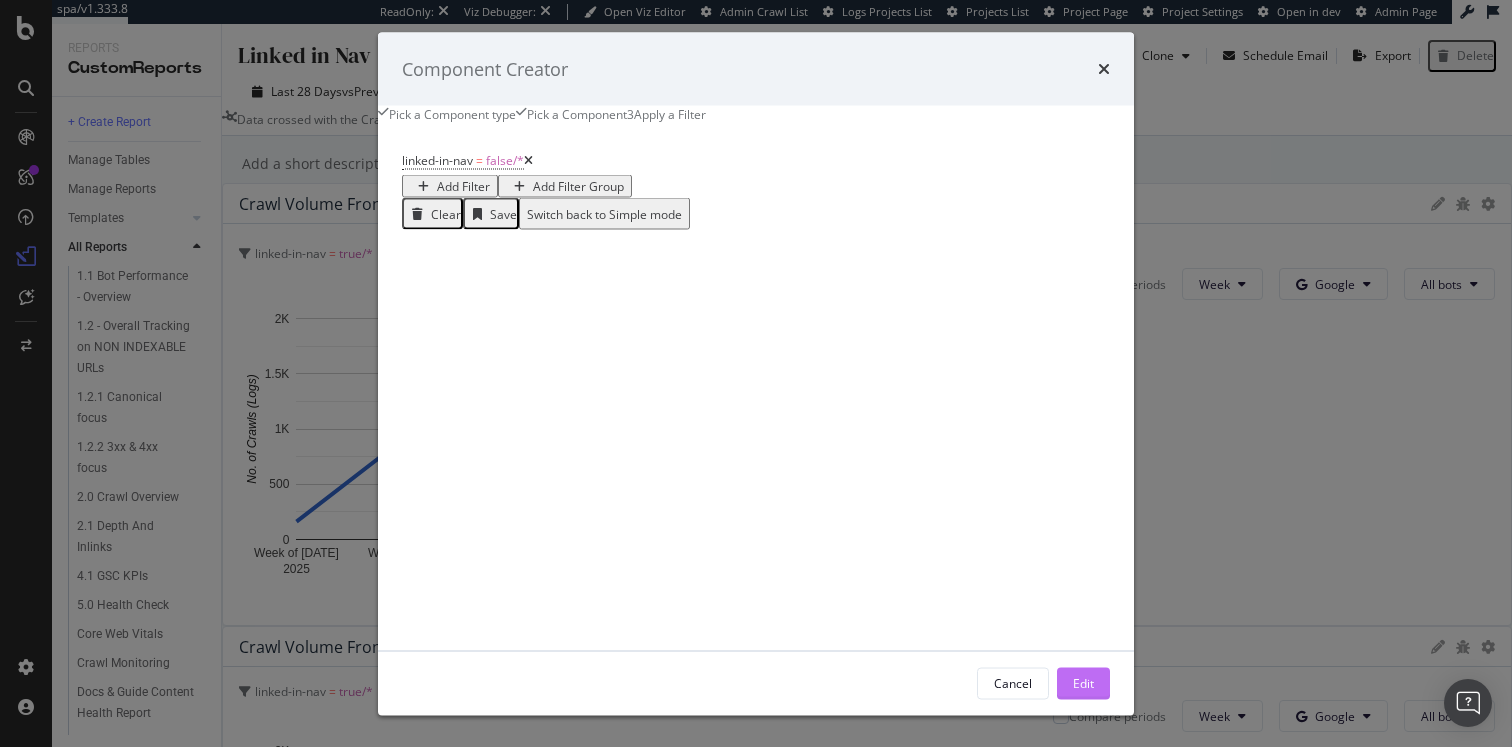 click on "Edit" at bounding box center (1083, 682) 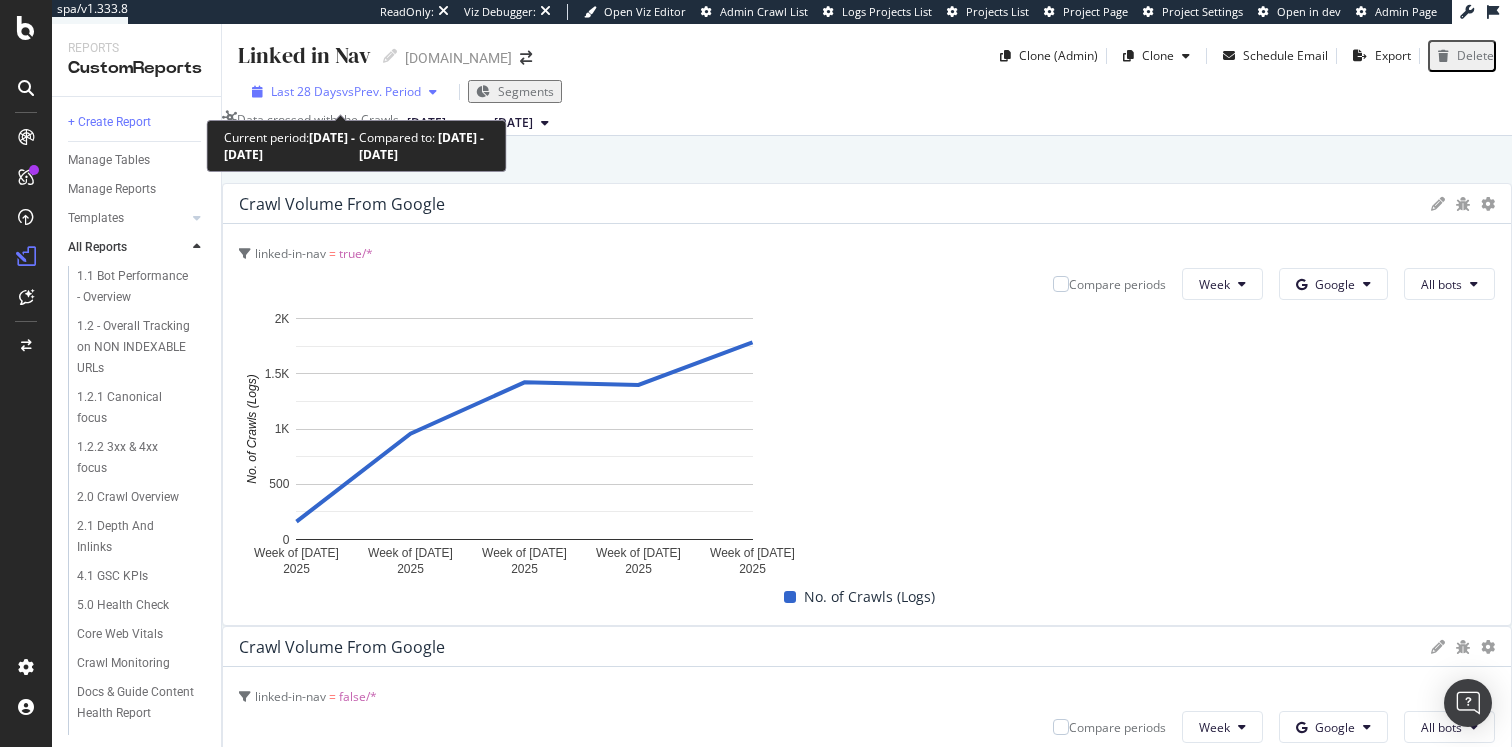 click on "Last 28 Days" at bounding box center [306, 91] 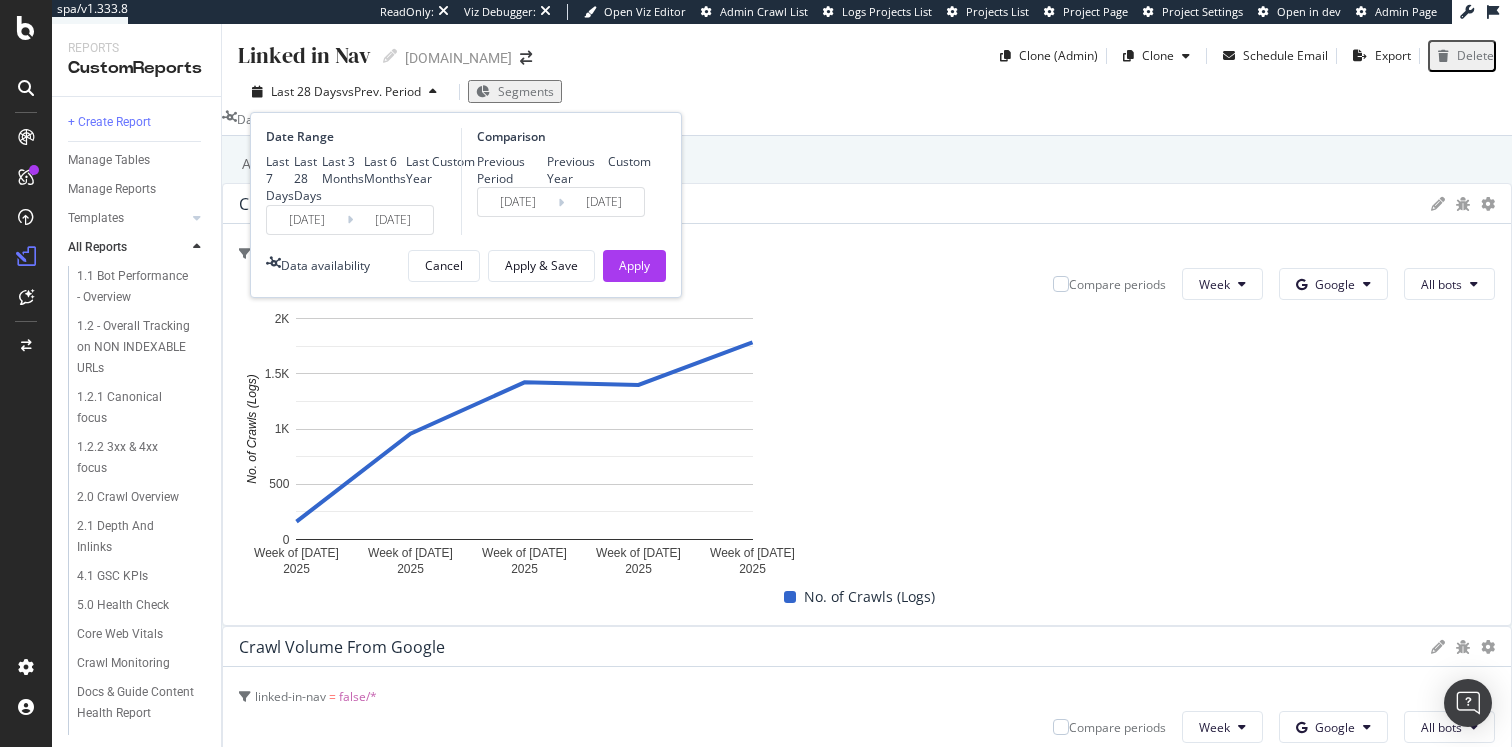 click on "Last 7 Days Last 28 Days Last 3 Months Last 6 Months Last Year Custom" at bounding box center [370, 178] 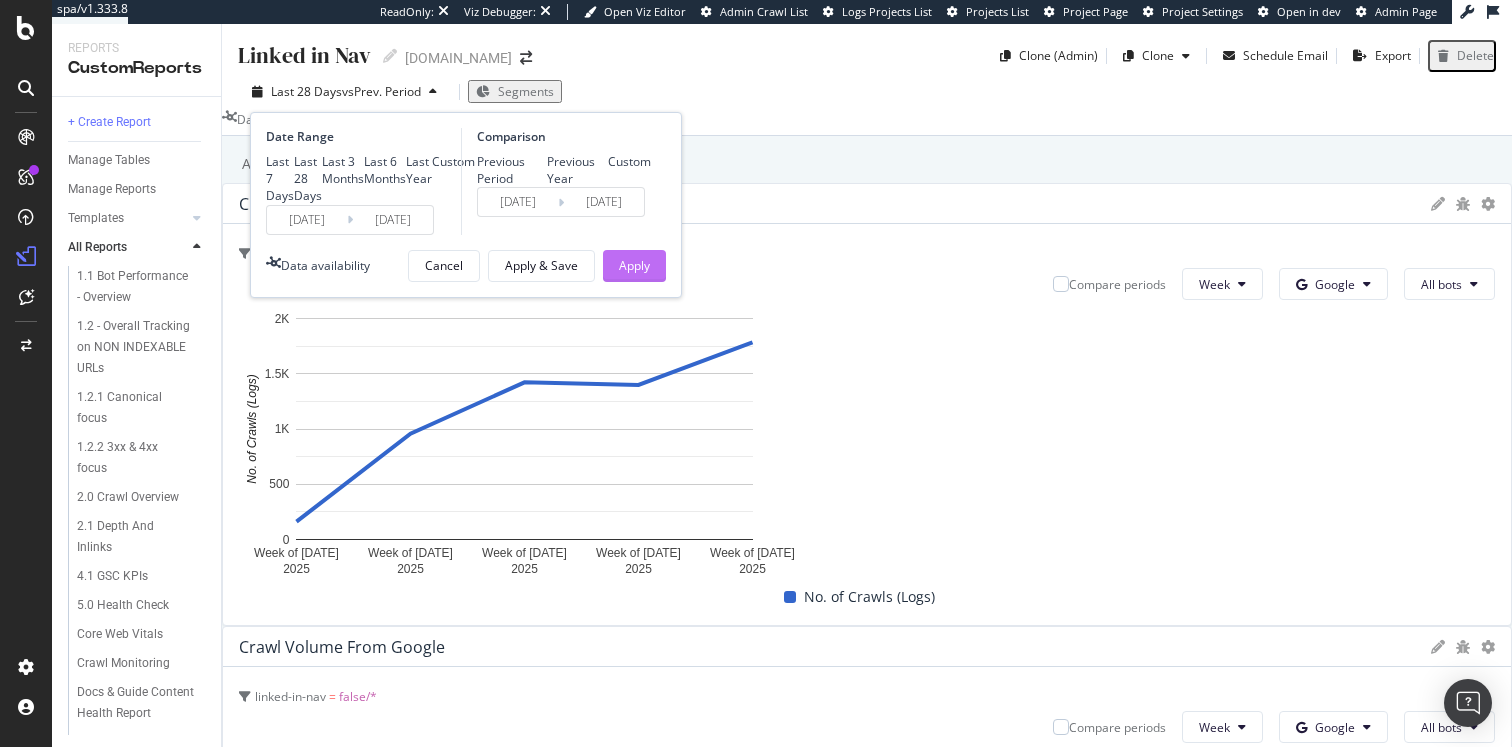 click on "Apply" at bounding box center (634, 265) 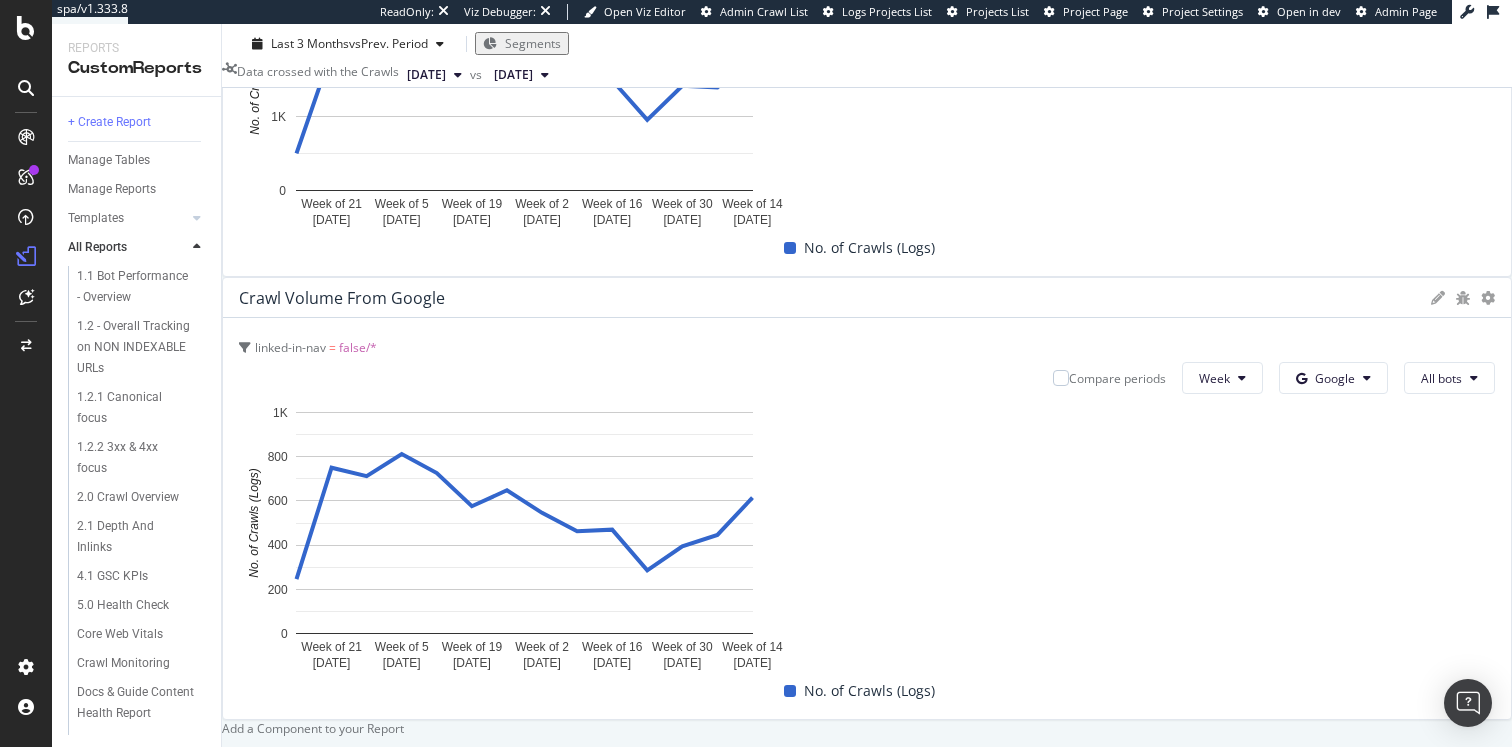 scroll, scrollTop: 353, scrollLeft: 0, axis: vertical 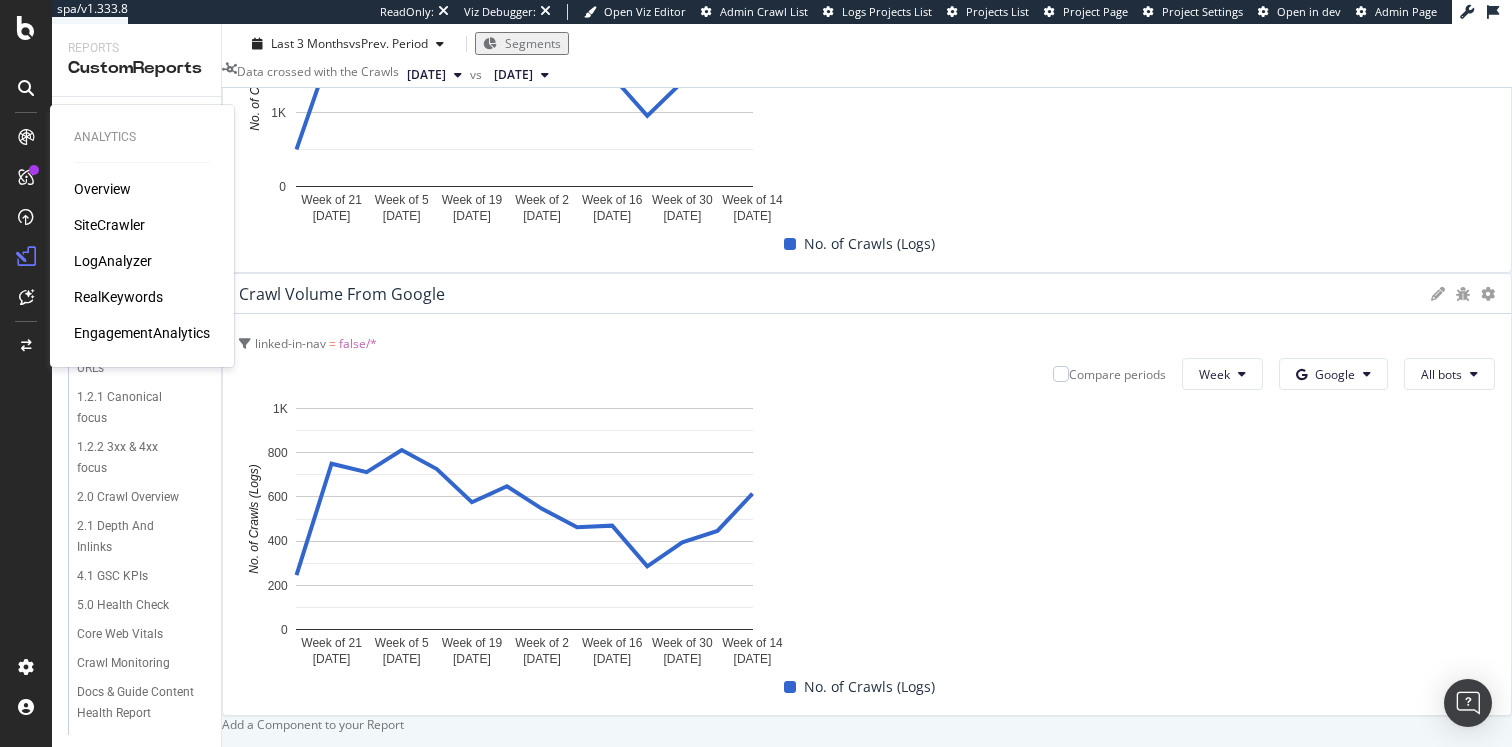 click on "RealKeywords" at bounding box center [118, 297] 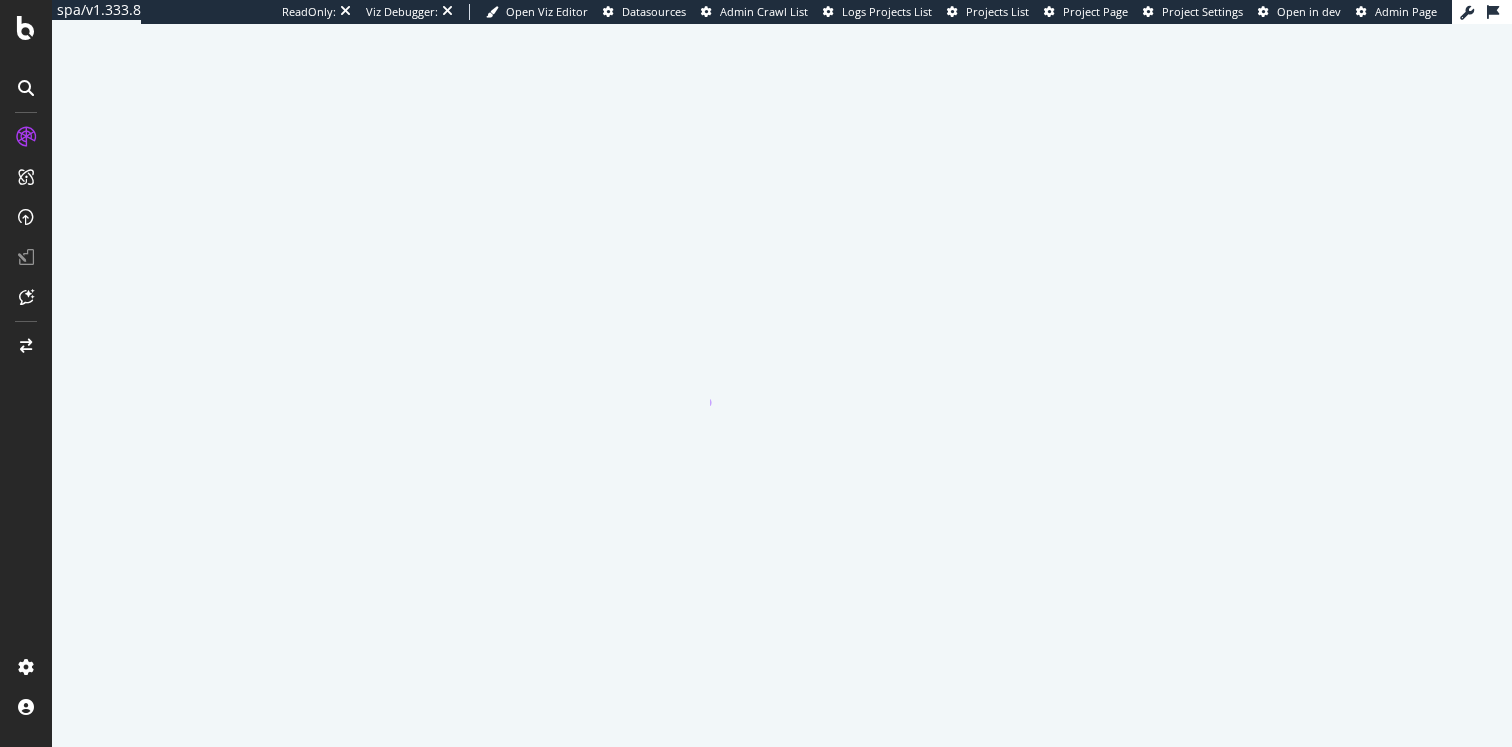 scroll, scrollTop: 0, scrollLeft: 0, axis: both 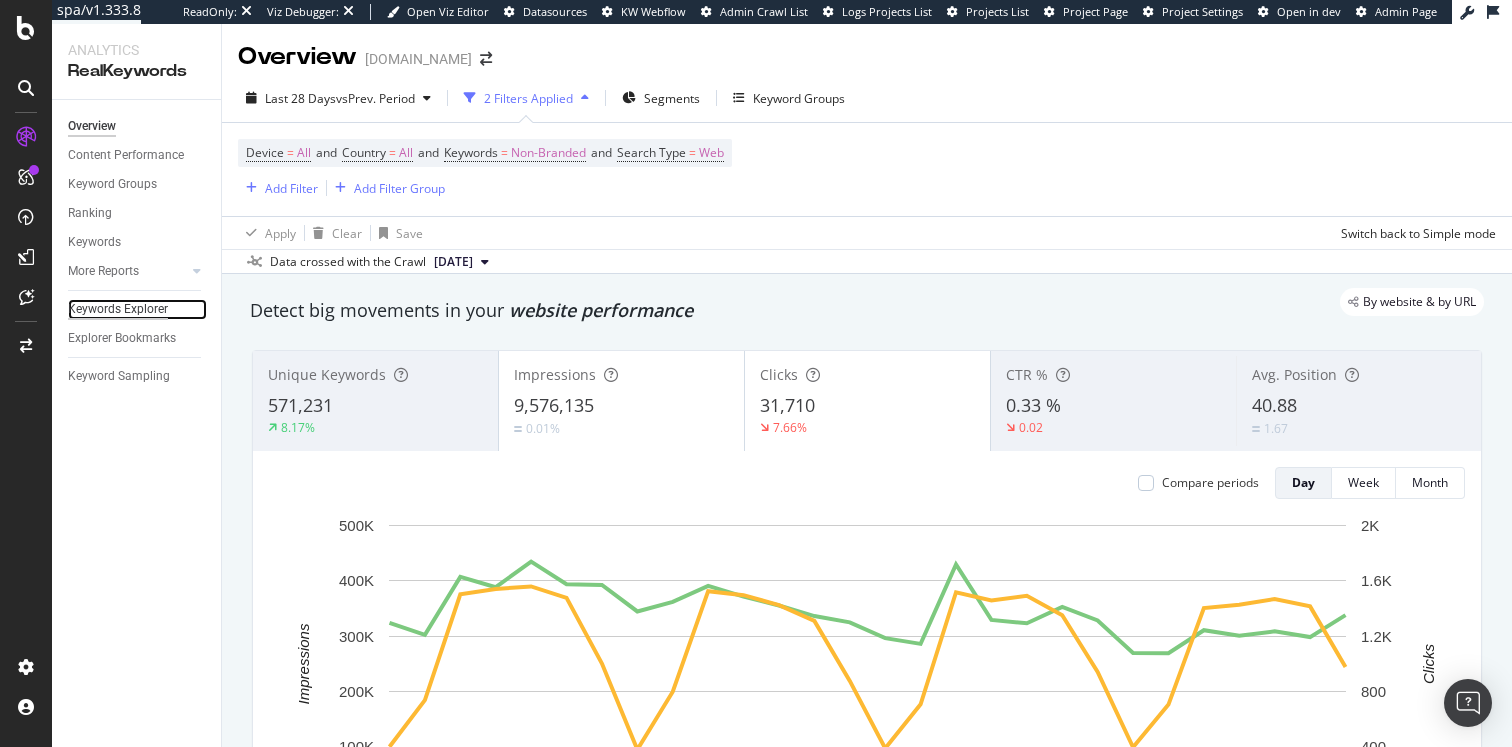 click on "Keywords Explorer" at bounding box center [118, 309] 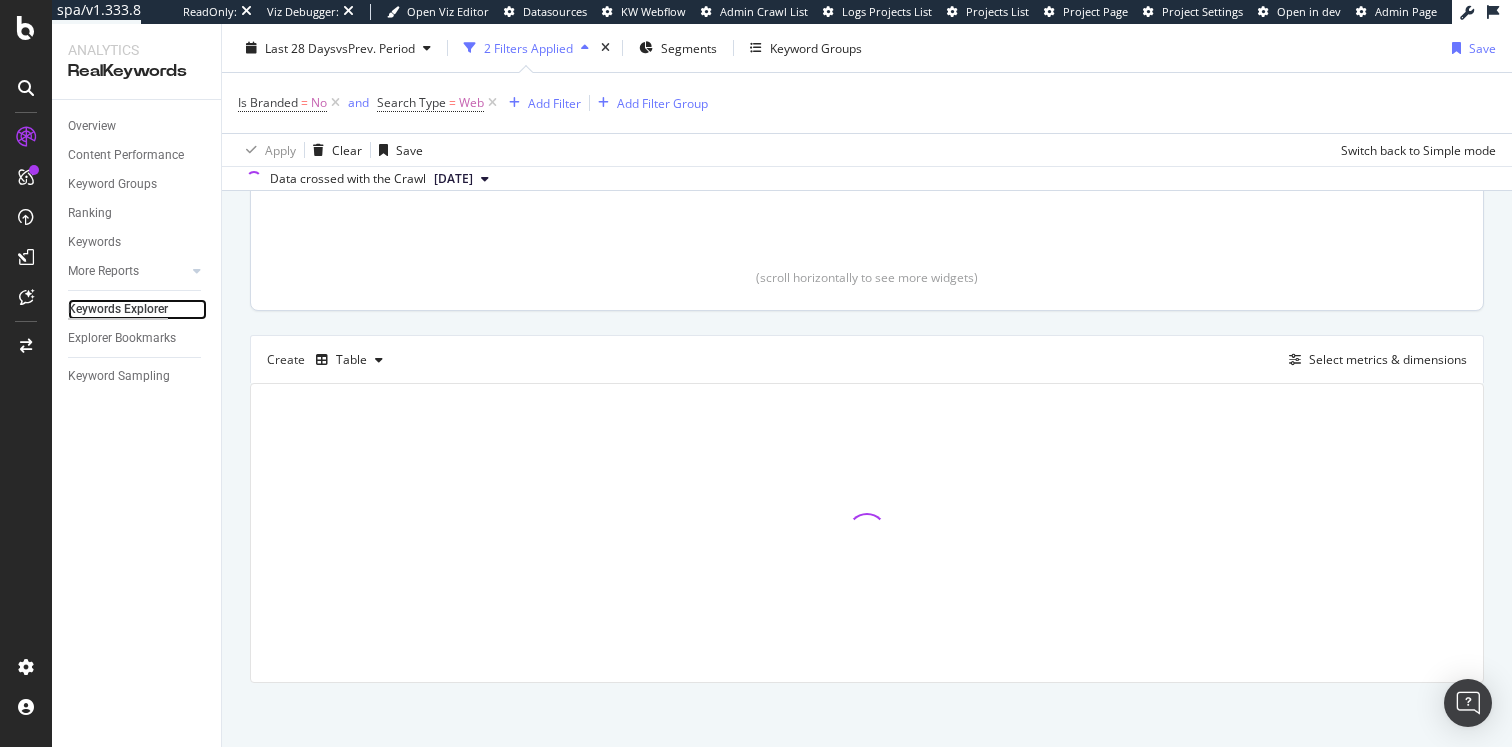 scroll, scrollTop: 411, scrollLeft: 0, axis: vertical 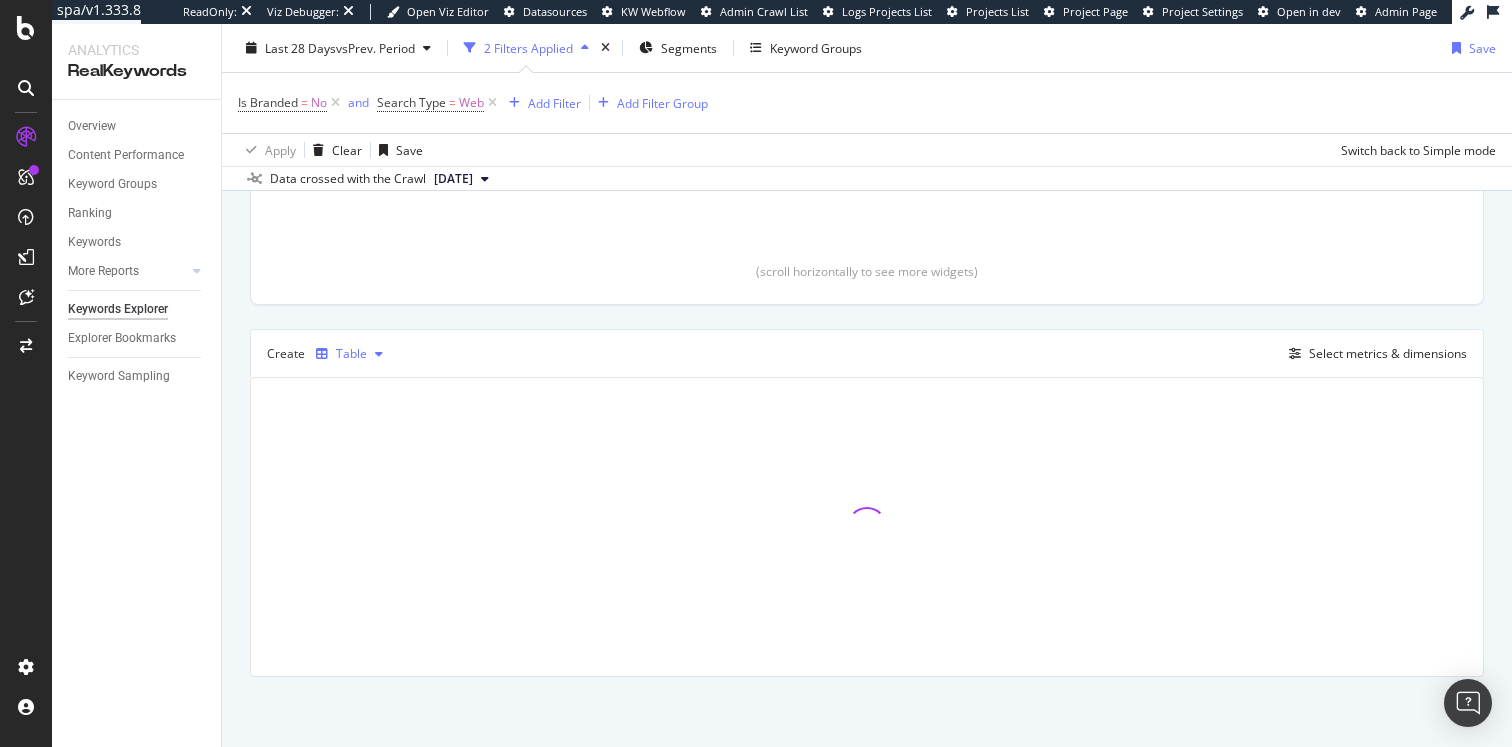 click at bounding box center (379, 354) 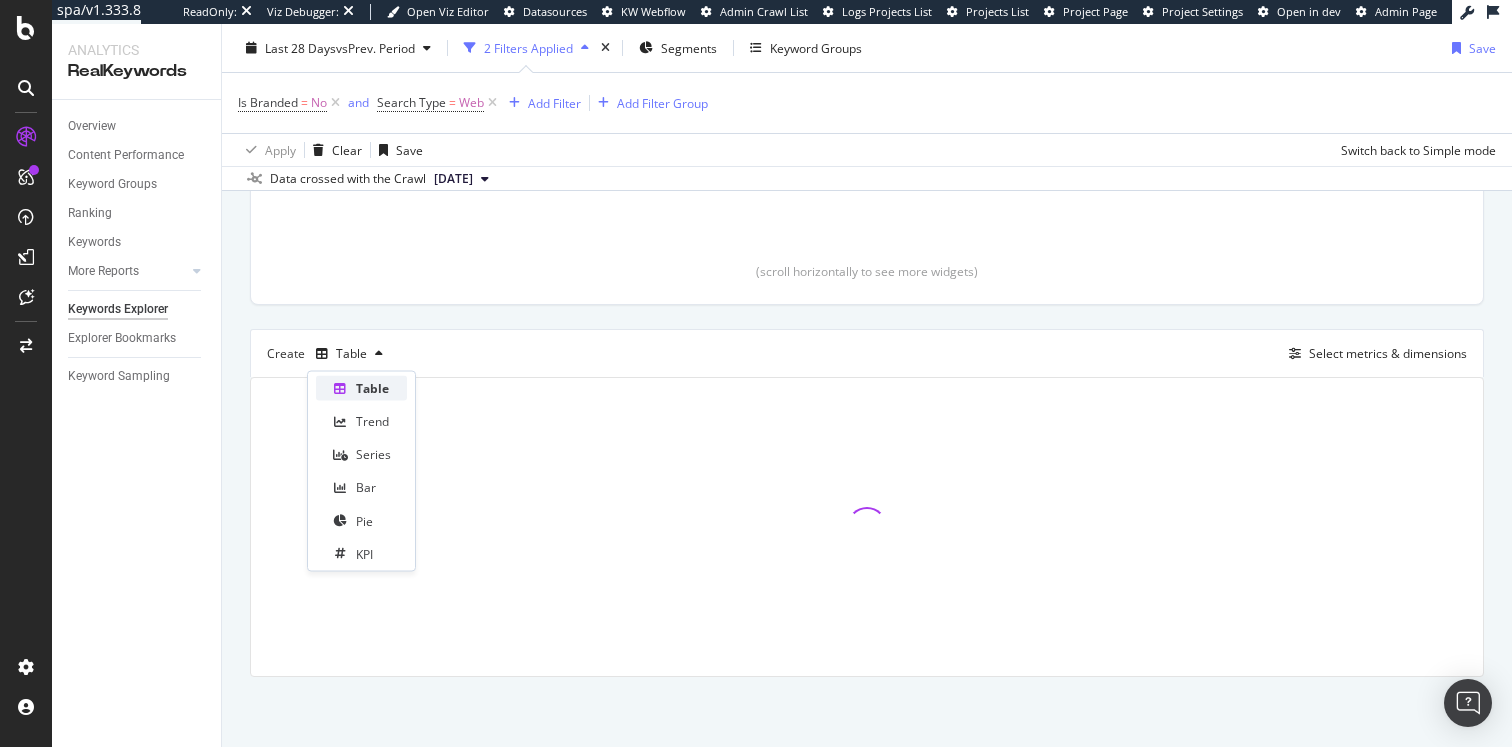click on "Table" at bounding box center [372, 388] 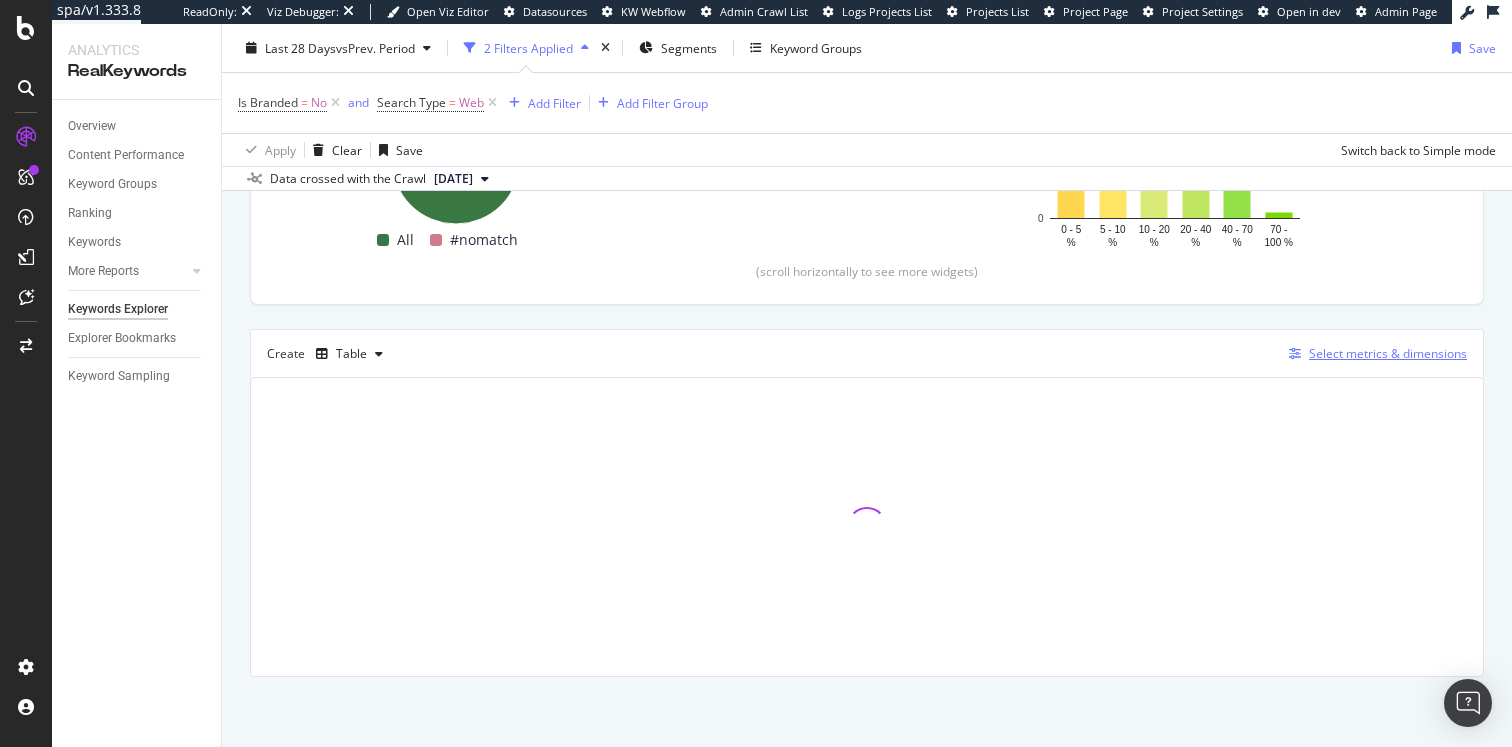 click on "Select metrics & dimensions" at bounding box center [1388, 353] 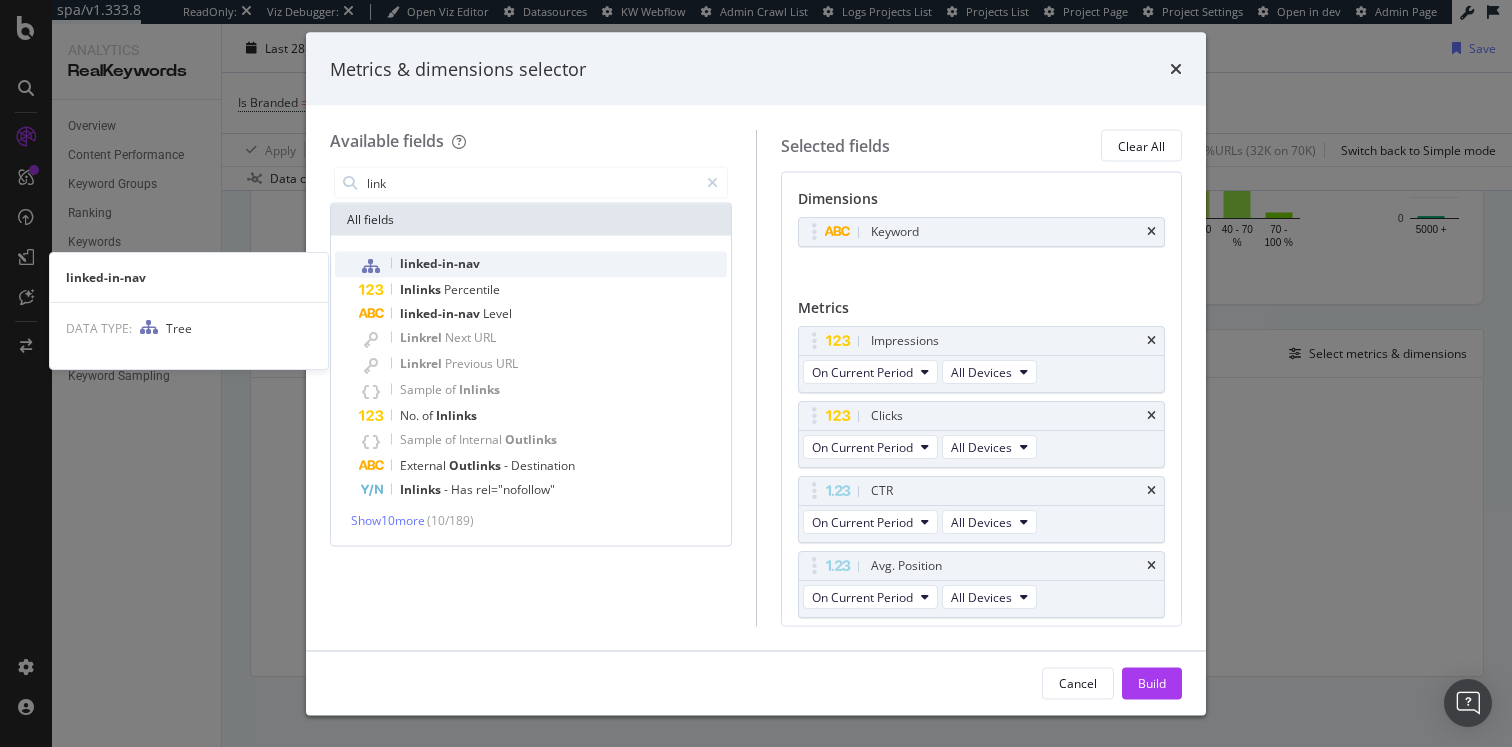 click on "linked-in-nav" at bounding box center [440, 263] 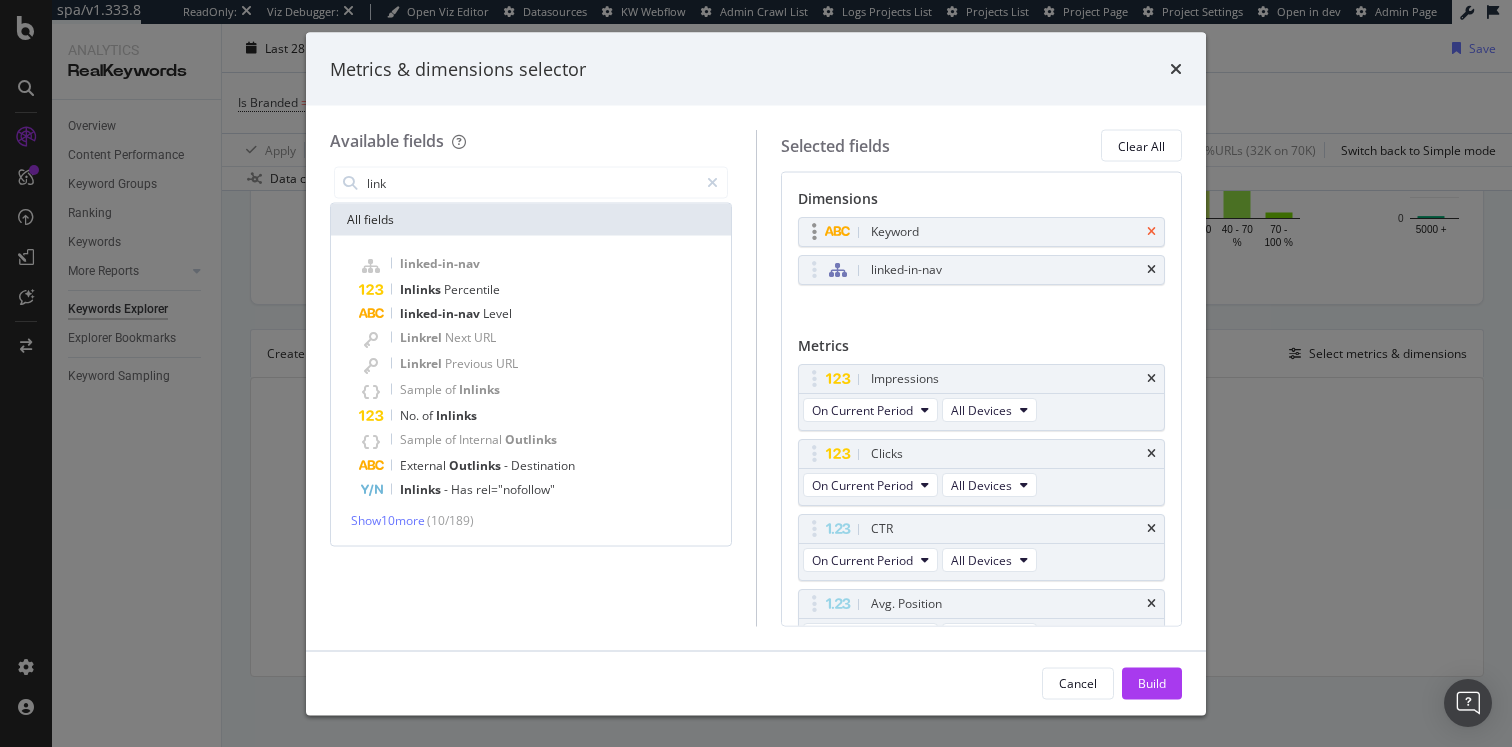 click at bounding box center (1151, 232) 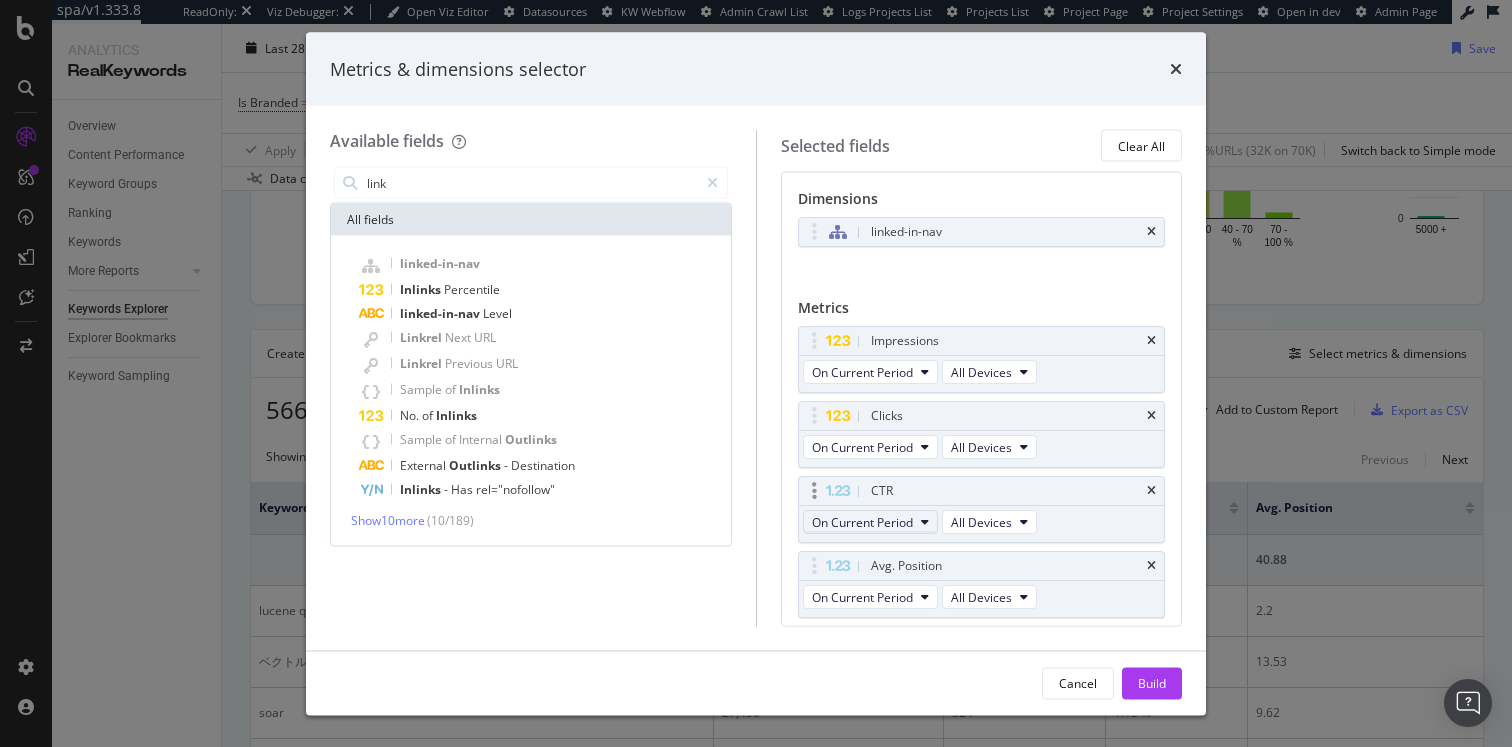 scroll, scrollTop: 60, scrollLeft: 0, axis: vertical 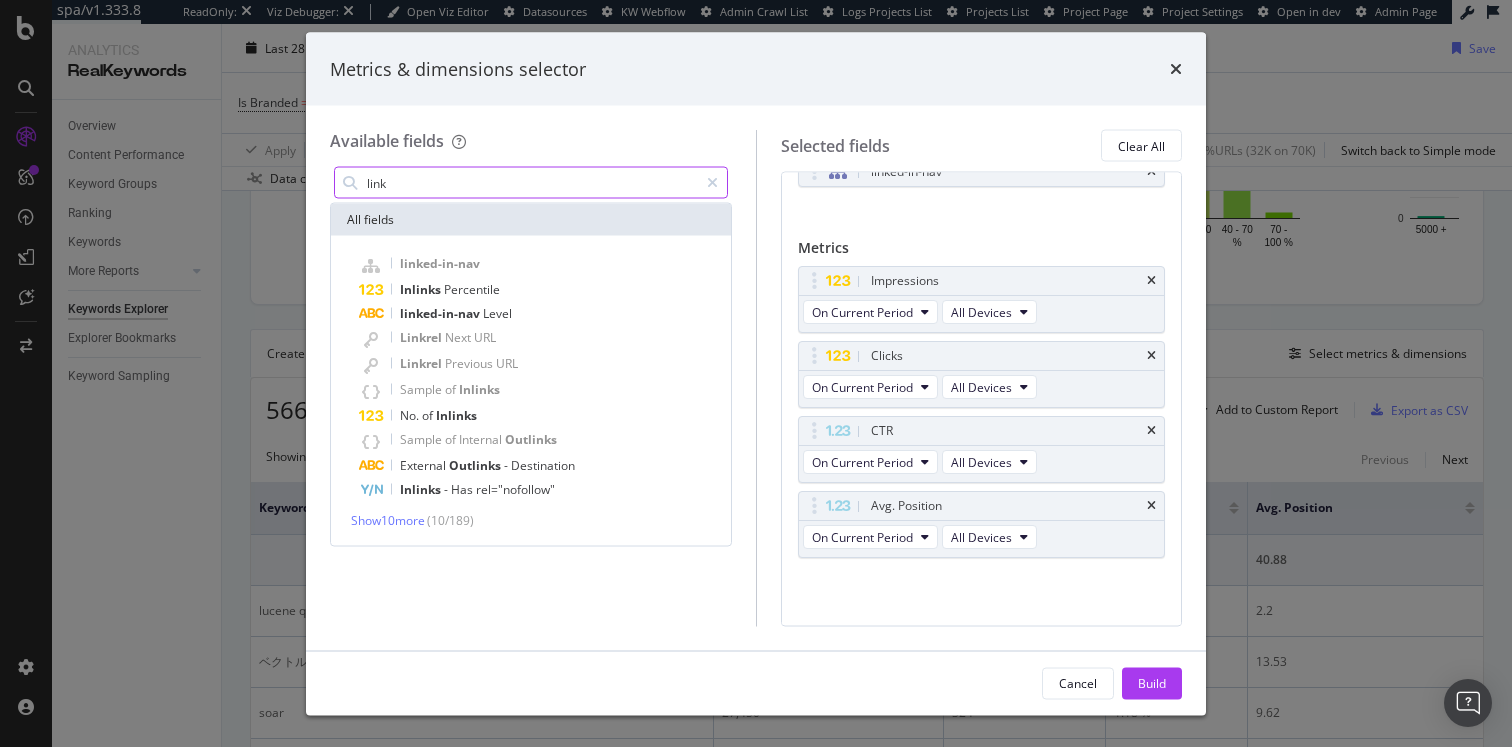 click on "link" at bounding box center (531, 183) 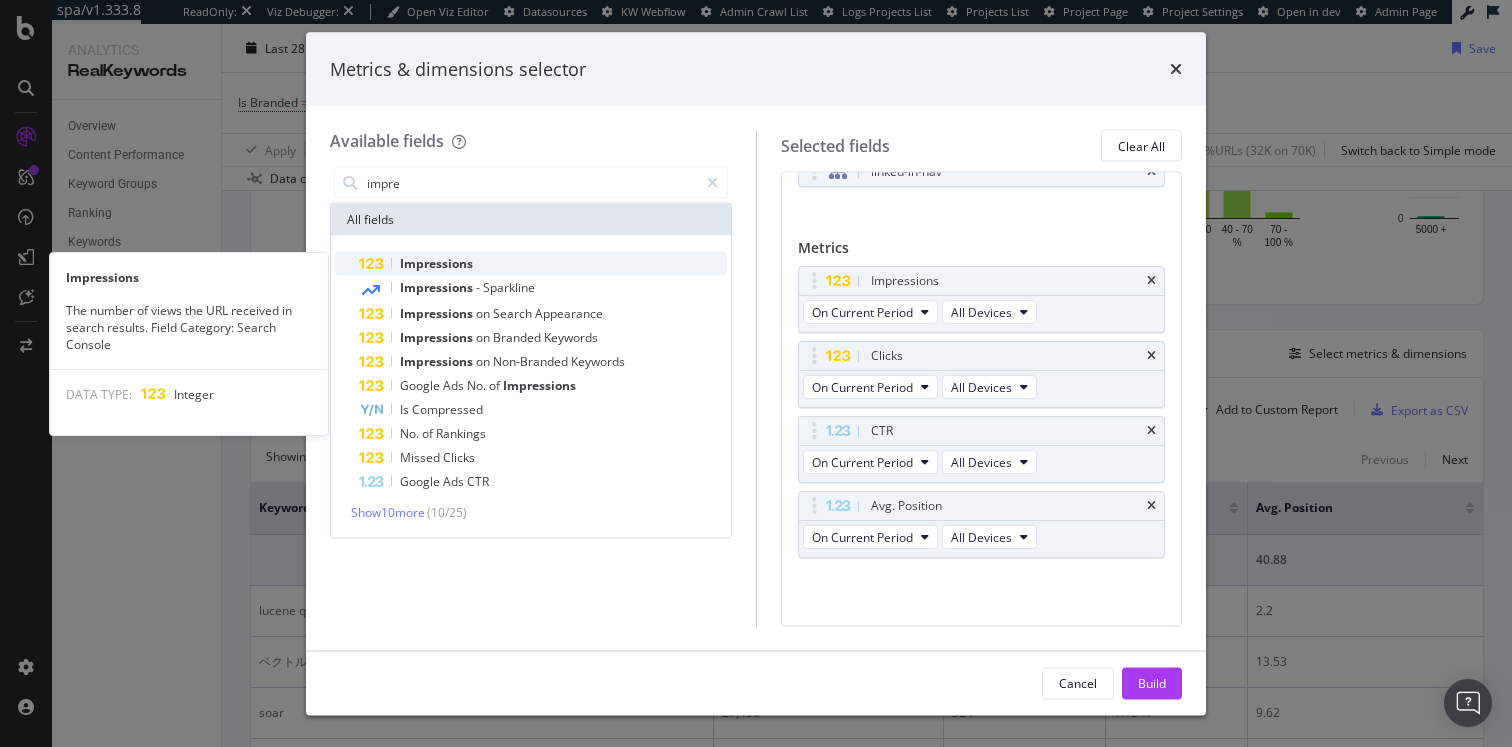 click on "Impressions" at bounding box center [543, 264] 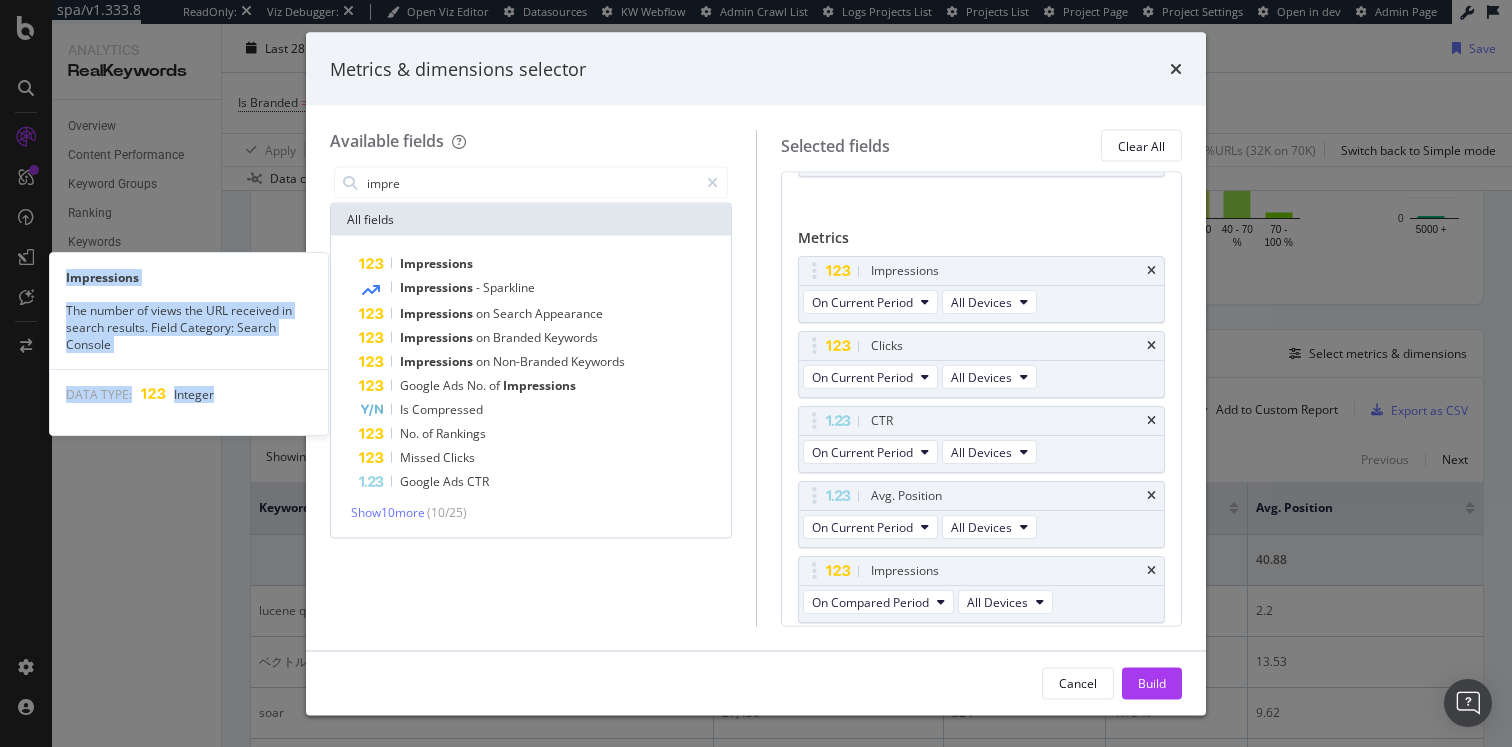 click on "Impressions" at bounding box center [543, 264] 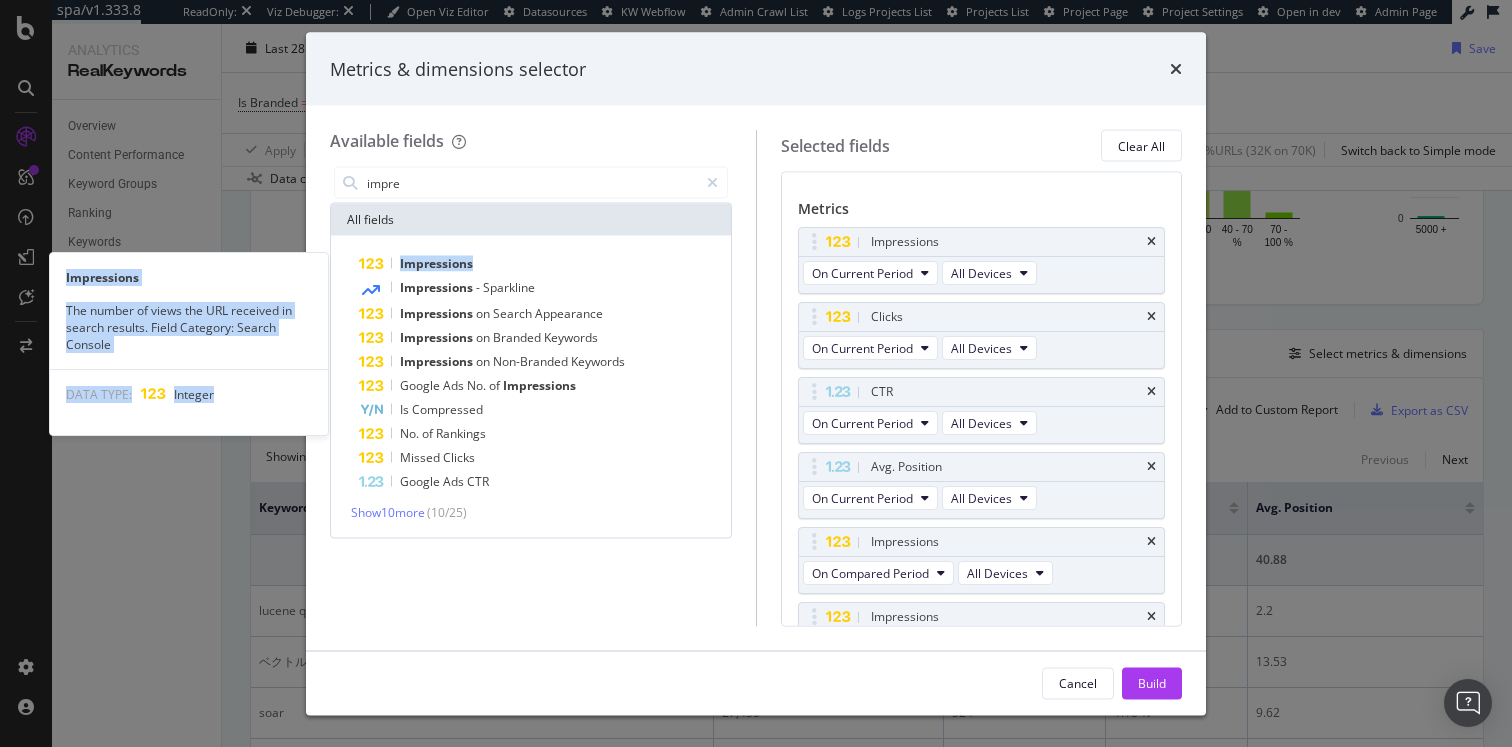 scroll, scrollTop: 143, scrollLeft: 0, axis: vertical 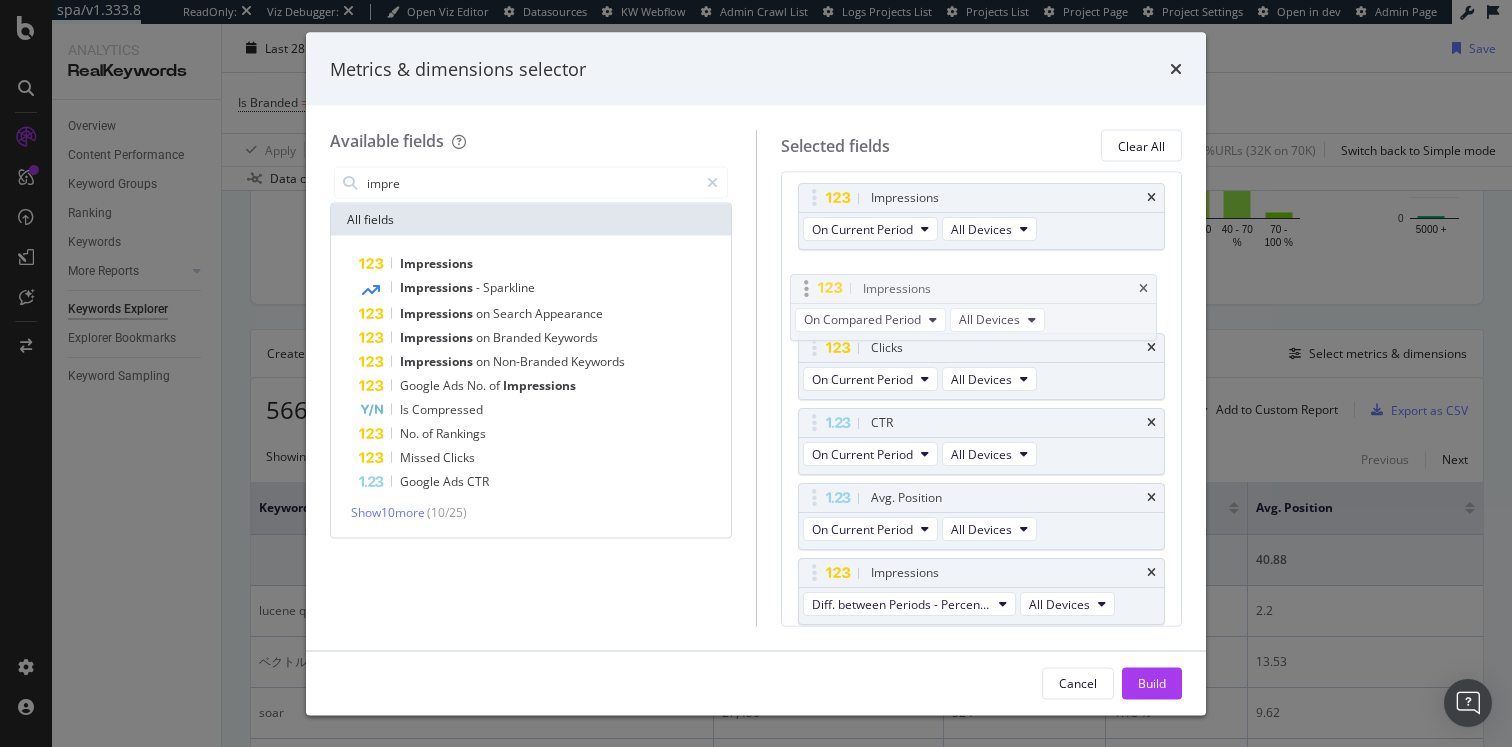 drag, startPoint x: 815, startPoint y: 493, endPoint x: 807, endPoint y: 284, distance: 209.15306 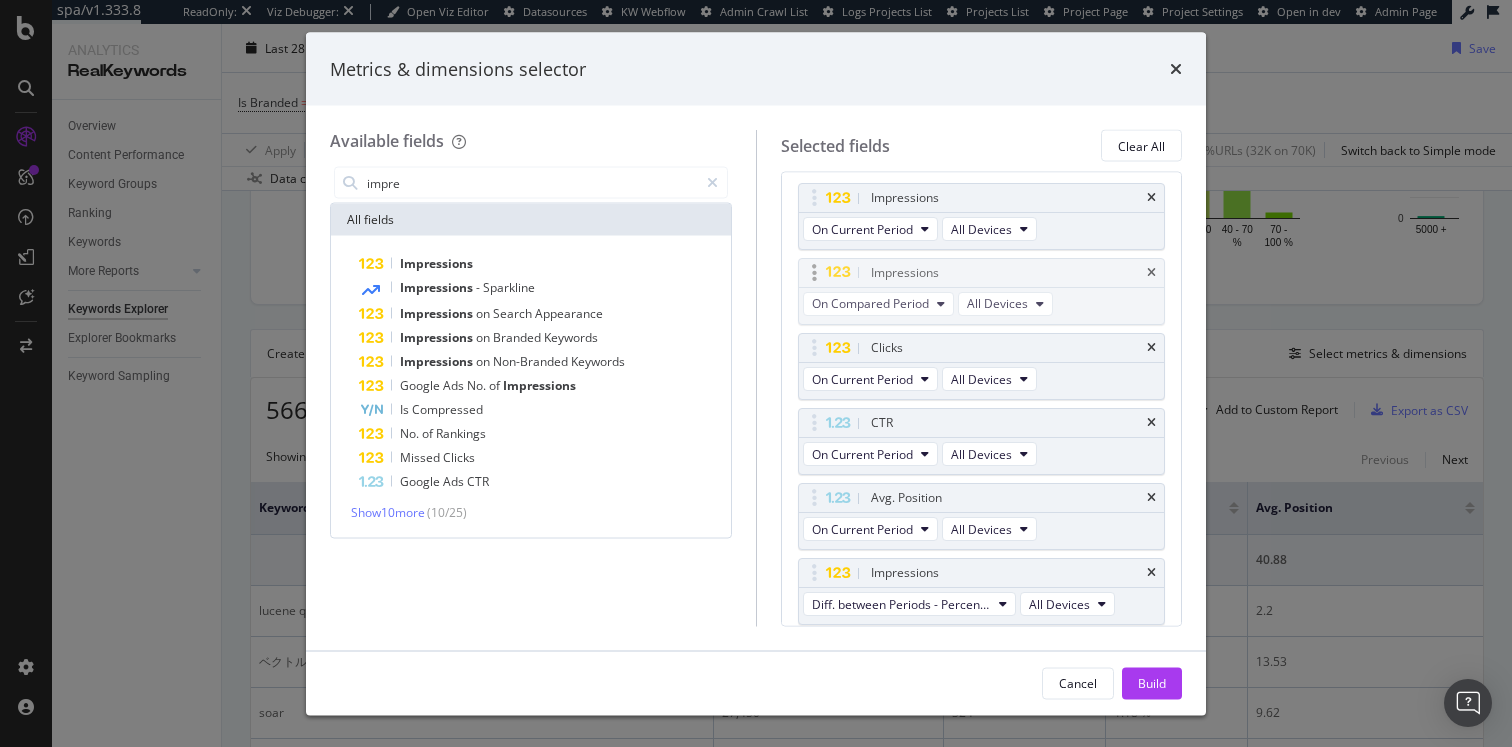 click on "spa/v1.333.8 ReadOnly: Viz Debugger: Open Viz Editor Datasources KW Webflow Admin Crawl List Logs Projects List Projects List Project Page Project Settings Open in dev Admin Page Analytics RealKeywords Overview Content Performance Keyword Groups Ranking Keywords More Reports Countries Devices Content Structure Keywords Explorer Explorer Bookmarks Keyword Sampling Keywords Explorer [DOMAIN_NAME] Last 28 Days  vs  Prev. Period 2 Filters Applied Segments Keyword Groups Save Is Branded   =     No and Search Type   =     Web Add Filter Add Filter Group Apply Clear Save 4.07 %  Clicks ( 32K on 778K ) 46.48 %  URLs ( 32K on 70K ) Switch back to Simple mode Data crossed with the Crawl [DATE] By website Top Charts Clicks By no-subdomains Level 1 By: no-subdomains Level 1 Hold CMD (⌘) while clicking to filter the report. 100% no-subdomains Level 1 Clicks All 32,212 #nomatch 0 100% All #nomatch Clicks By Average Position Hold CMD (⌘) while clicking to filter the report. 1-3 4-6 7-10 11+ 0 5K 10K 15K 20K Clicks" at bounding box center (756, 373) 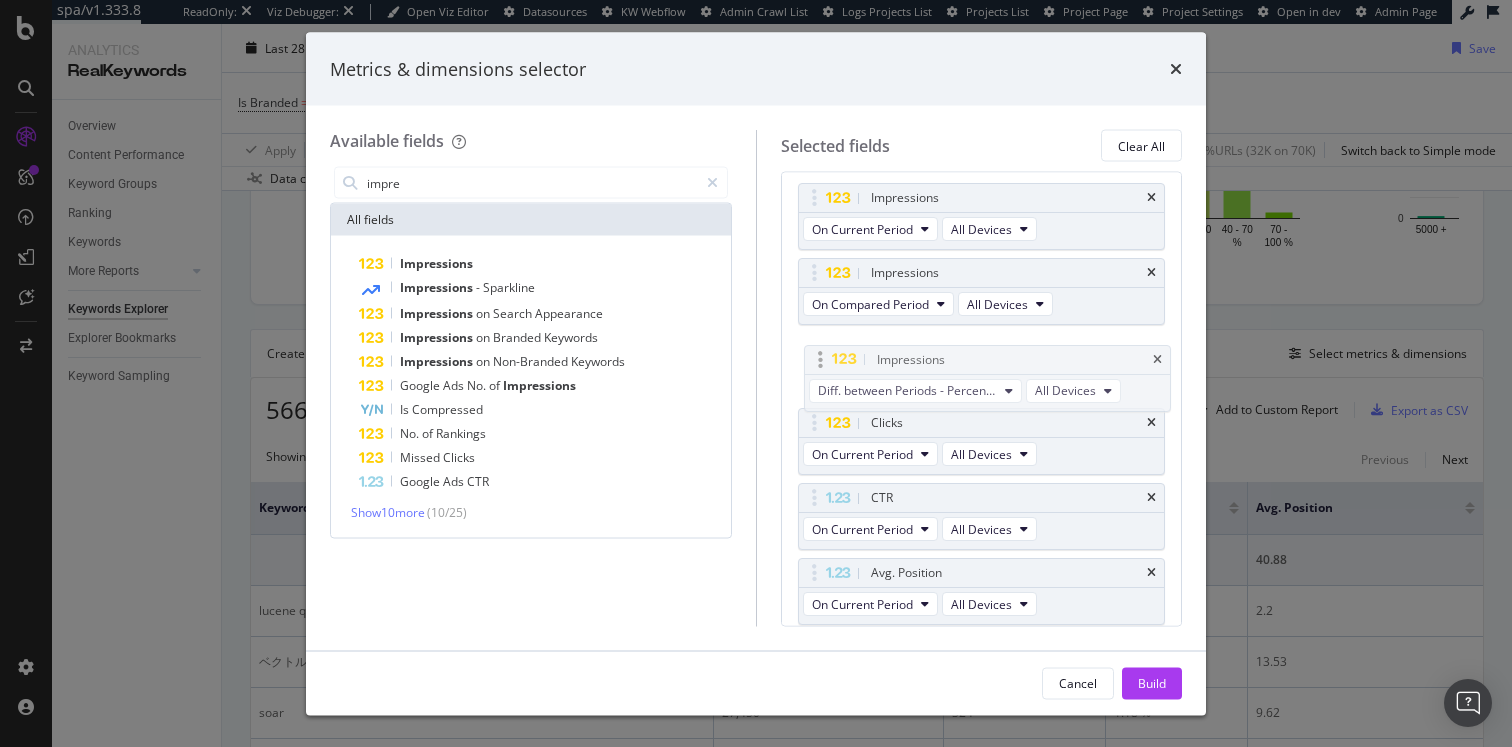 drag, startPoint x: 812, startPoint y: 573, endPoint x: 817, endPoint y: 347, distance: 226.0553 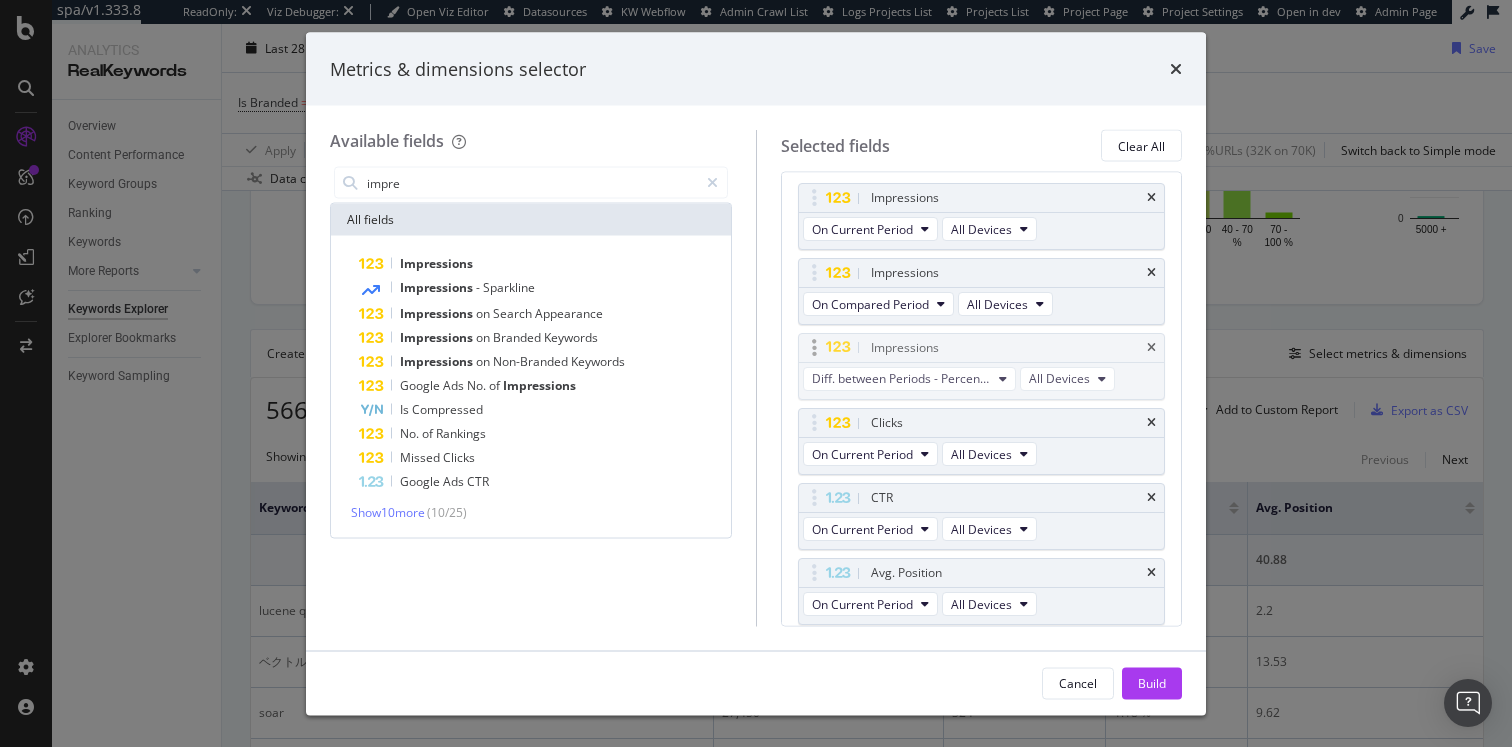click on "spa/v1.333.8 ReadOnly: Viz Debugger: Open Viz Editor Datasources KW Webflow Admin Crawl List Logs Projects List Projects List Project Page Project Settings Open in dev Admin Page Analytics RealKeywords Overview Content Performance Keyword Groups Ranking Keywords More Reports Countries Devices Content Structure Keywords Explorer Explorer Bookmarks Keyword Sampling Keywords Explorer [DOMAIN_NAME] Last 28 Days  vs  Prev. Period 2 Filters Applied Segments Keyword Groups Save Is Branded   =     No and Search Type   =     Web Add Filter Add Filter Group Apply Clear Save 4.07 %  Clicks ( 32K on 778K ) 46.48 %  URLs ( 32K on 70K ) Switch back to Simple mode Data crossed with the Crawl [DATE] By website Top Charts Clicks By no-subdomains Level 1 By: no-subdomains Level 1 Hold CMD (⌘) while clicking to filter the report. 100% no-subdomains Level 1 Clicks All 32,212 #nomatch 0 100% All #nomatch Clicks By Average Position Hold CMD (⌘) while clicking to filter the report. 1-3 4-6 7-10 11+ 0 5K 10K 15K 20K Clicks" at bounding box center [756, 373] 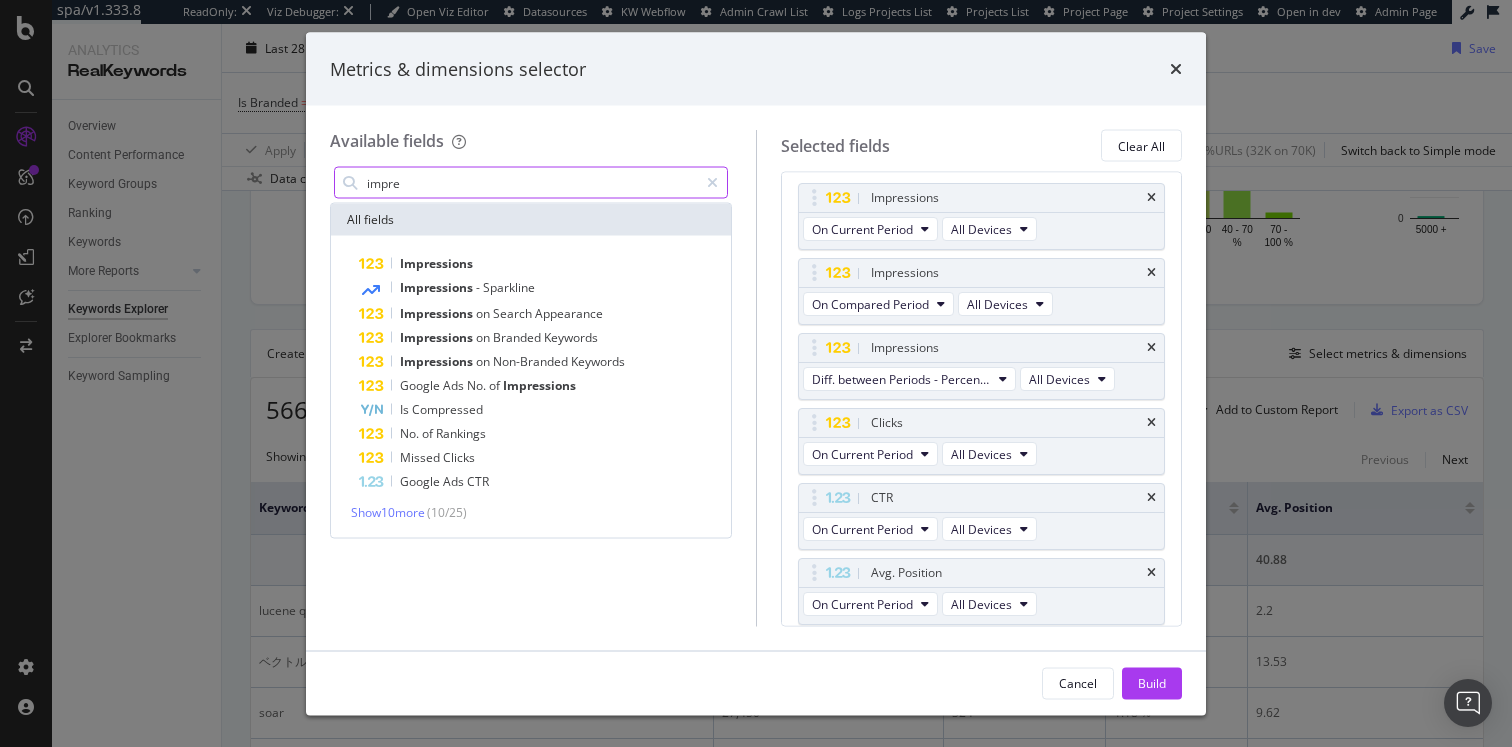 click on "impre" at bounding box center (531, 183) 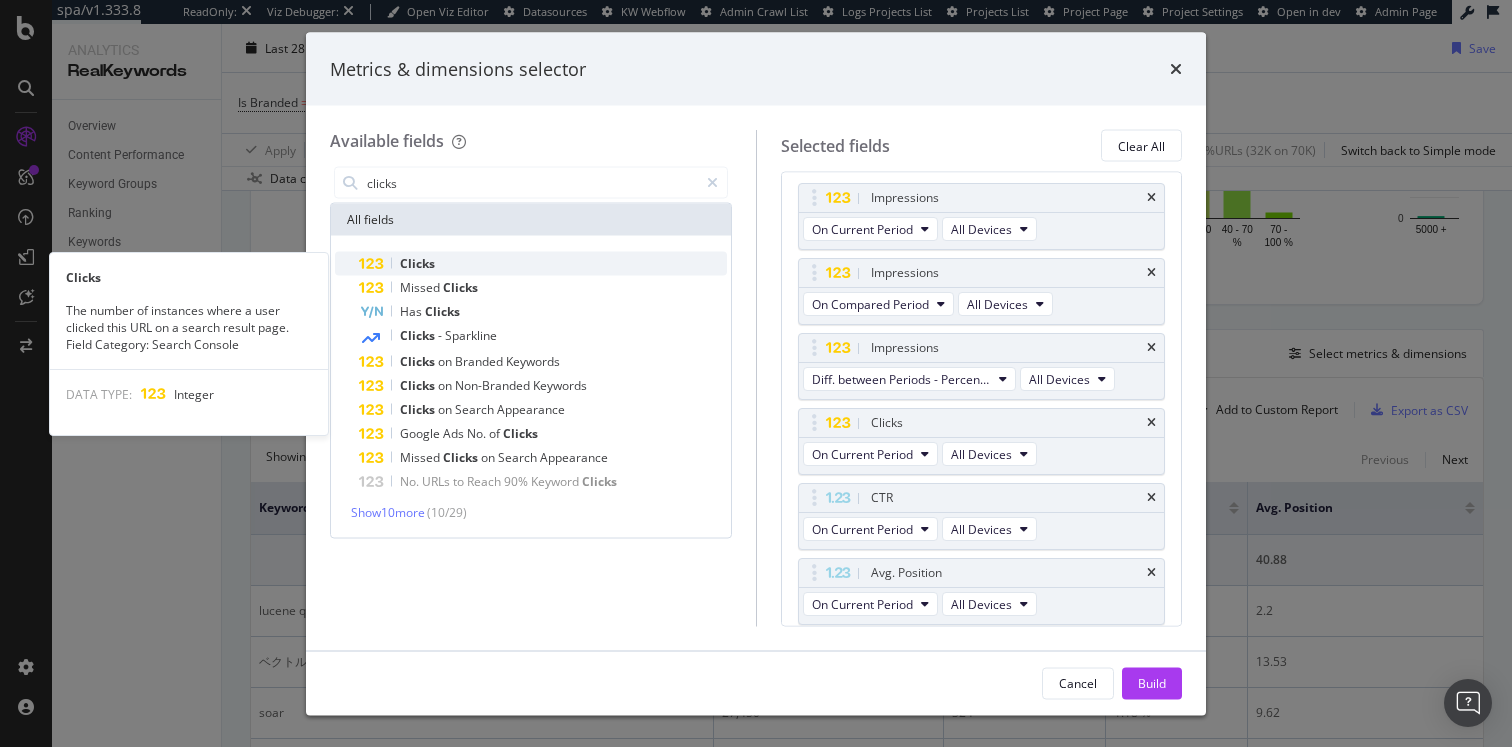 click on "Clicks" at bounding box center (417, 263) 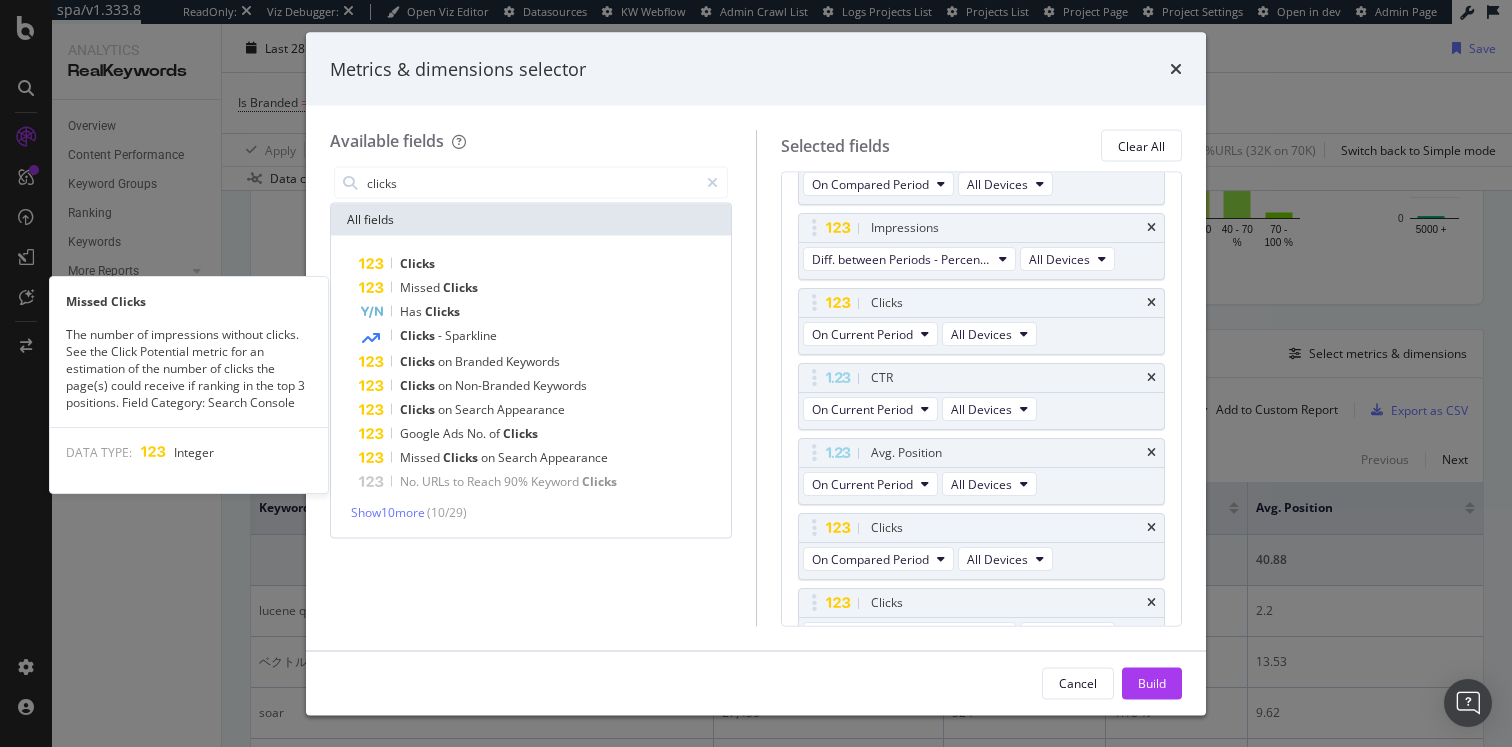 scroll, scrollTop: 293, scrollLeft: 0, axis: vertical 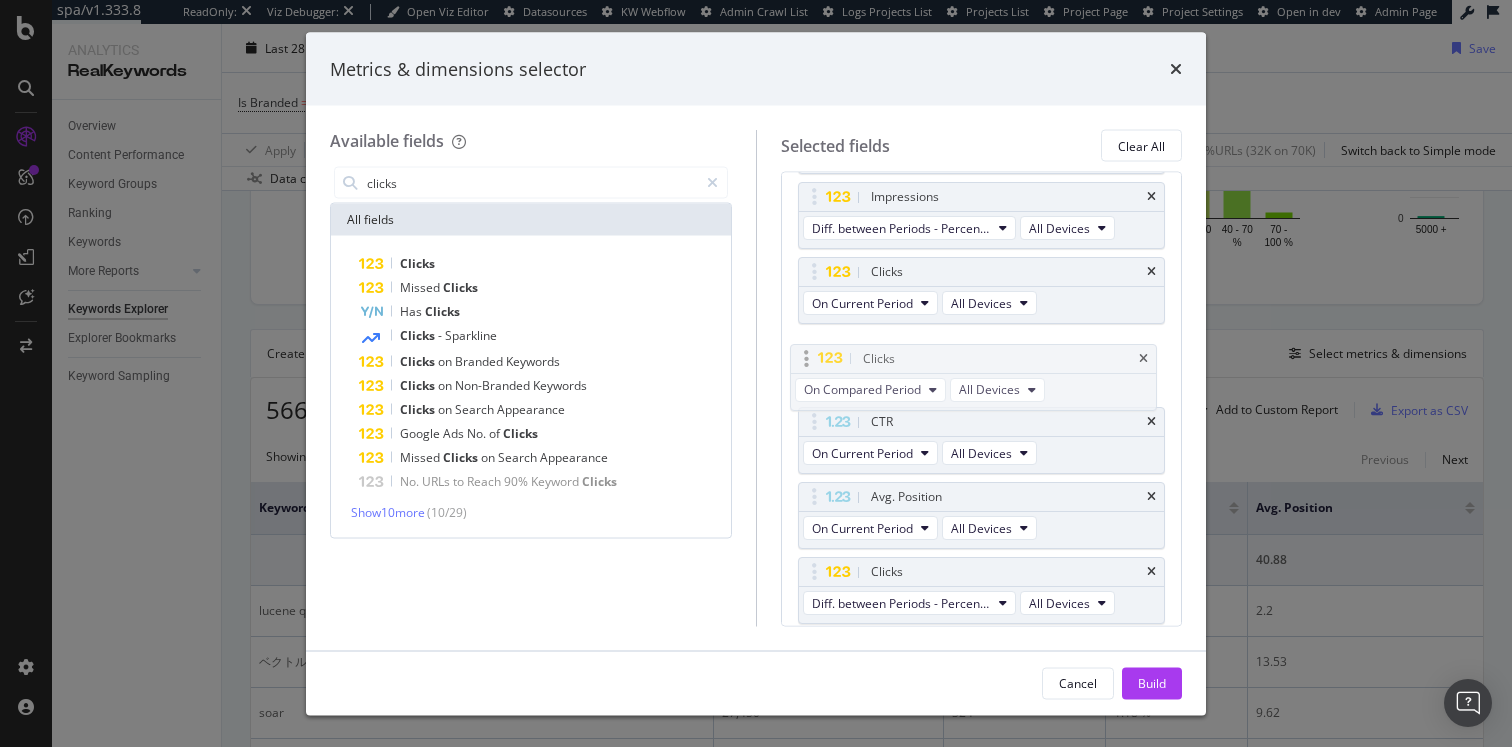 drag, startPoint x: 817, startPoint y: 500, endPoint x: 807, endPoint y: 354, distance: 146.34207 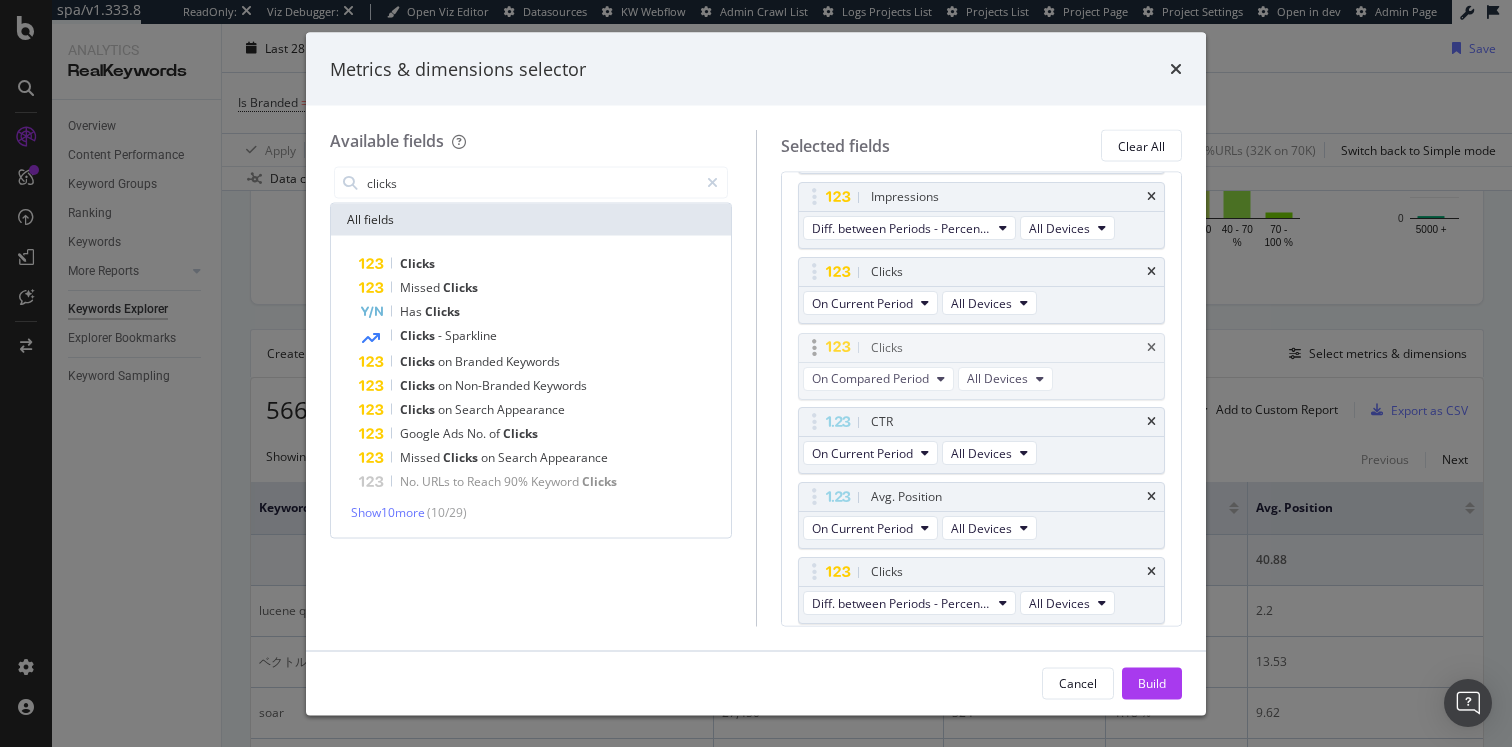 click on "spa/v1.333.8 ReadOnly: Viz Debugger: Open Viz Editor Datasources KW Webflow Admin Crawl List Logs Projects List Projects List Project Page Project Settings Open in dev Admin Page Analytics RealKeywords Overview Content Performance Keyword Groups Ranking Keywords More Reports Countries Devices Content Structure Keywords Explorer Explorer Bookmarks Keyword Sampling Keywords Explorer elastic.co Last 28 Days  vs  Prev. Period 2 Filters Applied Segments Keyword Groups Save Is Branded   =     No and Search Type   =     Web Add Filter Add Filter Group Apply Clear Save 4.07 %  Clicks ( 32K on 778K ) 46.48 %  URLs ( 32K on 70K ) Switch back to Simple mode Data crossed with the Crawl 2025 Jul. 17th By website Top Charts Clicks By no-subdomains Level 1 By: no-subdomains Level 1 Hold CMD (⌘) while clicking to filter the report. 100% no-subdomains Level 1 Clicks All 32,212 #nomatch 0 100% All #nomatch Clicks By Average Position Hold CMD (⌘) while clicking to filter the report. 1-3 4-6 7-10 11+ 0 5K 10K 15K 20K Clicks" at bounding box center (756, 373) 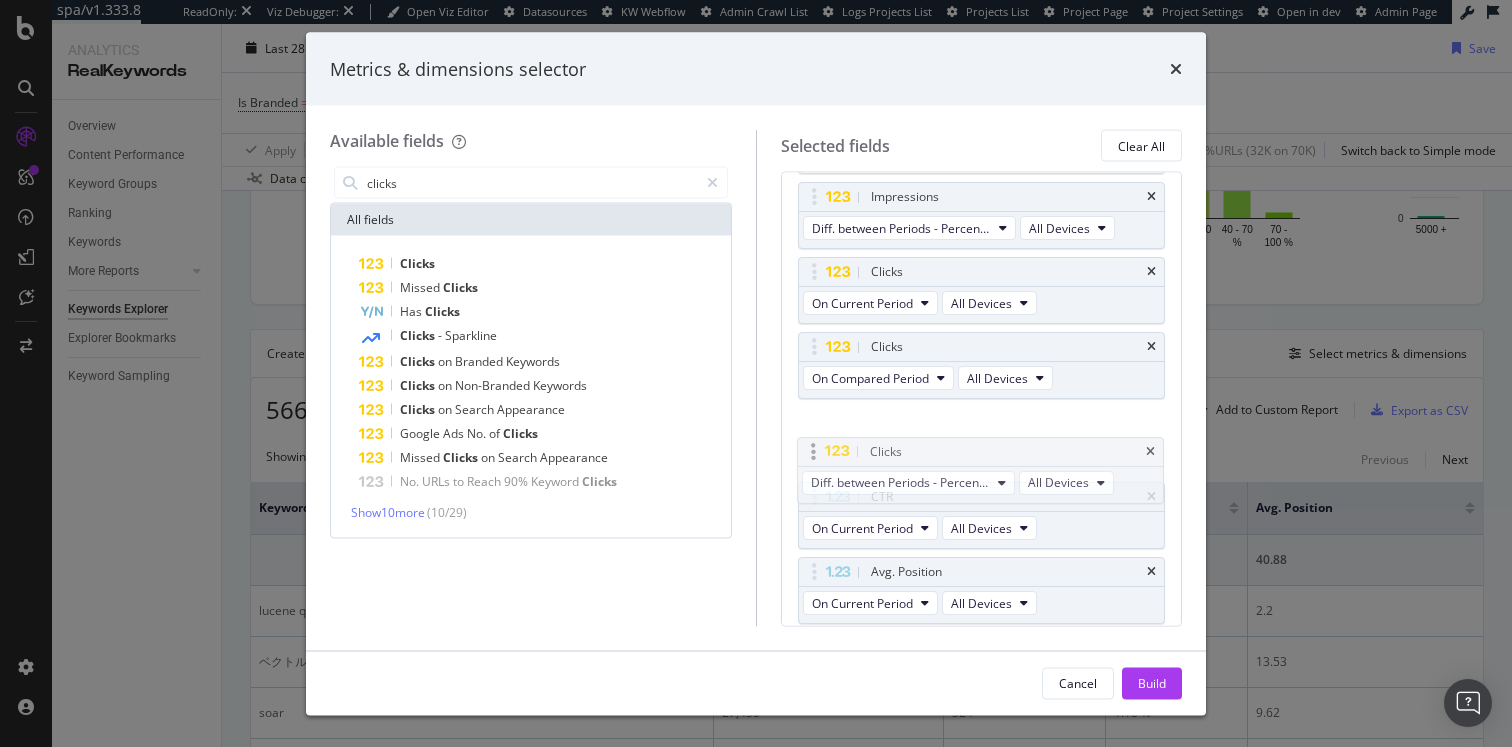 drag, startPoint x: 820, startPoint y: 567, endPoint x: 817, endPoint y: 416, distance: 151.0298 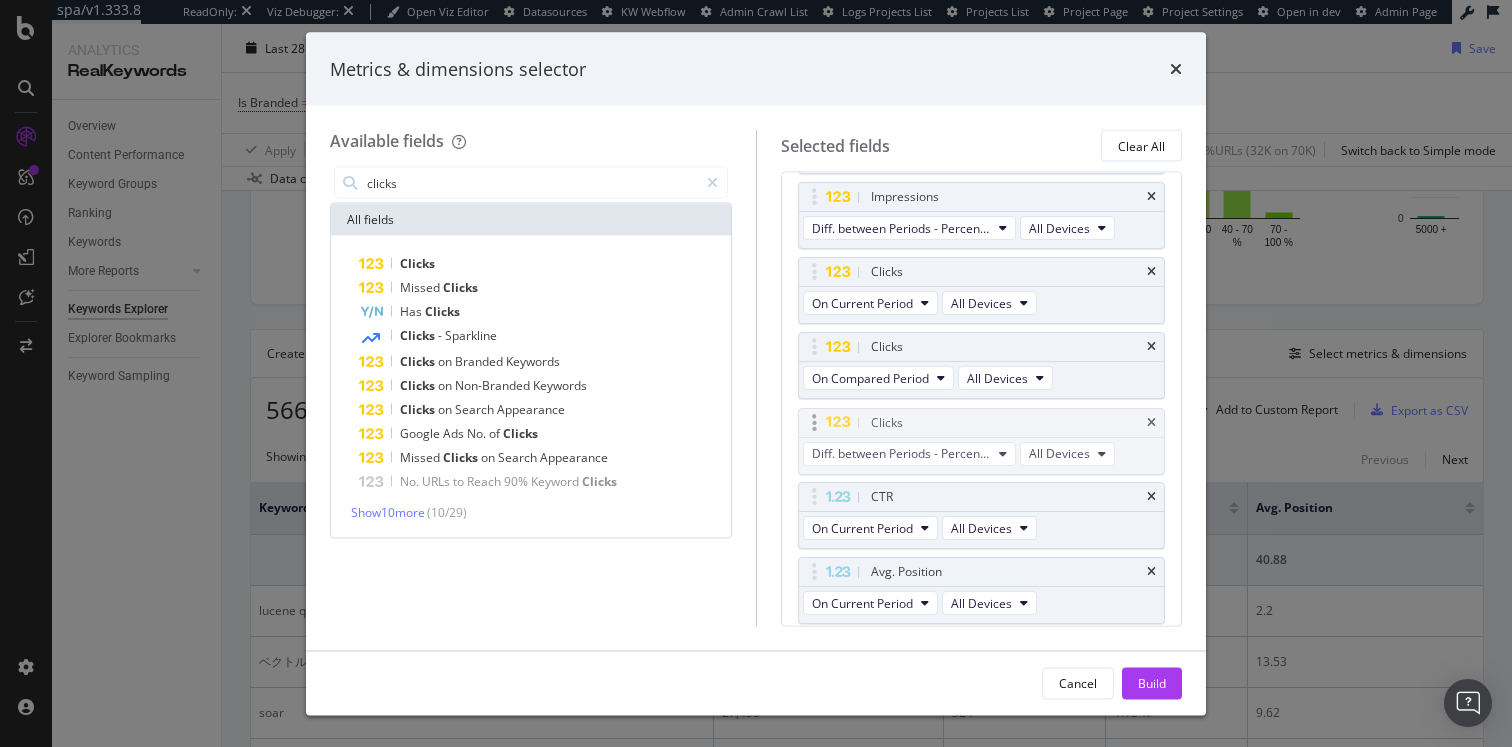 click on "spa/v1.333.8 ReadOnly: Viz Debugger: Open Viz Editor Datasources KW Webflow Admin Crawl List Logs Projects List Projects List Project Page Project Settings Open in dev Admin Page Analytics RealKeywords Overview Content Performance Keyword Groups Ranking Keywords More Reports Countries Devices Content Structure Keywords Explorer Explorer Bookmarks Keyword Sampling Keywords Explorer elastic.co Last 28 Days  vs  Prev. Period 2 Filters Applied Segments Keyword Groups Save Is Branded   =     No and Search Type   =     Web Add Filter Add Filter Group Apply Clear Save 4.07 %  Clicks ( 32K on 778K ) 46.48 %  URLs ( 32K on 70K ) Switch back to Simple mode Data crossed with the Crawl 2025 Jul. 17th By website Top Charts Clicks By no-subdomains Level 1 By: no-subdomains Level 1 Hold CMD (⌘) while clicking to filter the report. 100% no-subdomains Level 1 Clicks All 32,212 #nomatch 0 100% All #nomatch Clicks By Average Position Hold CMD (⌘) while clicking to filter the report. 1-3 4-6 7-10 11+ 0 5K 10K 15K 20K Clicks" at bounding box center [756, 373] 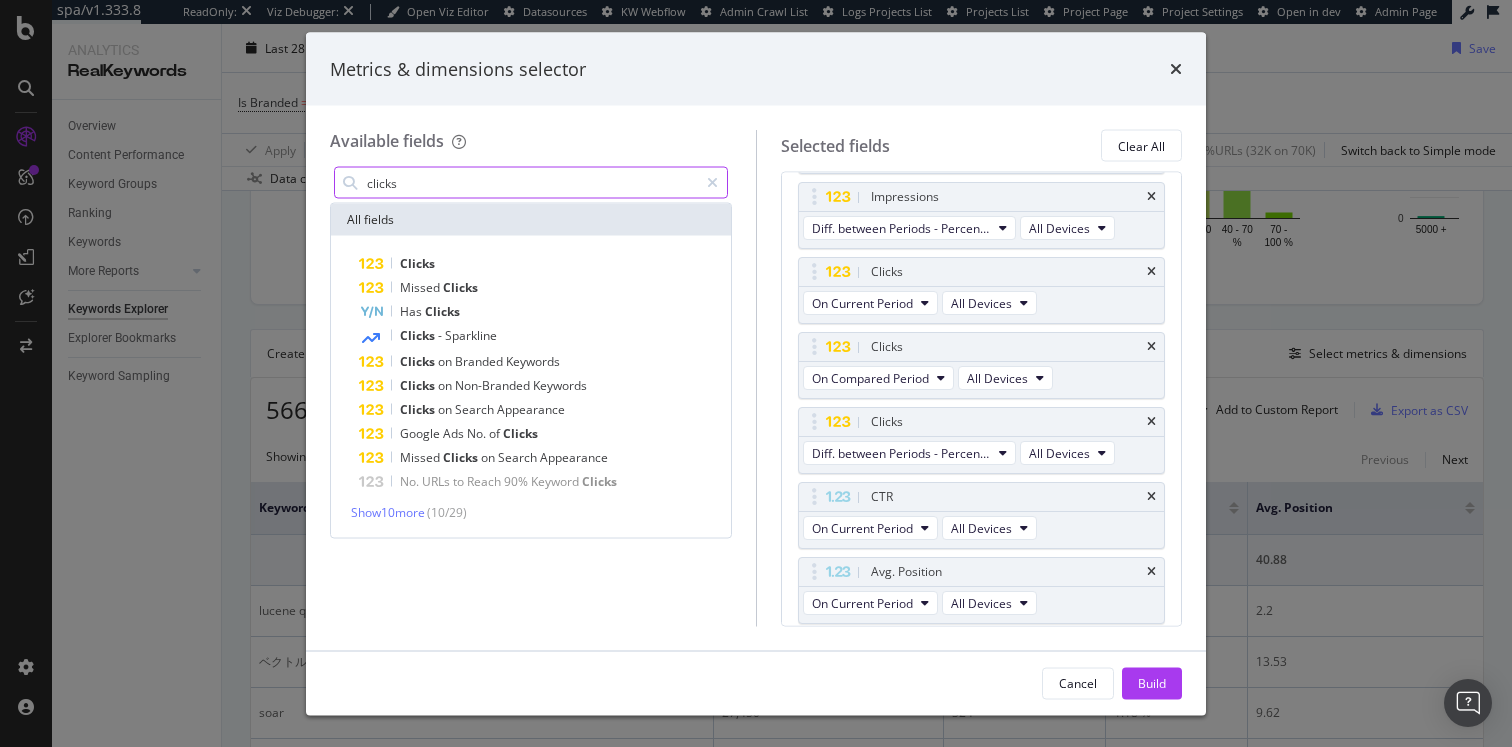 click on "clicks" at bounding box center [531, 183] 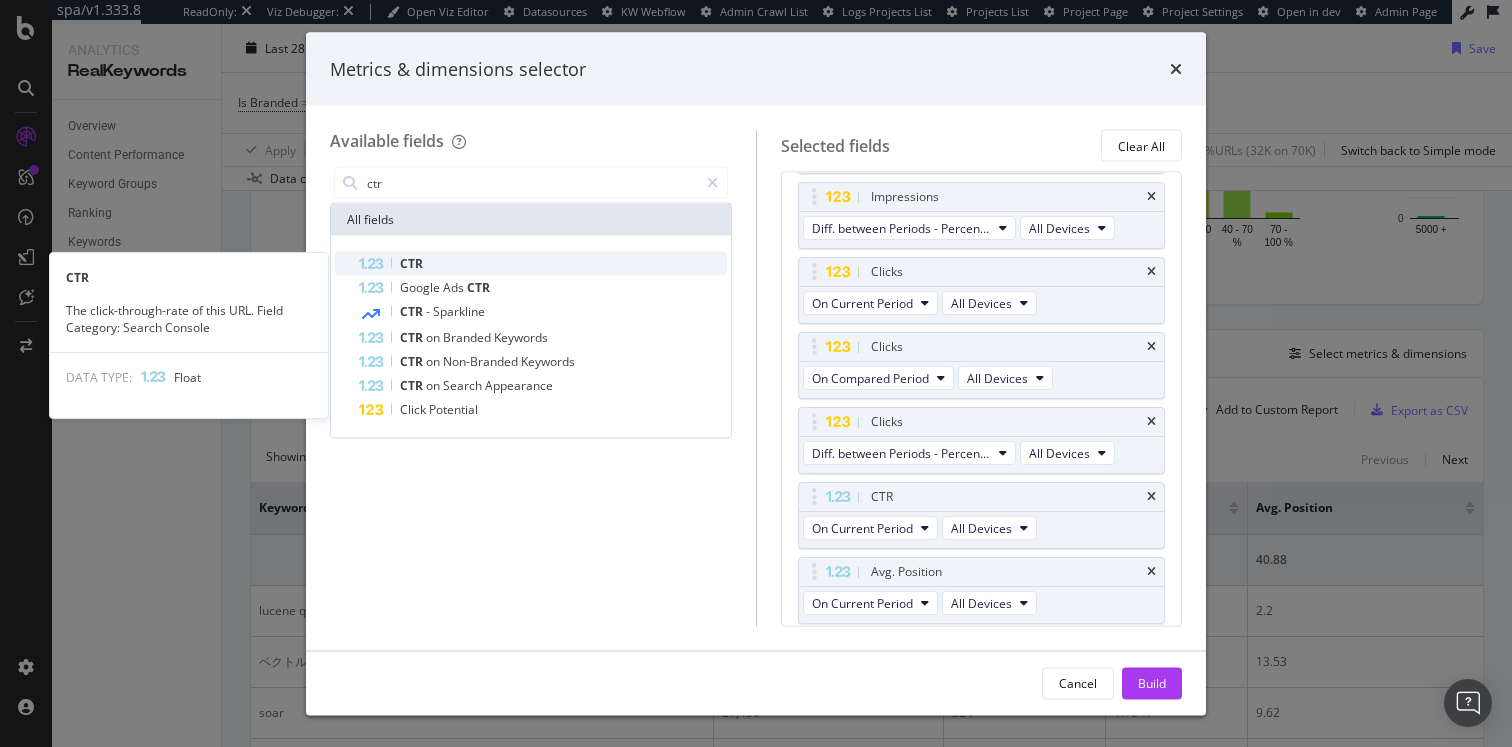 click on "CTR" at bounding box center [543, 264] 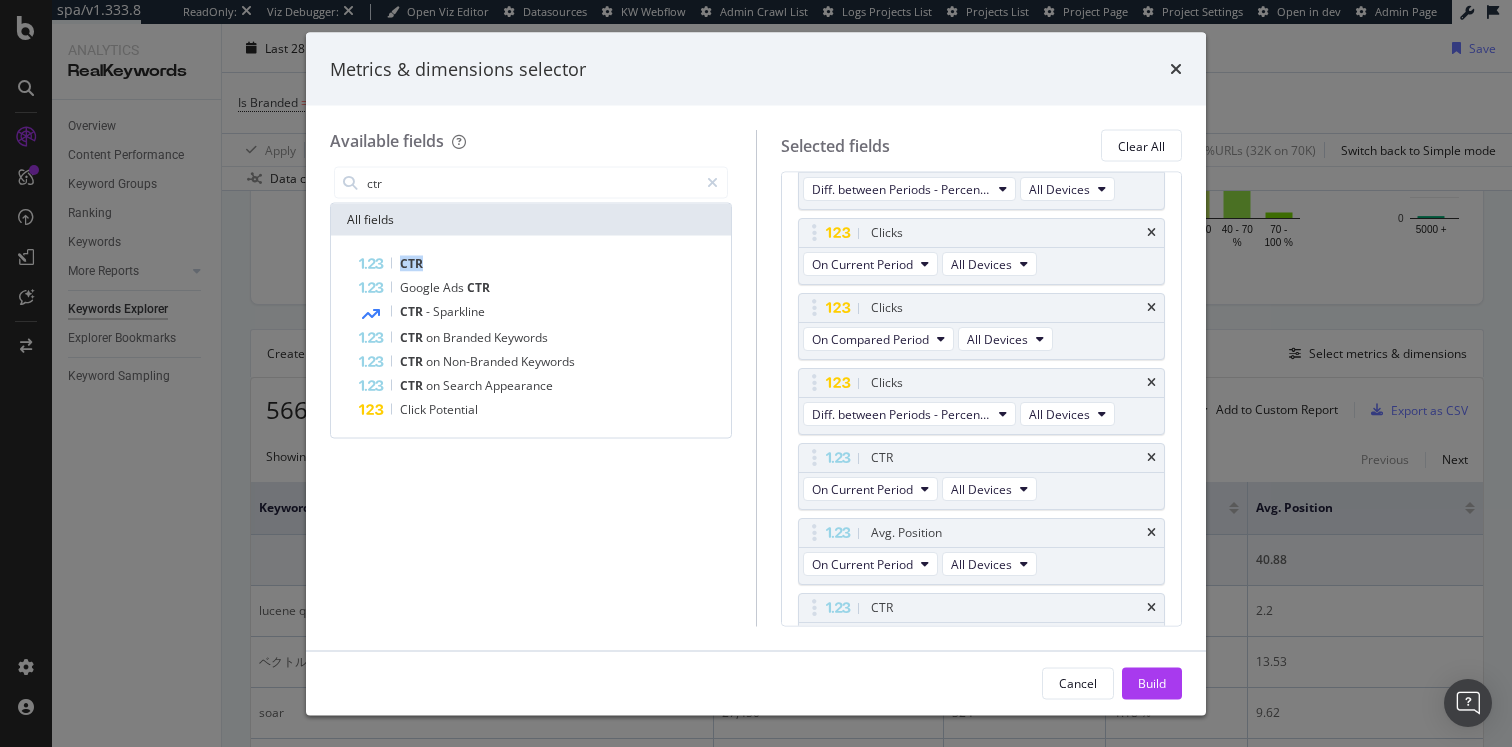 click on "CTR" at bounding box center (543, 264) 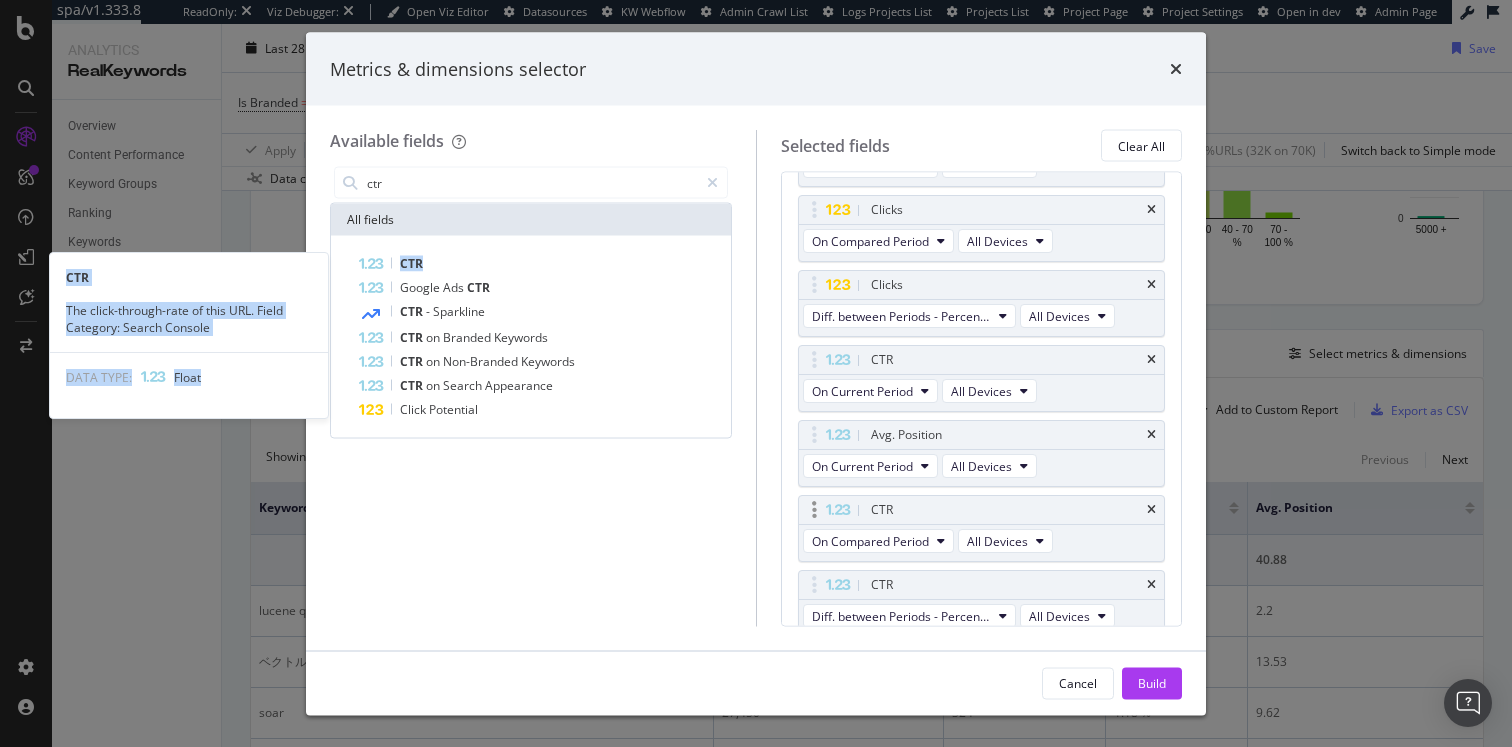 scroll, scrollTop: 443, scrollLeft: 0, axis: vertical 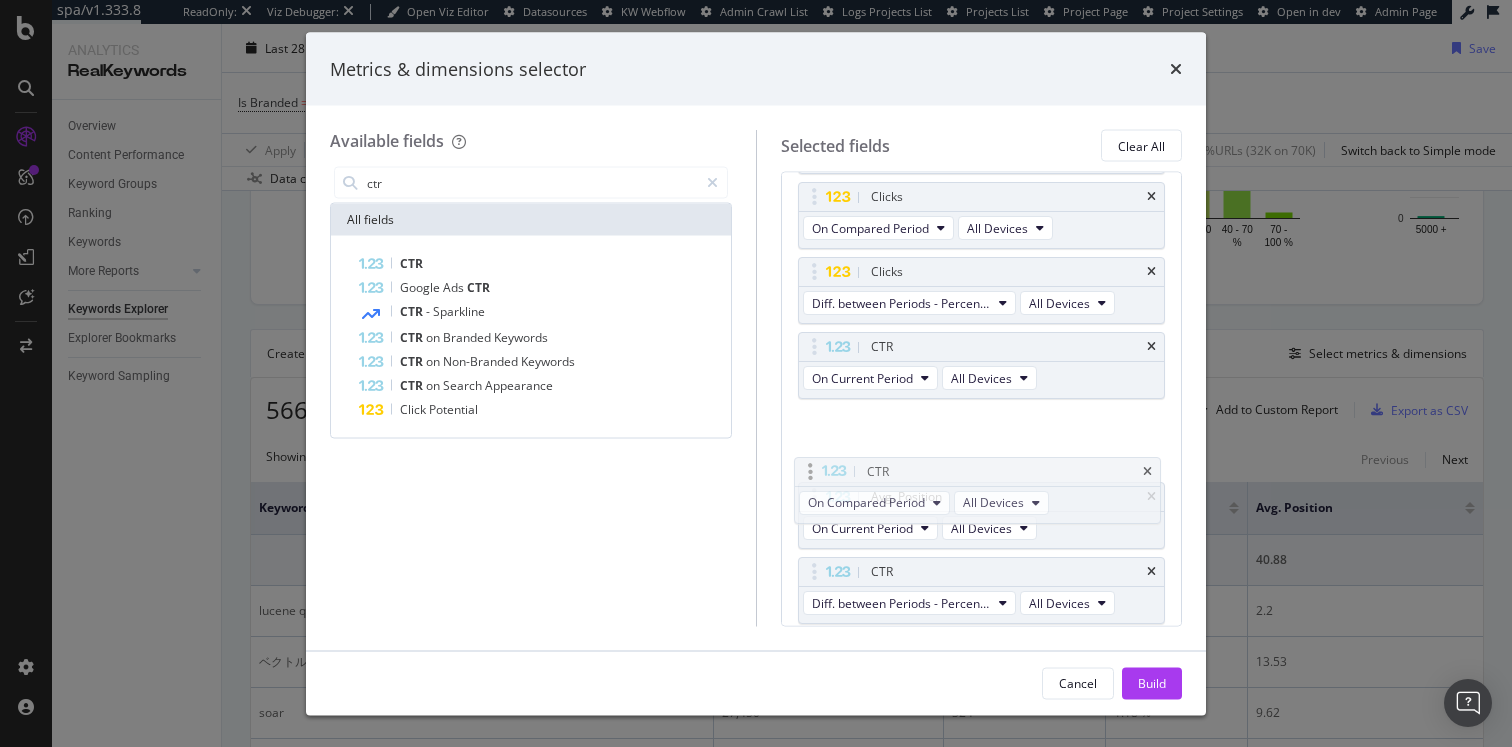 drag, startPoint x: 816, startPoint y: 494, endPoint x: 805, endPoint y: 421, distance: 73.82411 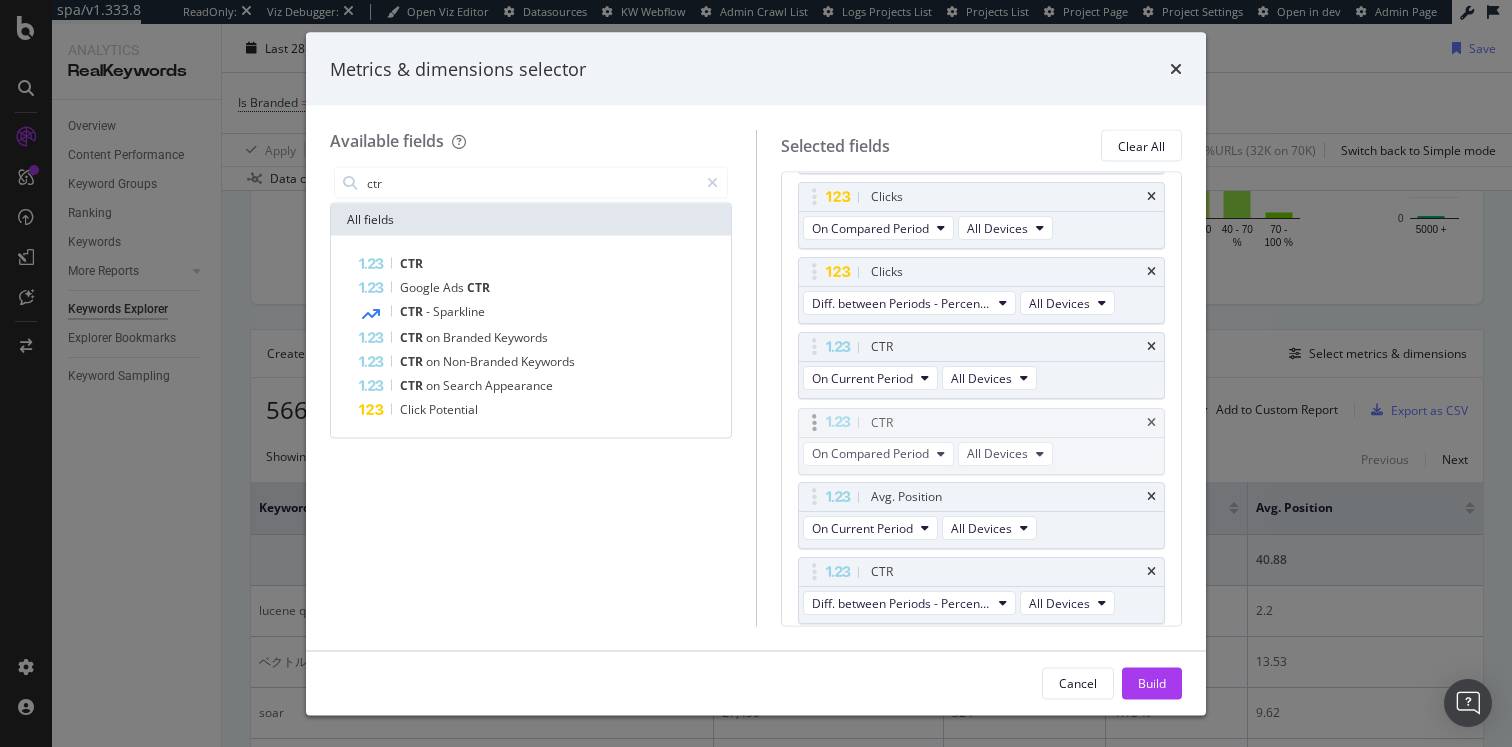 click on "spa/v1.333.8 ReadOnly: Viz Debugger: Open Viz Editor Datasources KW Webflow Admin Crawl List Logs Projects List Projects List Project Page Project Settings Open in dev Admin Page Analytics RealKeywords Overview Content Performance Keyword Groups Ranking Keywords More Reports Countries Devices Content Structure Keywords Explorer Explorer Bookmarks Keyword Sampling Keywords Explorer elastic.co Last 28 Days  vs  Prev. Period 2 Filters Applied Segments Keyword Groups Save Is Branded   =     No and Search Type   =     Web Add Filter Add Filter Group Apply Clear Save 4.07 %  Clicks ( 32K on 778K ) 46.48 %  URLs ( 32K on 70K ) Switch back to Simple mode Data crossed with the Crawl 2025 Jul. 17th By website Top Charts Clicks By no-subdomains Level 1 By: no-subdomains Level 1 Hold CMD (⌘) while clicking to filter the report. 100% no-subdomains Level 1 Clicks All 32,212 #nomatch 0 100% All #nomatch Clicks By Average Position Hold CMD (⌘) while clicking to filter the report. 1-3 4-6 7-10 11+ 0 5K 10K 15K 20K Clicks" at bounding box center (756, 373) 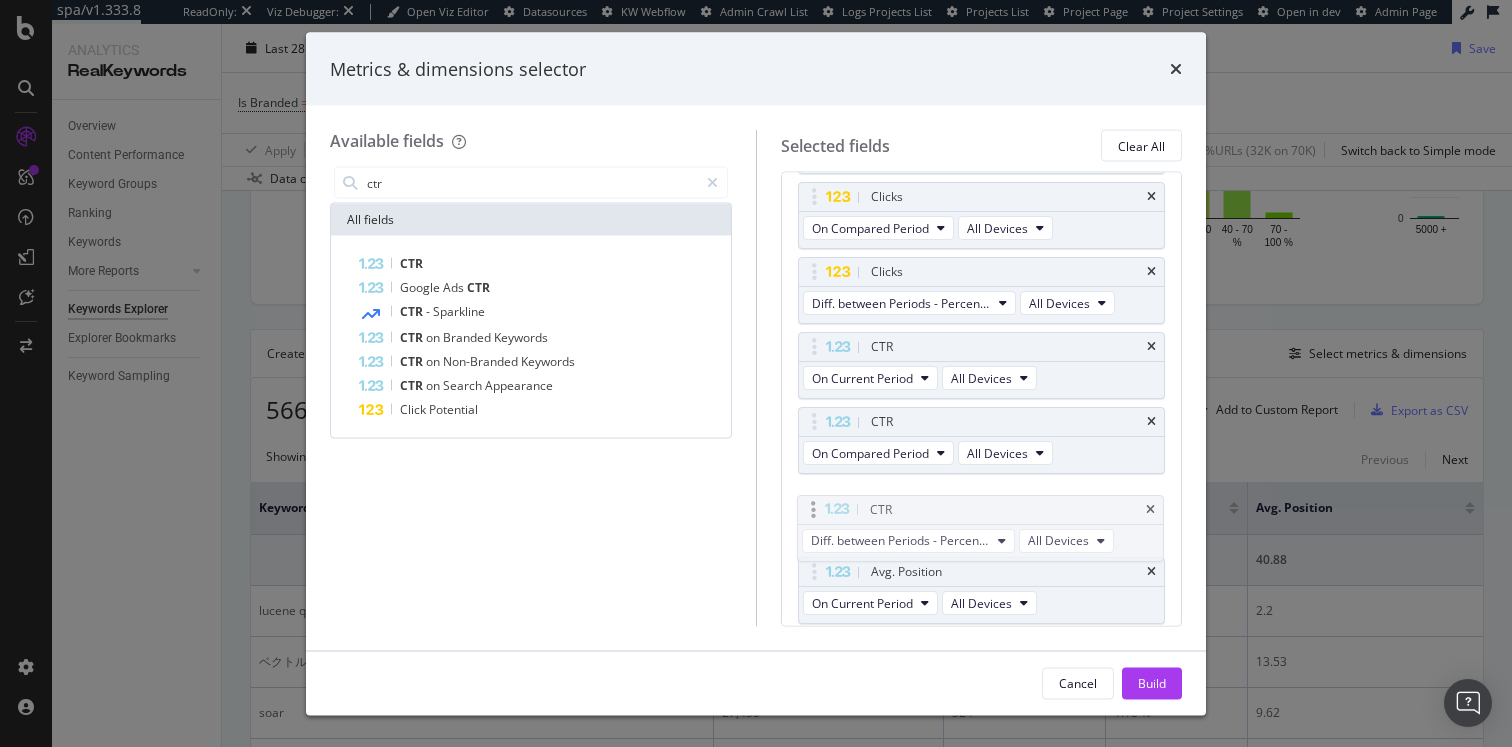 drag, startPoint x: 816, startPoint y: 567, endPoint x: 815, endPoint y: 501, distance: 66.007576 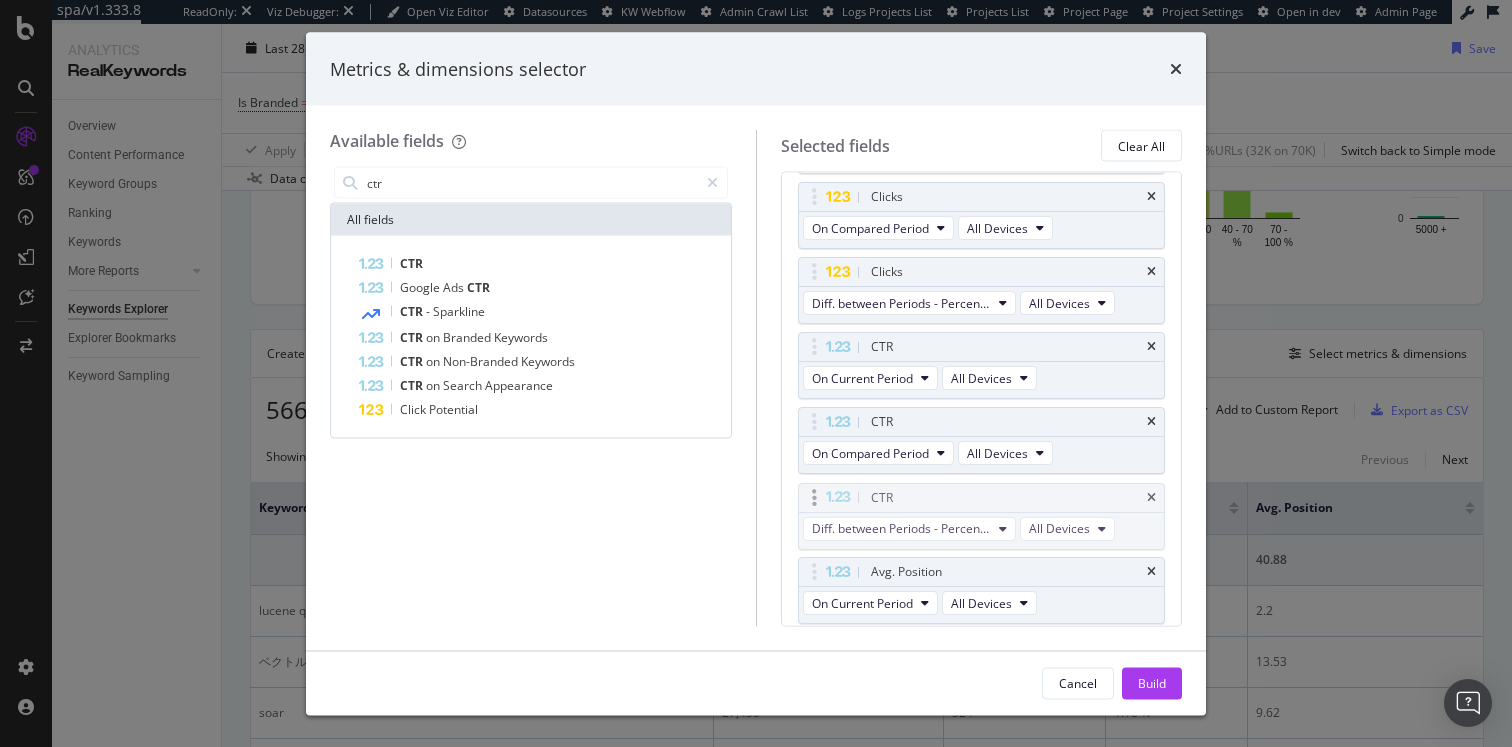 click on "spa/v1.333.8 ReadOnly: Viz Debugger: Open Viz Editor Datasources KW Webflow Admin Crawl List Logs Projects List Projects List Project Page Project Settings Open in dev Admin Page Analytics RealKeywords Overview Content Performance Keyword Groups Ranking Keywords More Reports Countries Devices Content Structure Keywords Explorer Explorer Bookmarks Keyword Sampling Keywords Explorer elastic.co Last 28 Days  vs  Prev. Period 2 Filters Applied Segments Keyword Groups Save Is Branded   =     No and Search Type   =     Web Add Filter Add Filter Group Apply Clear Save 4.07 %  Clicks ( 32K on 778K ) 46.48 %  URLs ( 32K on 70K ) Switch back to Simple mode Data crossed with the Crawl 2025 Jul. 17th By website Top Charts Clicks By no-subdomains Level 1 By: no-subdomains Level 1 Hold CMD (⌘) while clicking to filter the report. 100% no-subdomains Level 1 Clicks All 32,212 #nomatch 0 100% All #nomatch Clicks By Average Position Hold CMD (⌘) while clicking to filter the report. 1-3 4-6 7-10 11+ 0 5K 10K 15K 20K Clicks" at bounding box center [756, 373] 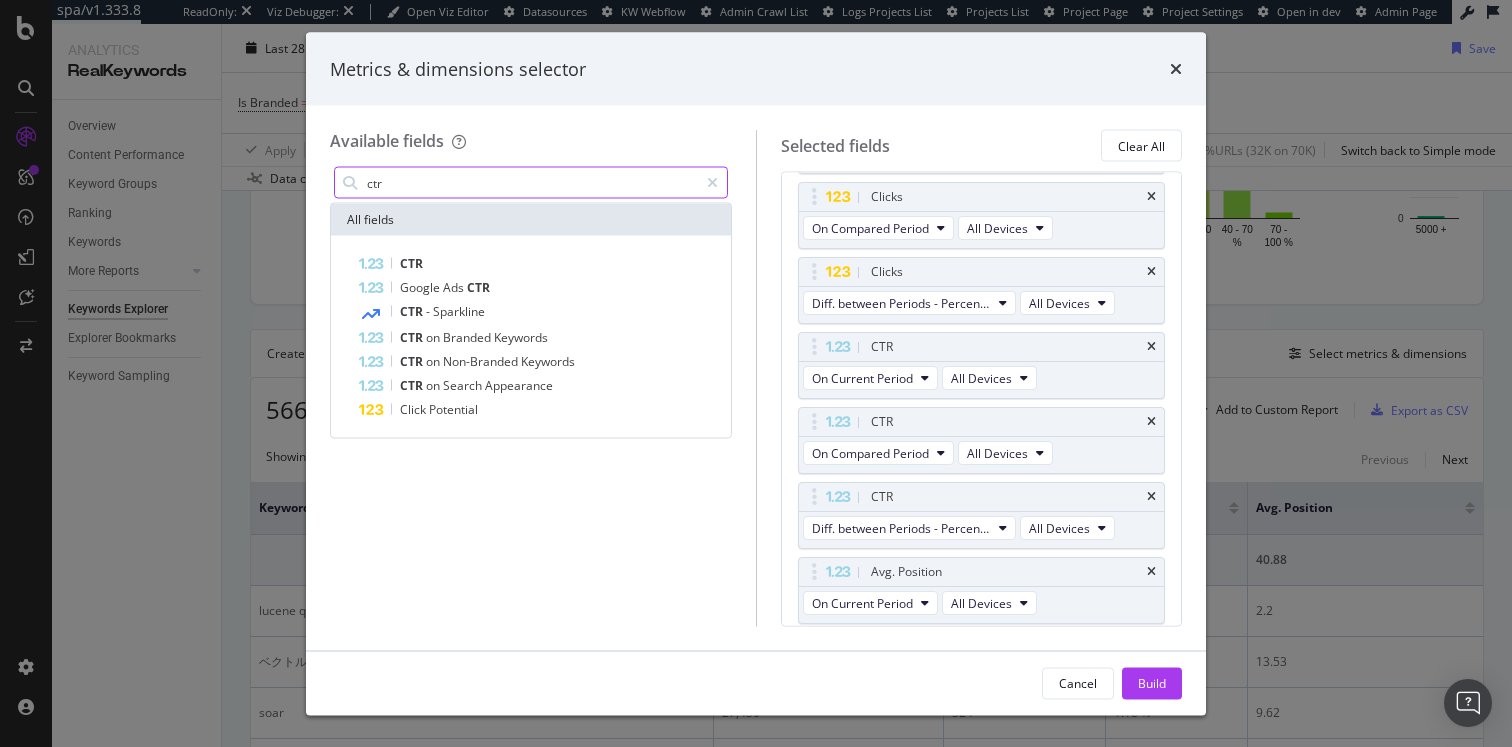 click on "ctr" at bounding box center (531, 183) 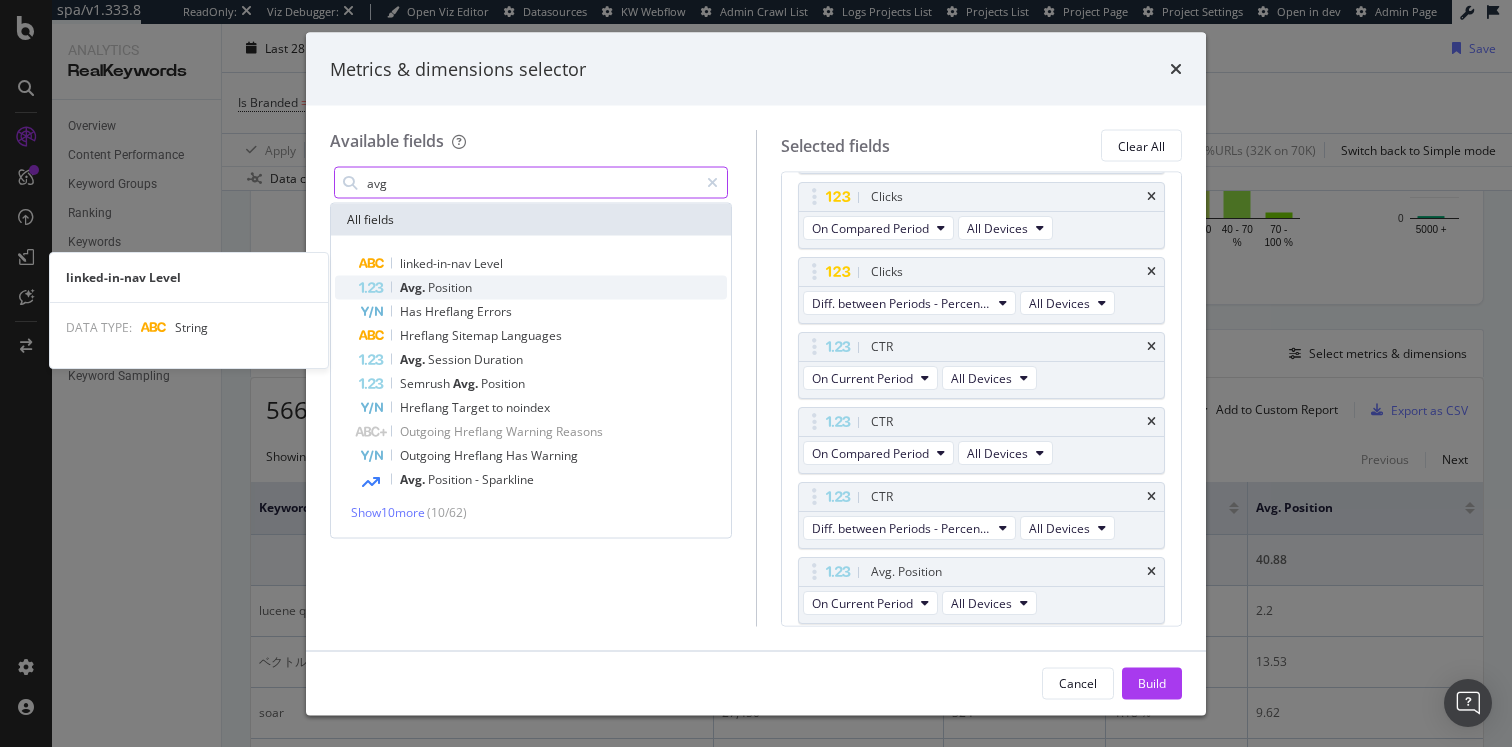 type on "avg" 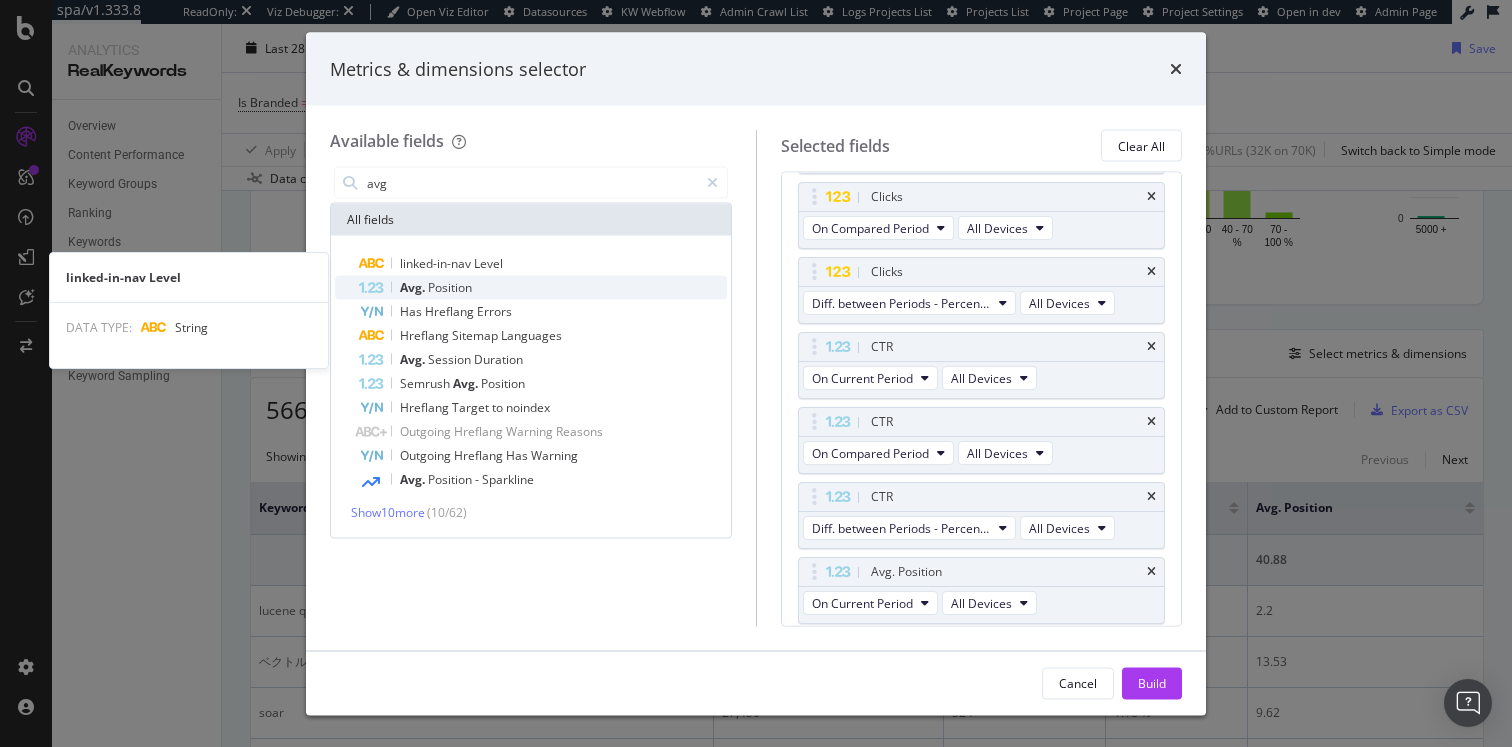 click on "Position" at bounding box center [450, 287] 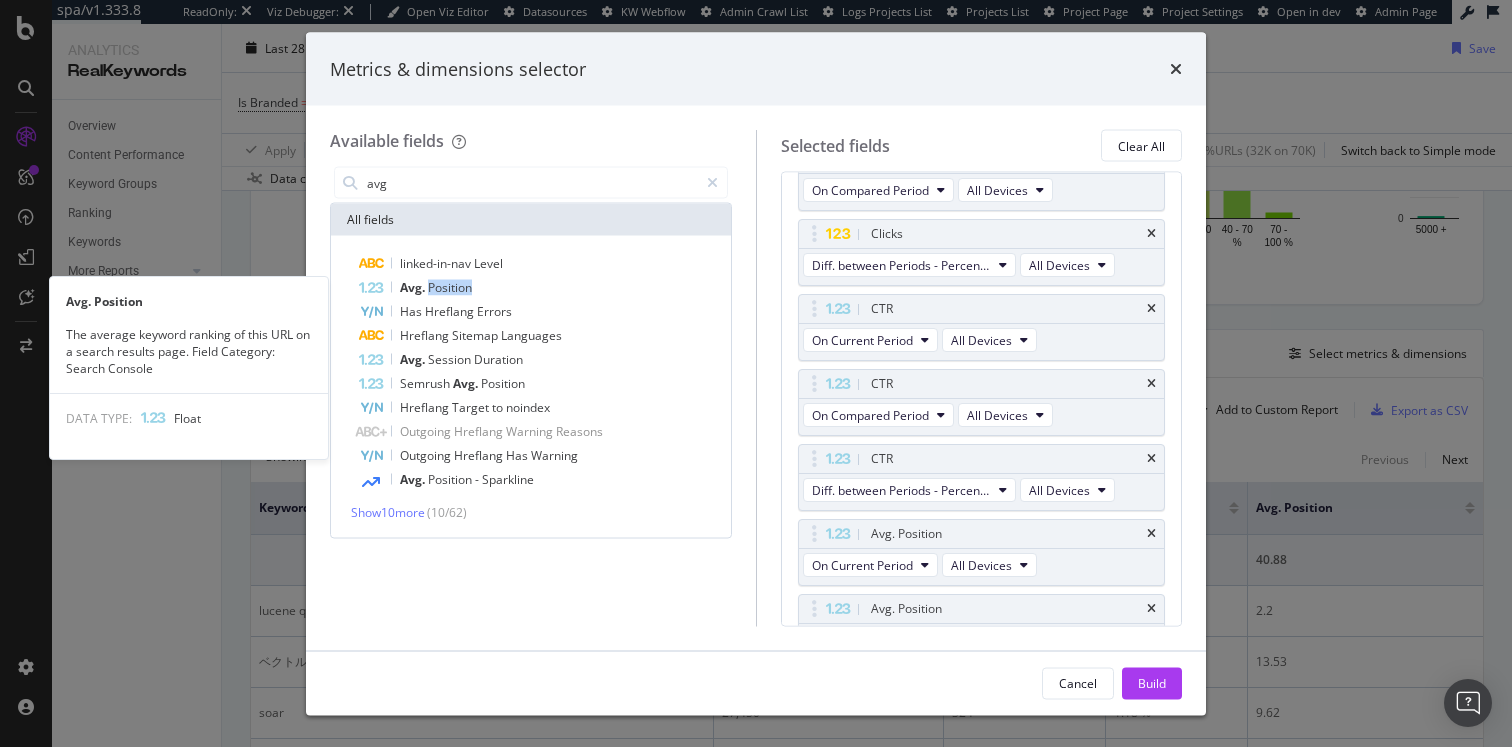 click on "Position" at bounding box center [450, 287] 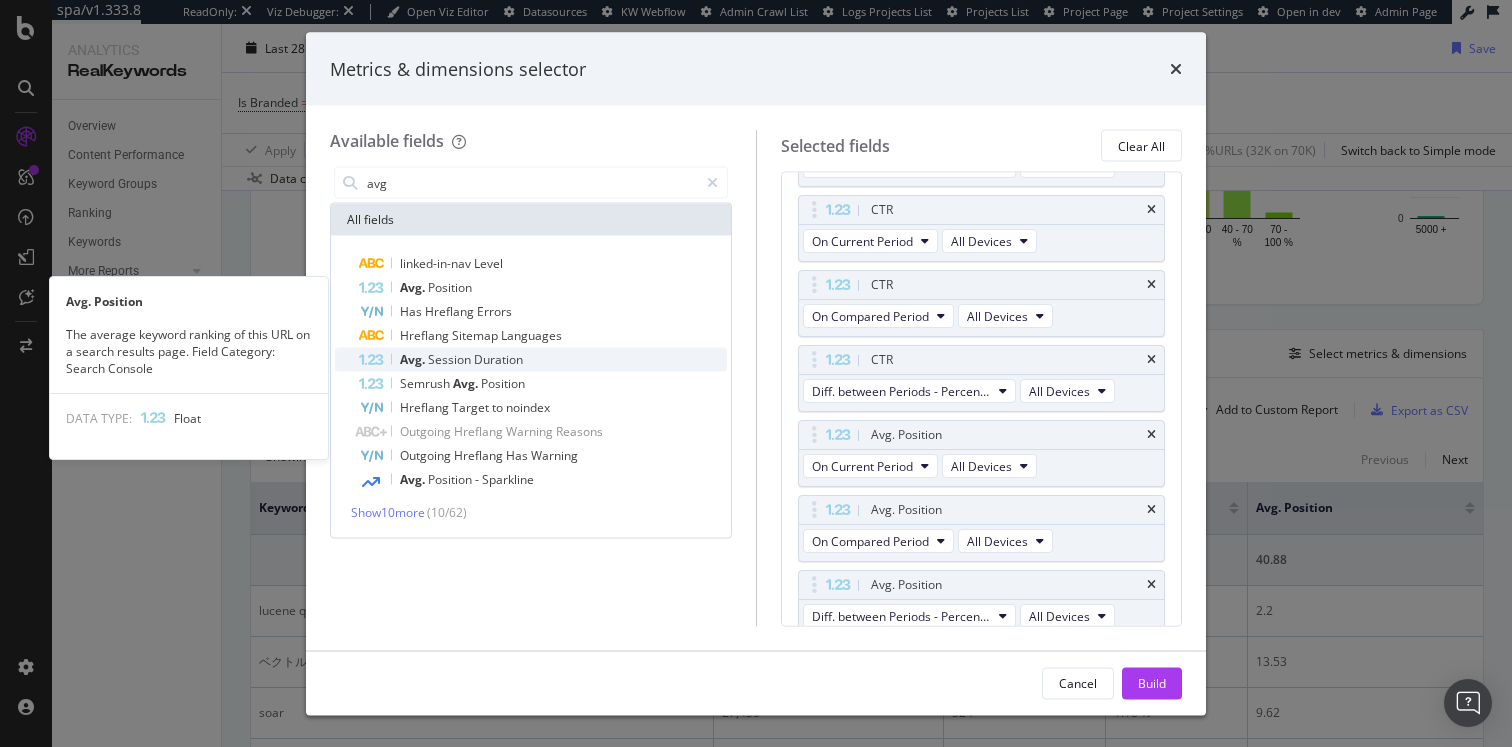 scroll, scrollTop: 593, scrollLeft: 0, axis: vertical 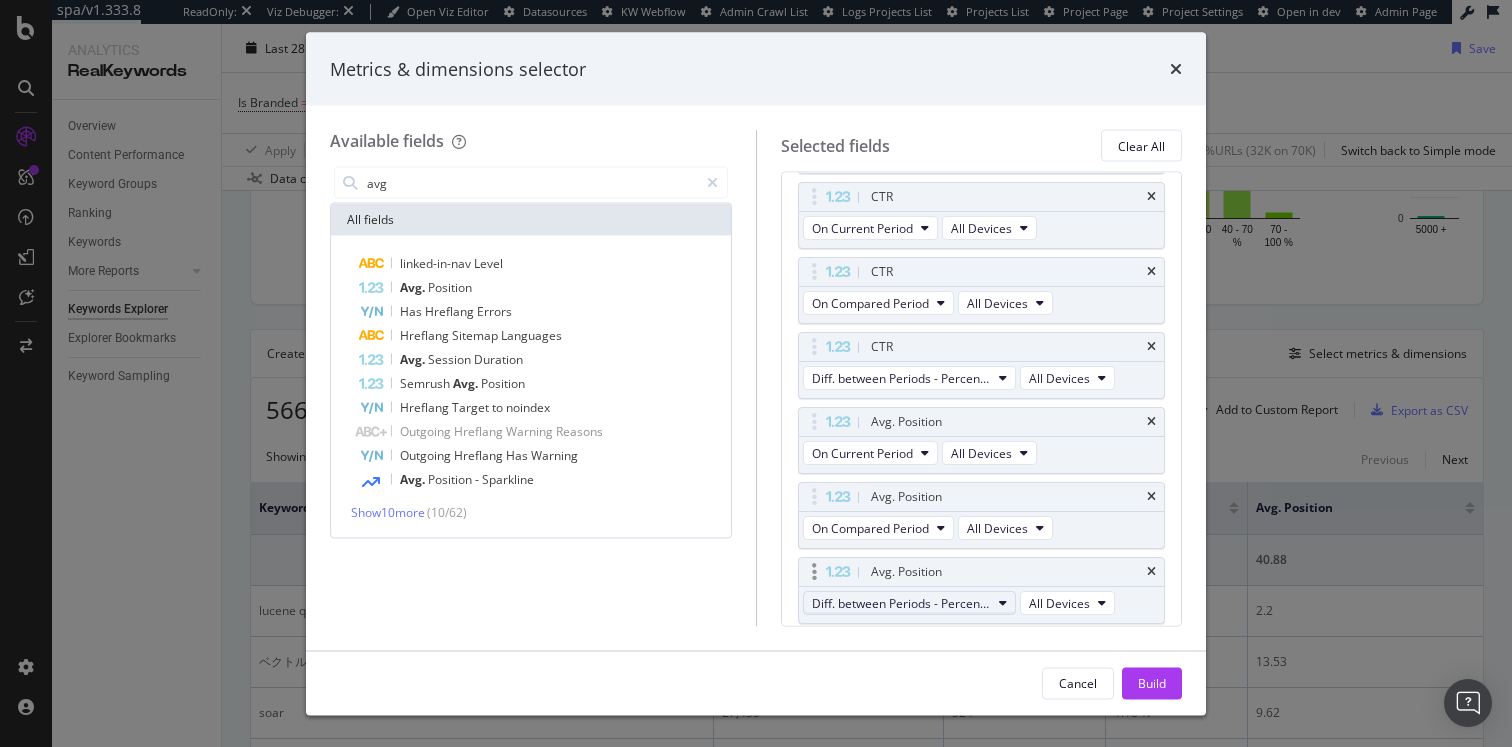 click on "Diff. between Periods - Percentage" at bounding box center [901, 603] 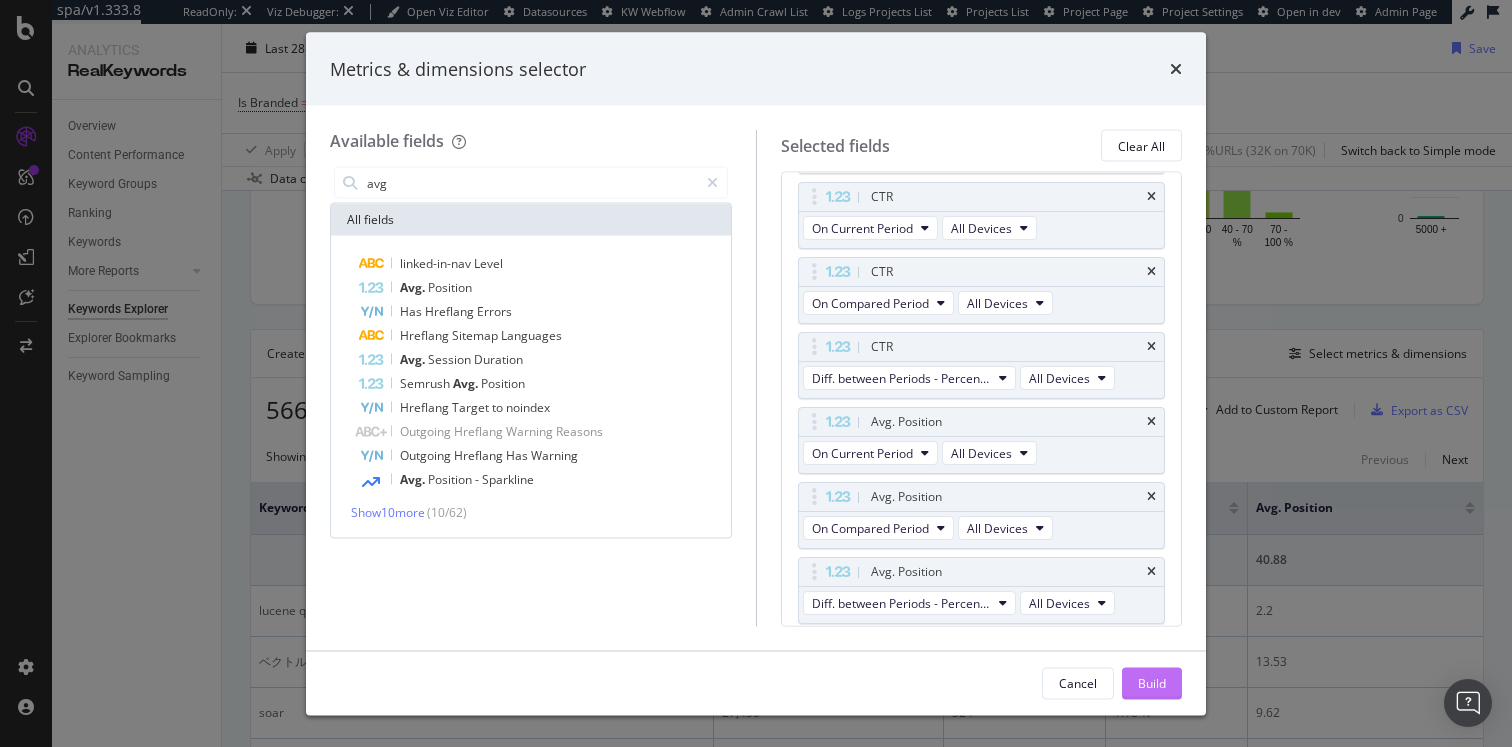 click on "Build" at bounding box center (1152, 682) 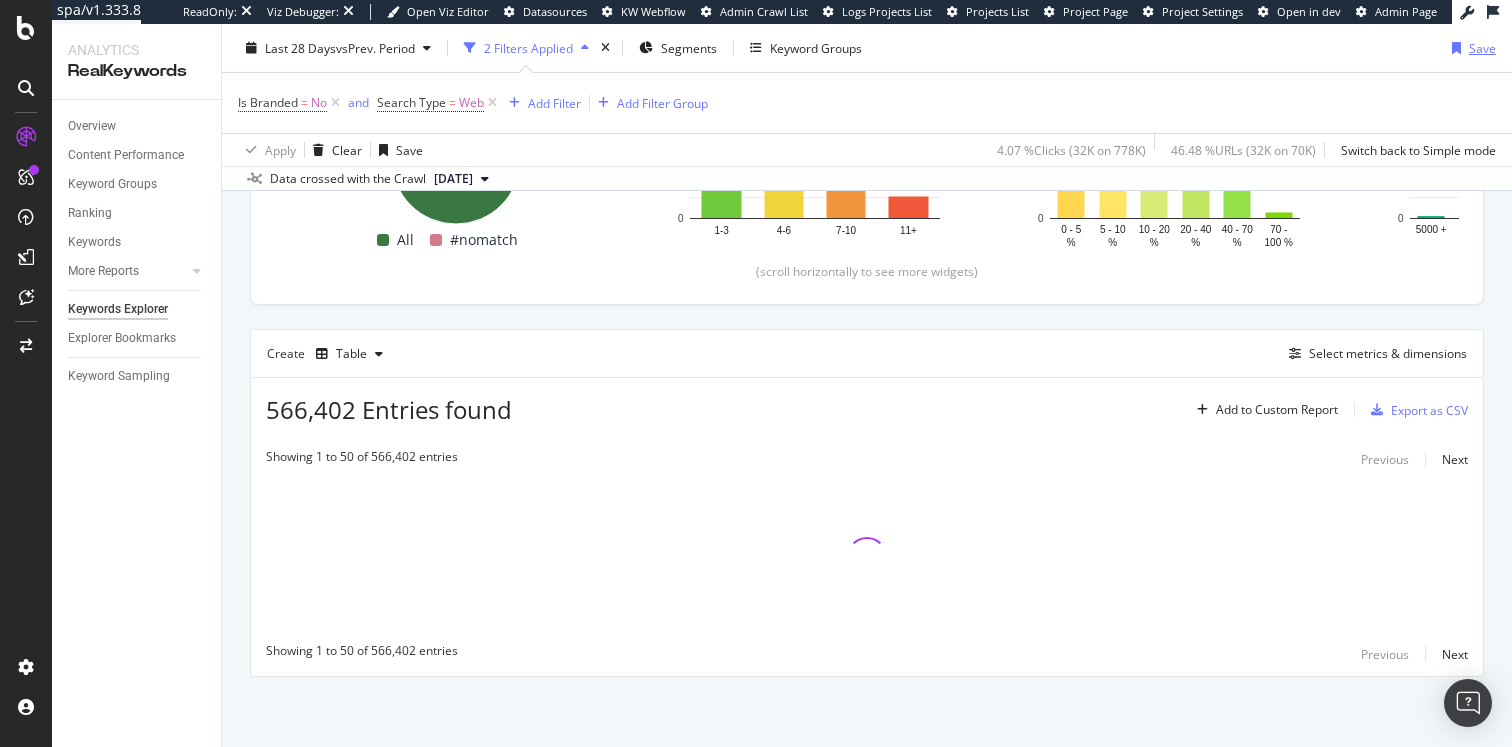 click on "Save" at bounding box center (1482, 47) 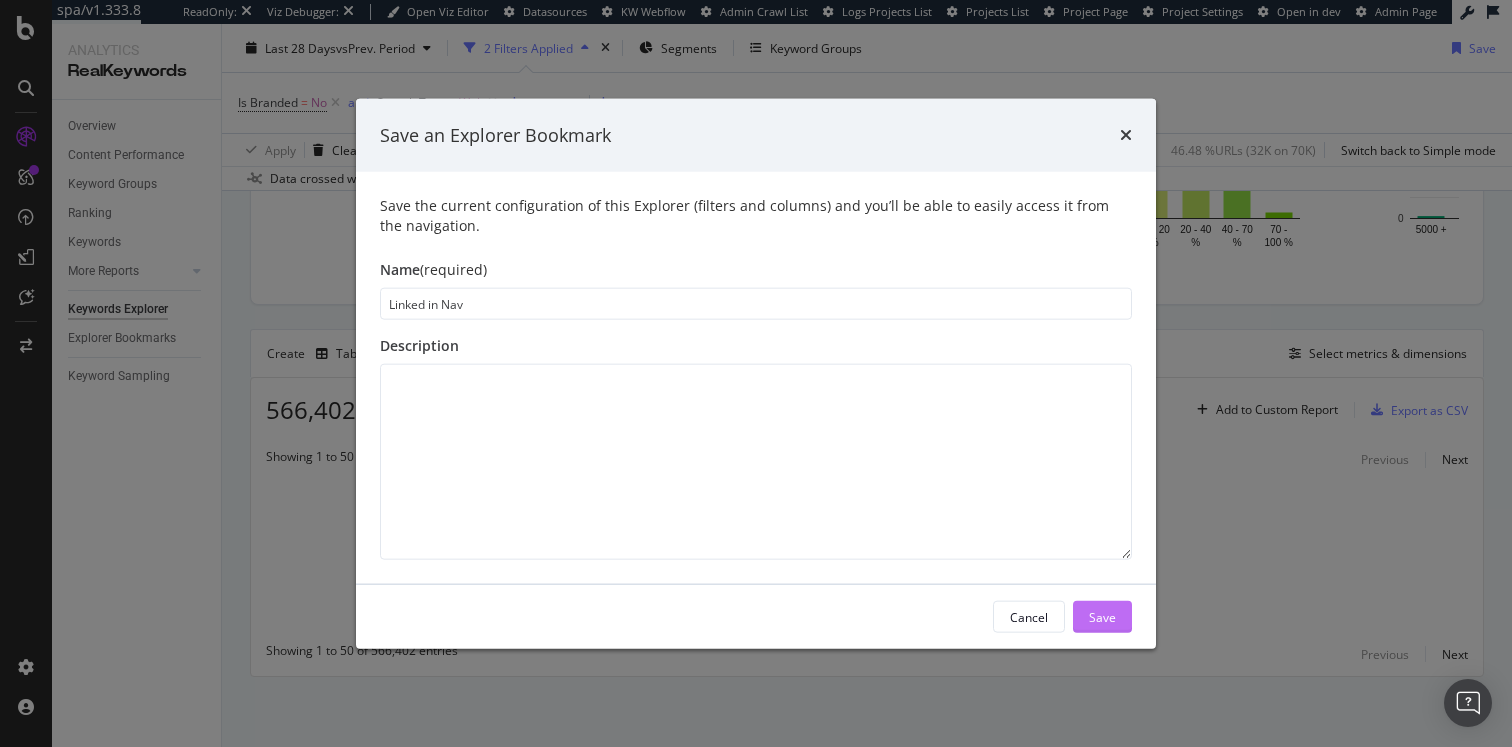 type on "Linked in Nav" 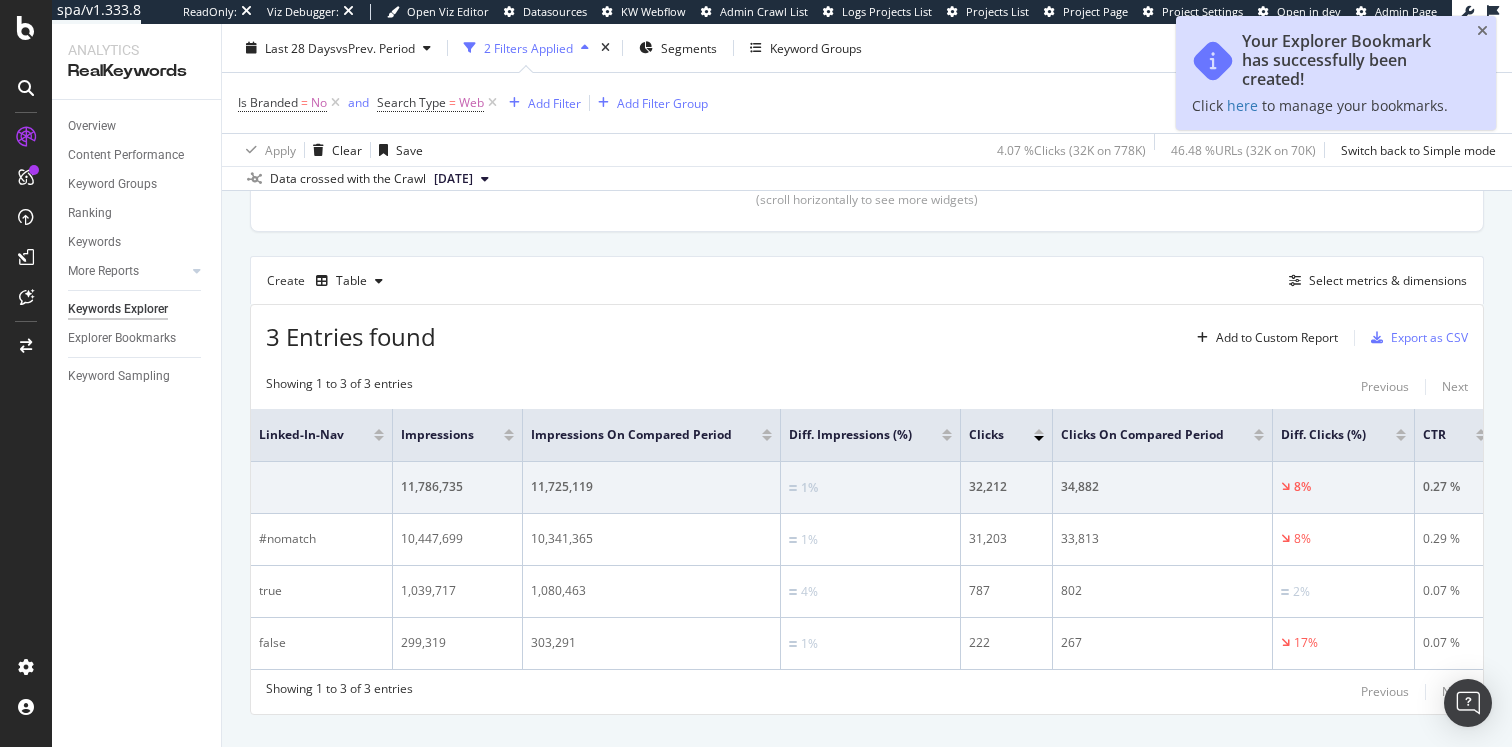 scroll, scrollTop: 538, scrollLeft: 0, axis: vertical 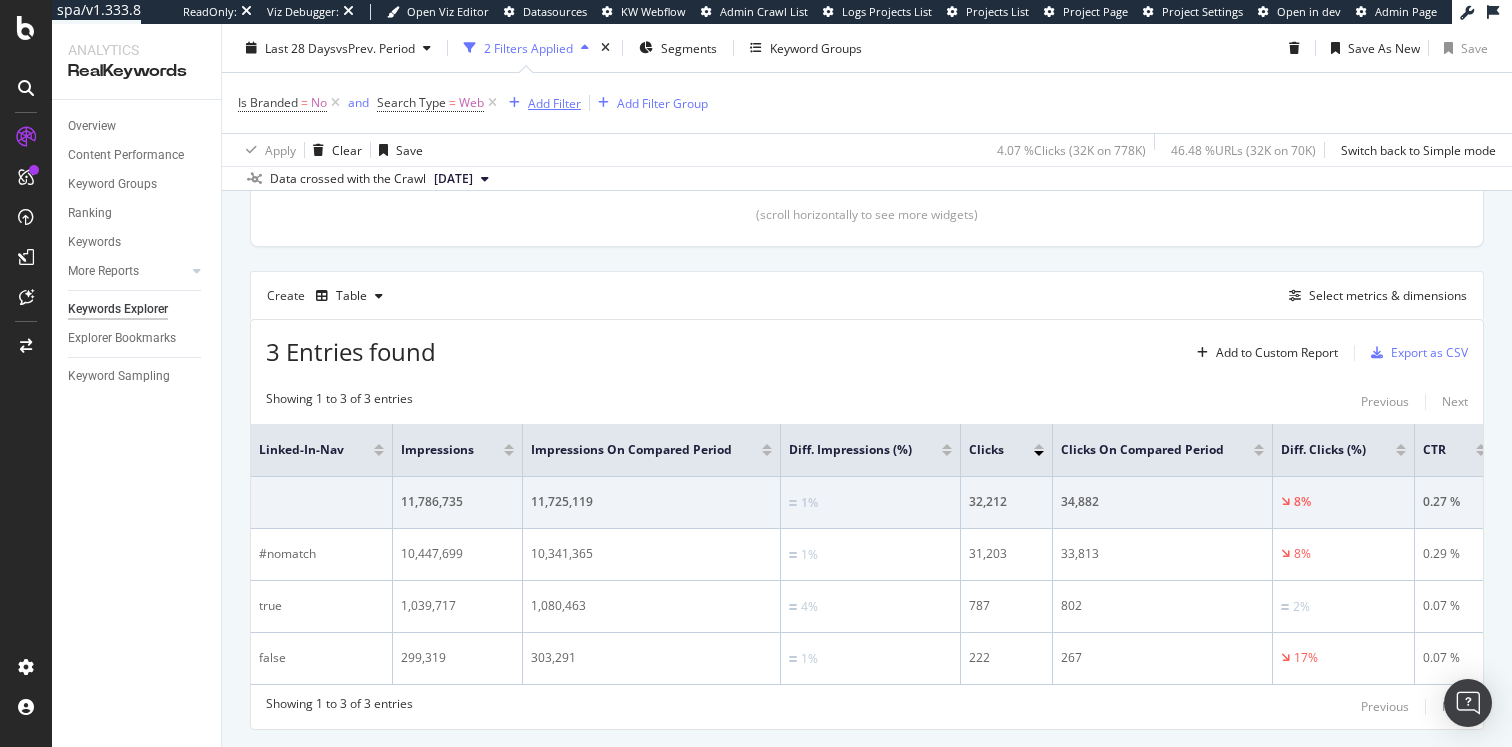 click on "Add Filter" at bounding box center [554, 102] 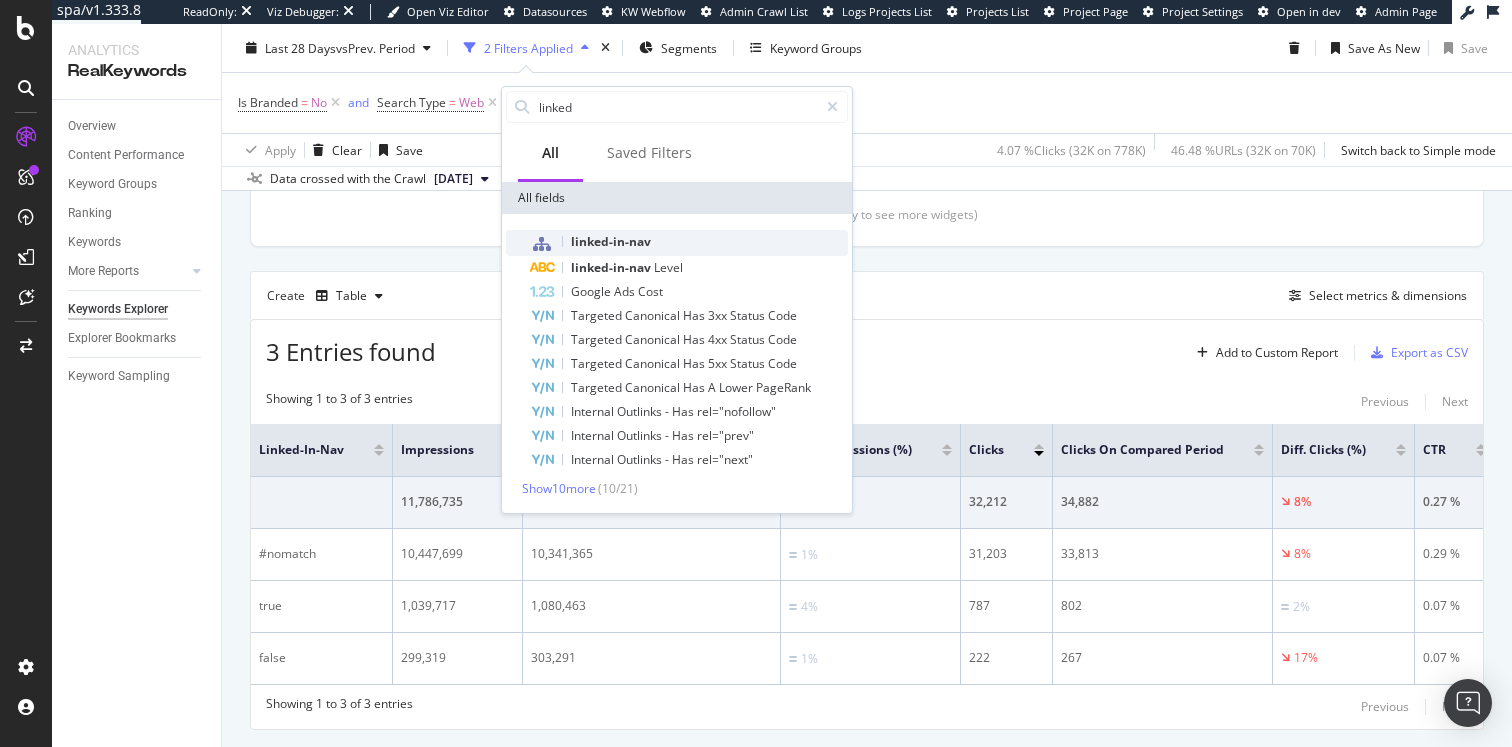 type on "linked" 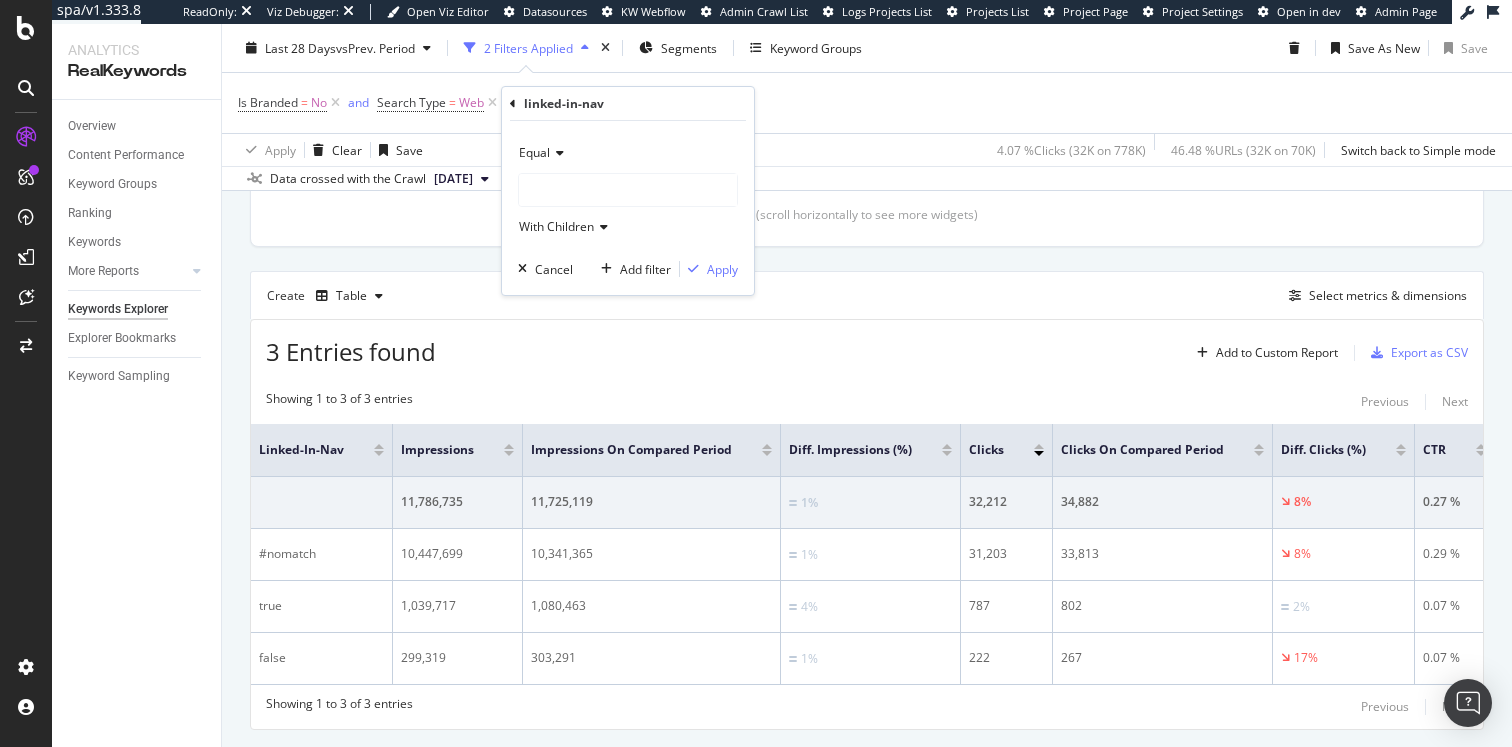 click on "Equal" at bounding box center [534, 152] 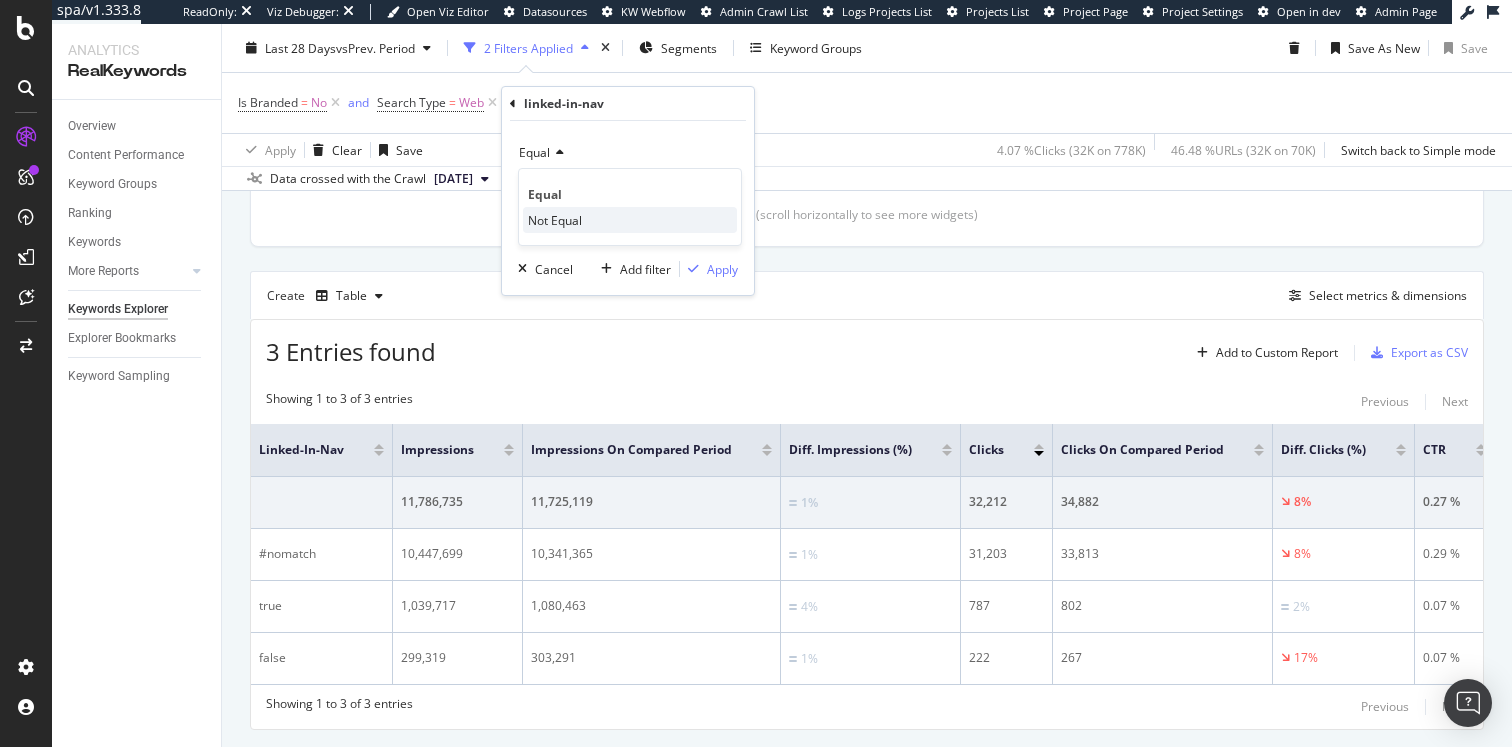 click on "Not Equal" at bounding box center [555, 220] 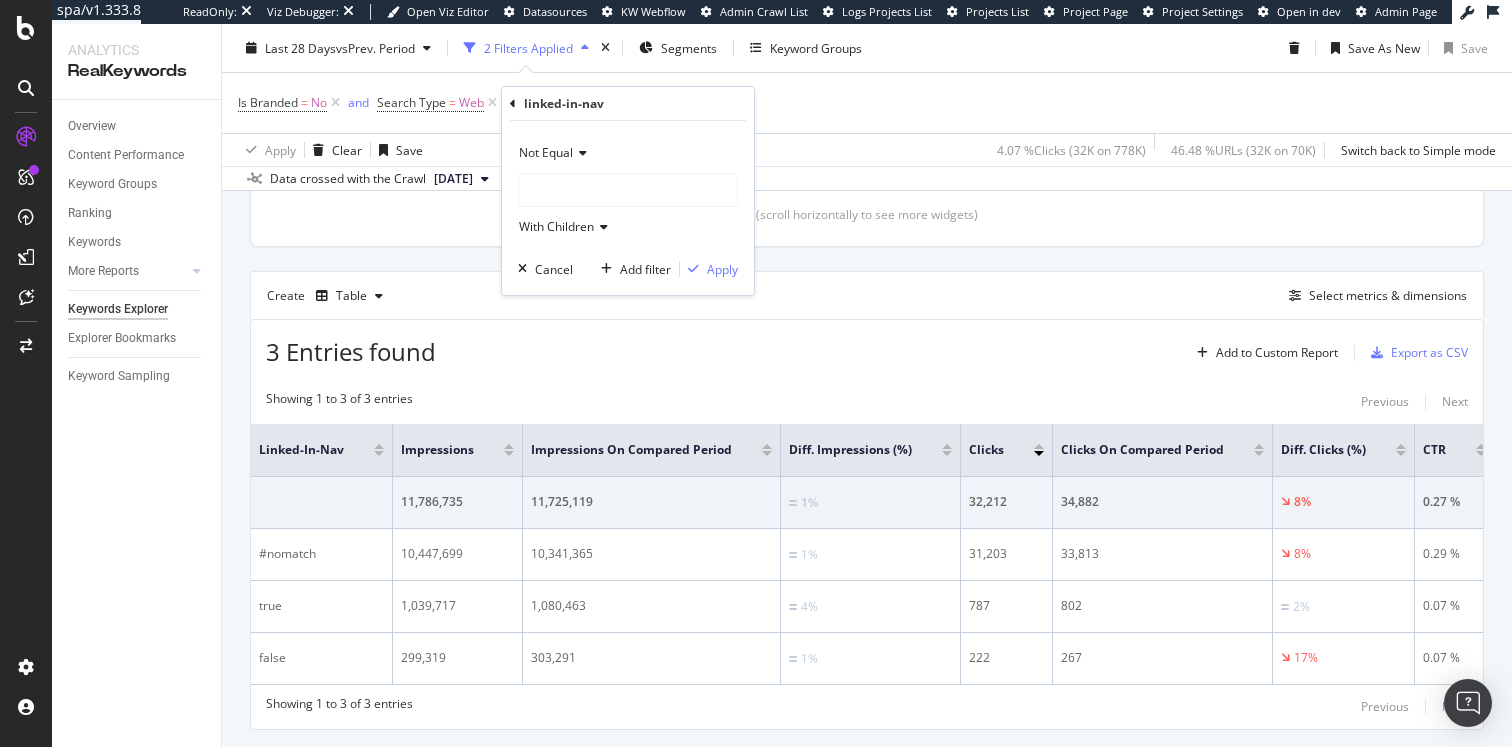 click at bounding box center (628, 190) 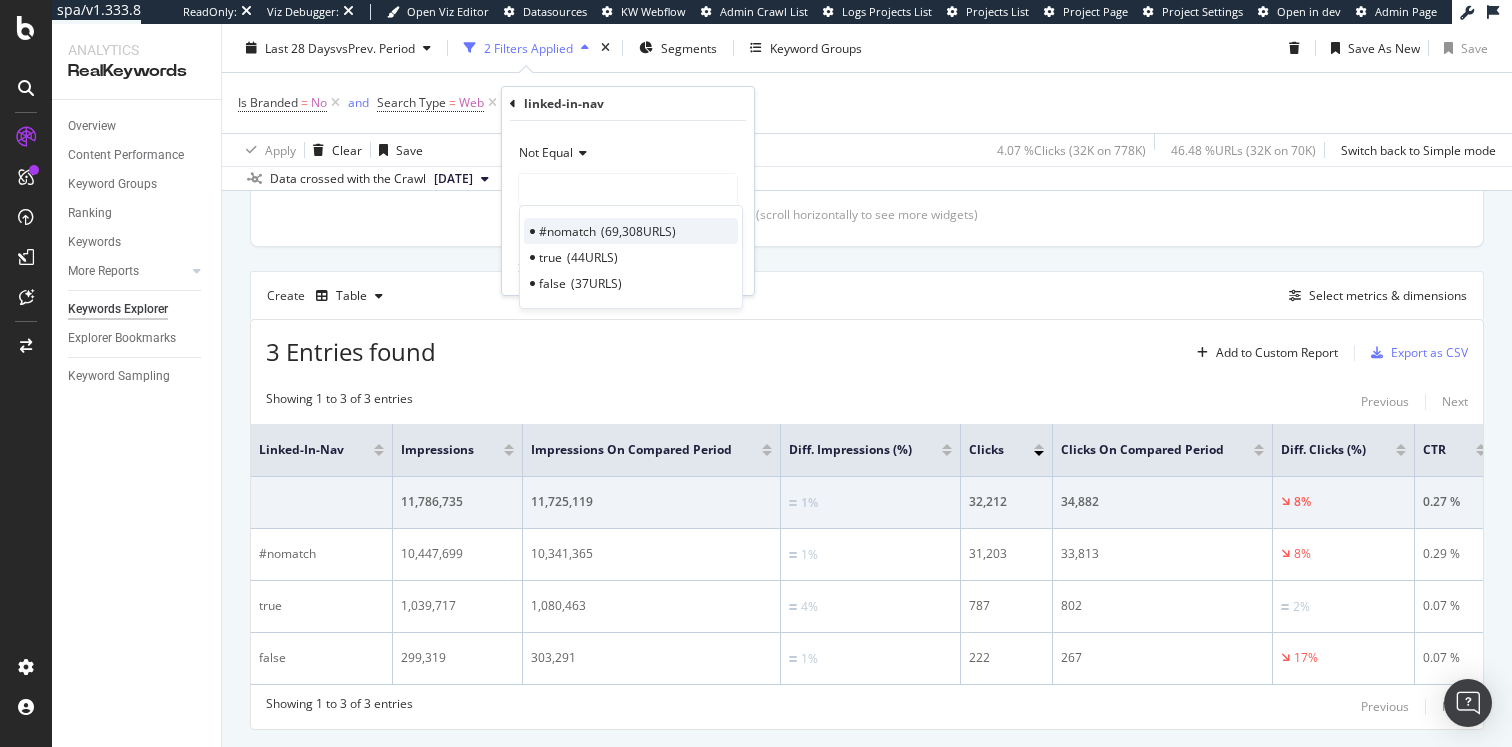 click on "69,308  URLS" at bounding box center [638, 231] 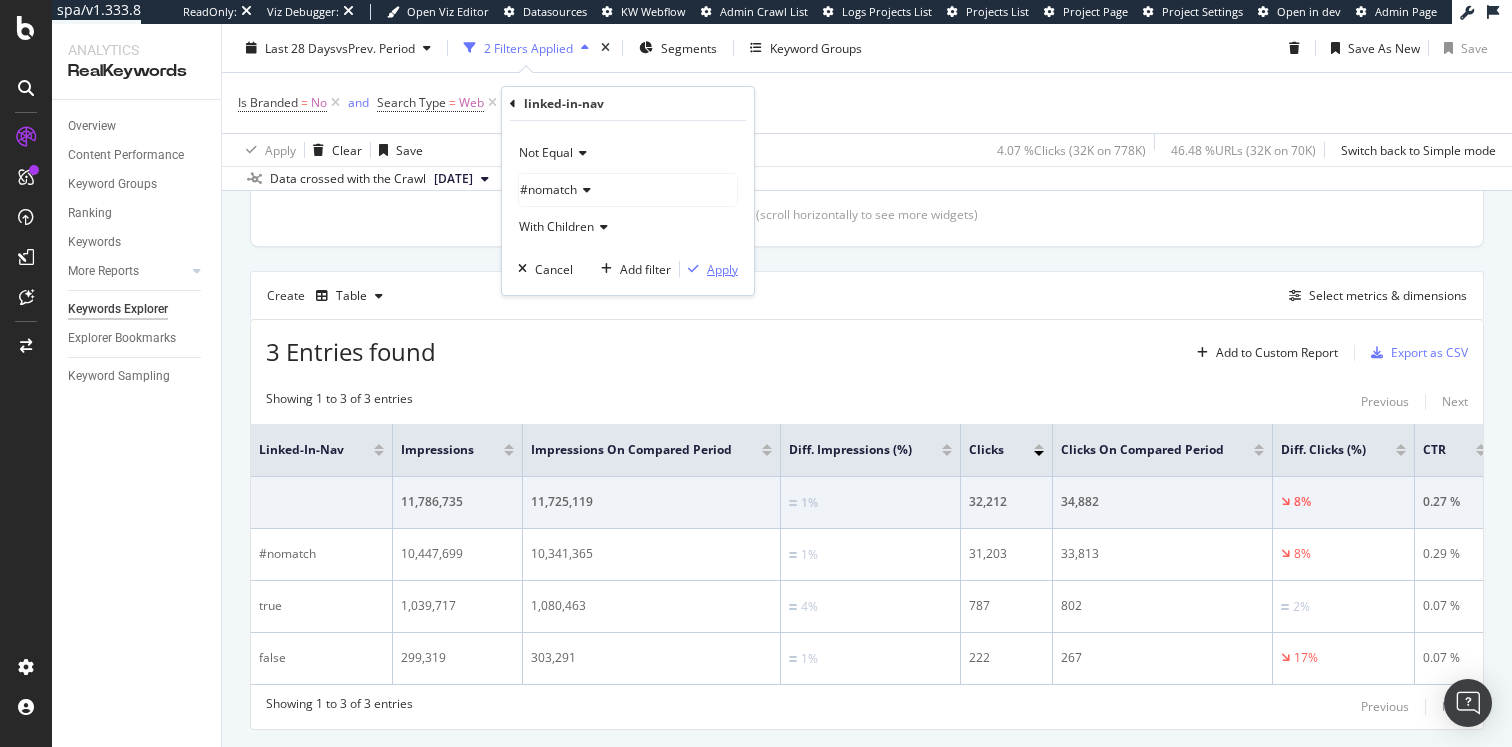 click on "Apply" at bounding box center [722, 269] 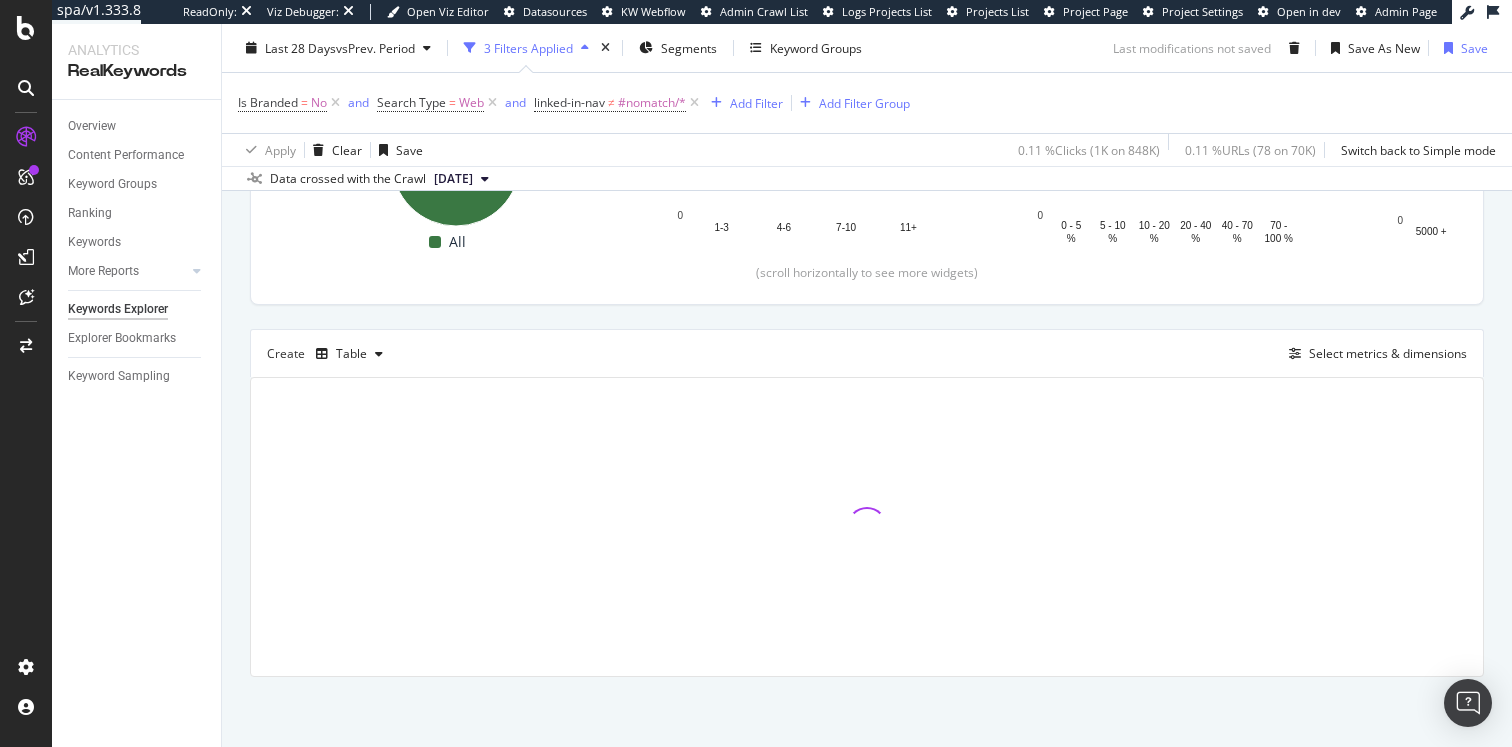 scroll, scrollTop: 538, scrollLeft: 0, axis: vertical 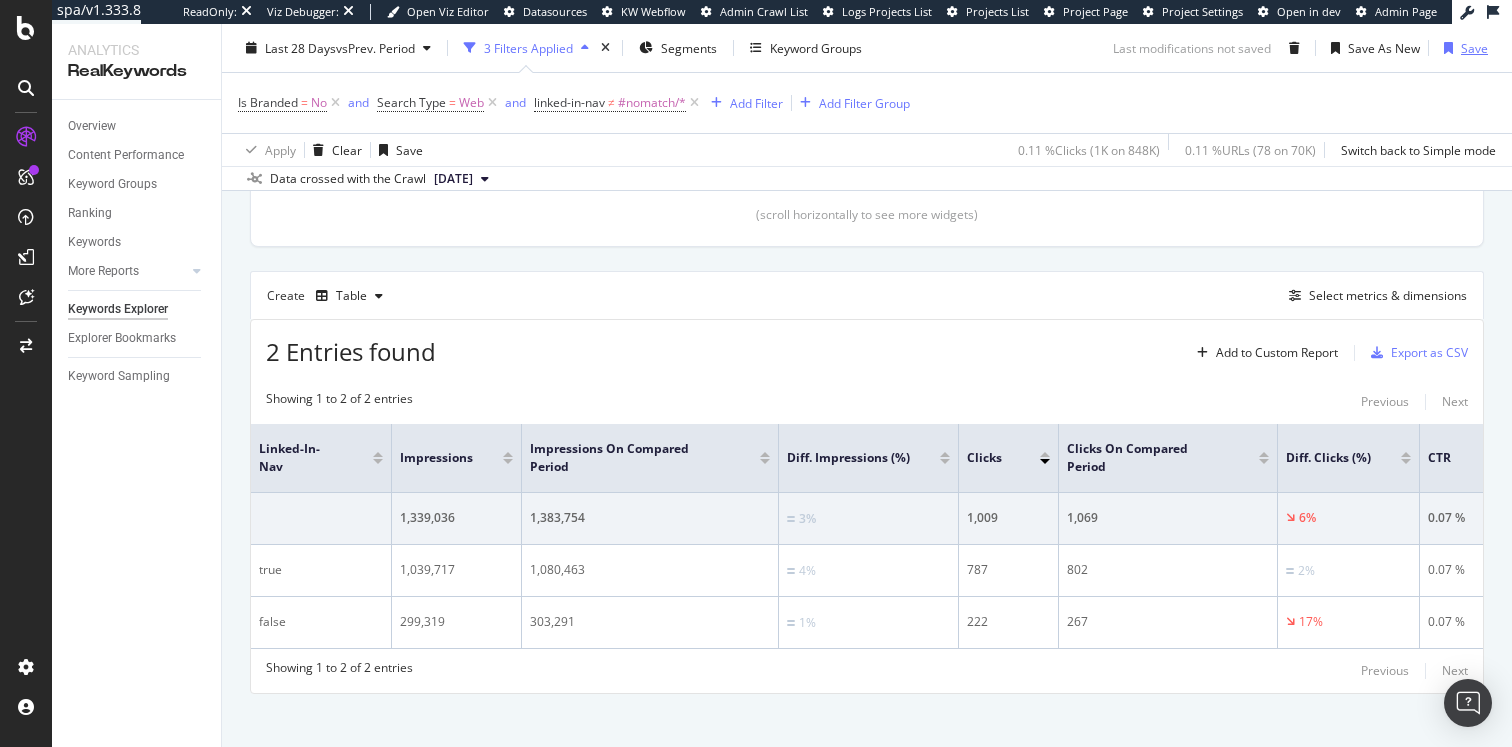 click on "Save" at bounding box center (1474, 47) 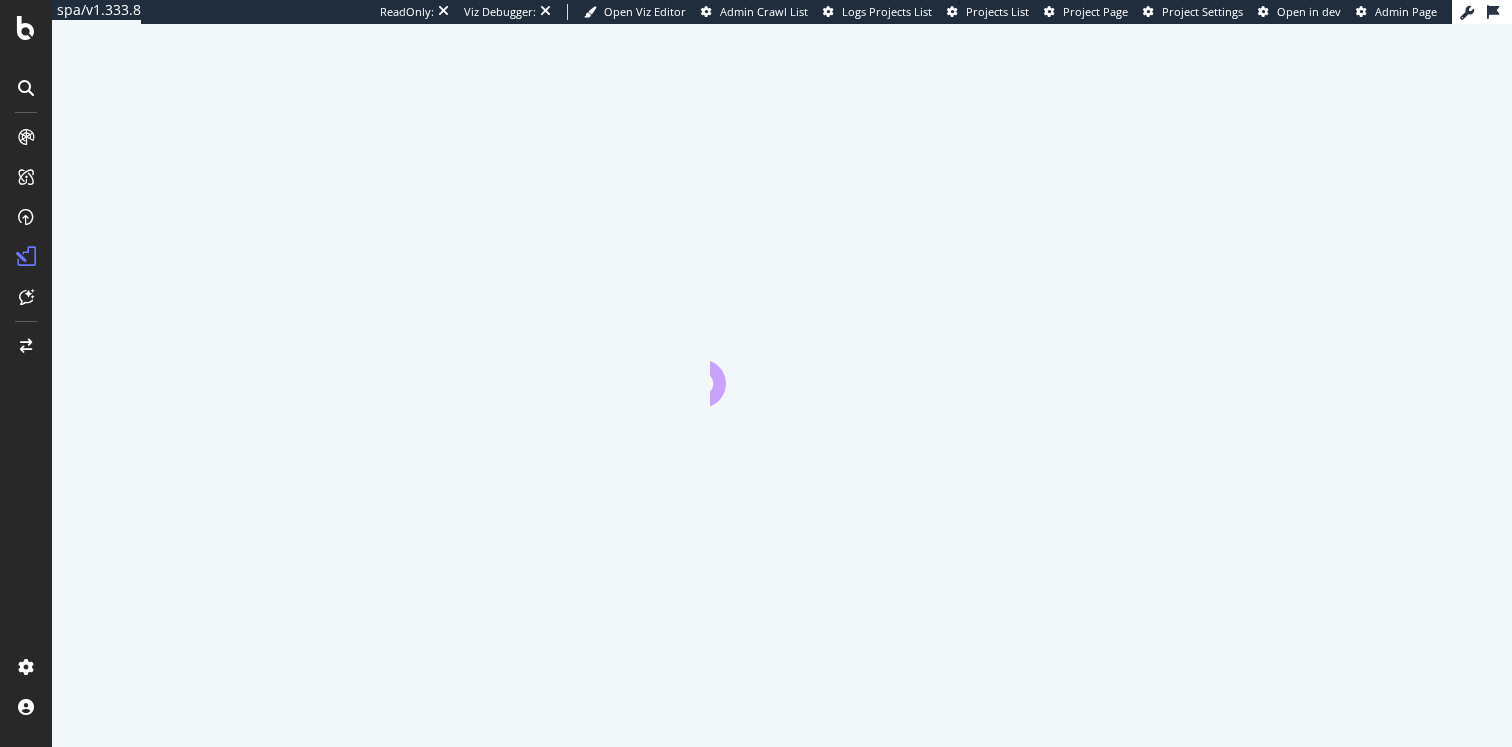 scroll, scrollTop: 0, scrollLeft: 0, axis: both 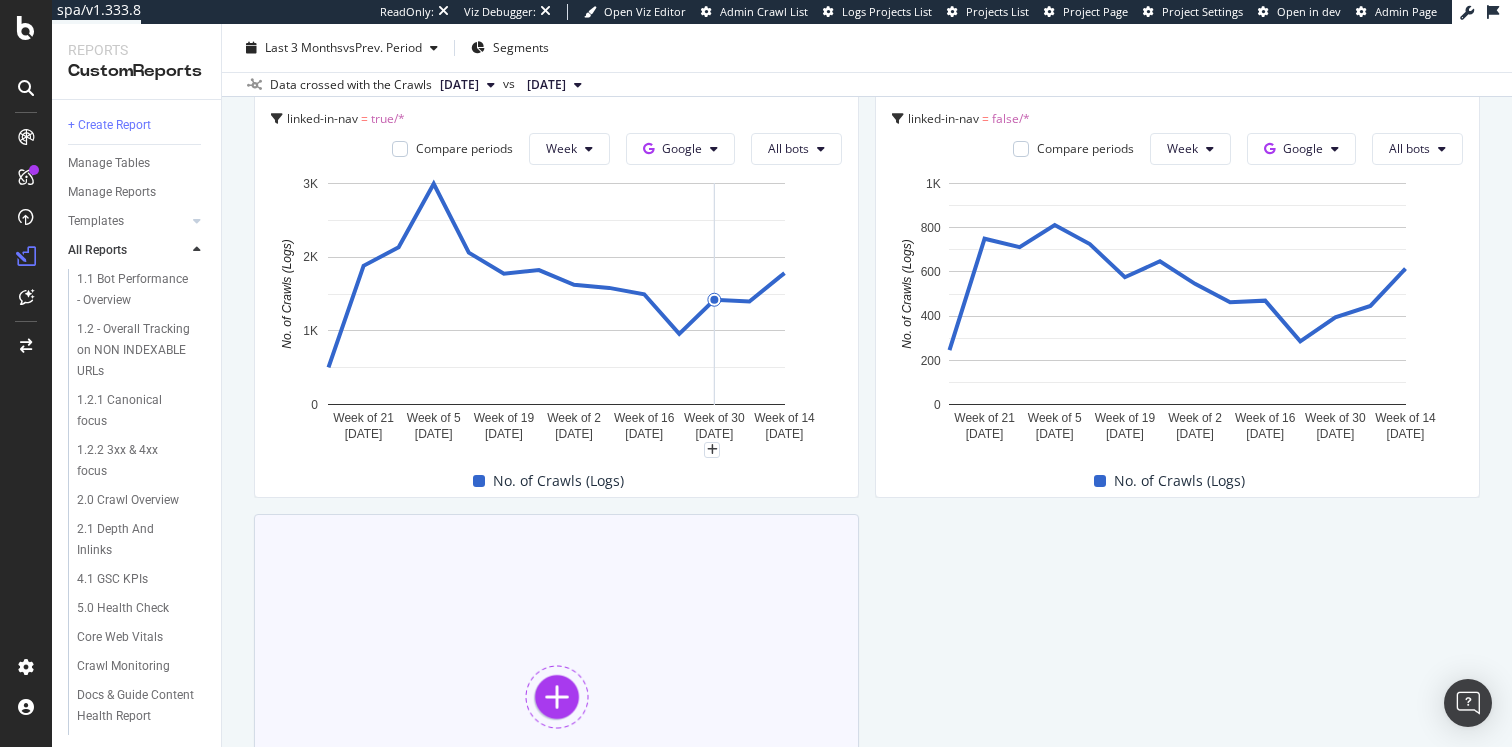 click on "Add a Component to your Report" at bounding box center [556, 714] 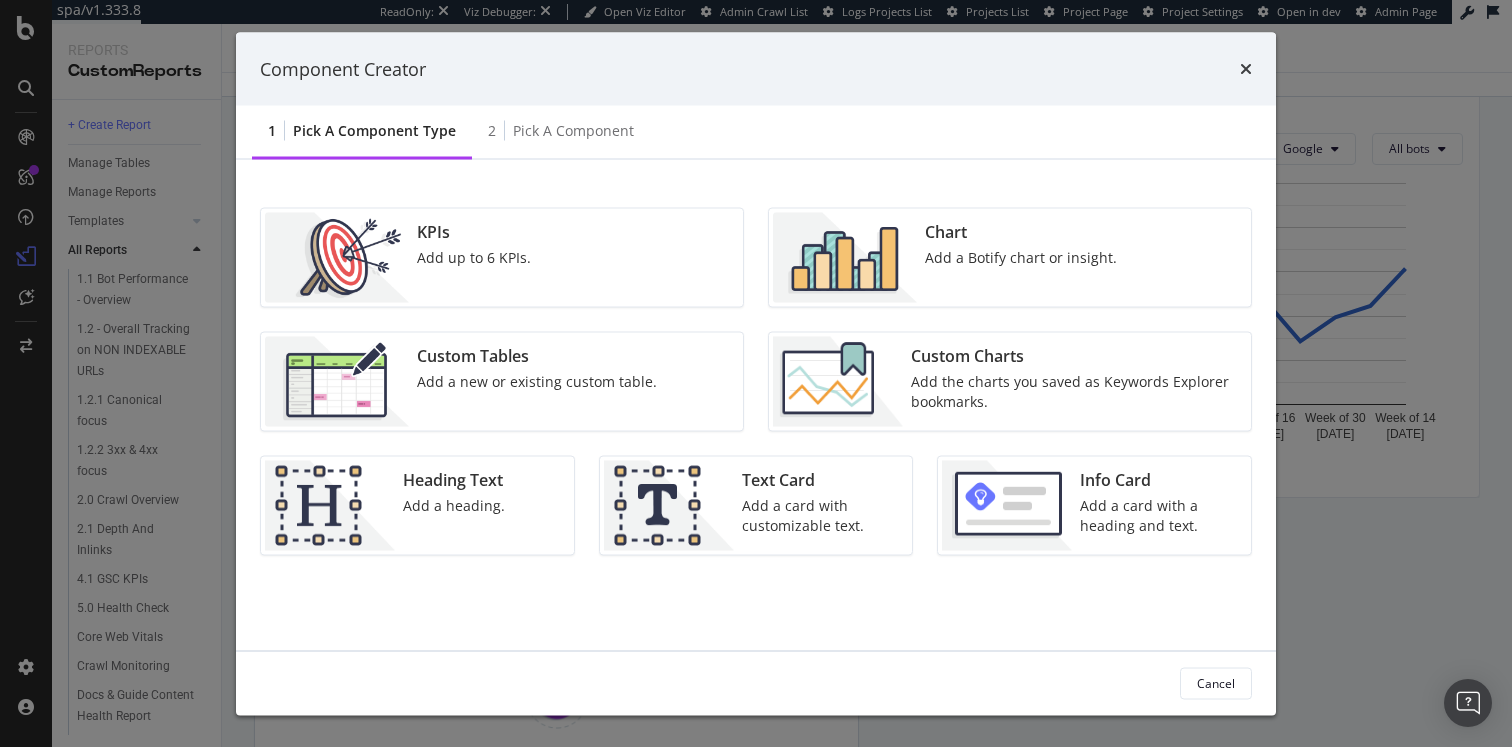 click at bounding box center [838, 382] 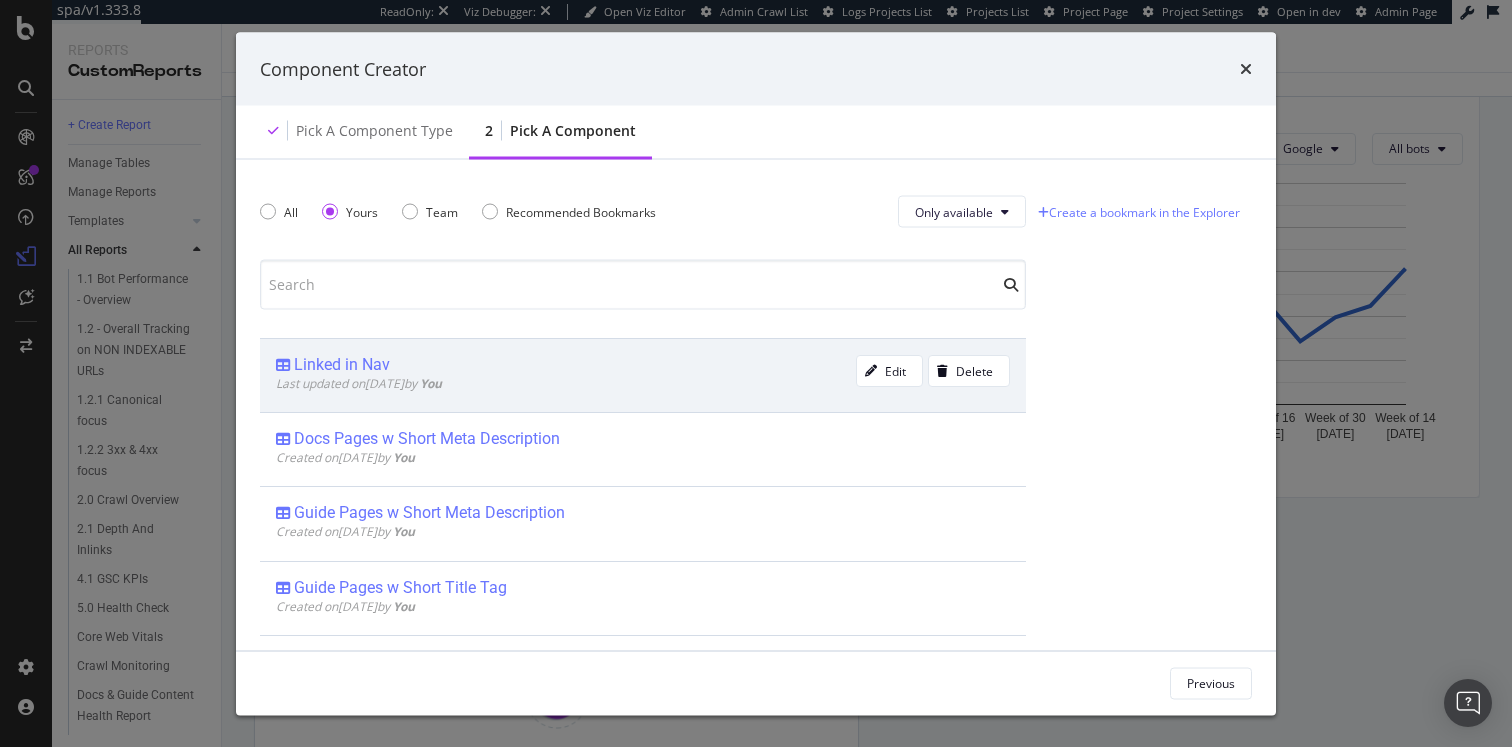 click on "Last updated on  [DATE]  by   You" at bounding box center [566, 383] 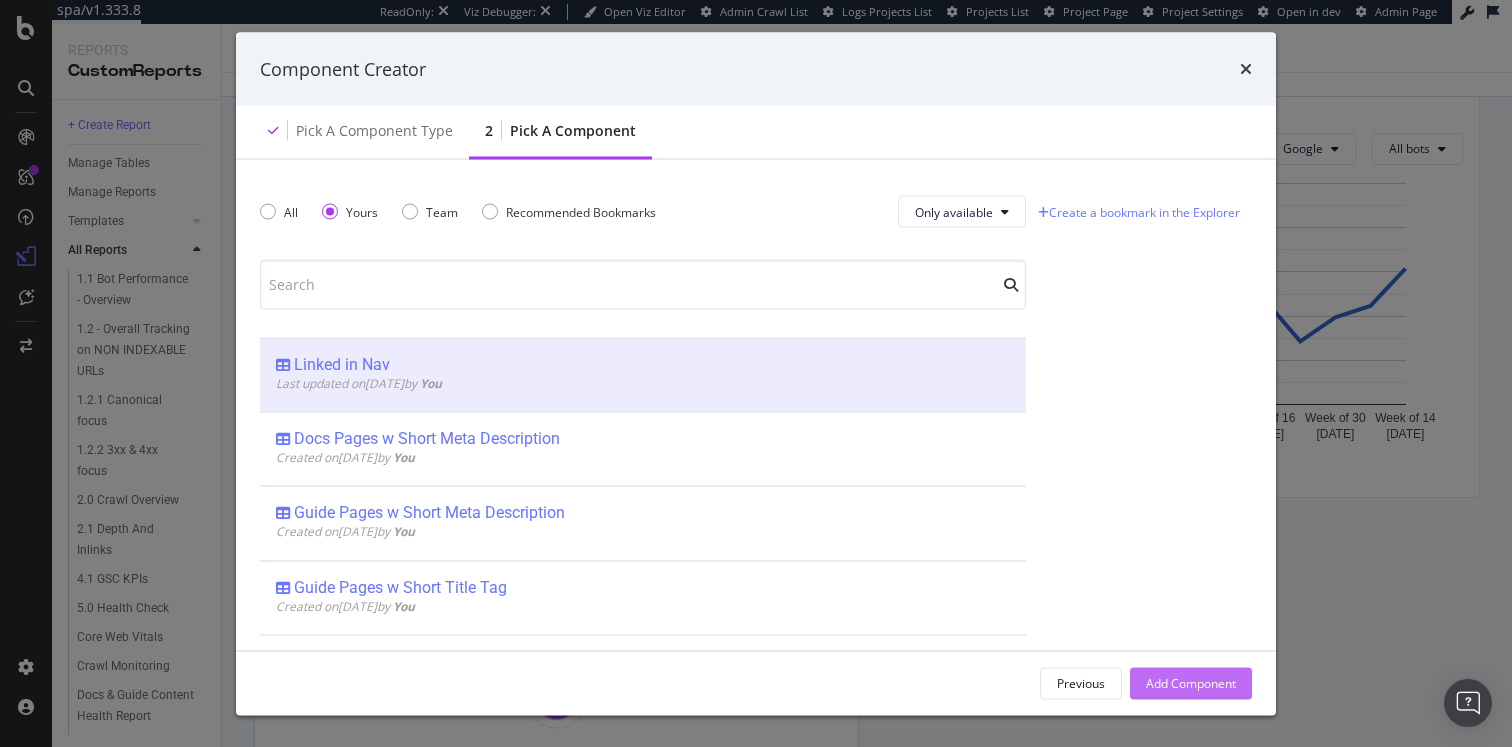 click on "Add Component" at bounding box center (1191, 682) 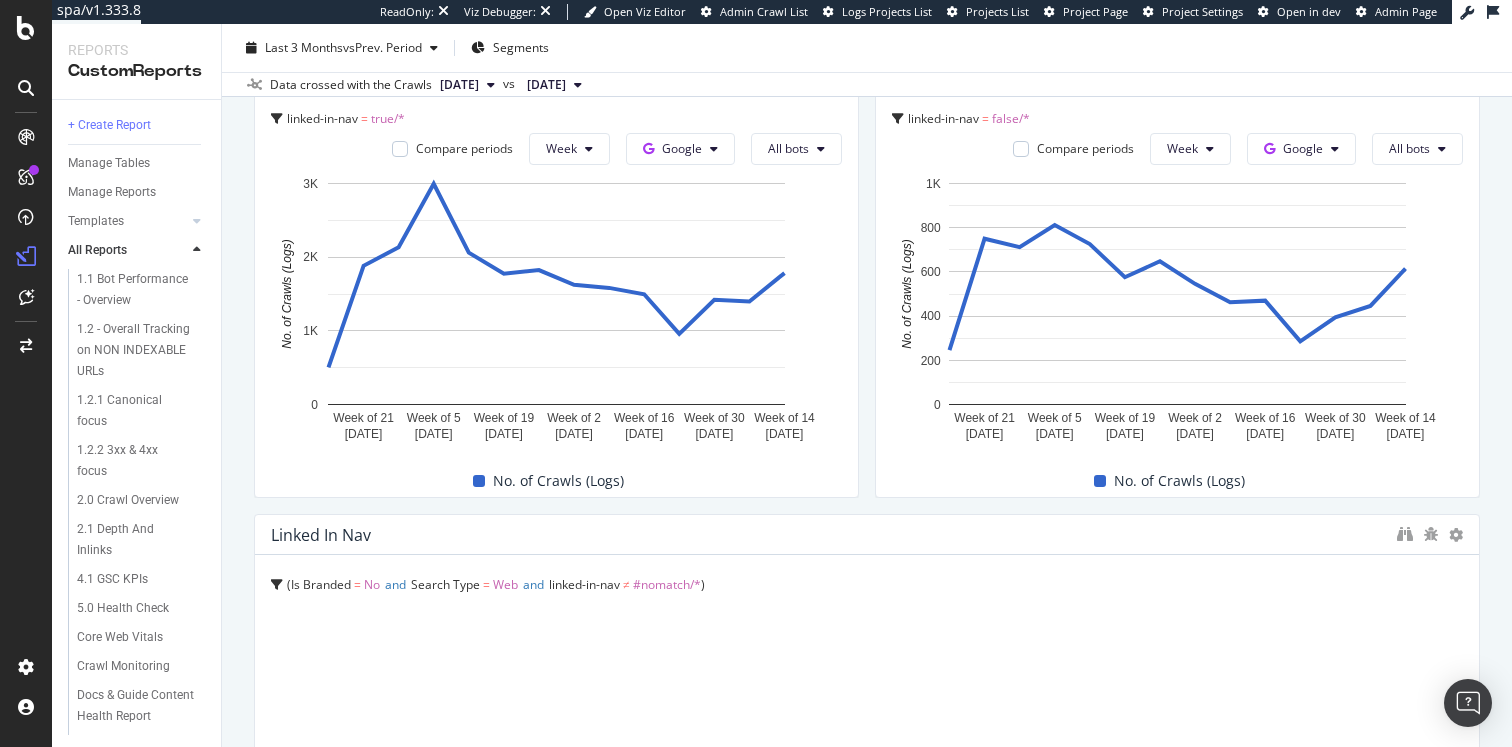 drag, startPoint x: 851, startPoint y: 621, endPoint x: 1486, endPoint y: 593, distance: 635.617 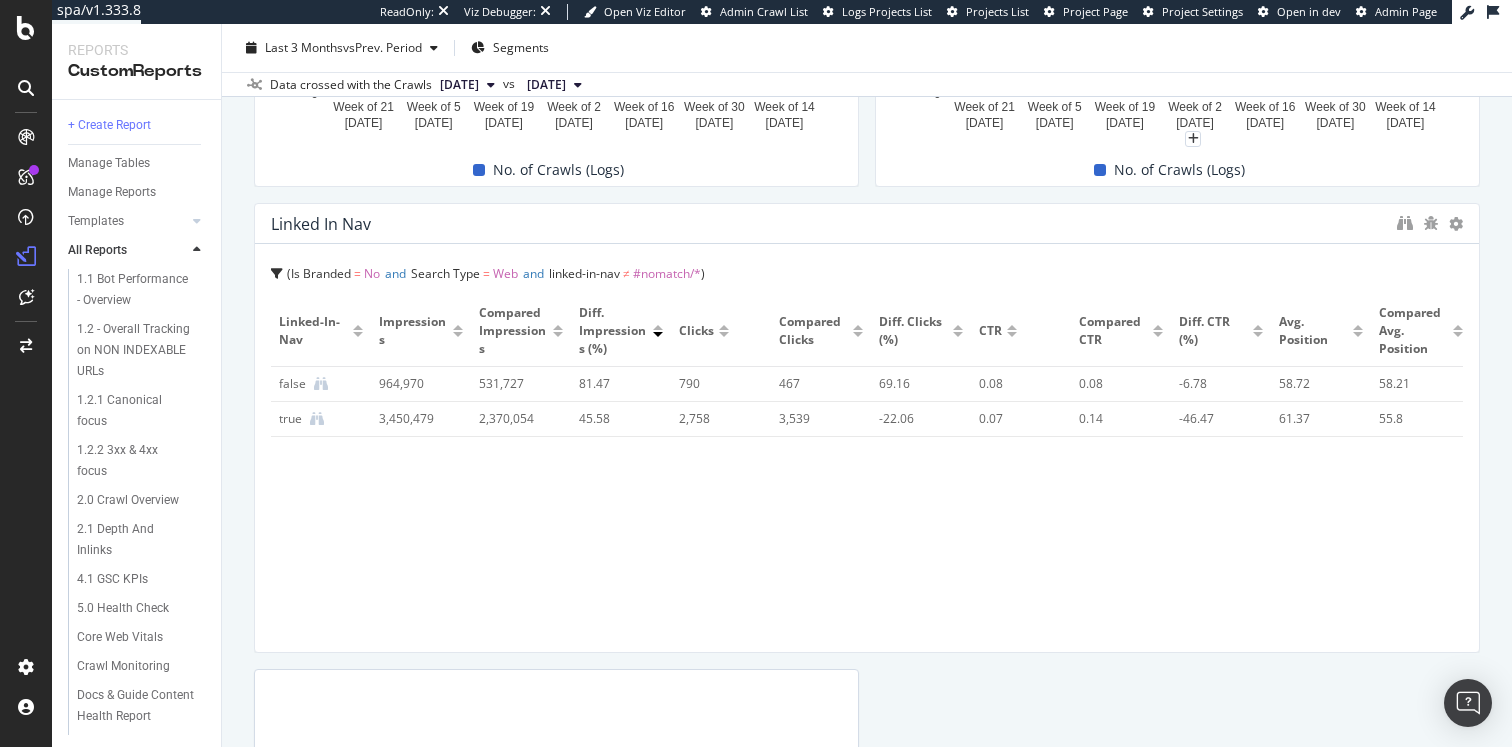 scroll, scrollTop: 498, scrollLeft: 0, axis: vertical 